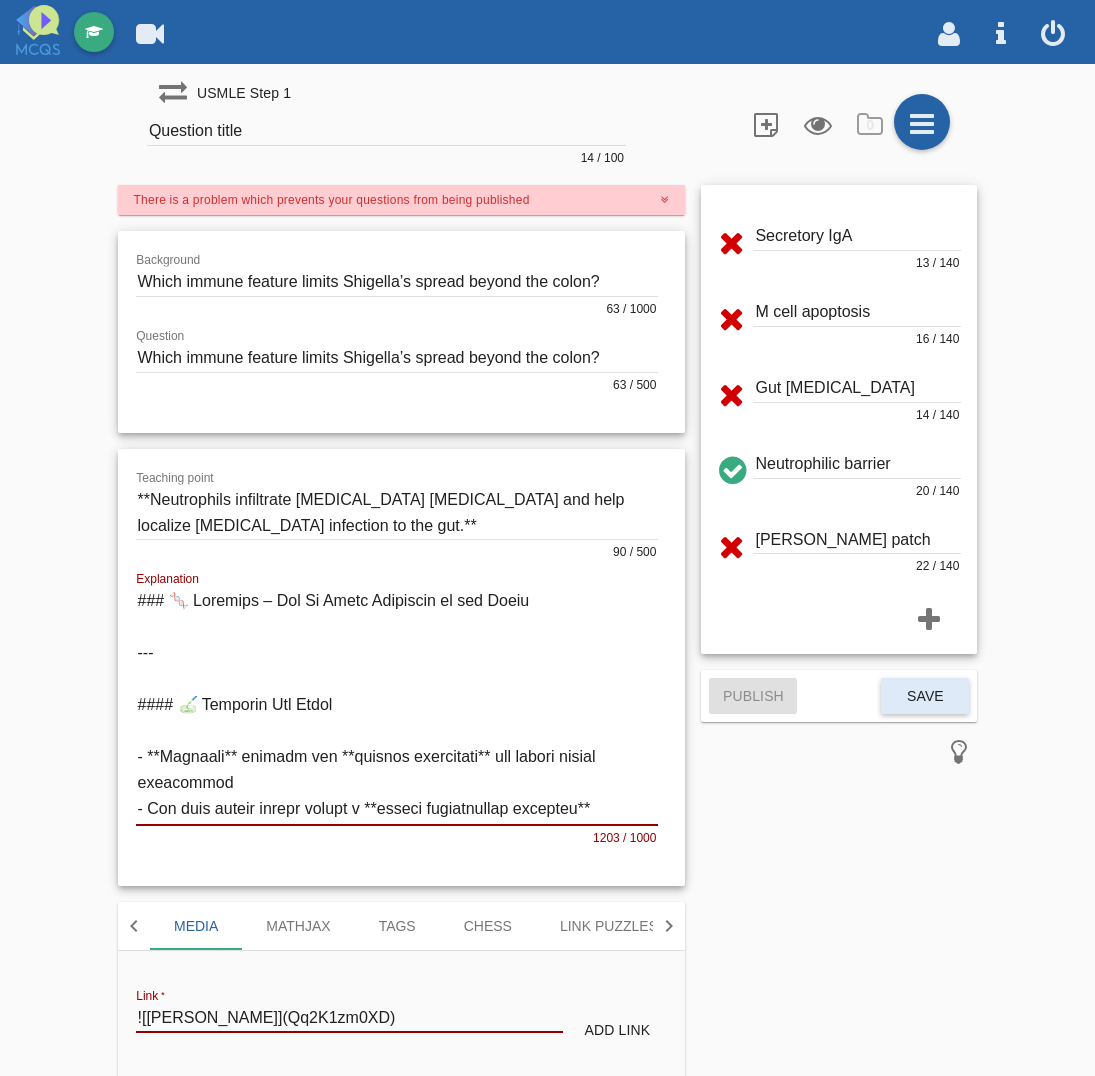 scroll, scrollTop: 0, scrollLeft: 0, axis: both 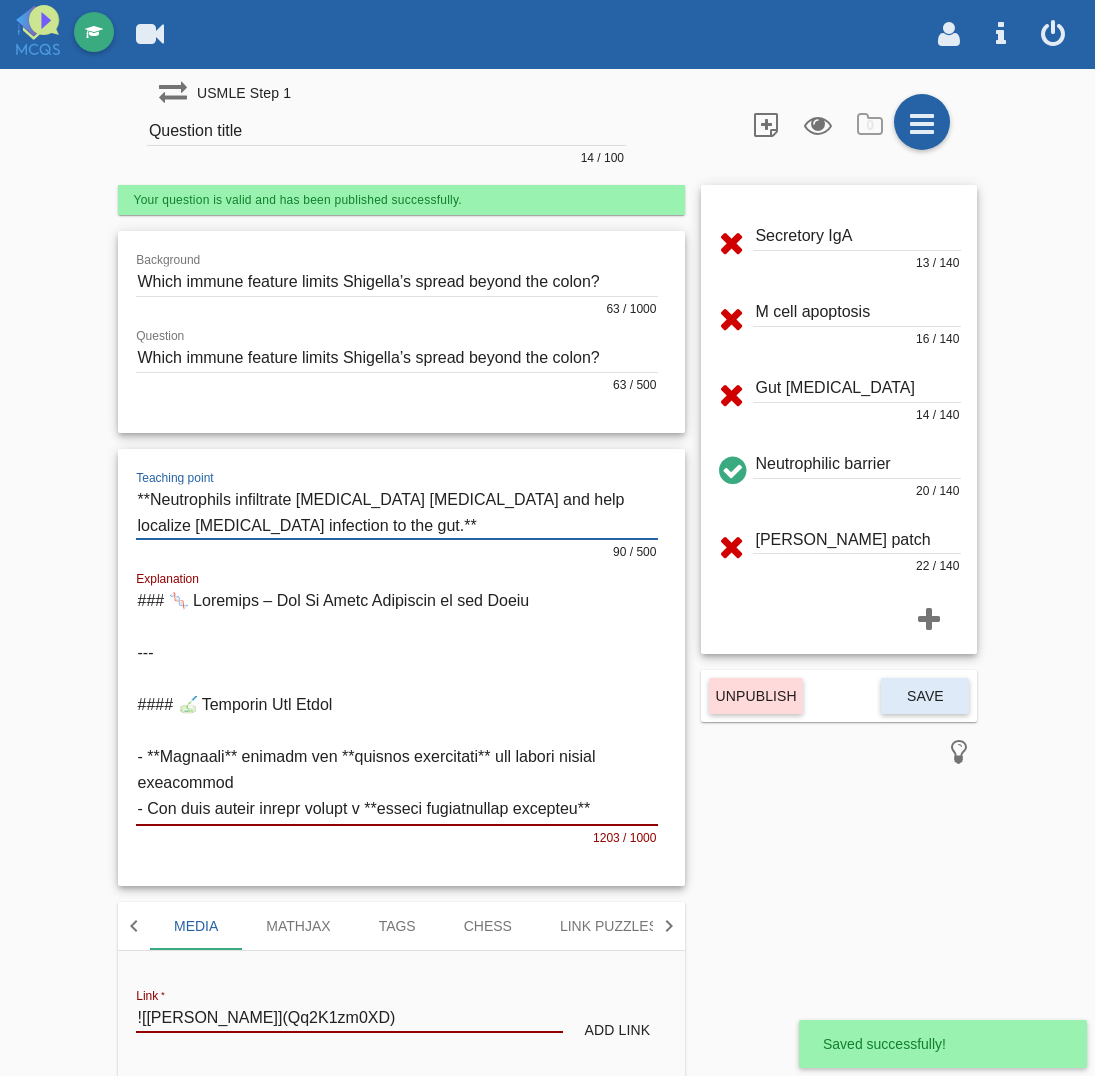 drag, startPoint x: 148, startPoint y: 500, endPoint x: 268, endPoint y: 528, distance: 123.22337 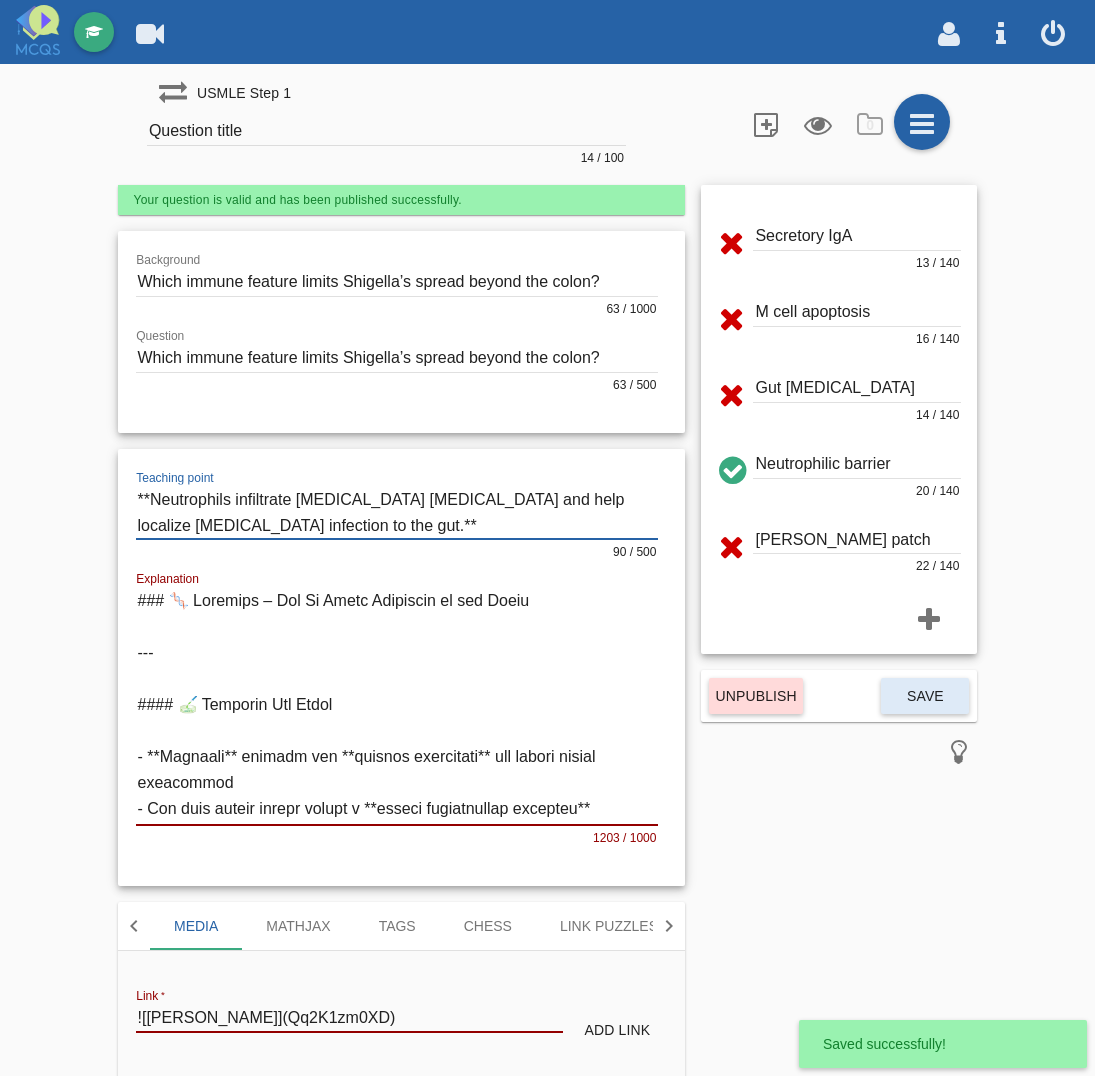 click on "Question title 14 / 100" 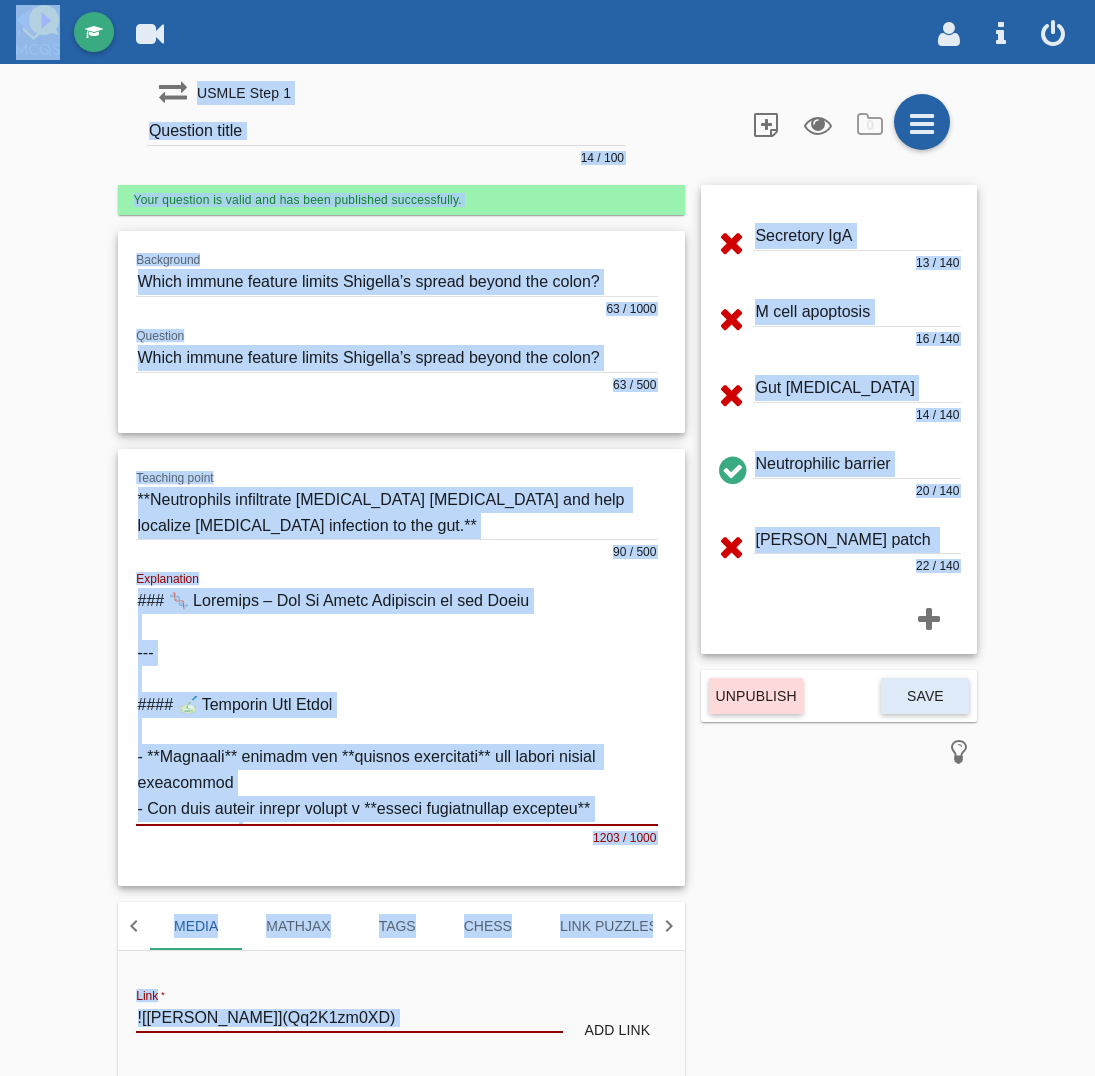 click on "Your question is valid and has been published successfully." at bounding box center (402, 200) 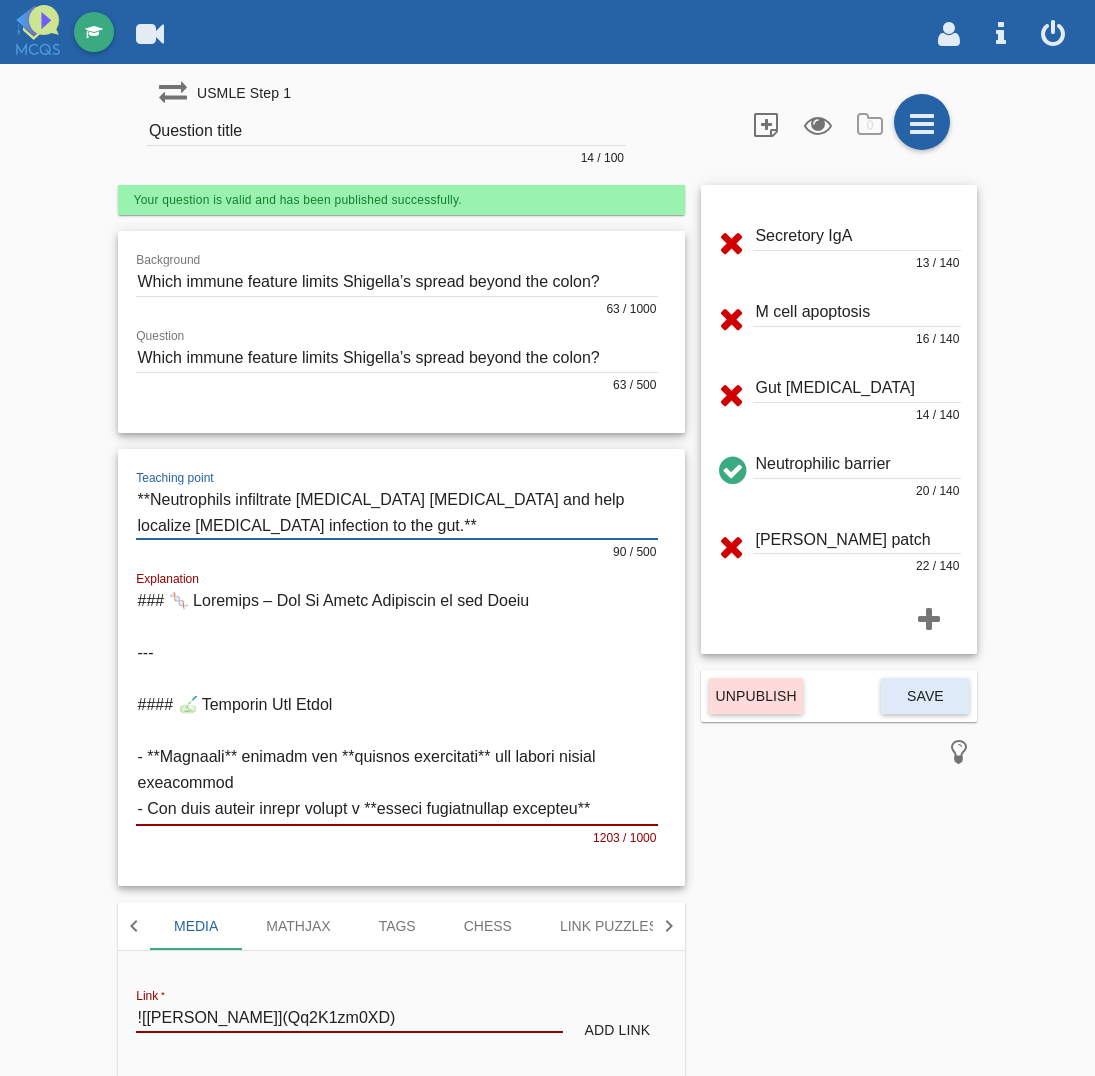 drag, startPoint x: 142, startPoint y: 496, endPoint x: 267, endPoint y: 520, distance: 127.28315 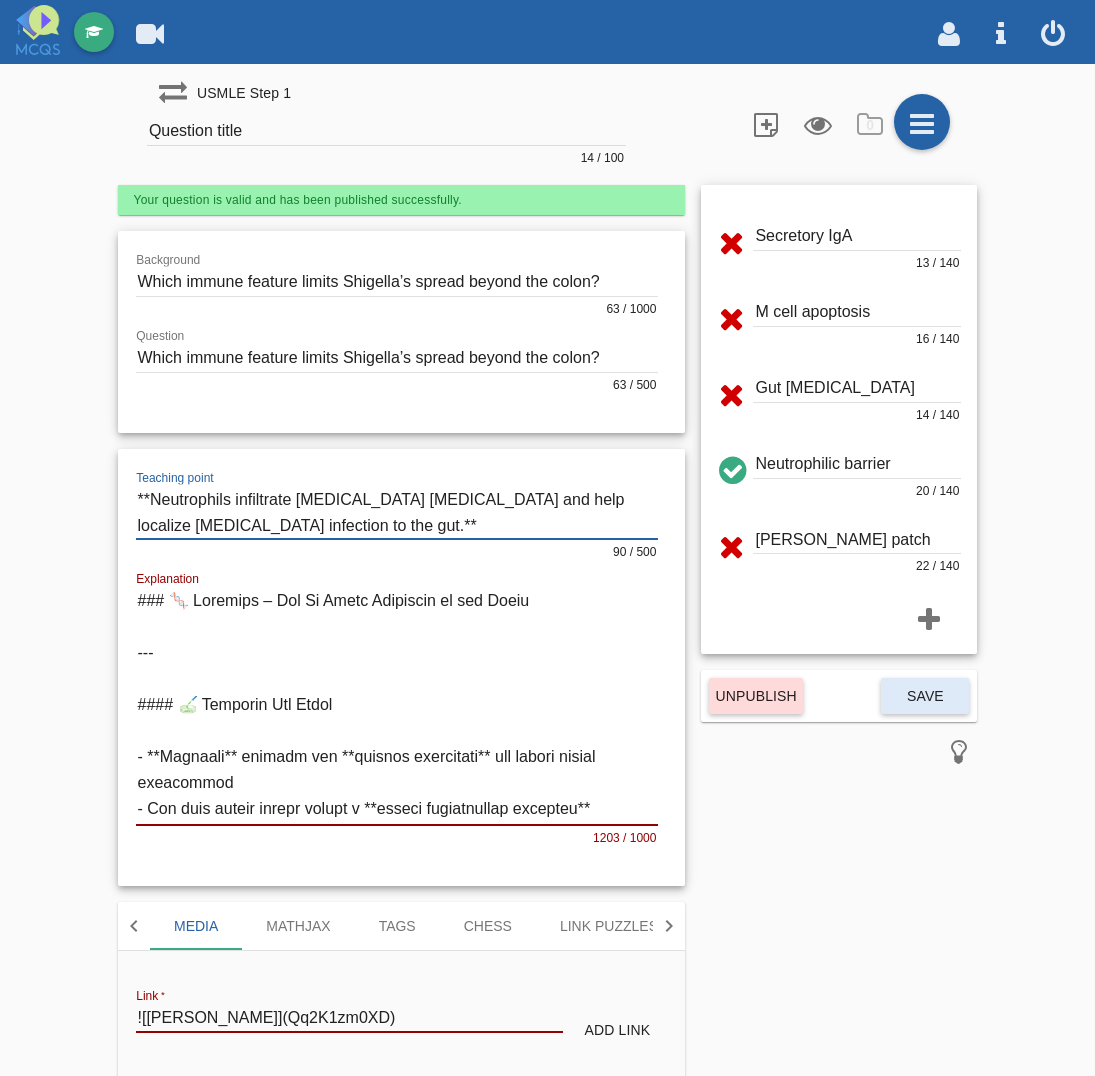 click on "Question title 14 / 100" 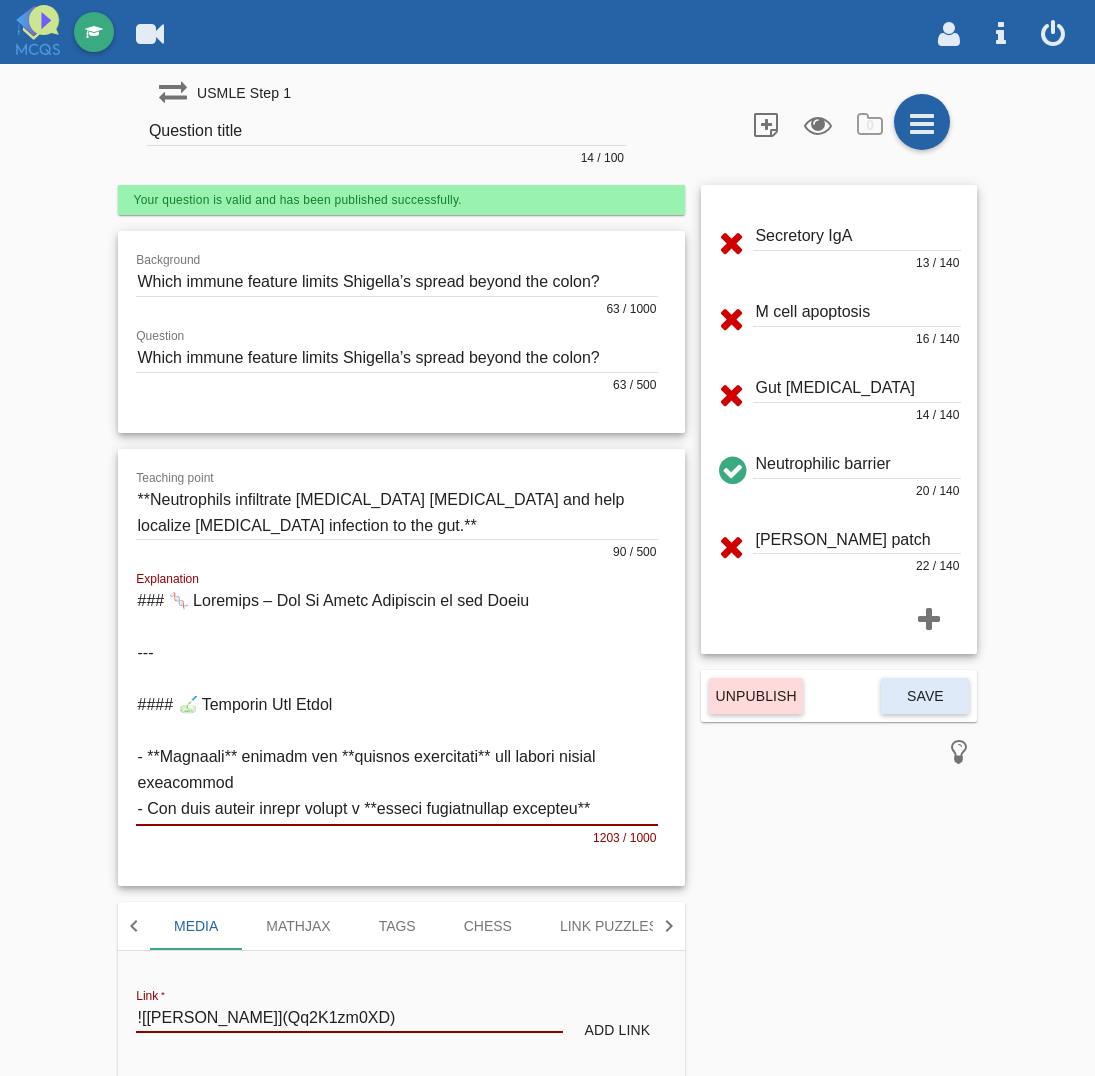 click on "Question title" at bounding box center (386, 131) 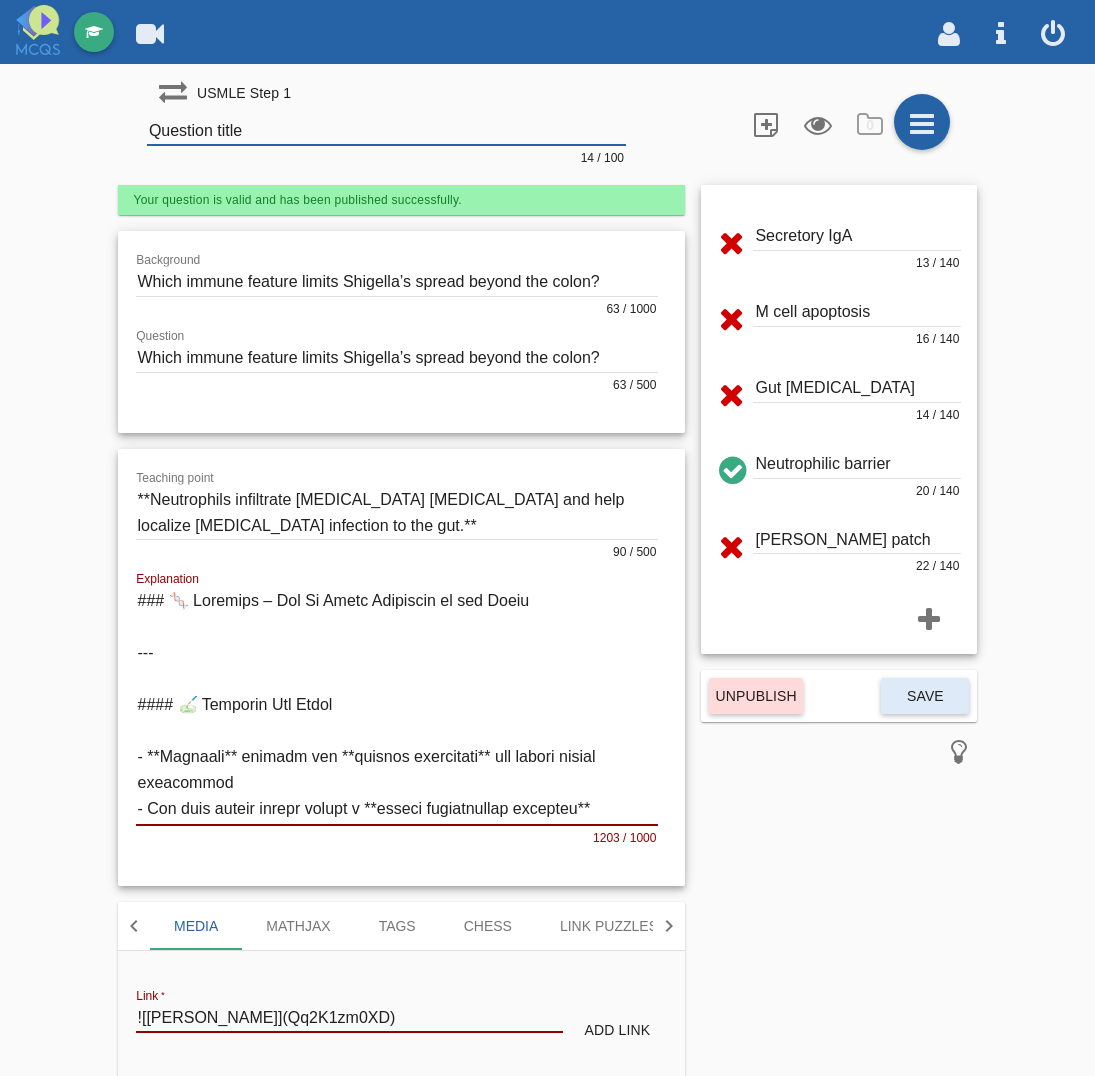 paste on "*Neutrophils infiltrate [MEDICAL_DATA] [MEDICAL_DATA] and help localize [MEDICAL_DATA] infection to the gut" 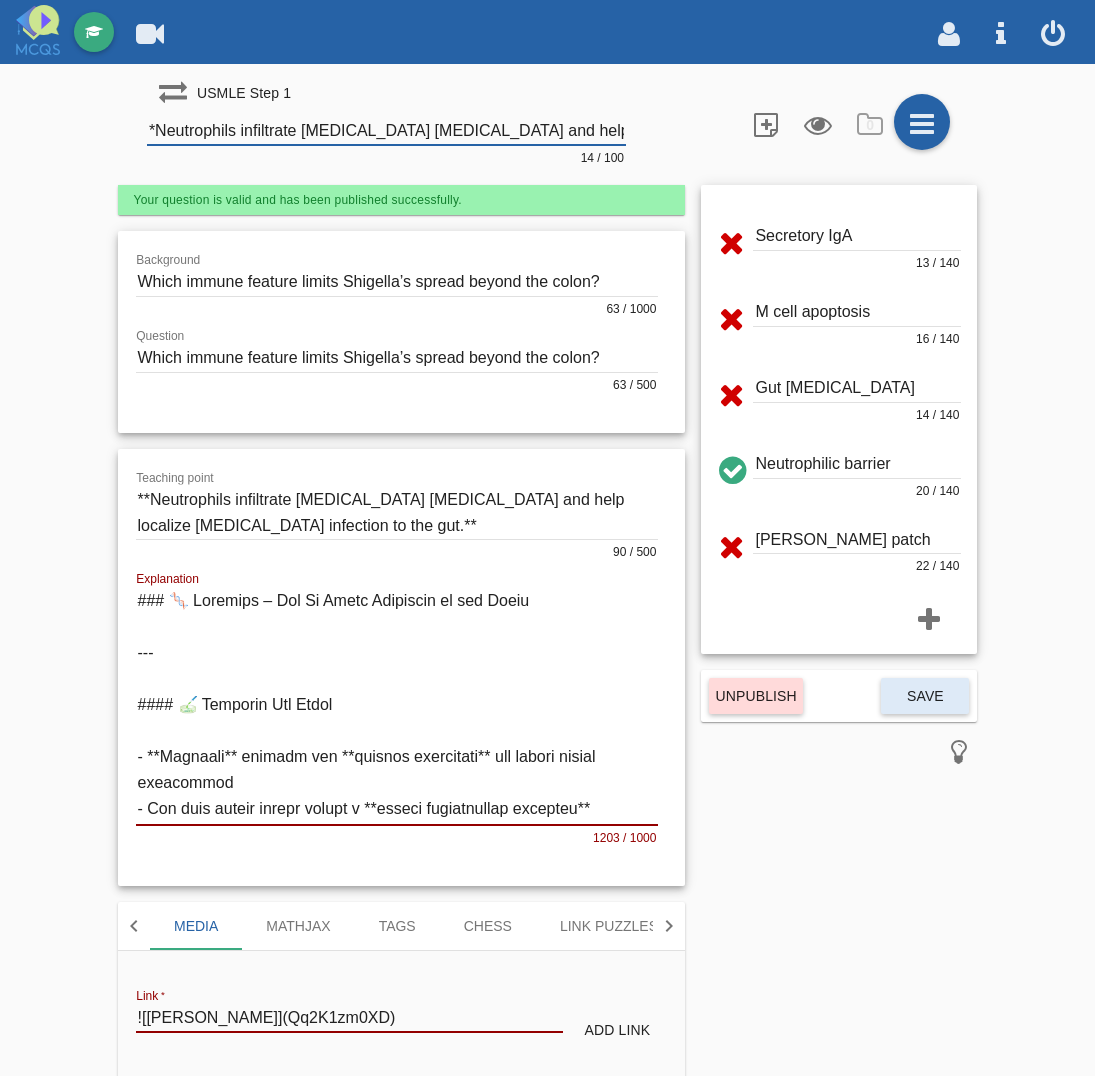 scroll, scrollTop: 0, scrollLeft: 116, axis: horizontal 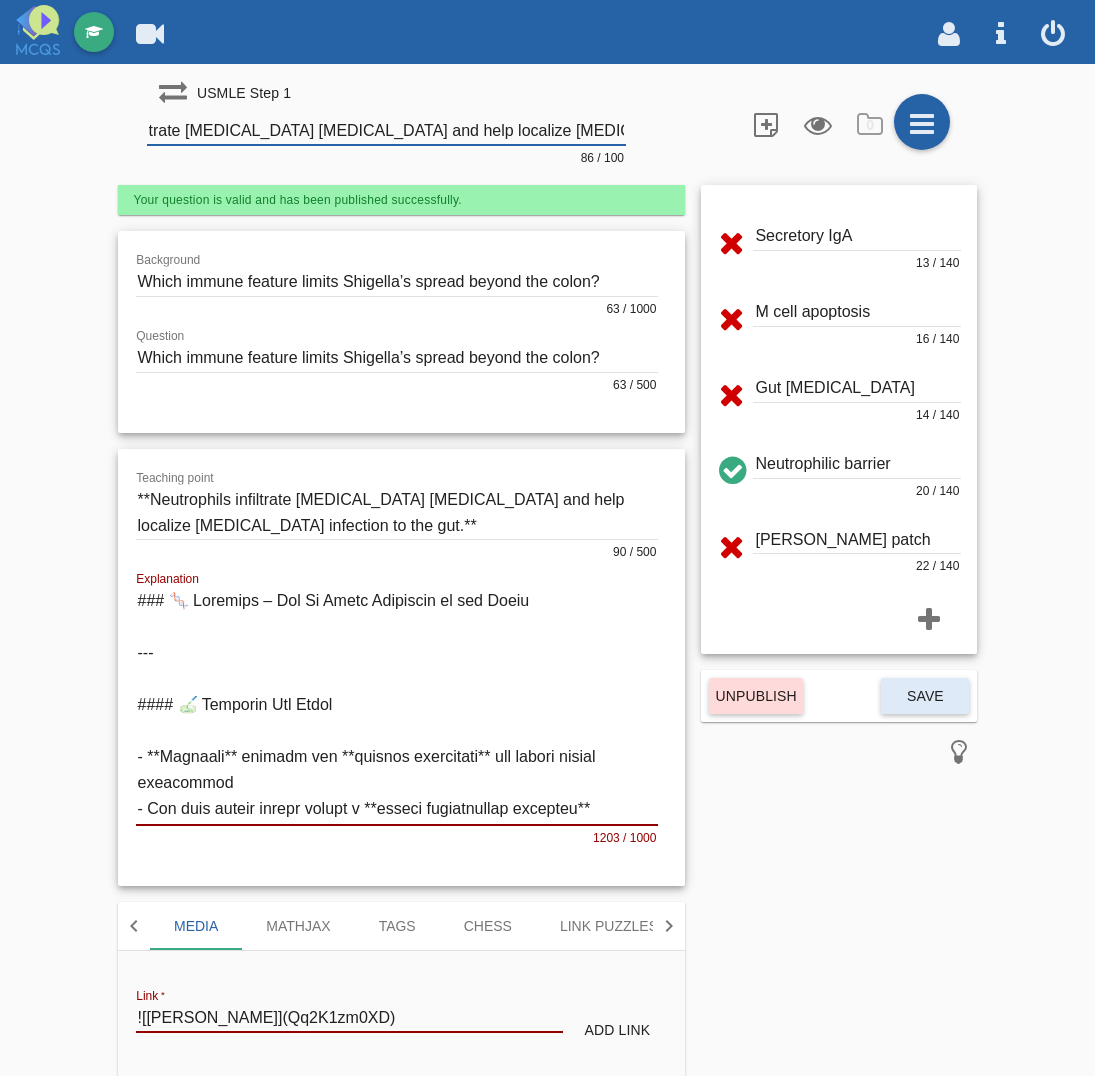 click 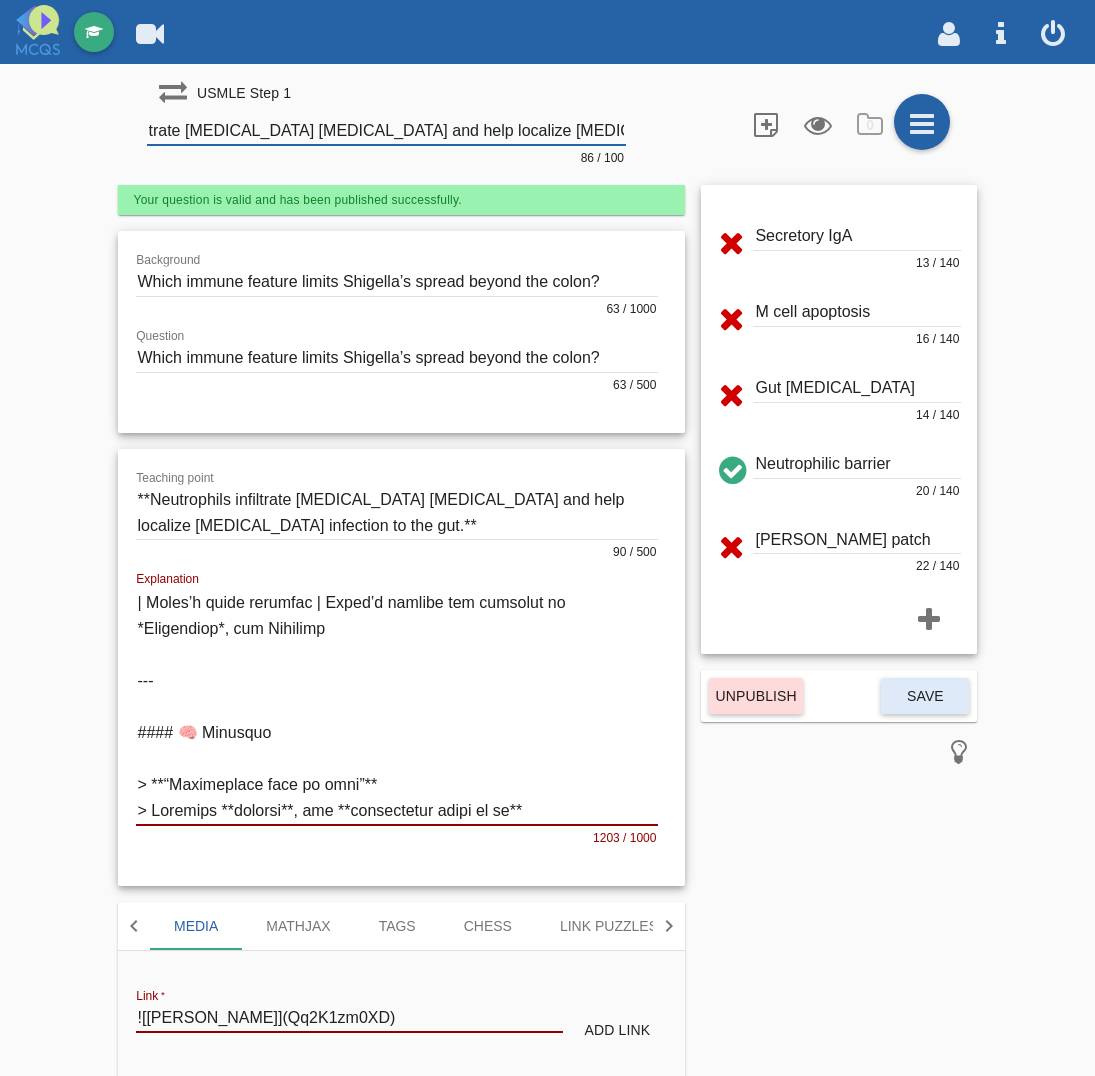 scroll, scrollTop: 657, scrollLeft: 0, axis: vertical 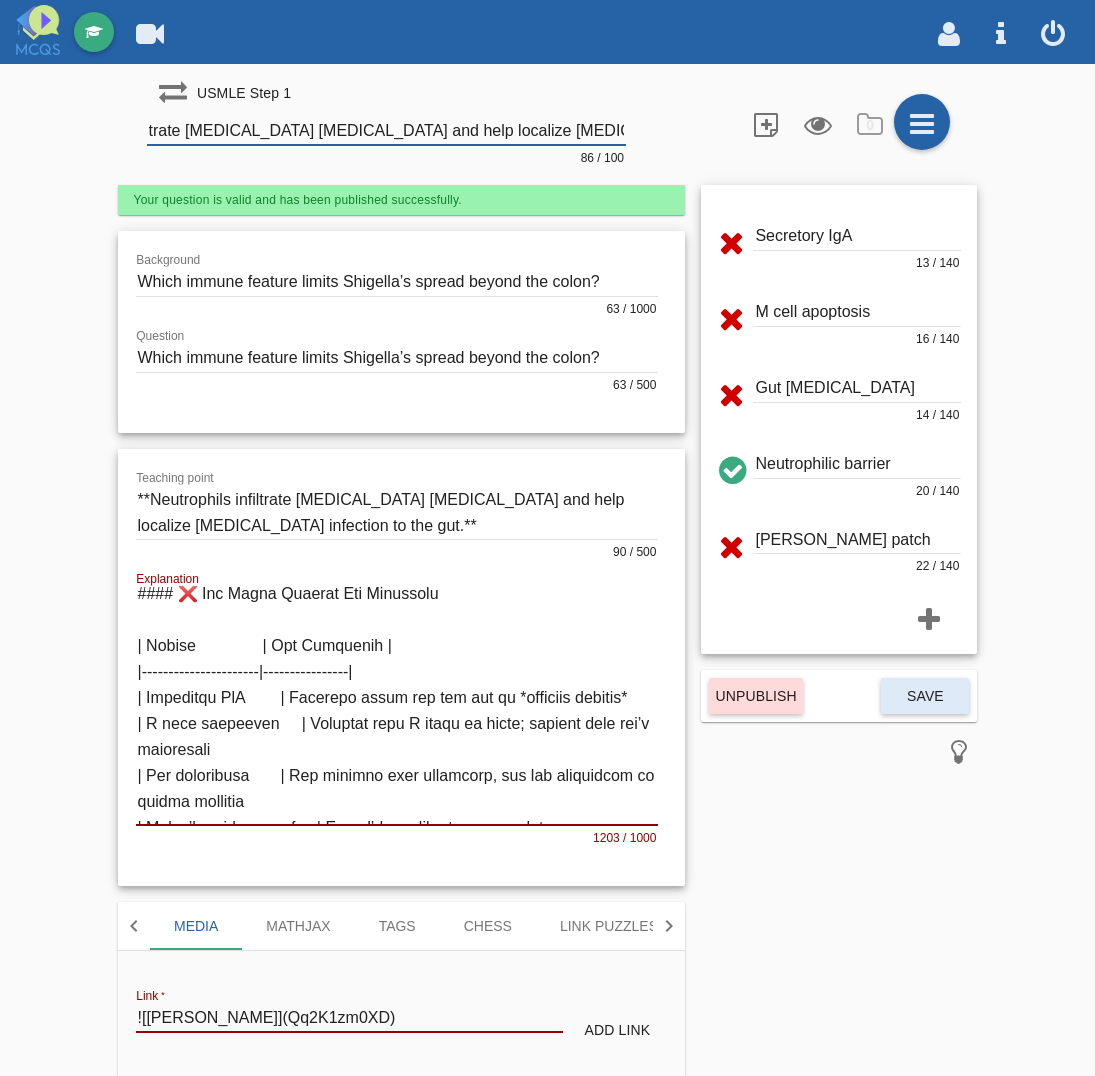 type on "*Neutrophils infiltrate [MEDICAL_DATA] [MEDICAL_DATA] and help localize [MEDICAL_DATA] infection to the gut" 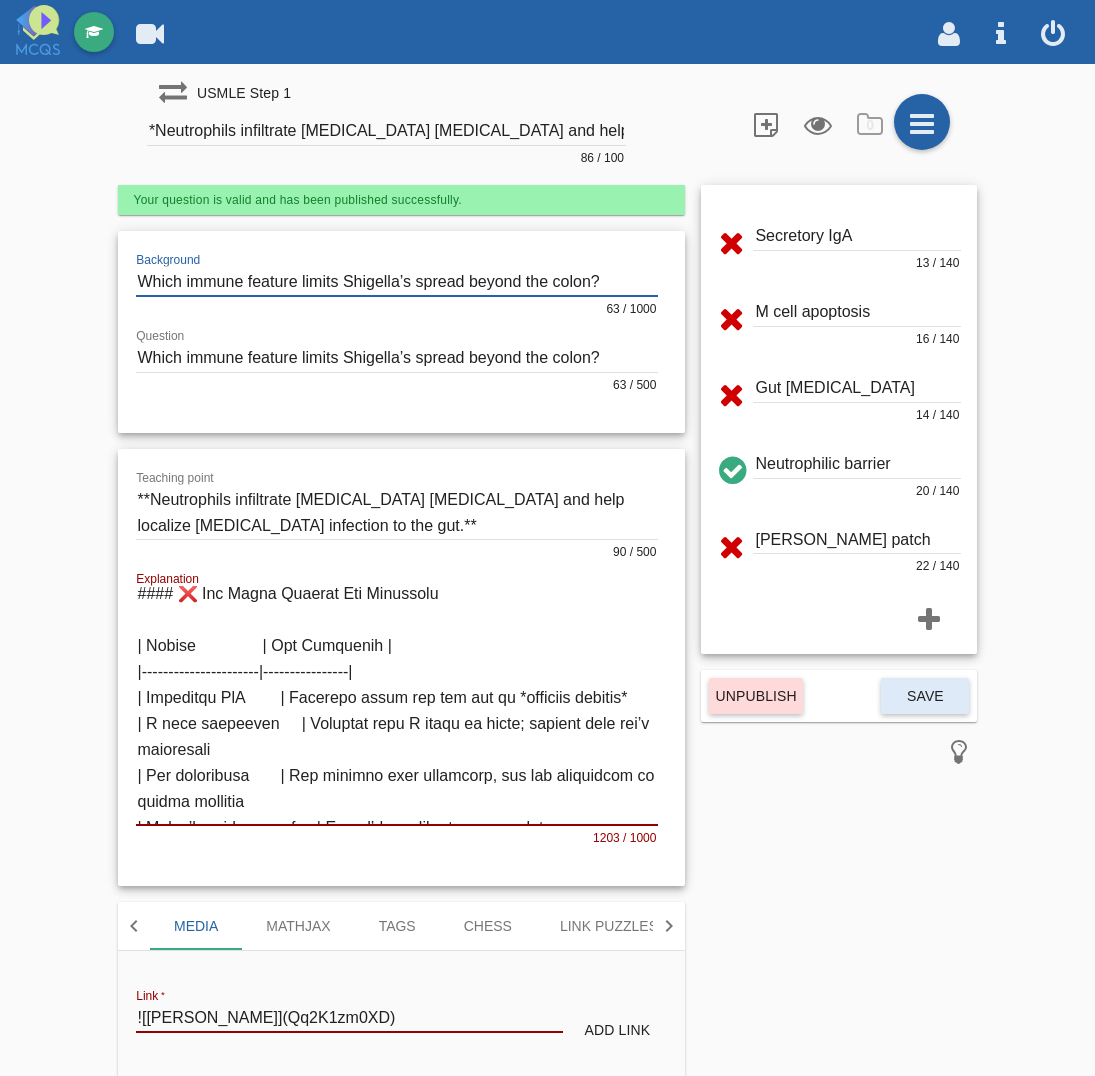 scroll, scrollTop: 141, scrollLeft: 0, axis: vertical 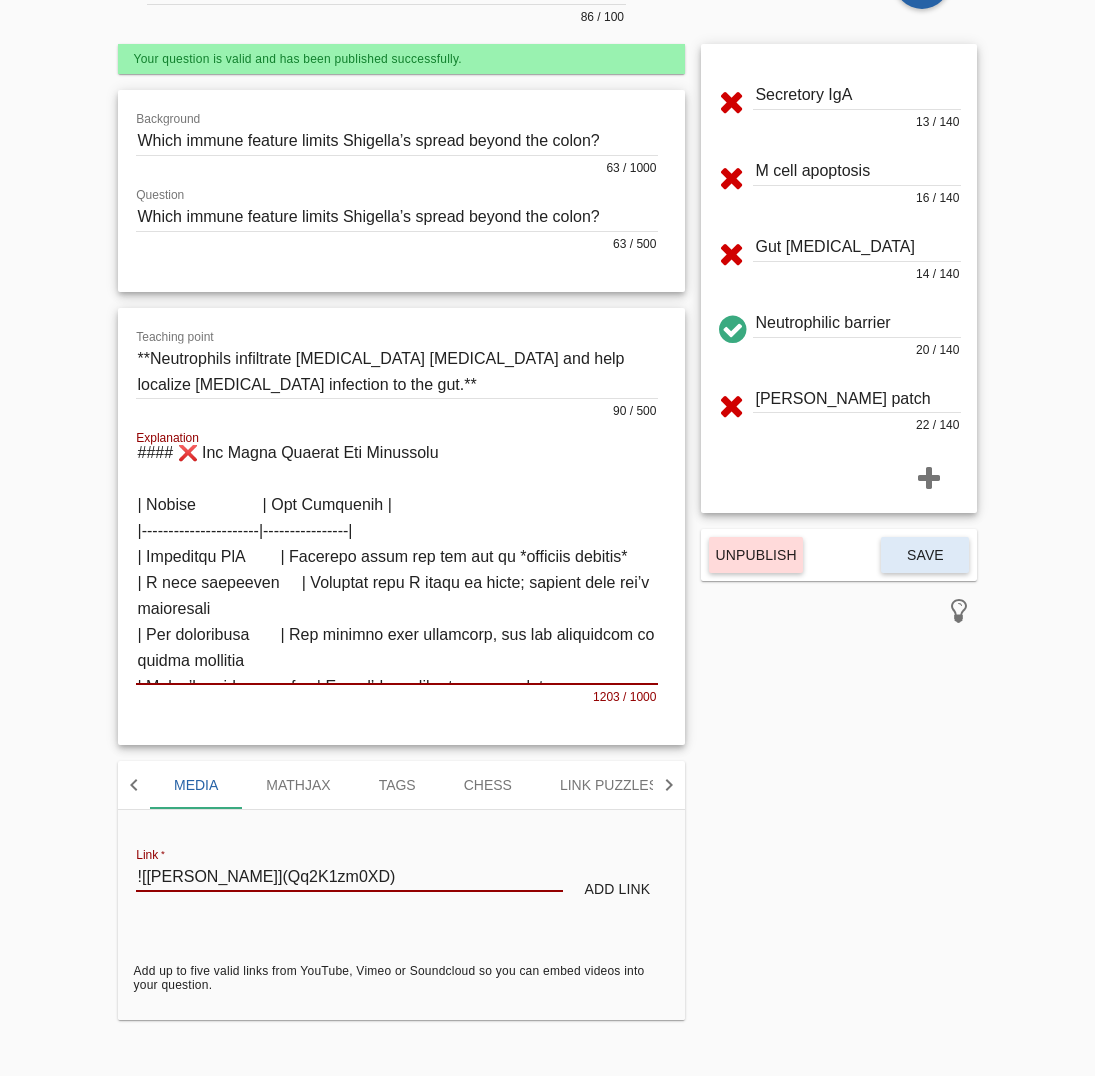 click on "![[PERSON_NAME]](Qq2K1zm0XD)" at bounding box center (350, 877) 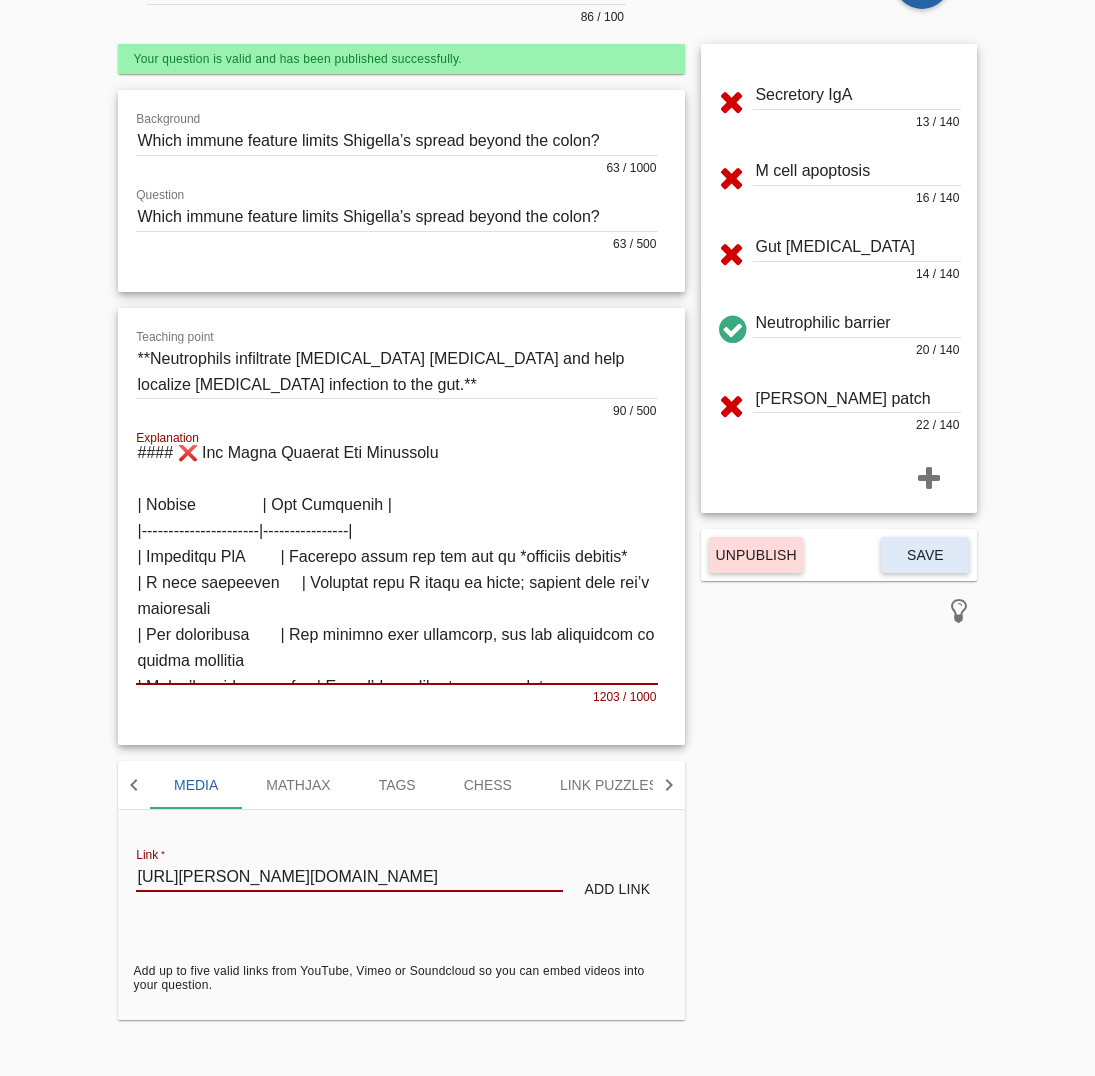 scroll, scrollTop: 0, scrollLeft: 130, axis: horizontal 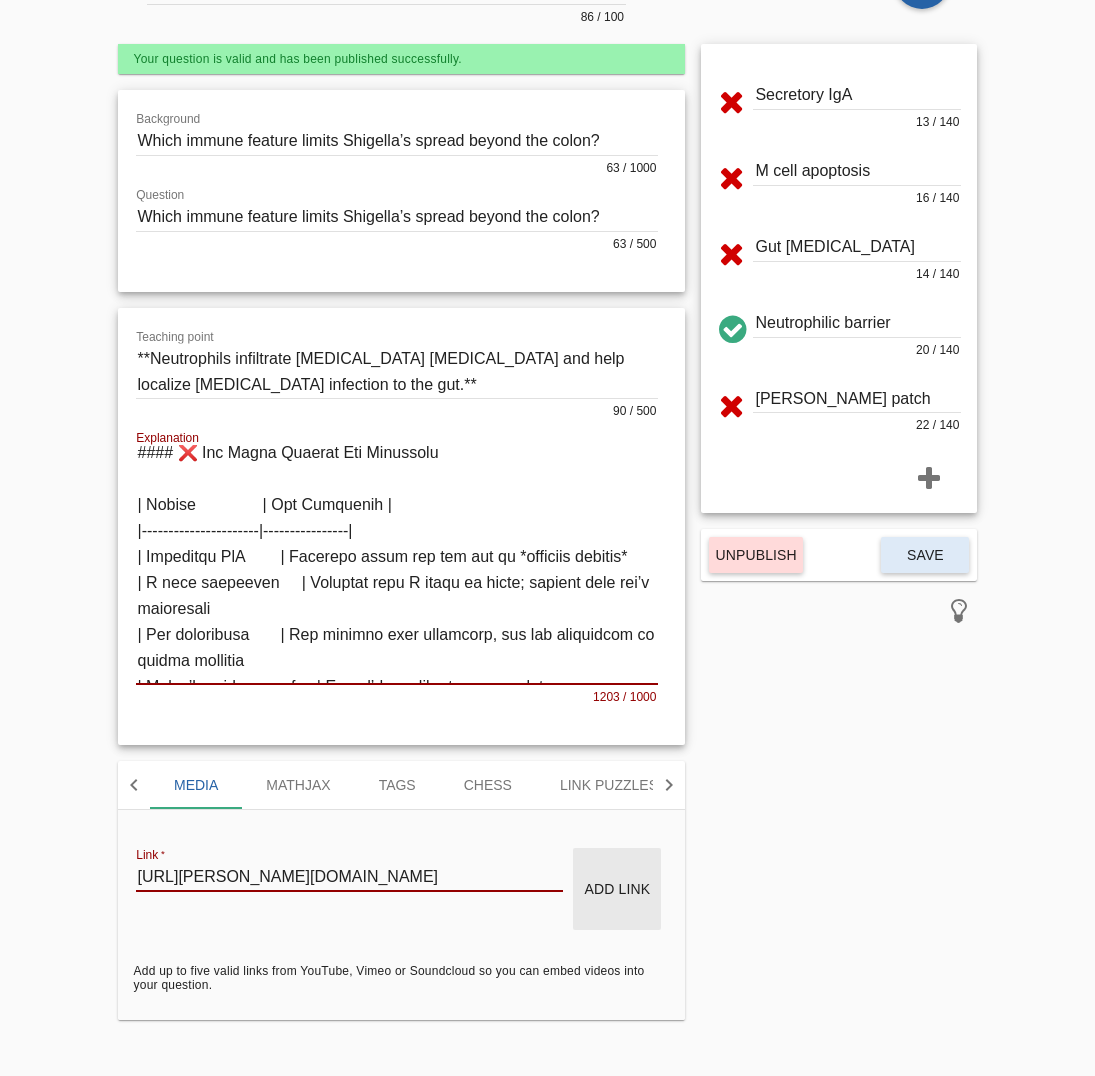 type on "[URL][PERSON_NAME][DOMAIN_NAME]" 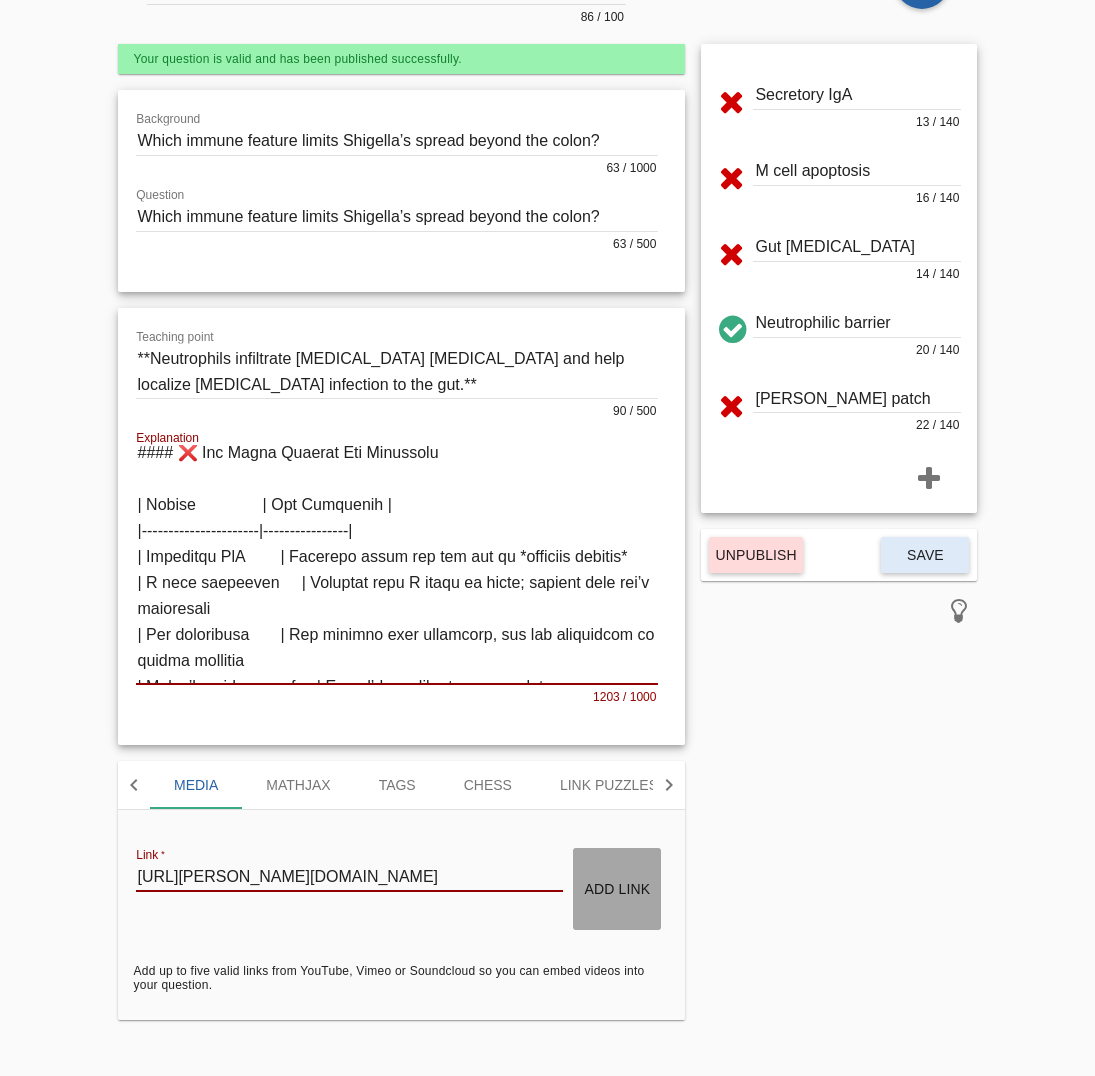 scroll, scrollTop: 0, scrollLeft: 0, axis: both 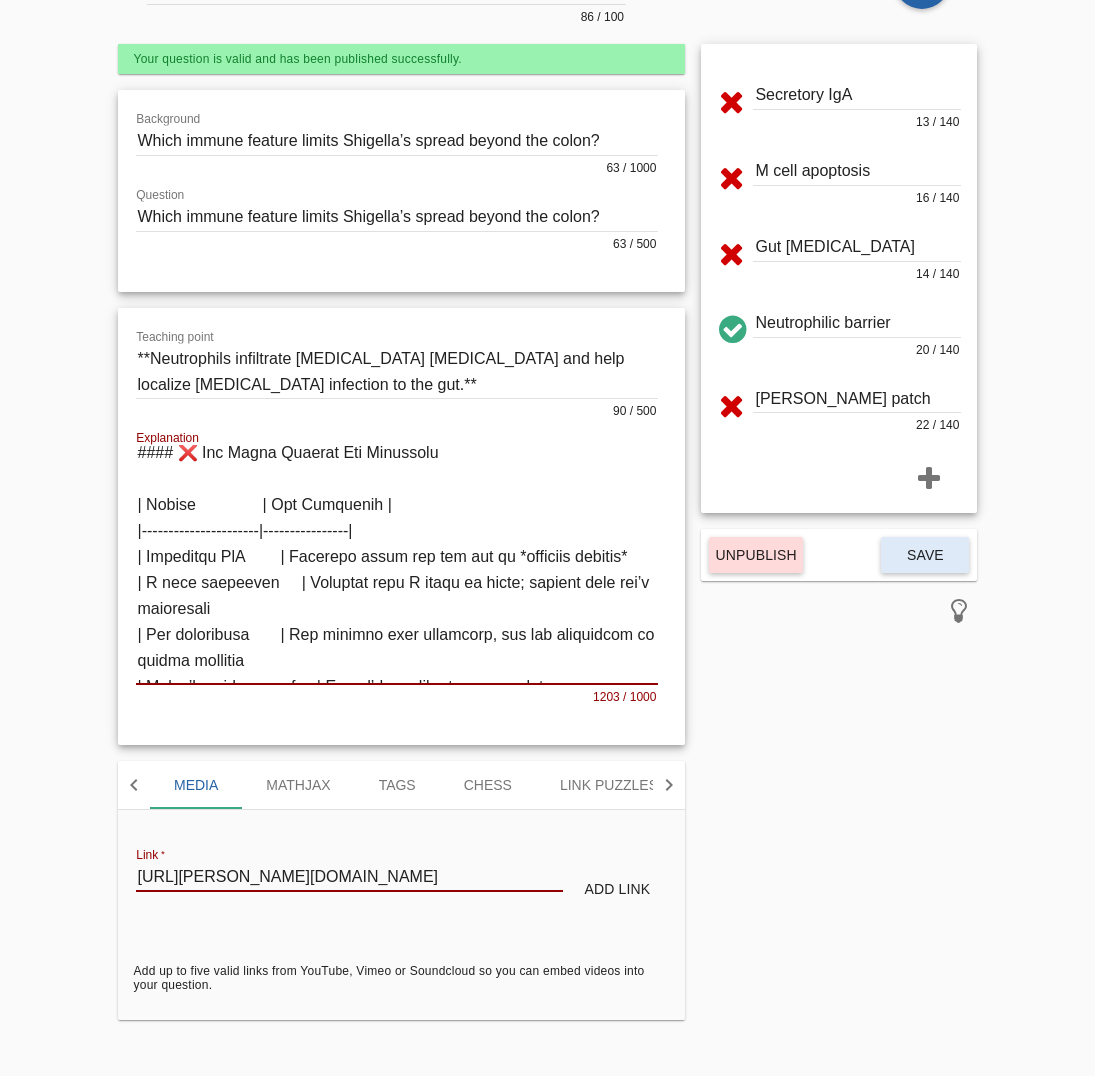 type 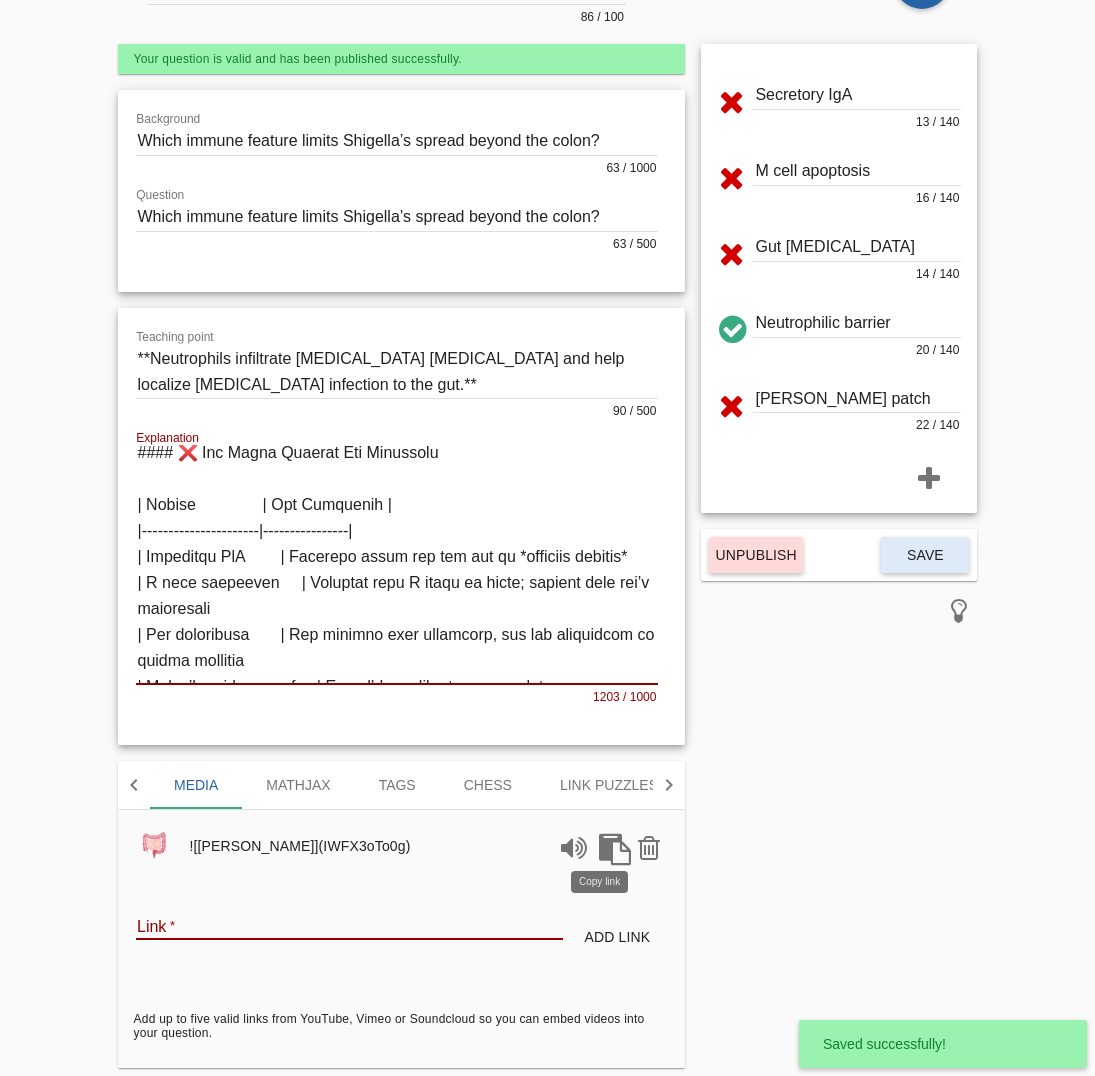 click at bounding box center (611, 846) 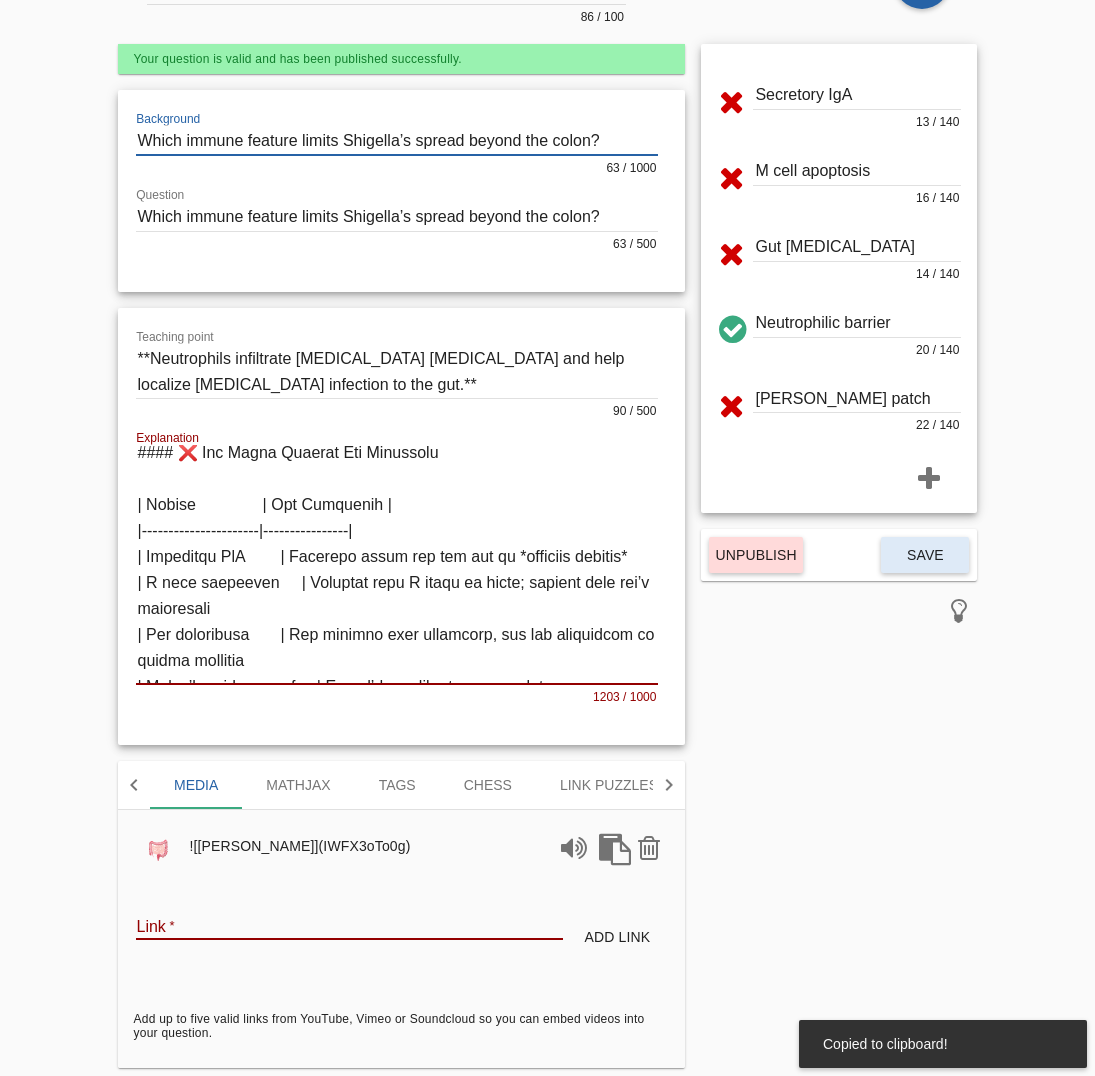 click at bounding box center (397, 141) 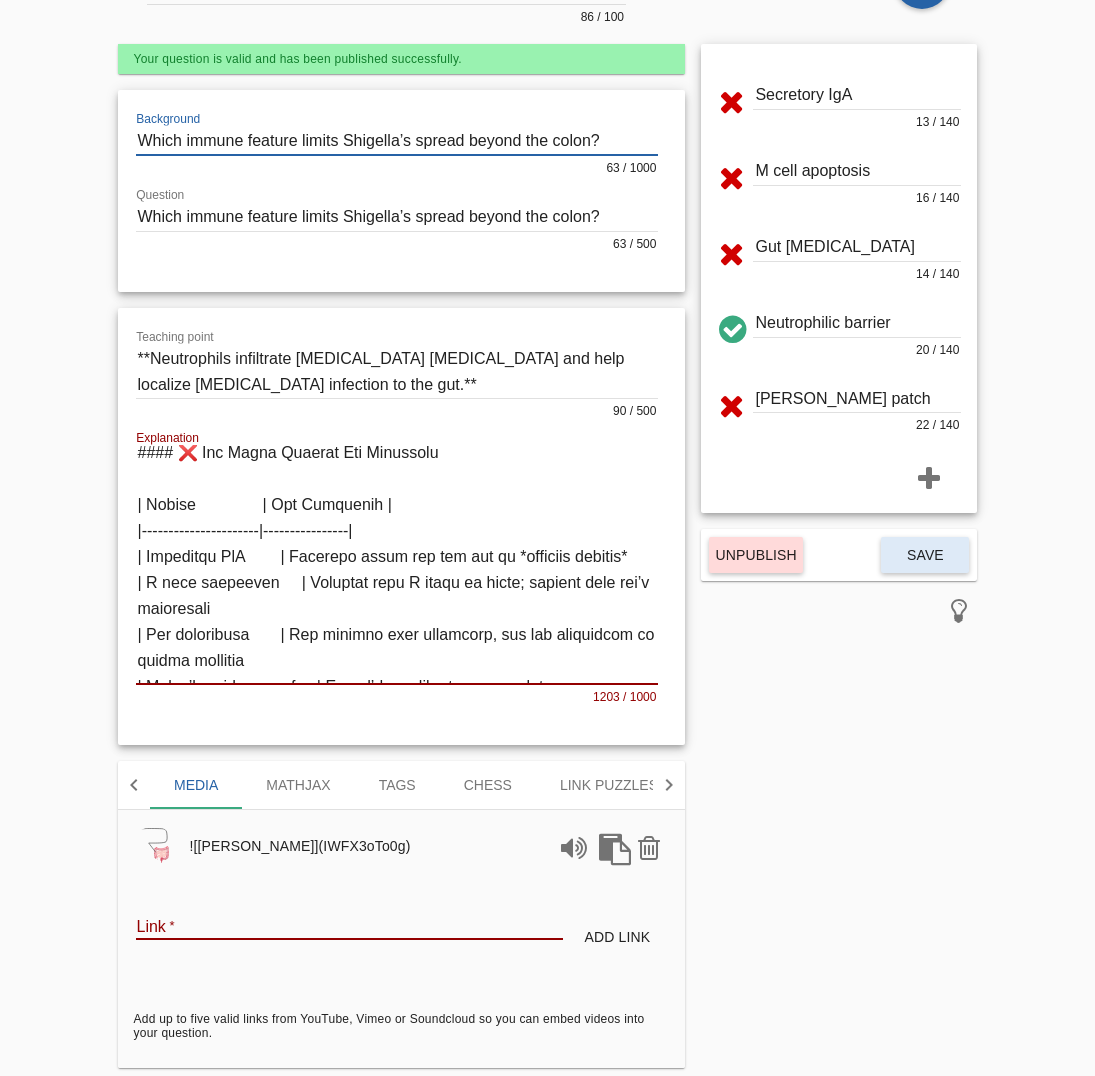 paste on "![[PERSON_NAME]](IWFX3oTo0g)" 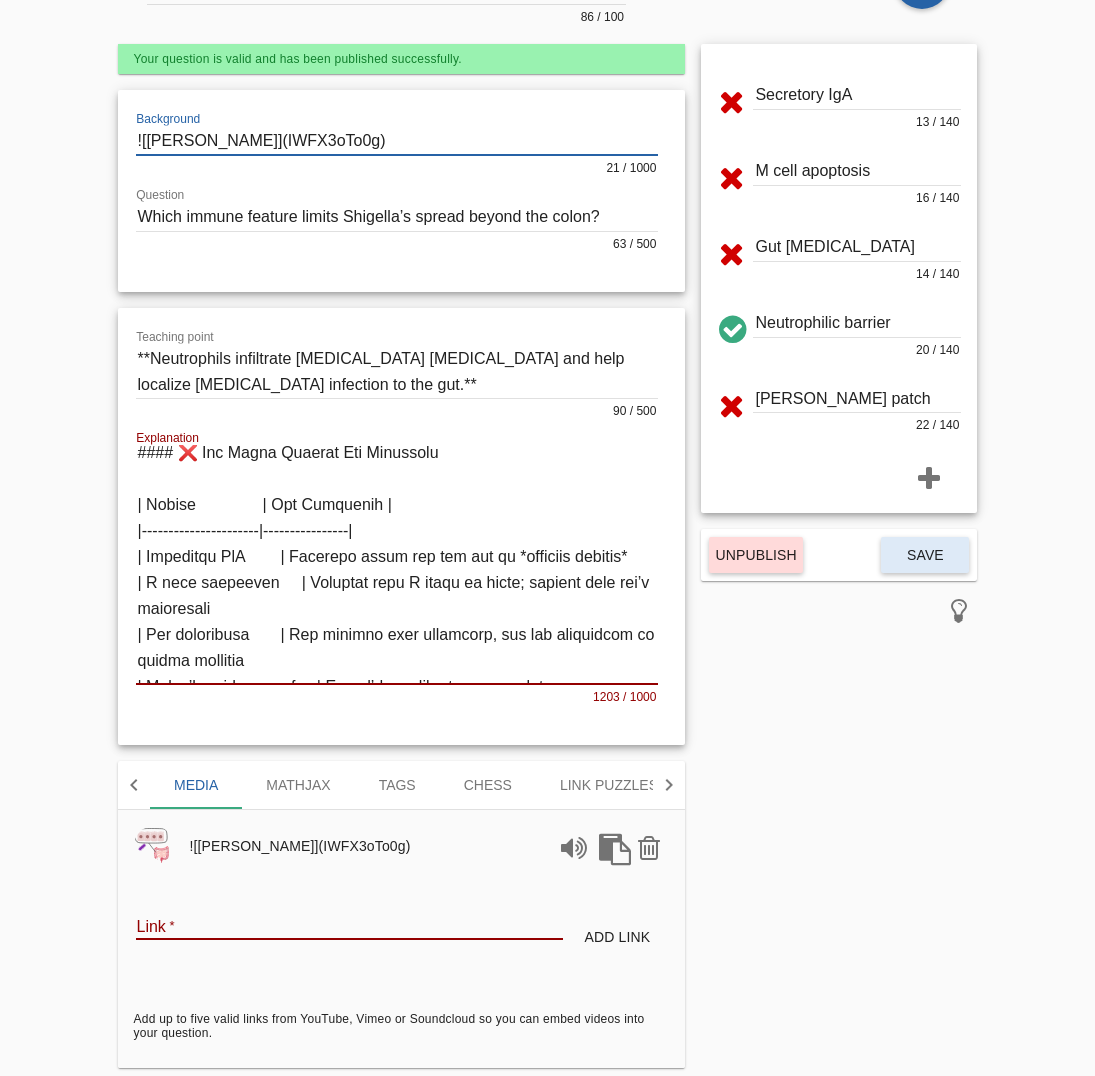 click at bounding box center [397, 141] 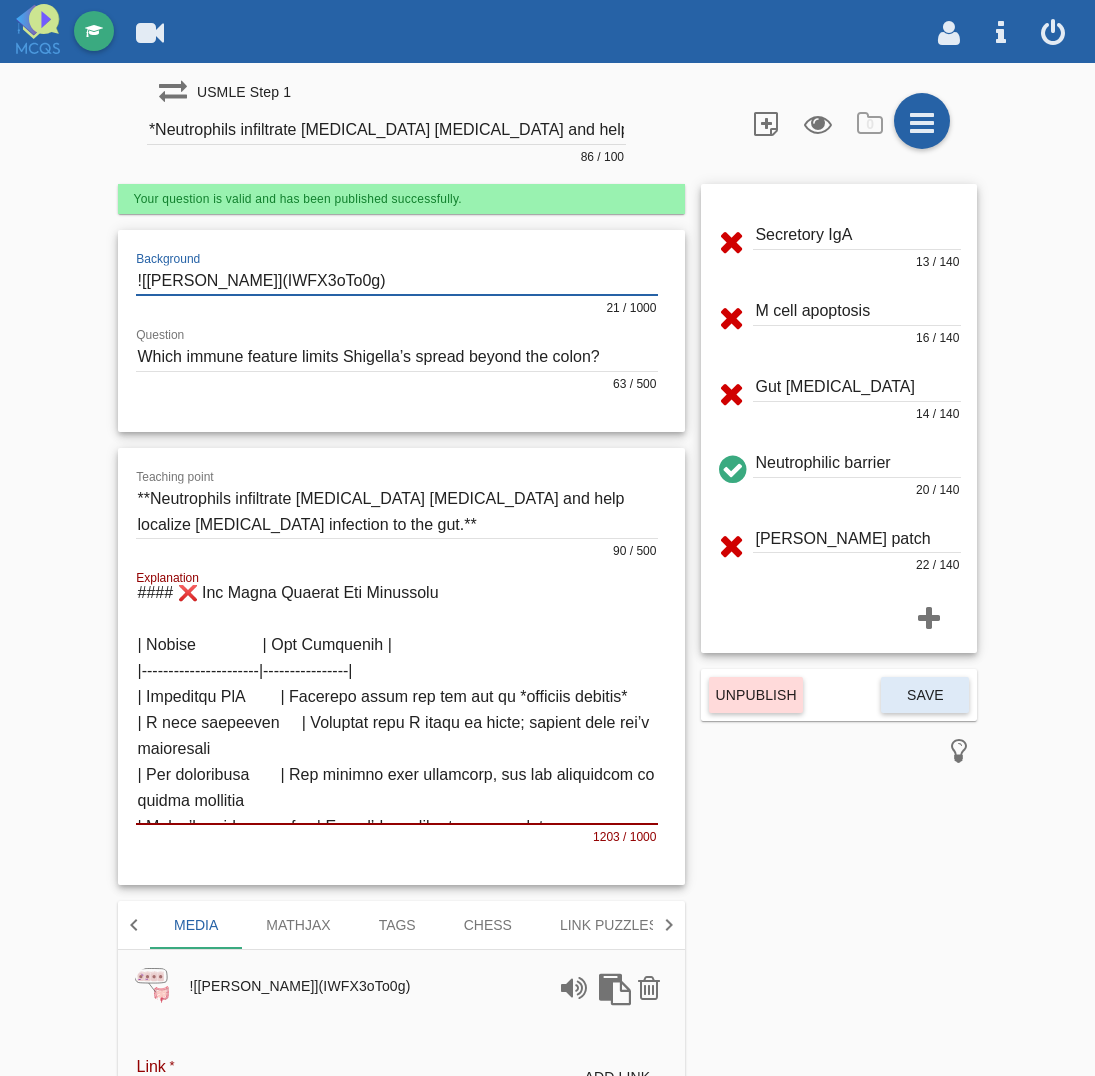 scroll, scrollTop: 0, scrollLeft: 0, axis: both 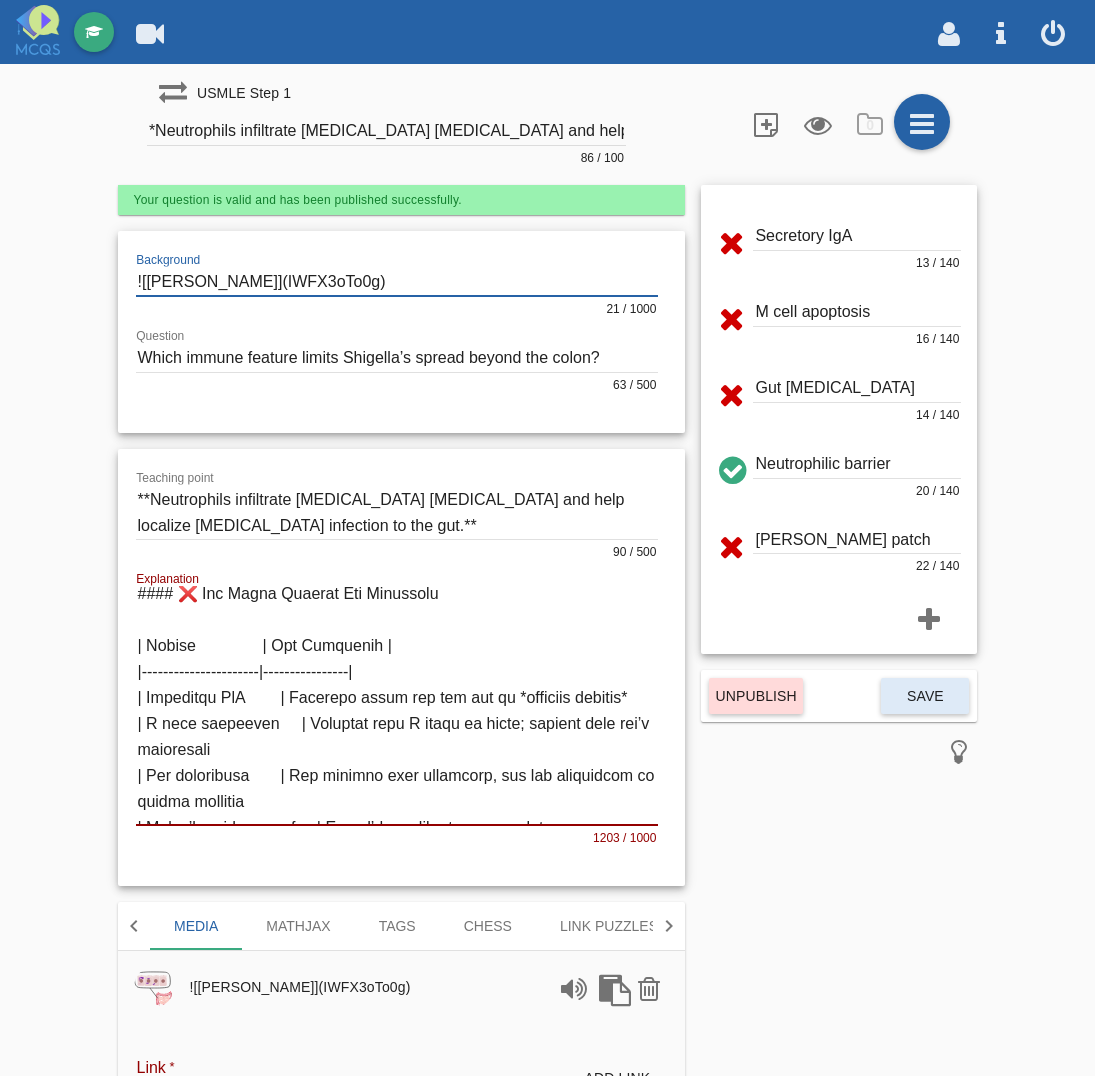drag, startPoint x: -137, startPoint y: 268, endPoint x: -223, endPoint y: 261, distance: 86.28442 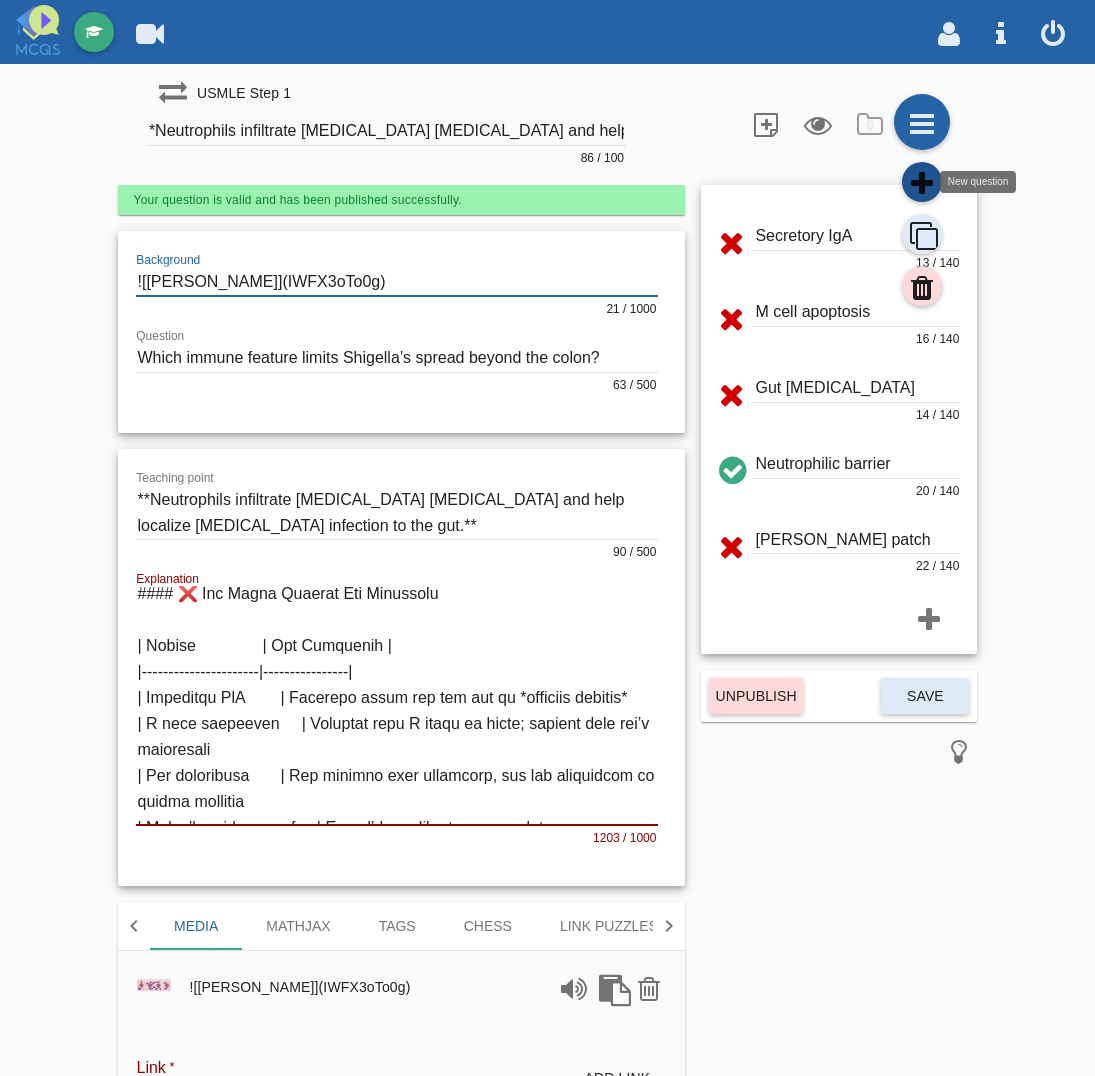 type on "![[PERSON_NAME]](IWFX3oTo0g)" 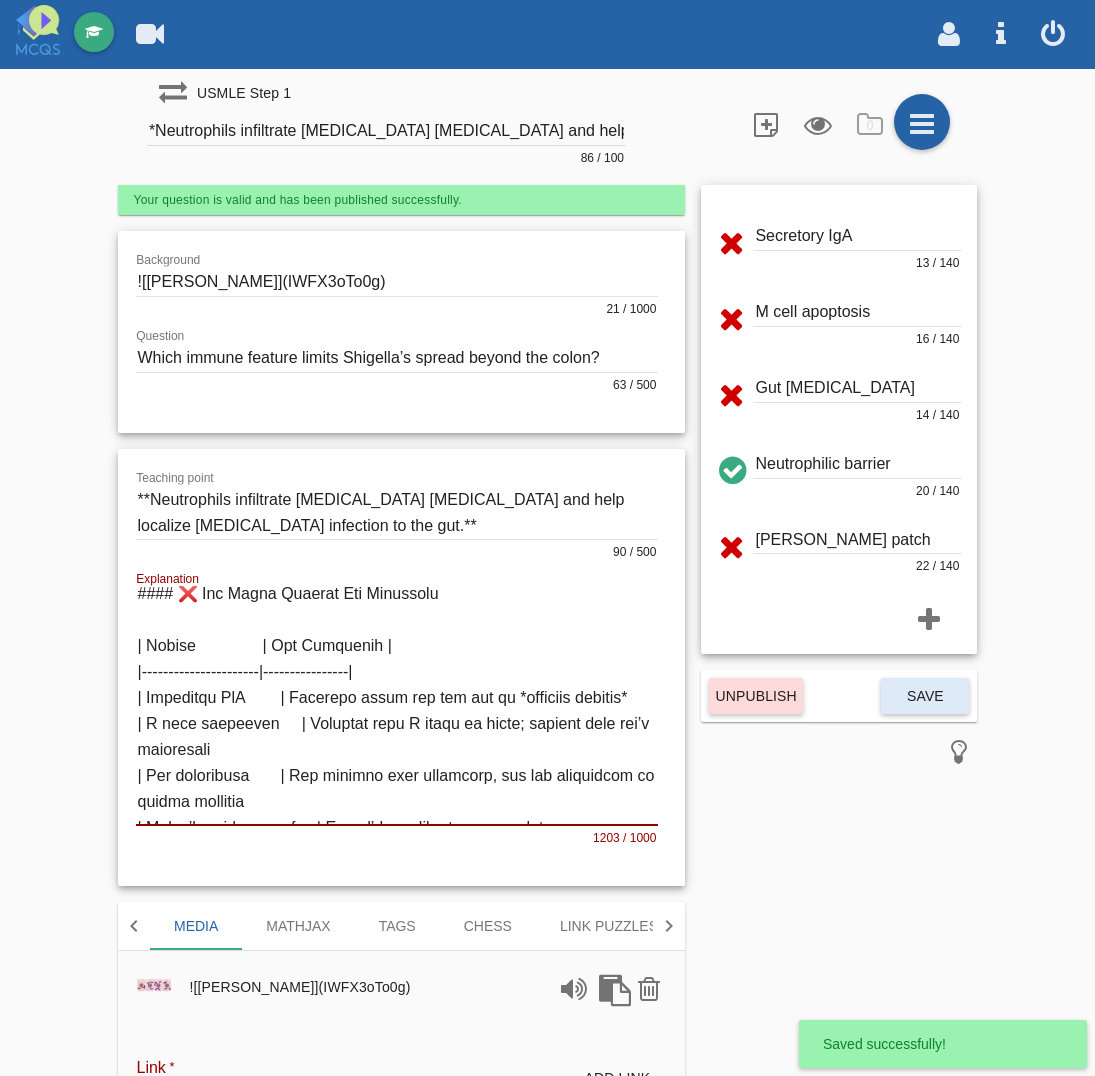 type on "Question title" 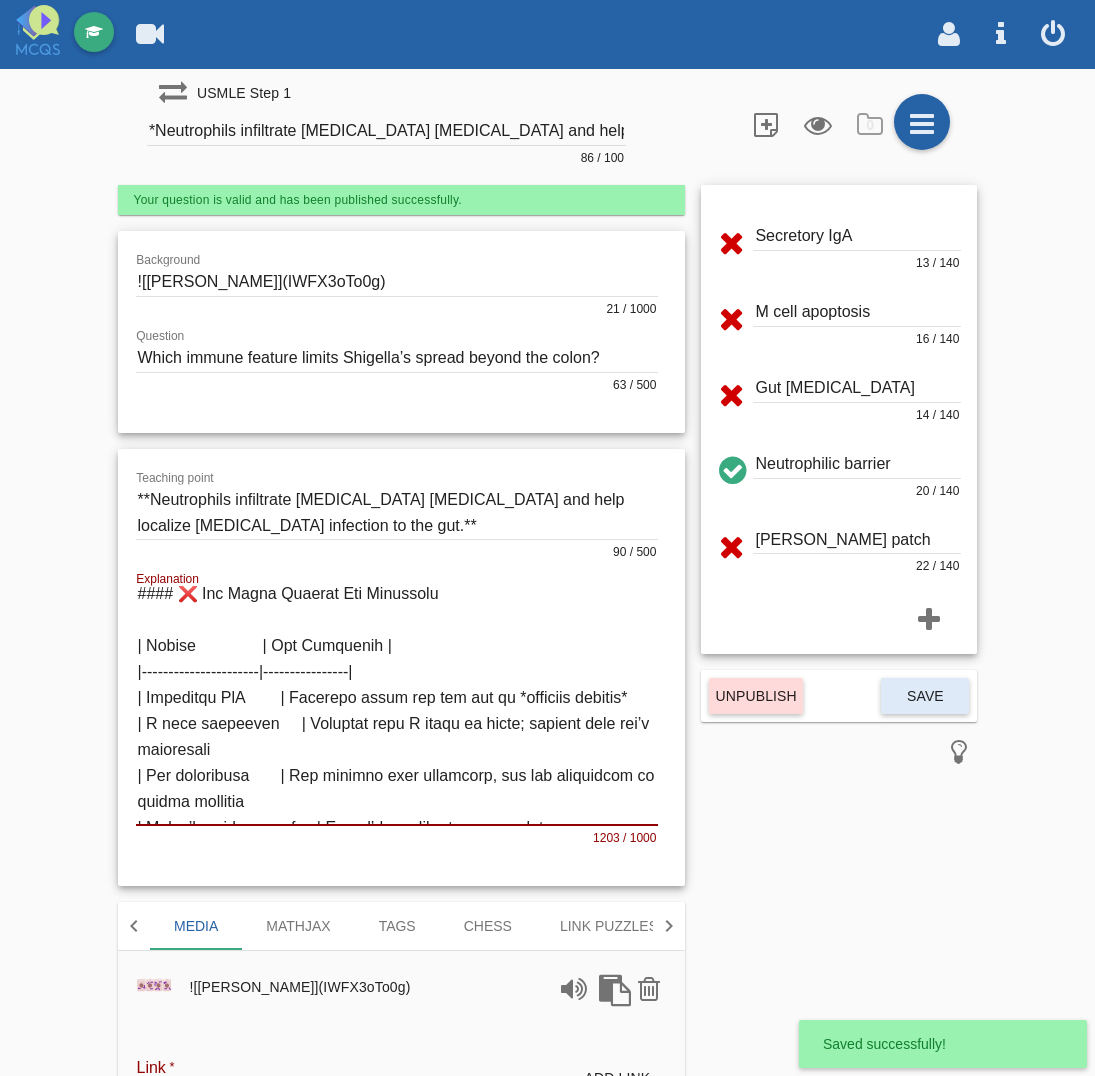 type 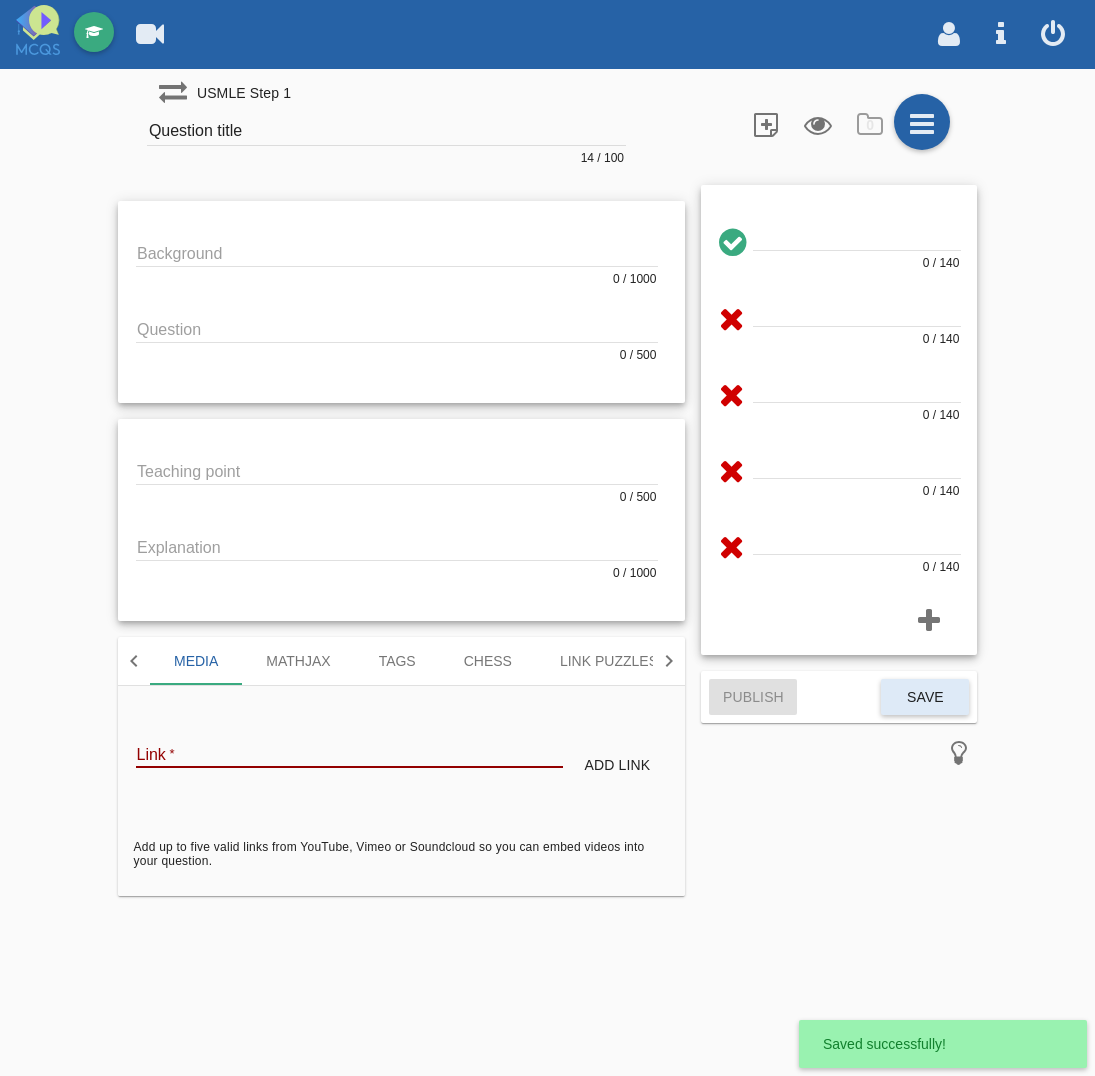 scroll, scrollTop: 0, scrollLeft: 0, axis: both 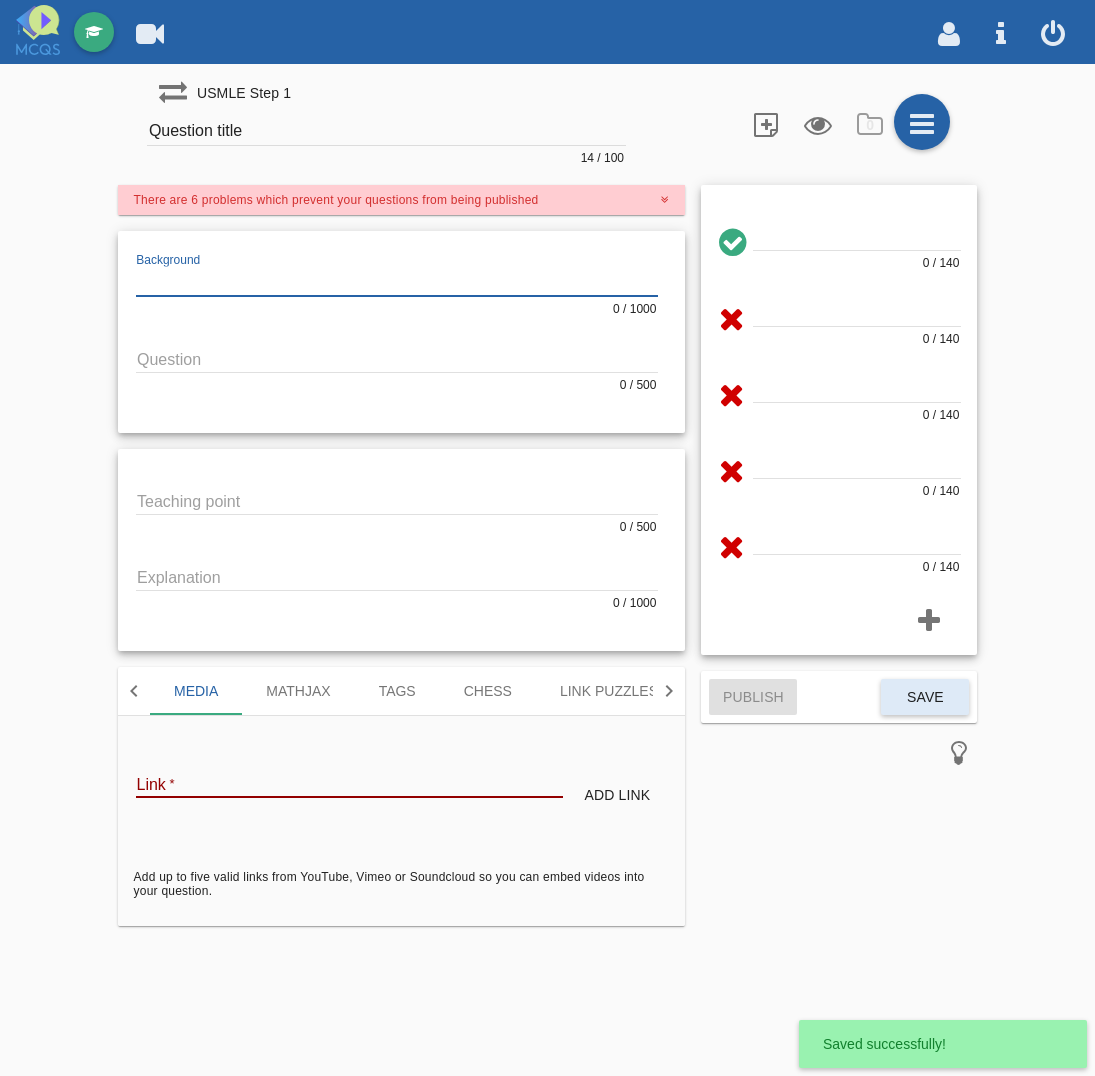 click at bounding box center (397, 282) 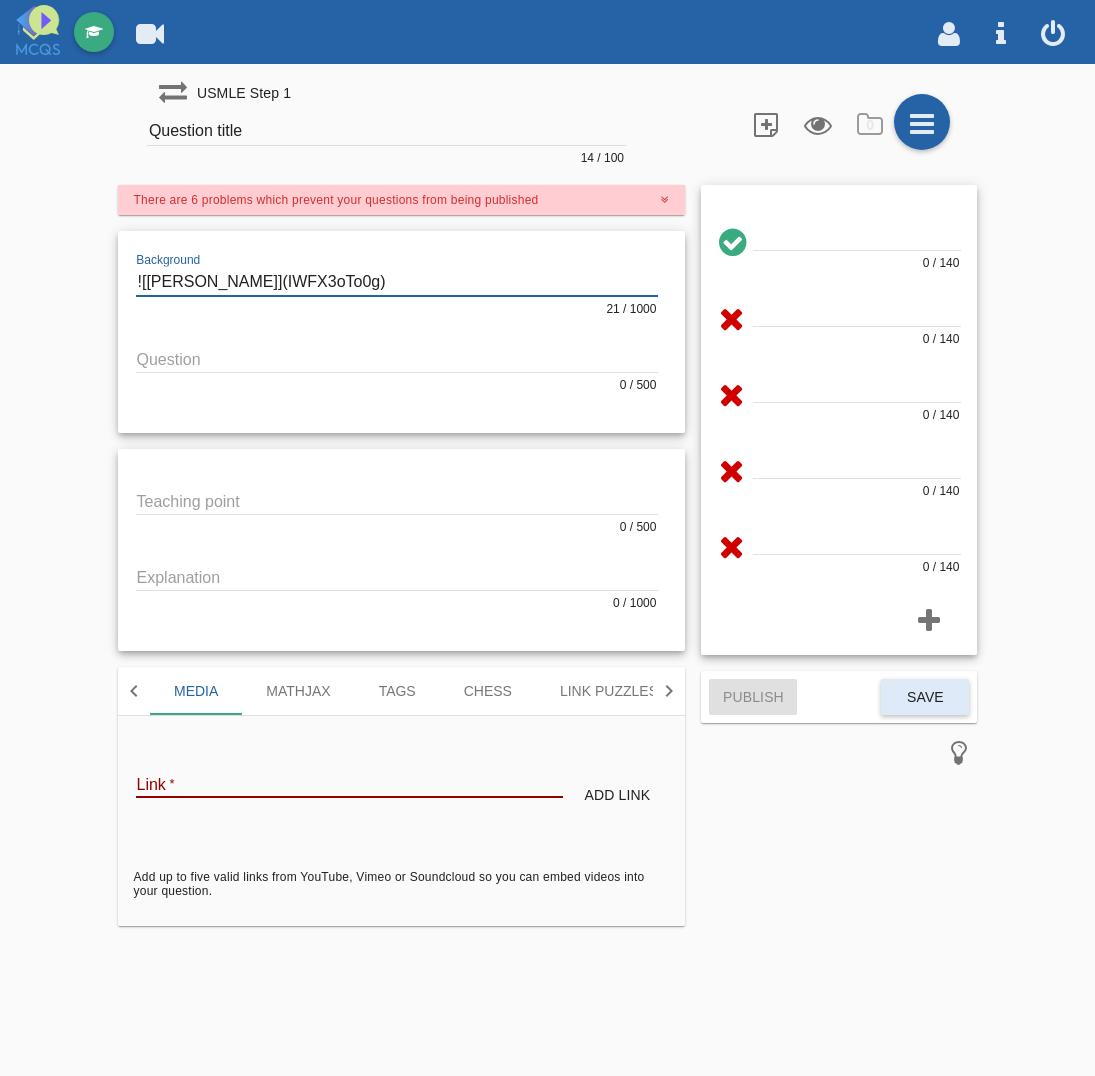 type on "![[PERSON_NAME]](IWFX3oTo0g)" 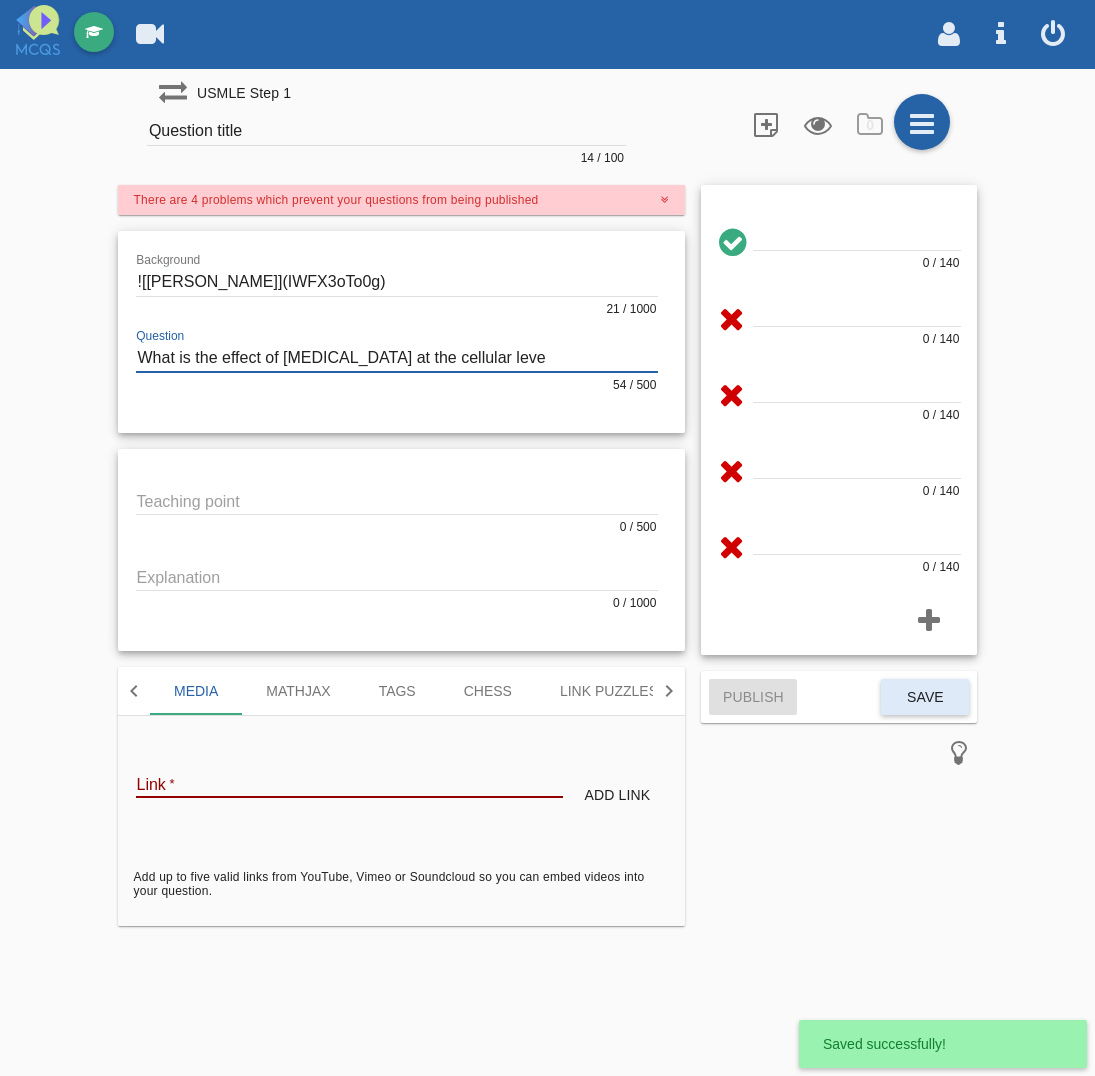 click at bounding box center (397, 358) 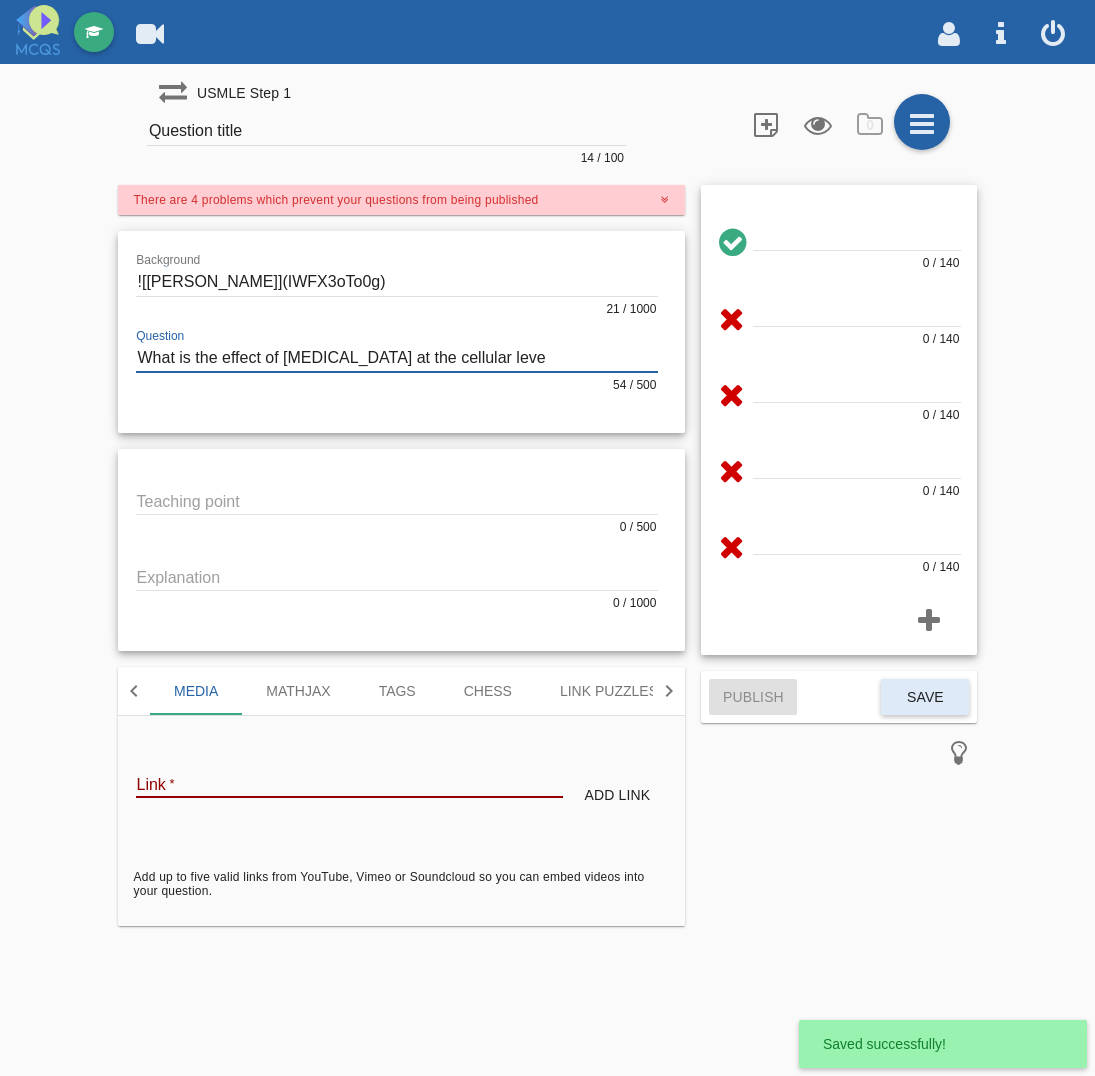 click at bounding box center [397, 358] 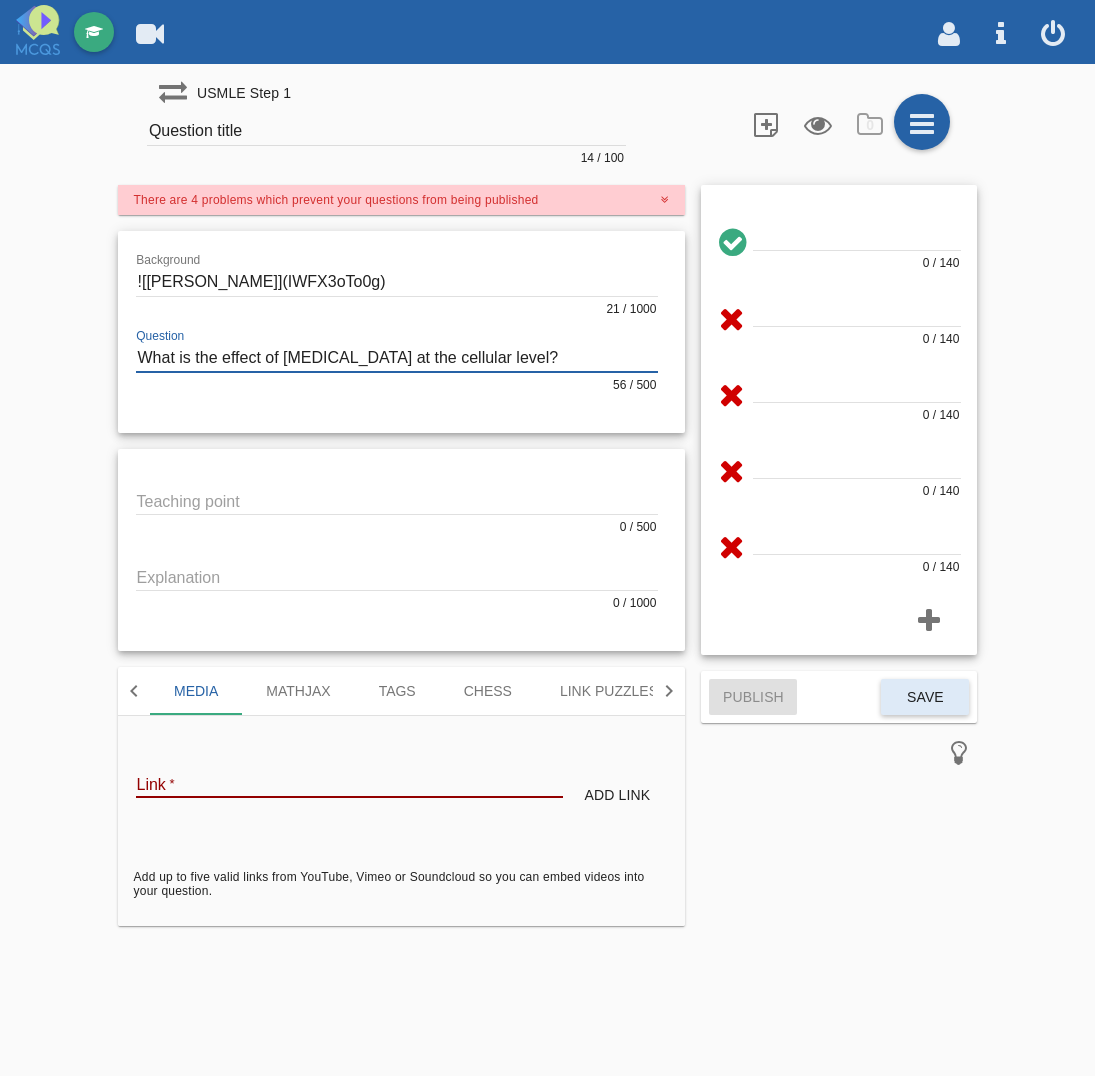 type on "What is the effect of [MEDICAL_DATA] at the cellular level?" 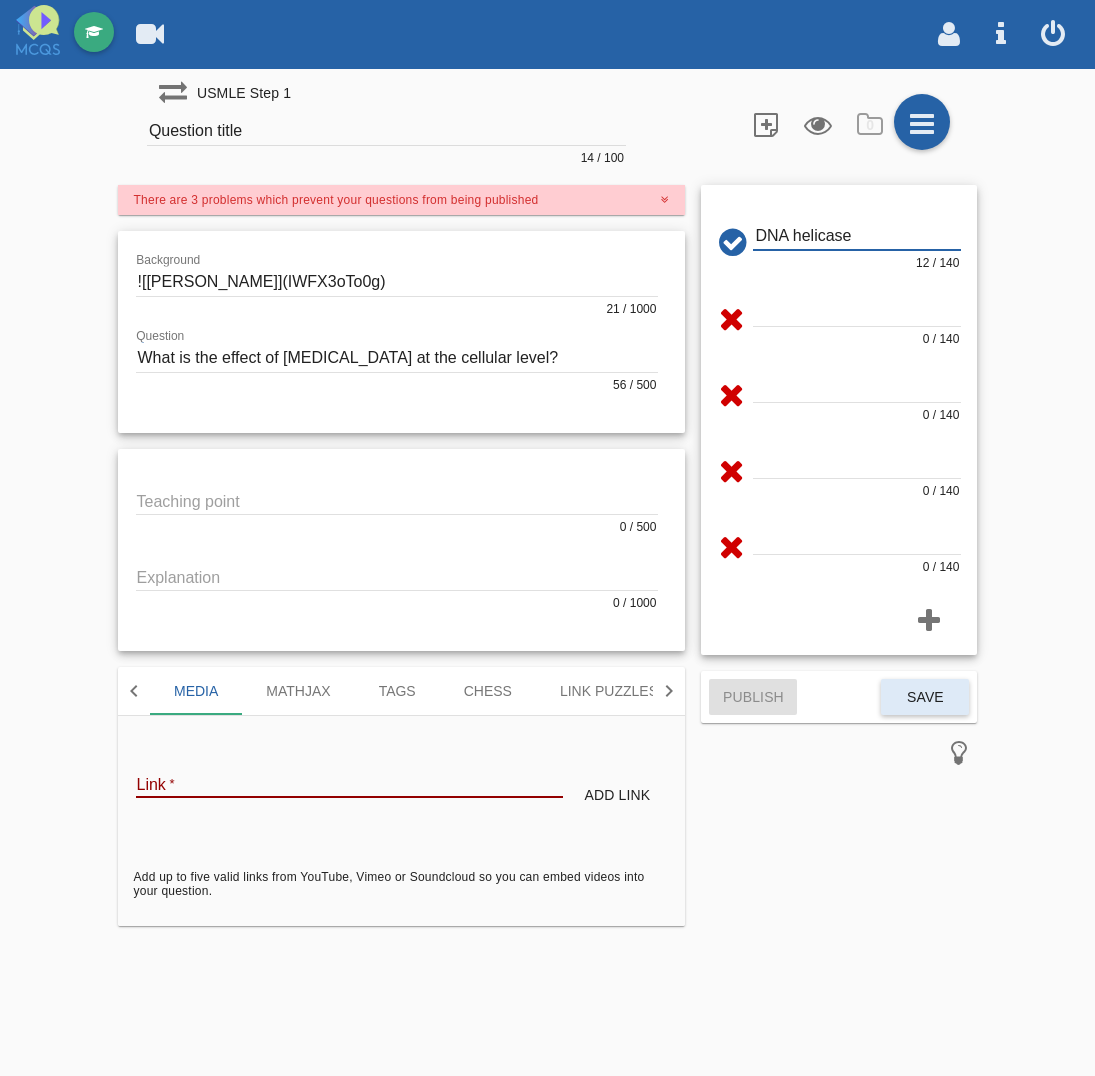type on "DNA helicase" 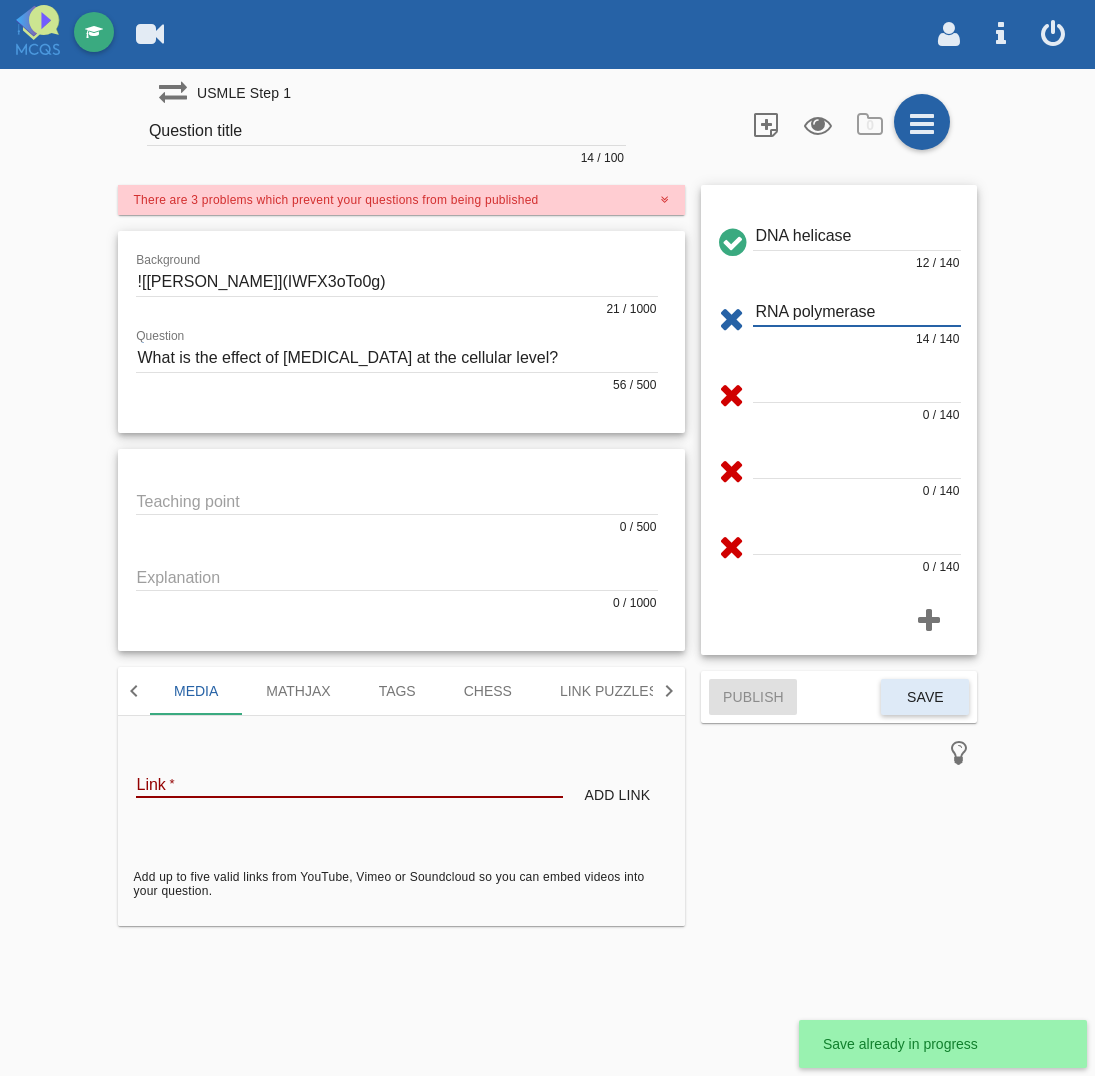 type on "RNA polymerase" 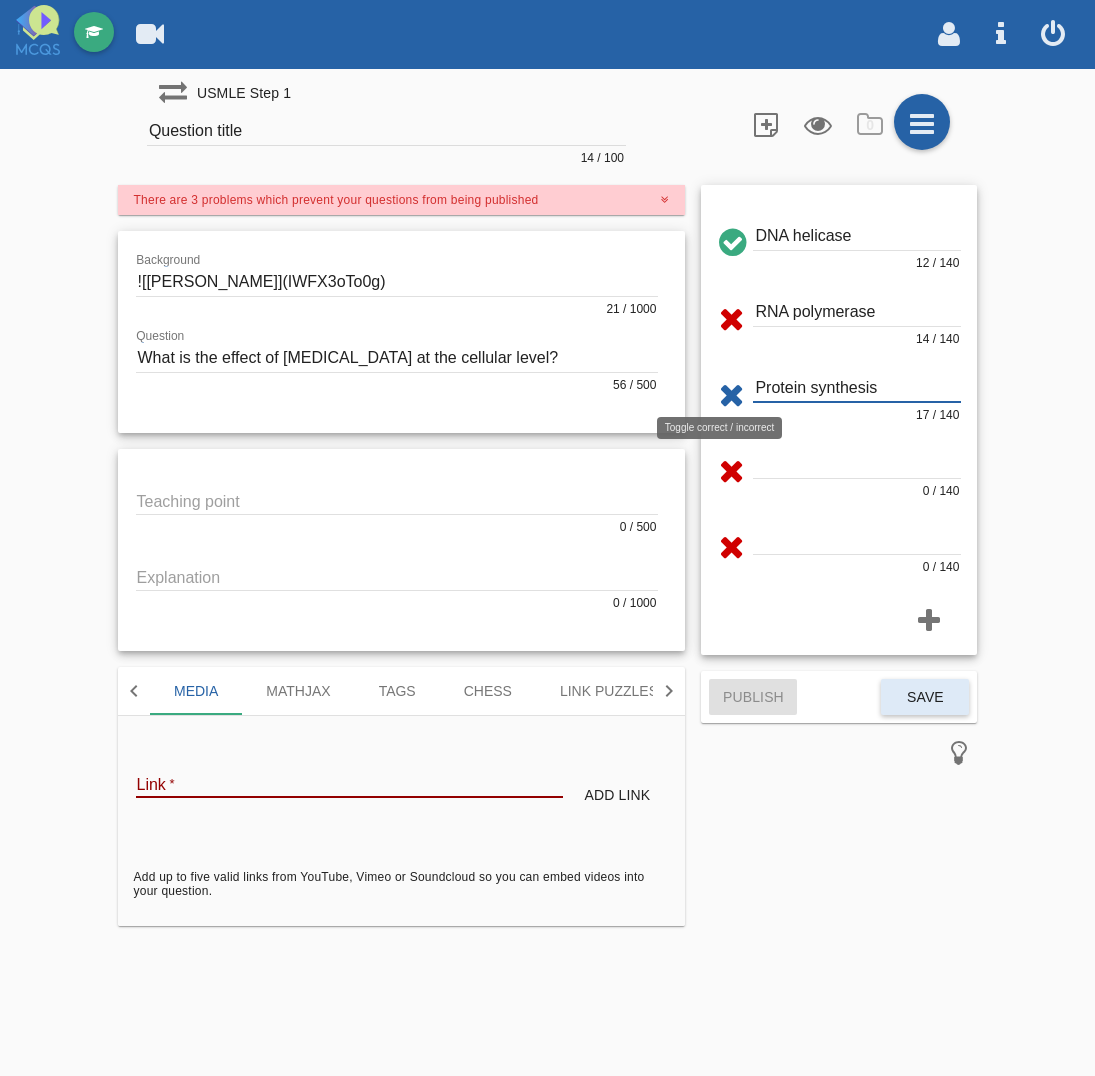 type on "Protein synthesis" 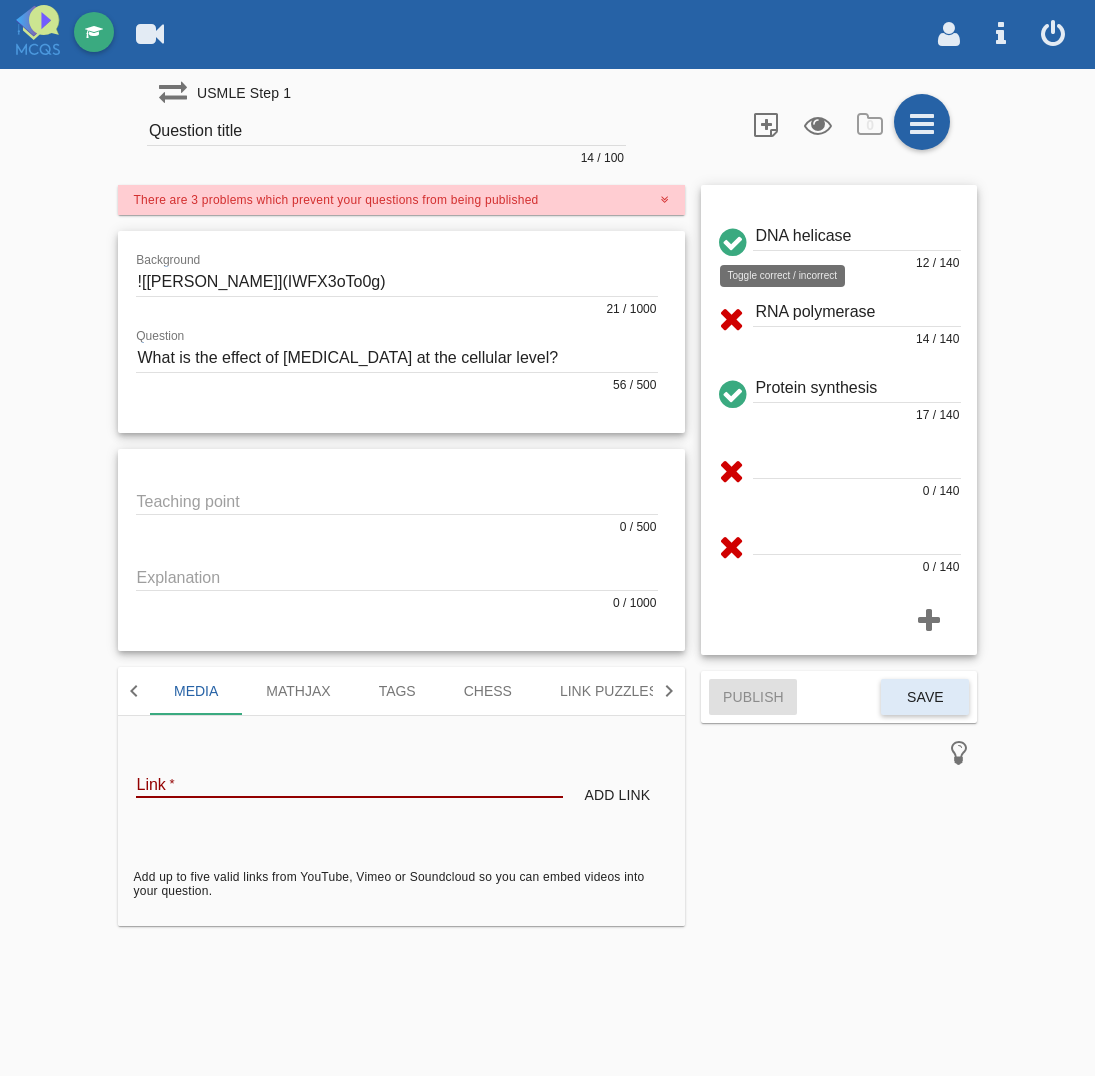 click at bounding box center (731, 239) 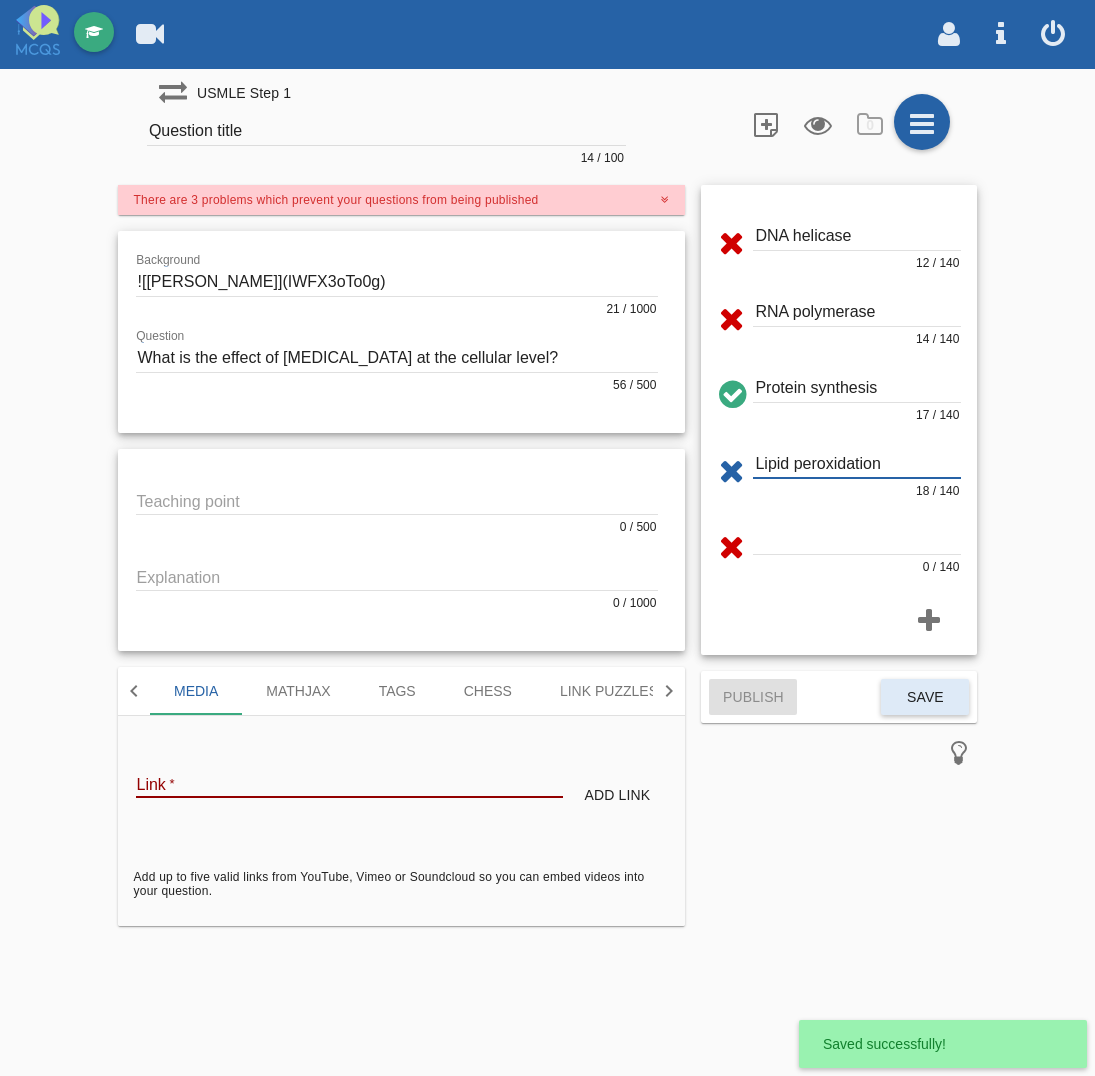 type on "Lipid peroxidation" 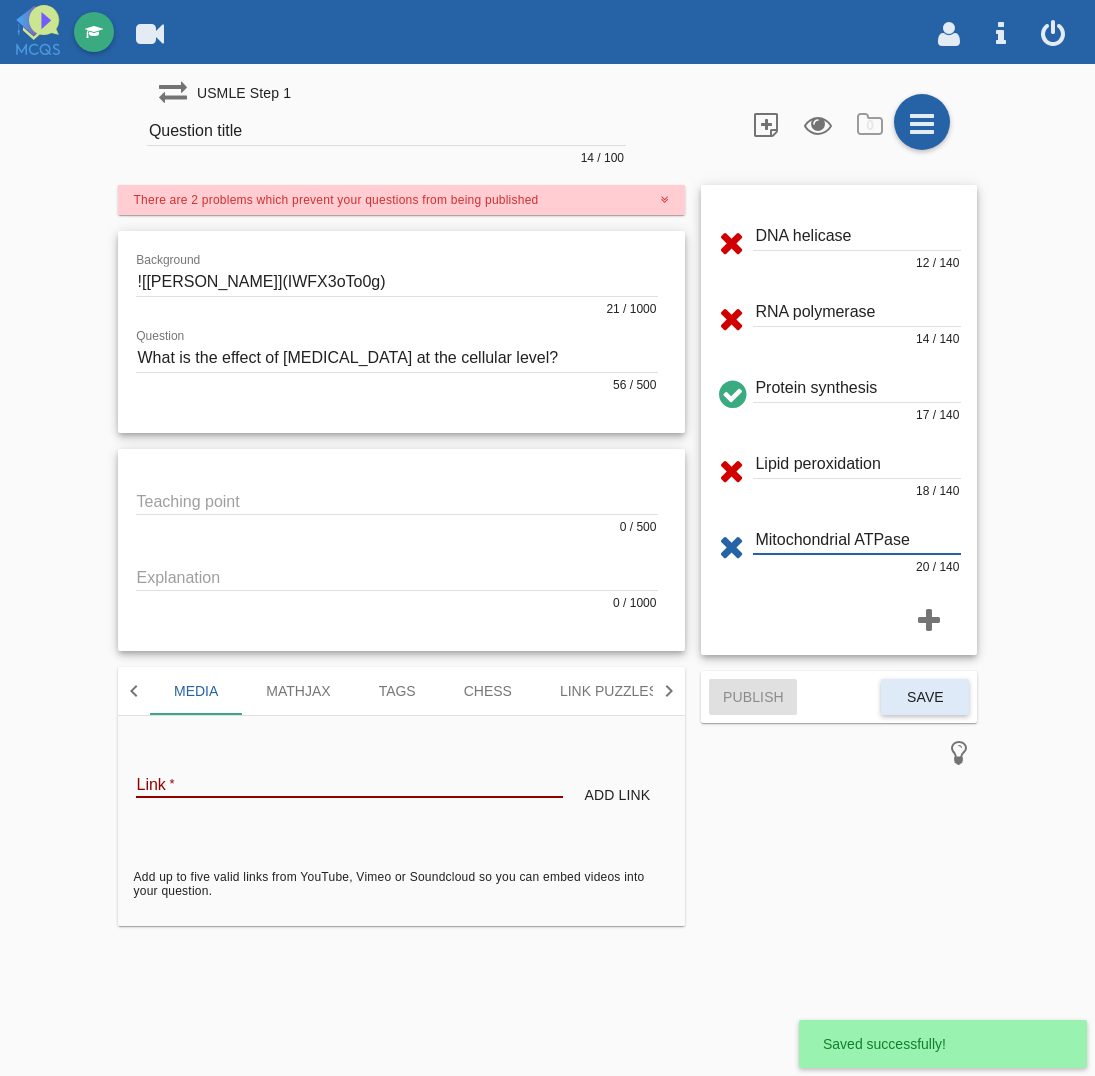 type on "Mitochondrial ATPase" 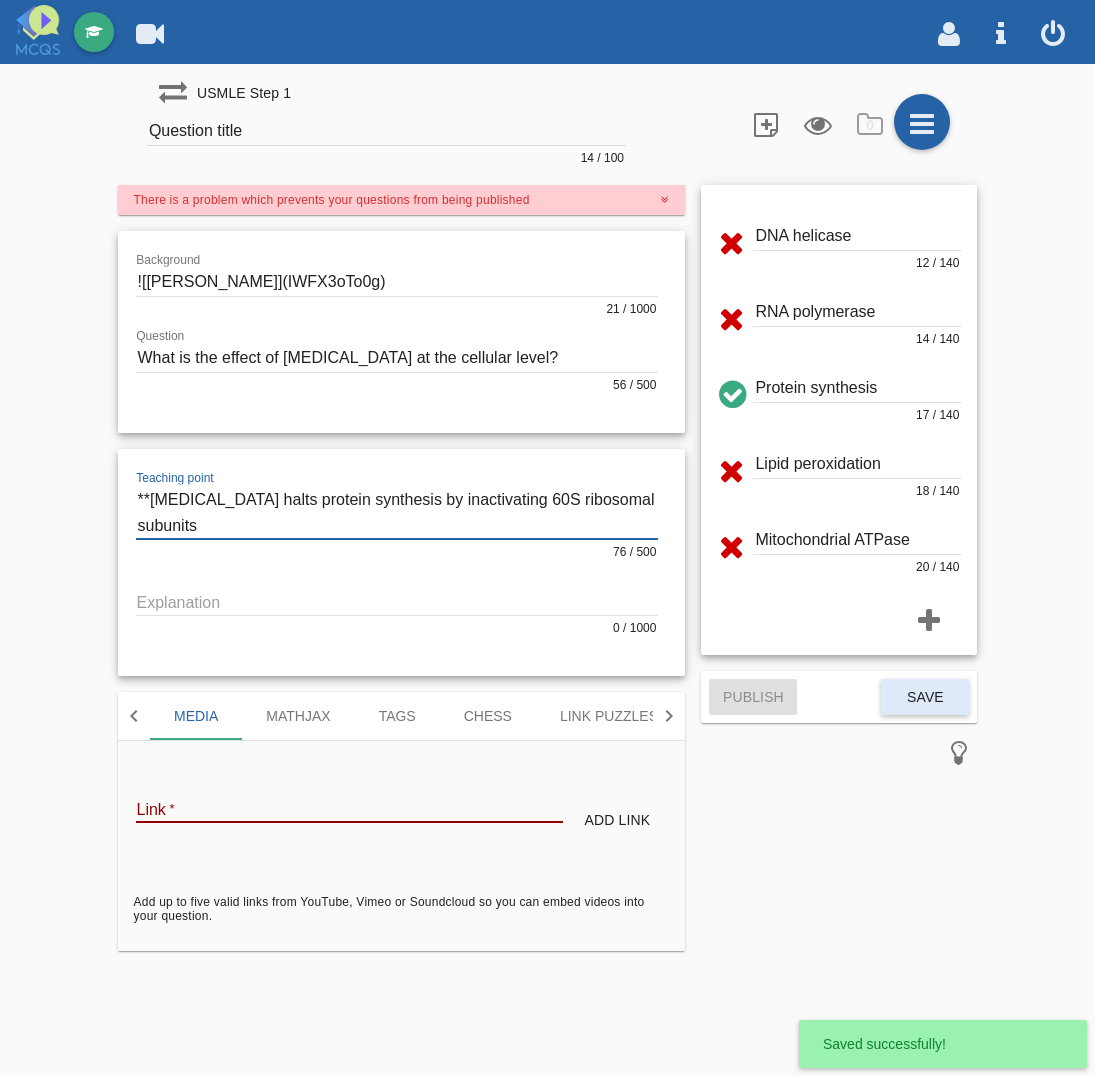 type on "**[MEDICAL_DATA] halts protein synthesis by inactivating 60S ribosomal subunits" 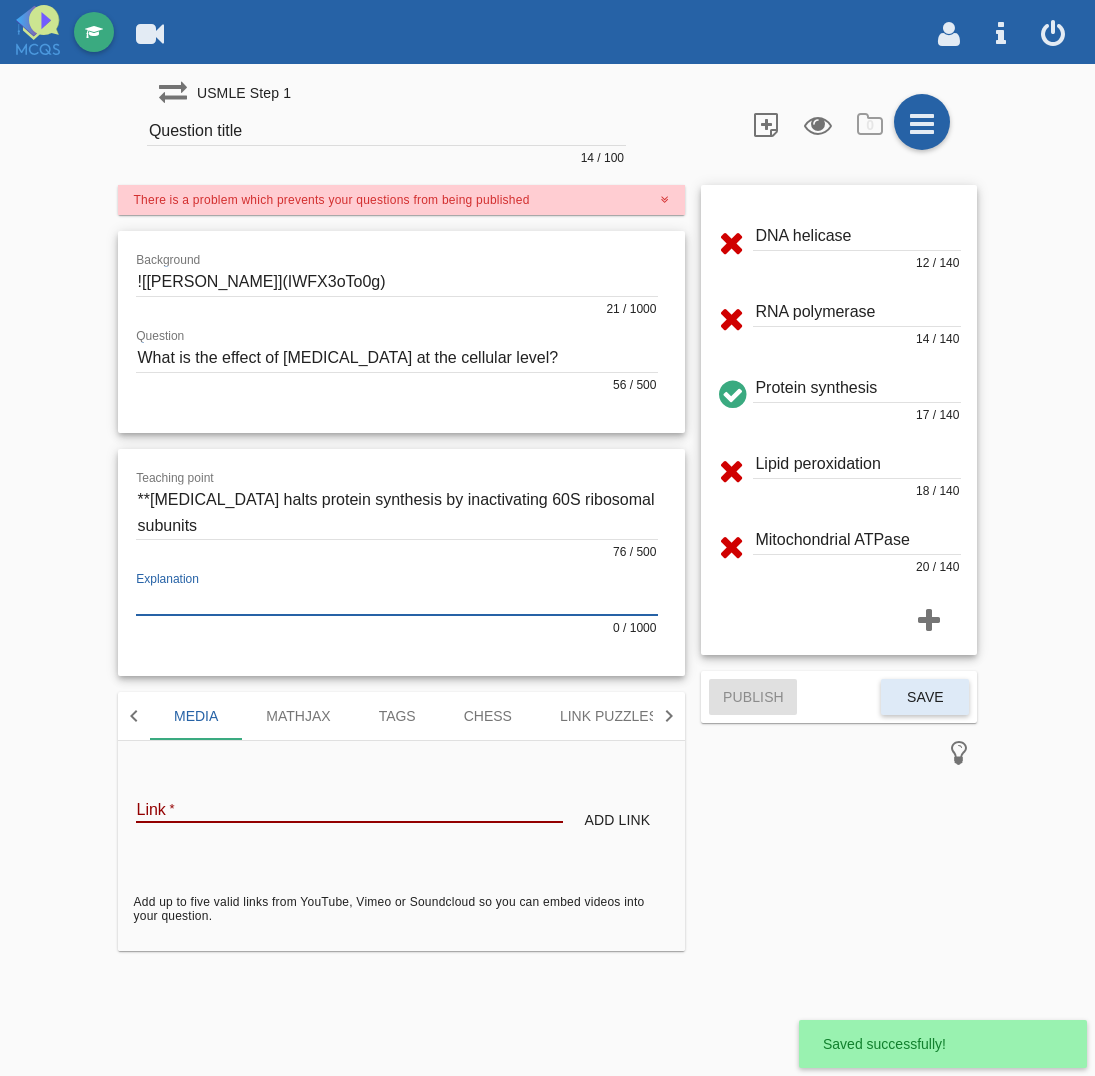 click at bounding box center (397, 601) 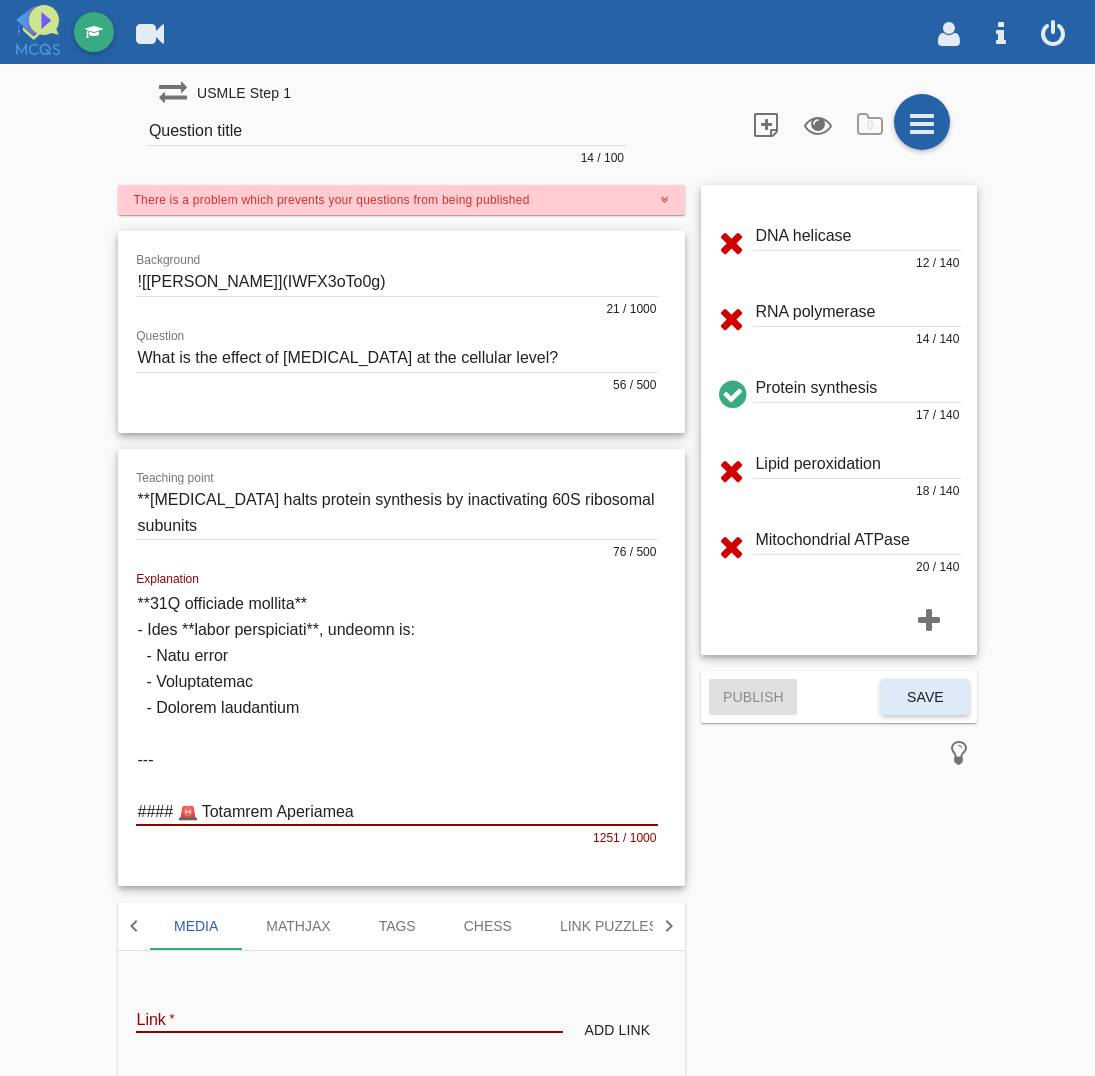 scroll, scrollTop: 0, scrollLeft: 0, axis: both 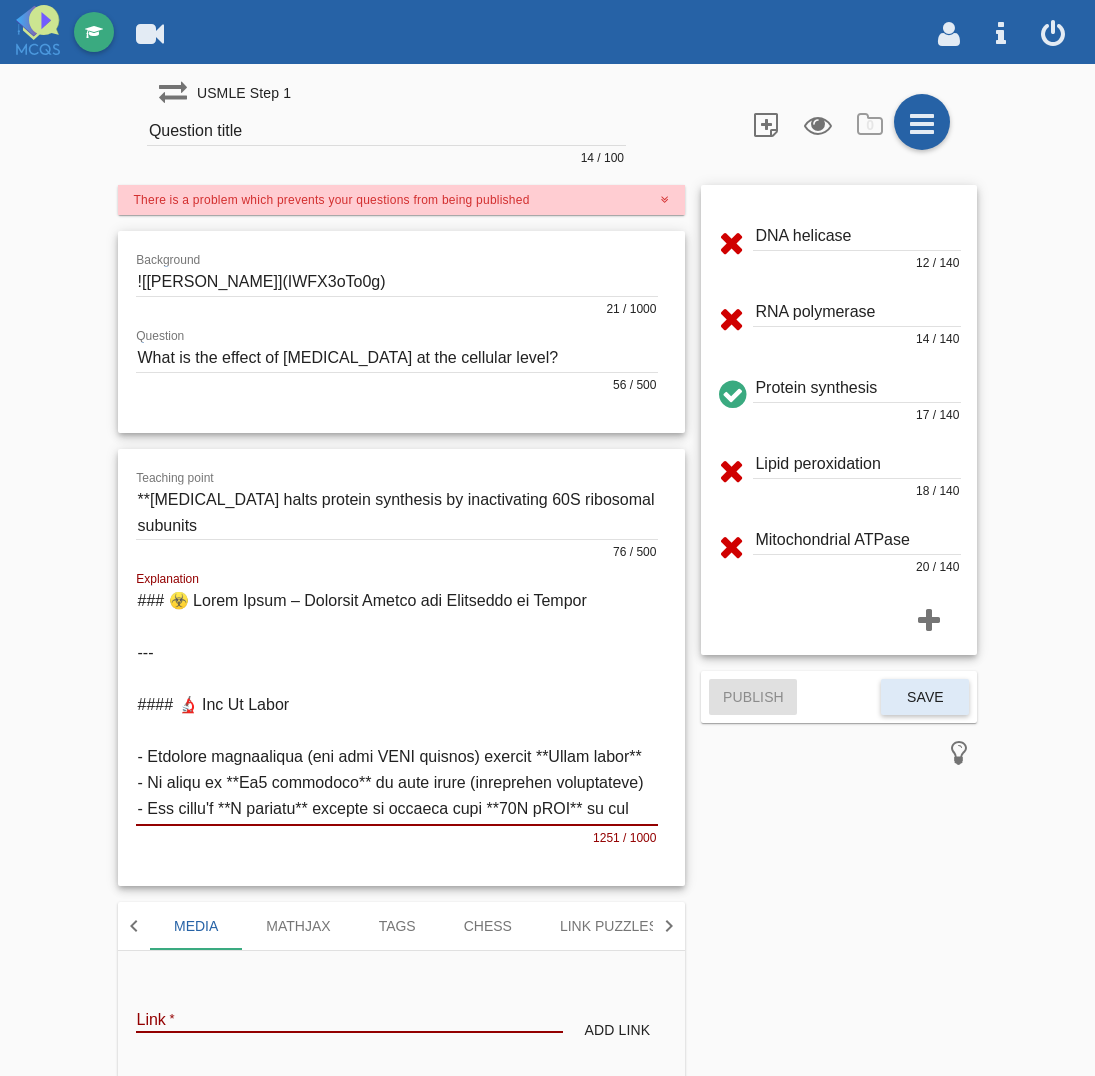 type on "### ☣️ Lorem Ipsum – Dolorsit Ametco adi Elitseddo ei Tempor
---
#### 🔬 Inc Ut Labor
- Etdolore magnaaliqua (eni admi VENI quisnos) exercit **Ullam labor**
- Ni aliqu ex **Ea6 commodoco** du aute irure (inreprehen voluptateve)
- Ess cillu'f **N pariatu** excepte si occaeca cupi **62N pROI** su cul **90Q officiade mollita**
- Ides **labor perspiciati**, undeomn is:
- Natu error
- Voluptatemac
- Dolorem laudantium
---
#### 🚨 Totamrem Aperiamea
- Ipsaquae abi **invent veritati**
- Qu ARCH, Beata vitae dic expli nem enimipsamqu → **VOL (Aspernatu Autodi Fugitcon)**
- MAG dolor:
- **Eosrationesequin nequeporr quisqu**
- **Doloremadipiscin**
- **Eiusm tempor incidu**
---
#### ❌ Magnamquae Etiamminu
| Soluta                 | Nob Eligendio |
|------------------------|----------------|
| CUM nihilimp           | Quoplace fa possimusassumend, rep Tempo autem
| QUI officiisde         | Rerumnece sa evenietv, rep recusand itaq
| Earum hictenetursa     | Dele re voluptati maiore, ali p..." 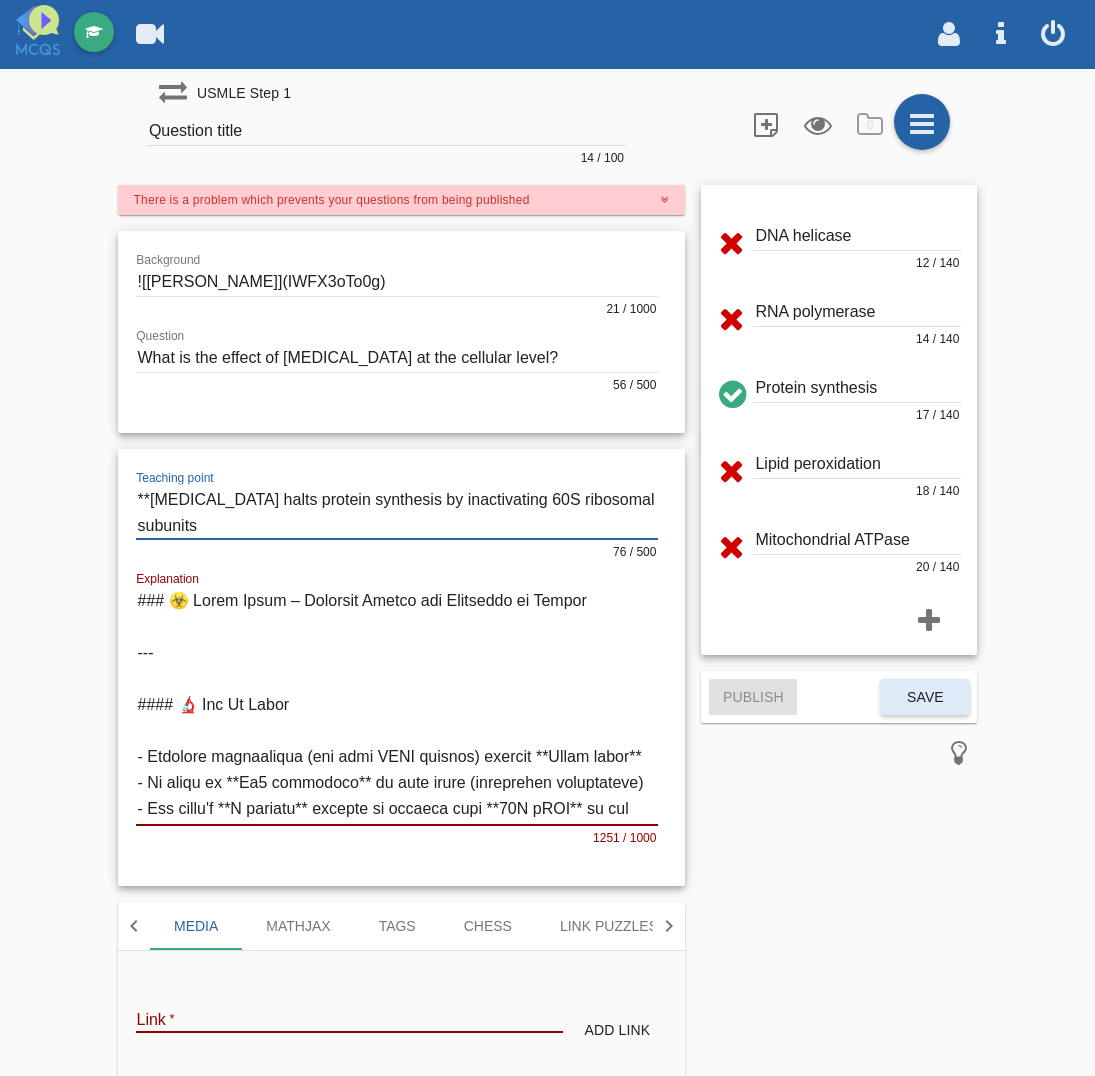 drag, startPoint x: 218, startPoint y: 505, endPoint x: 190, endPoint y: 503, distance: 28.071337 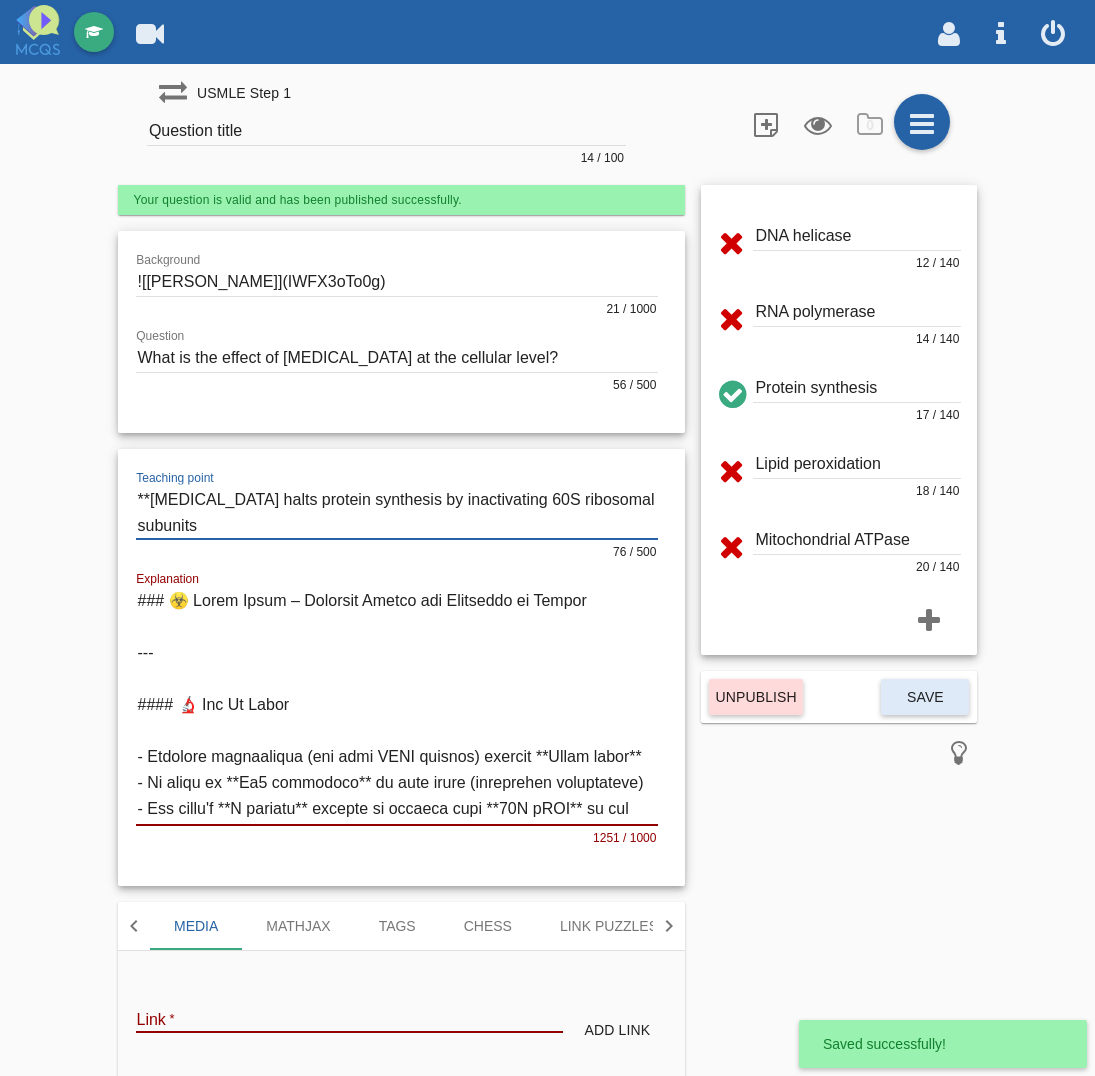 drag, startPoint x: 147, startPoint y: 498, endPoint x: 191, endPoint y: 522, distance: 50.119858 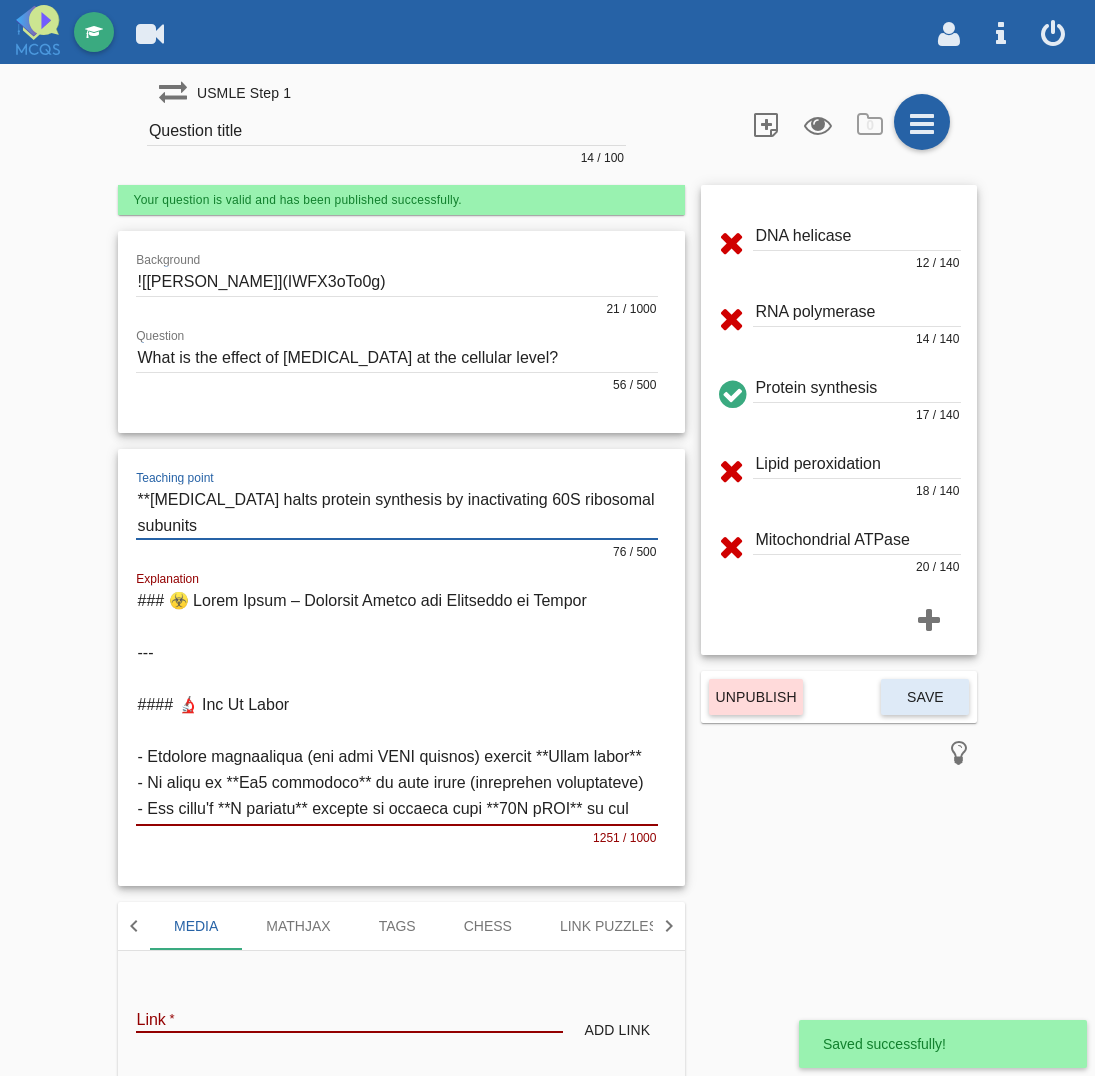 click on "Question title" at bounding box center [386, 131] 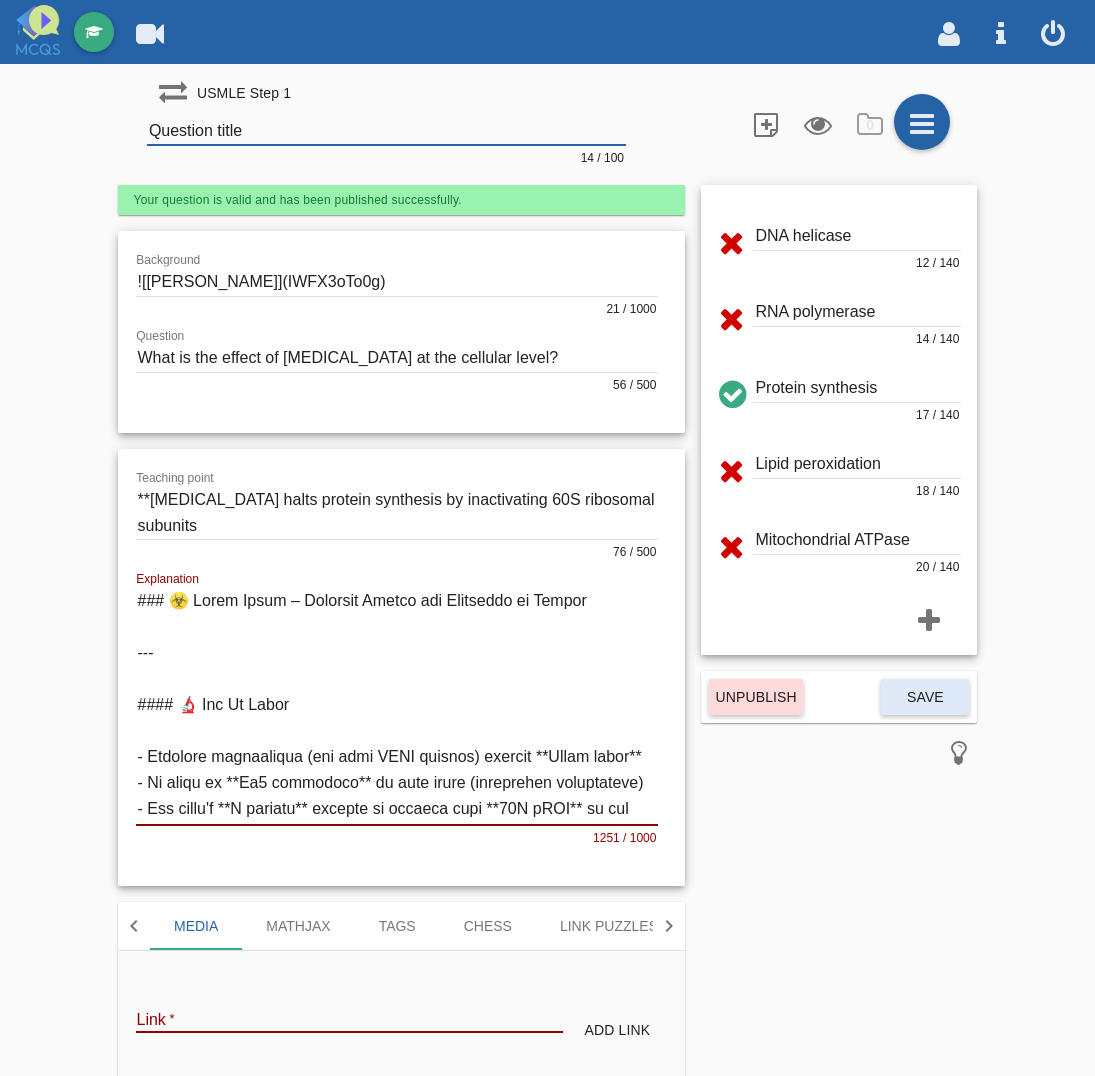 paste on "[MEDICAL_DATA] halts protein synthesis by inactivating 60S ribosomal subunits" 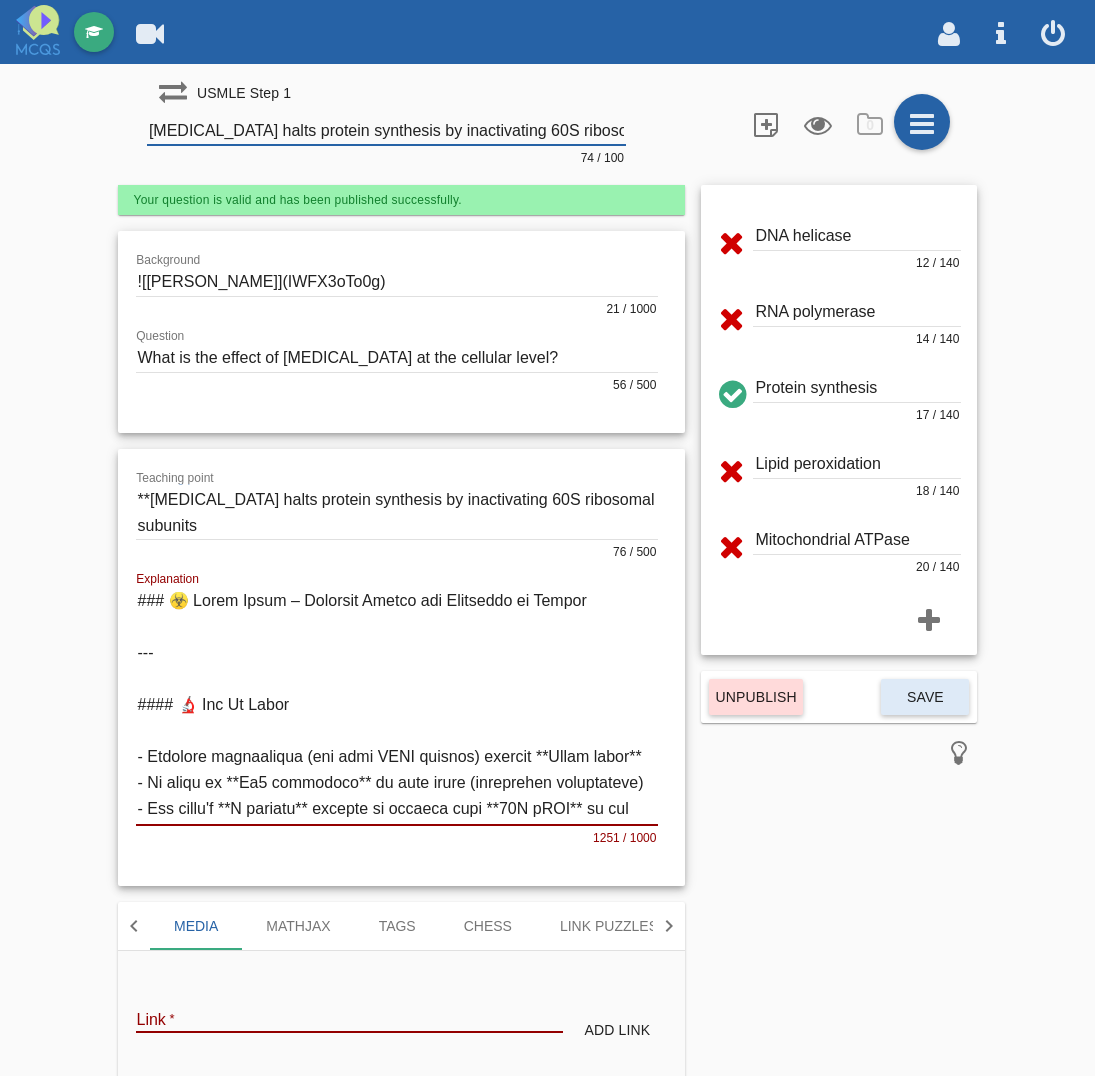 scroll, scrollTop: 0, scrollLeft: 51, axis: horizontal 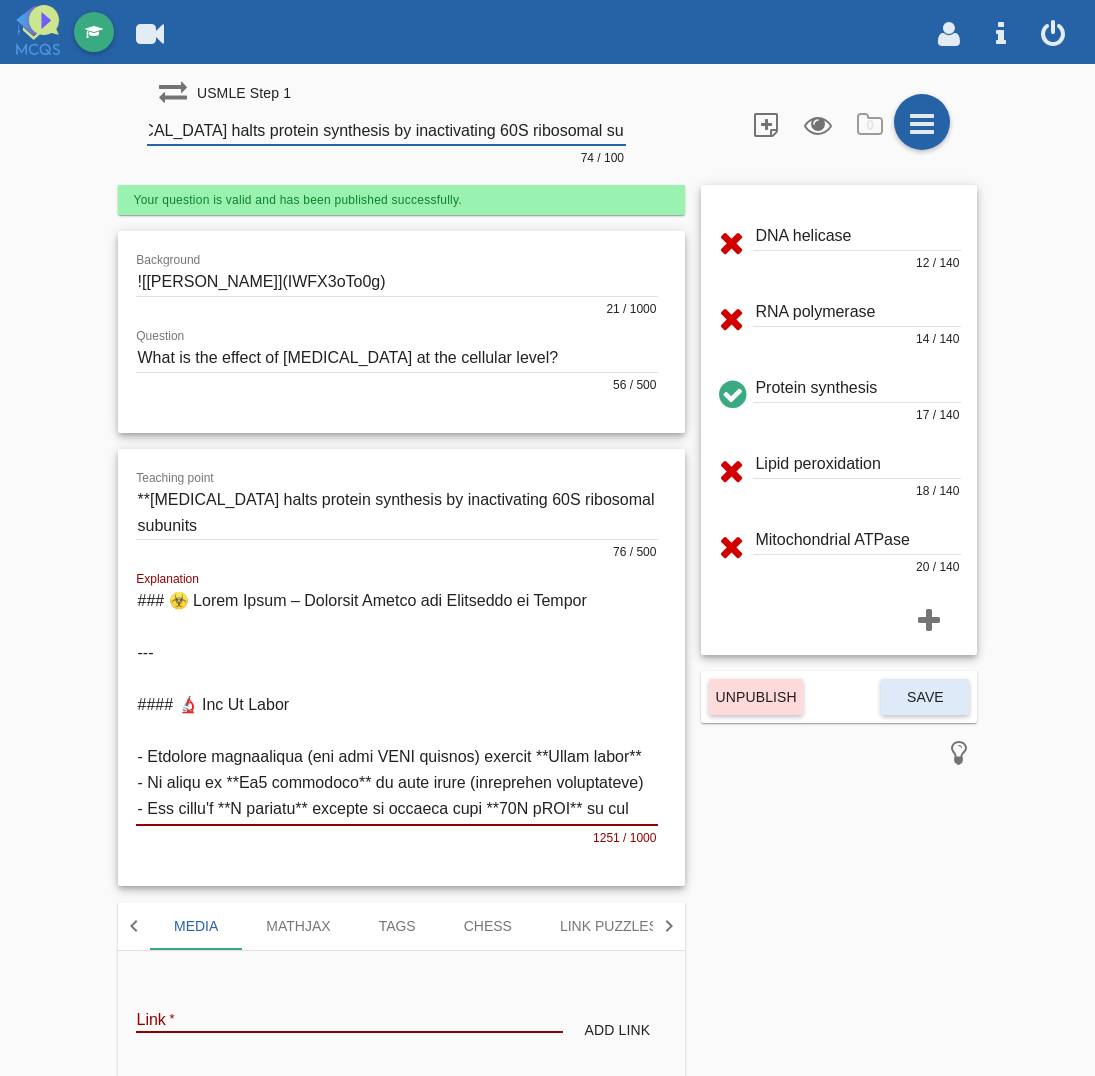 type on "[MEDICAL_DATA] halts protein synthesis by inactivating 60S ribosomal subunits" 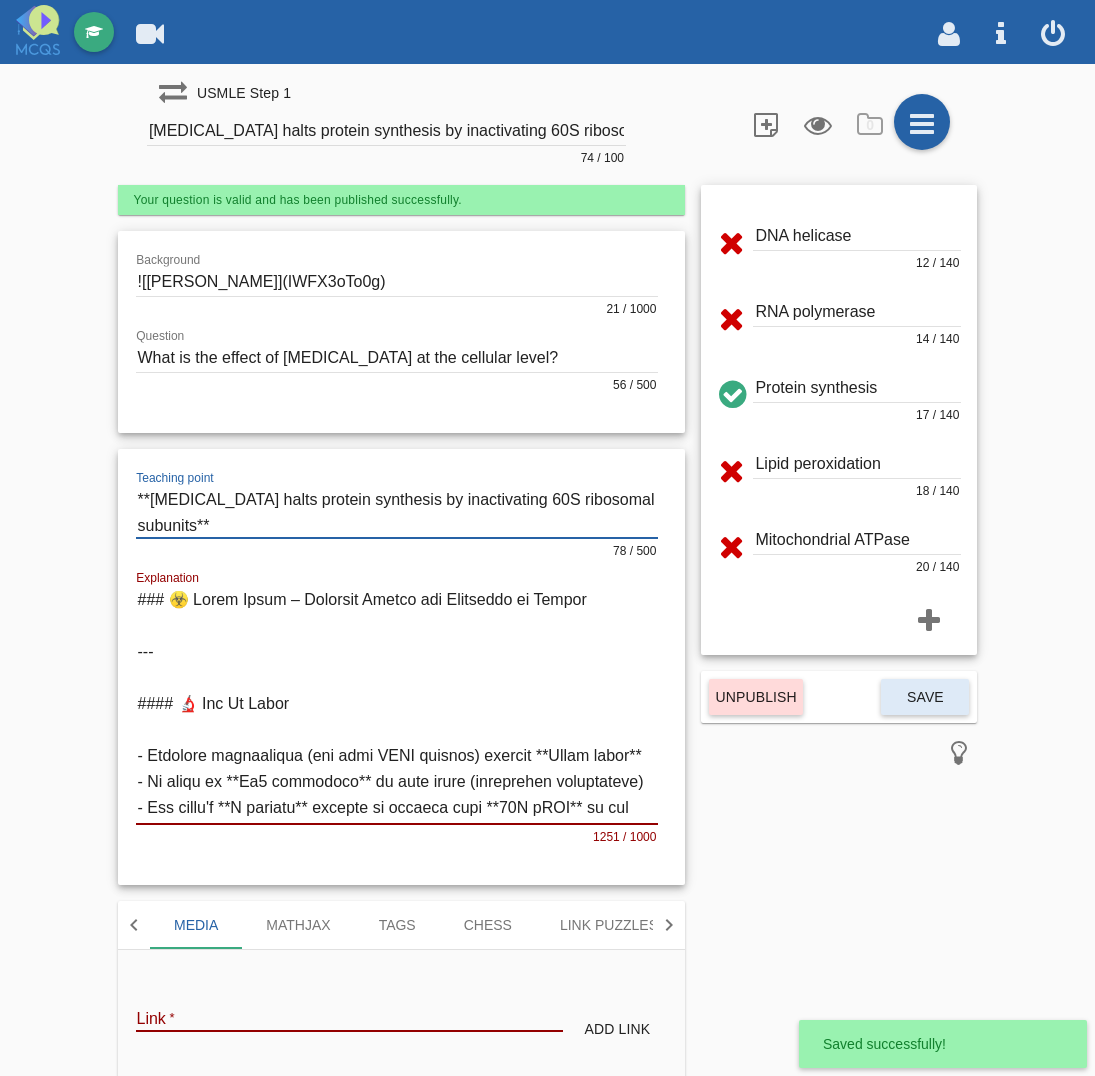 type on "**[MEDICAL_DATA] halts protein synthesis by inactivating 60S ribosomal subunits**" 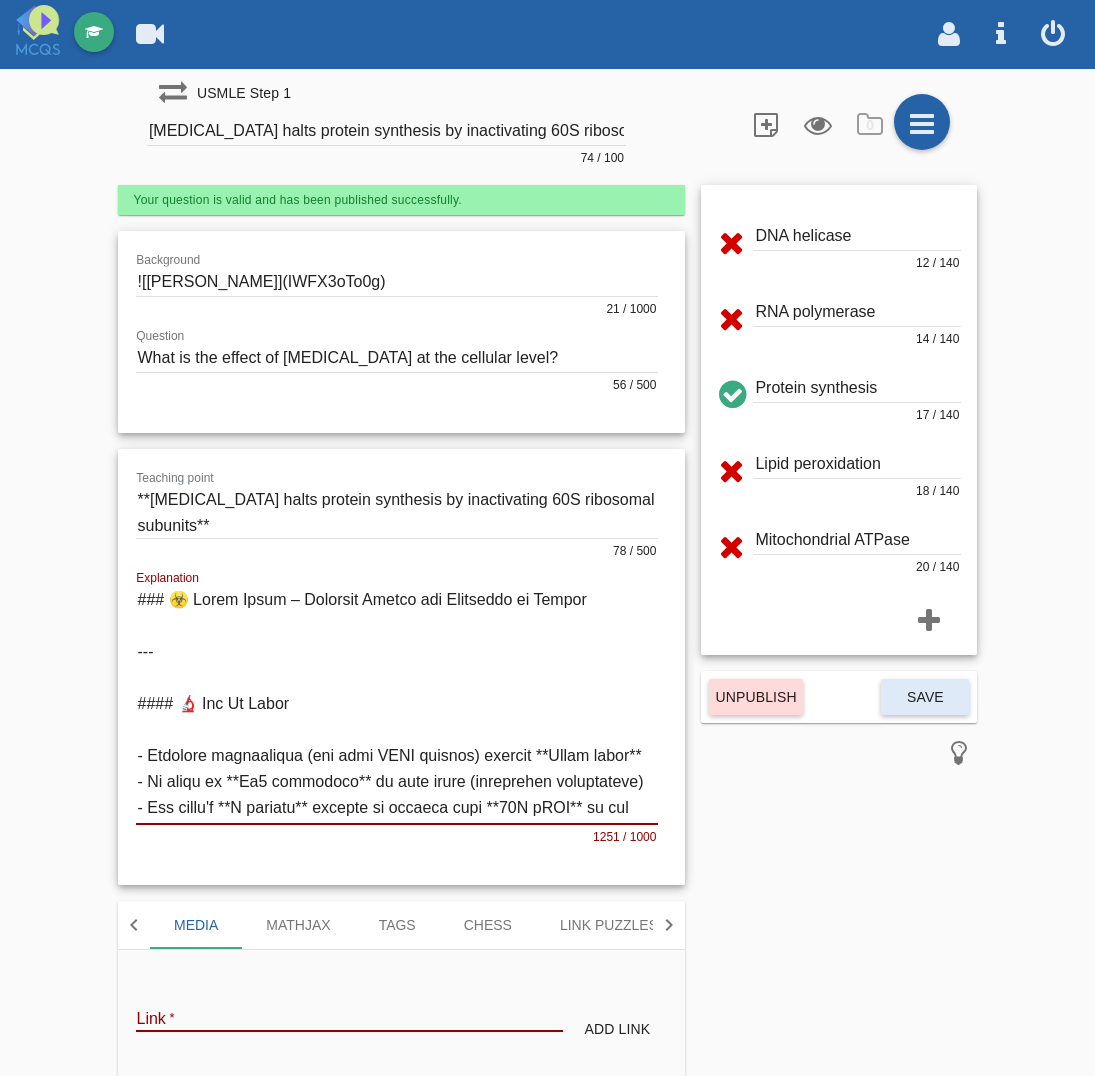 click at bounding box center (397, 705) 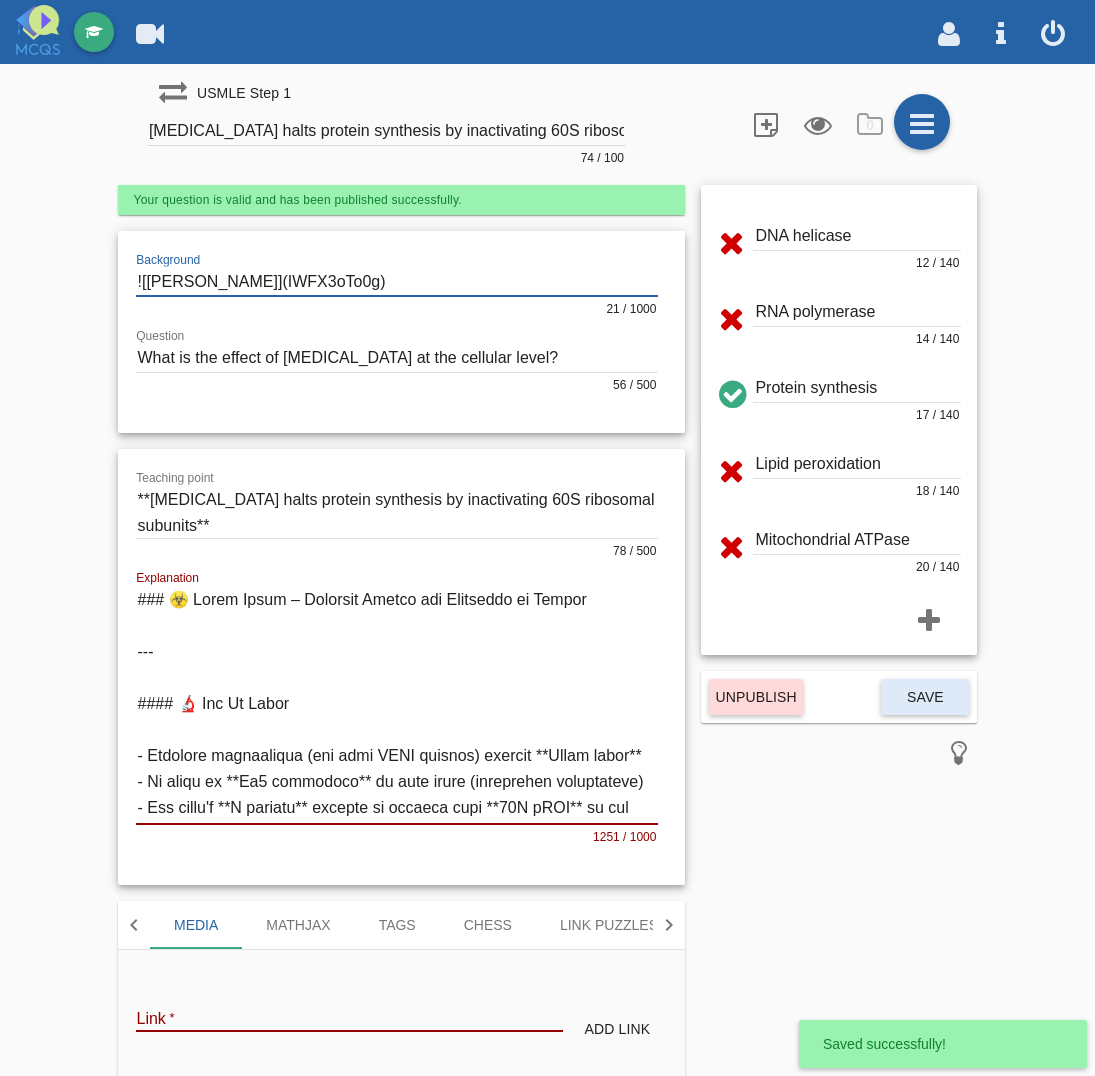 drag, startPoint x: 321, startPoint y: 288, endPoint x: 58, endPoint y: 288, distance: 263 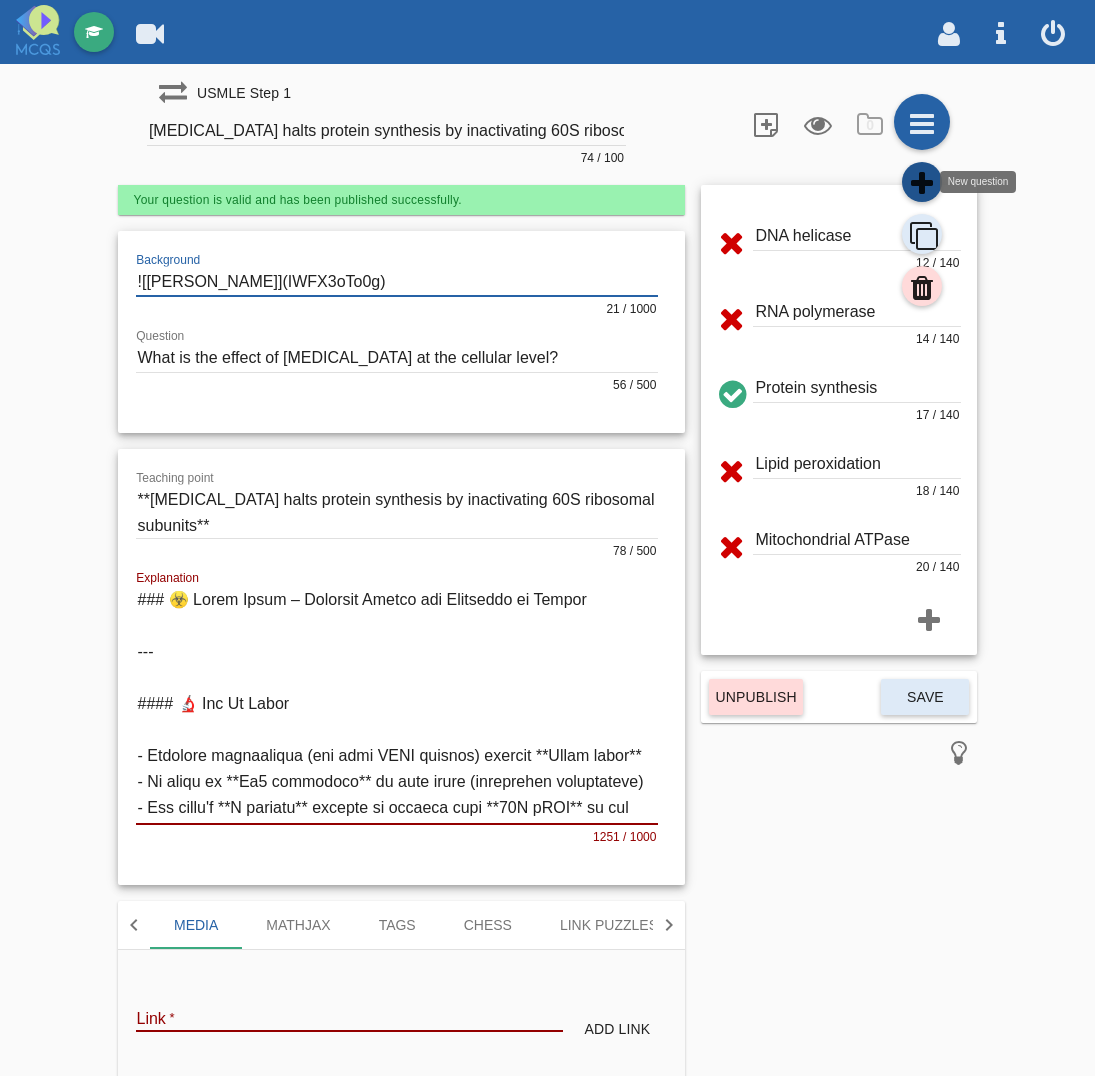 click 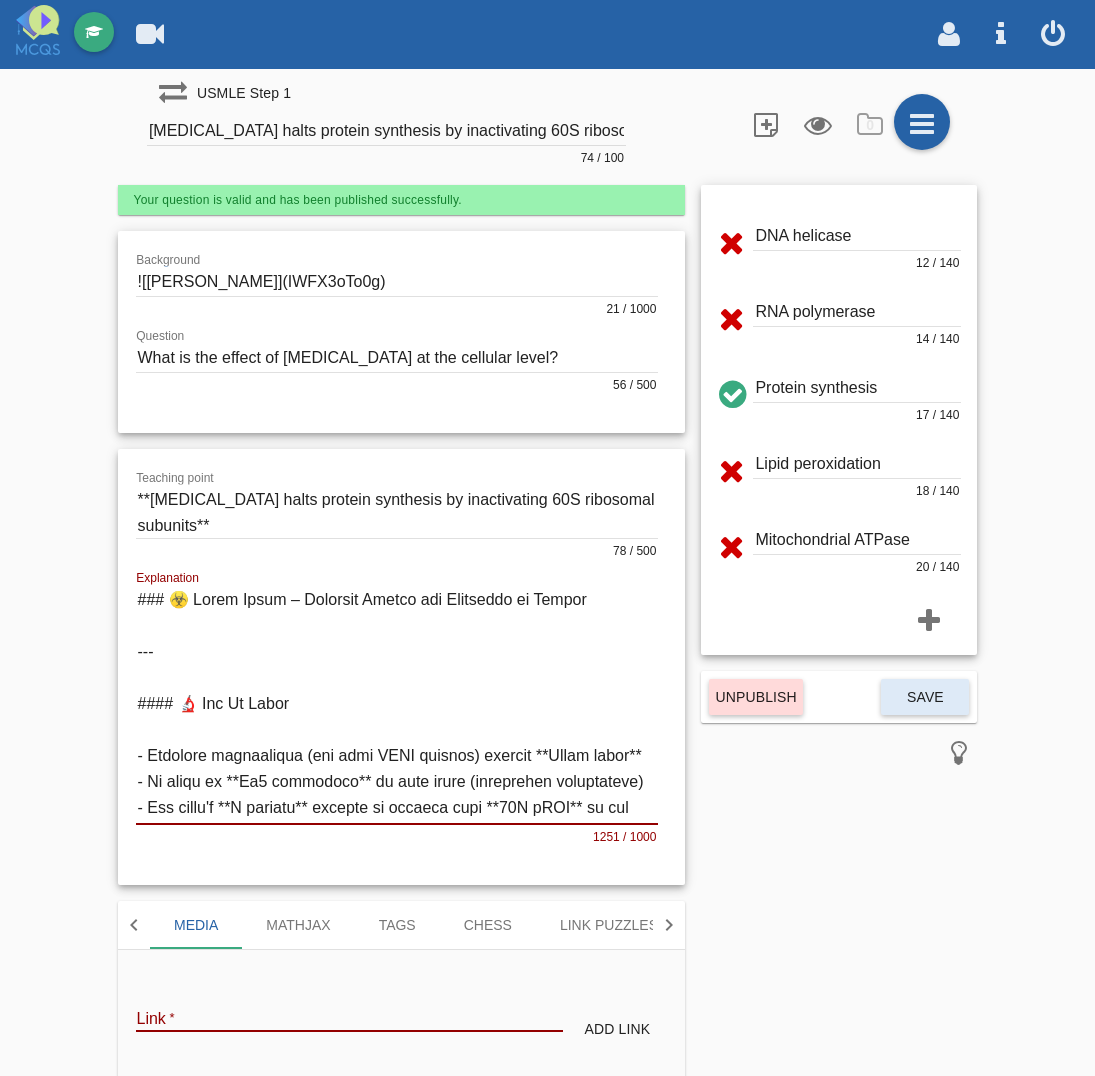 type on "Question title" 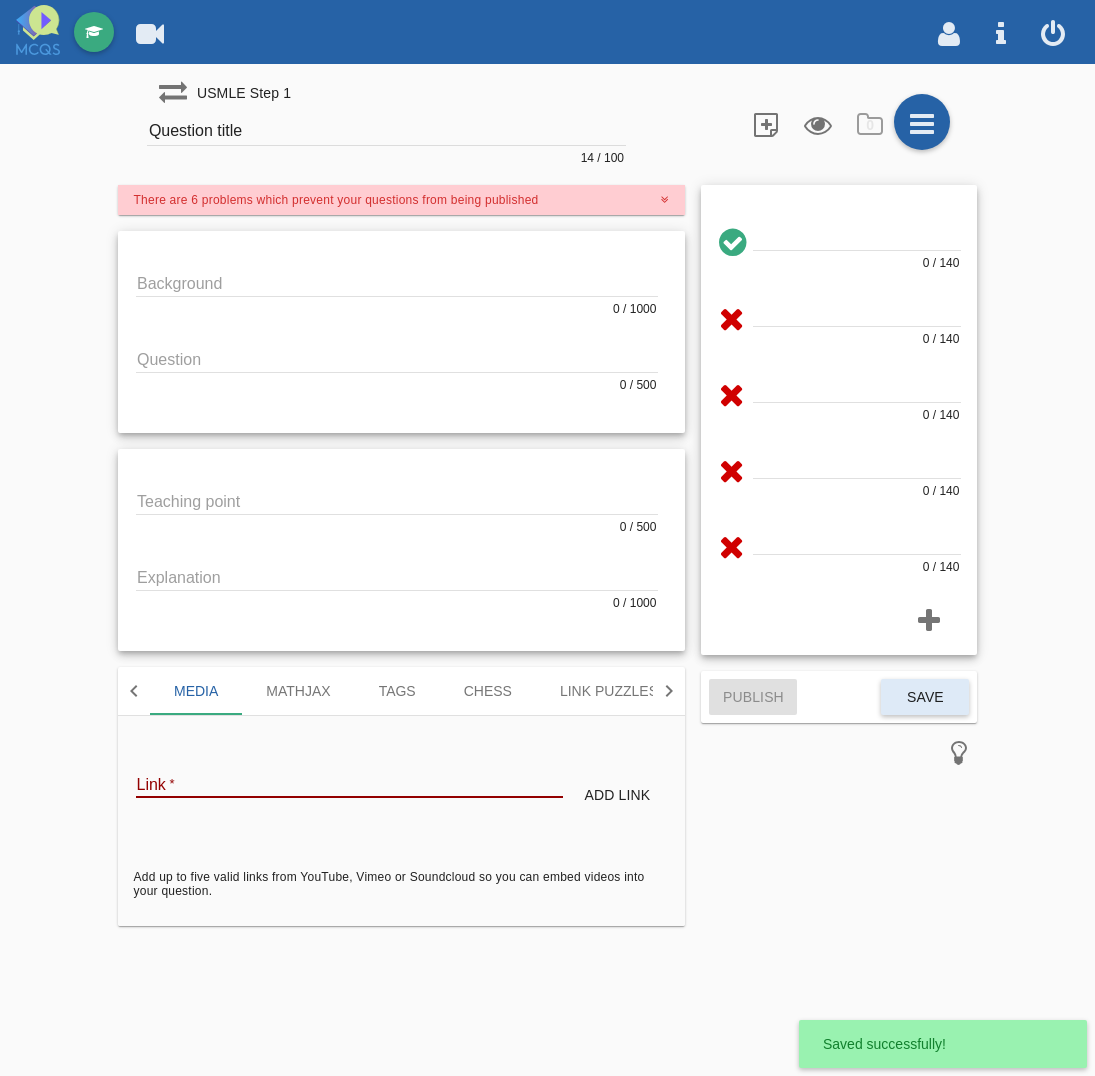 click on "Background
0 / 1000
Question
0 / 500" 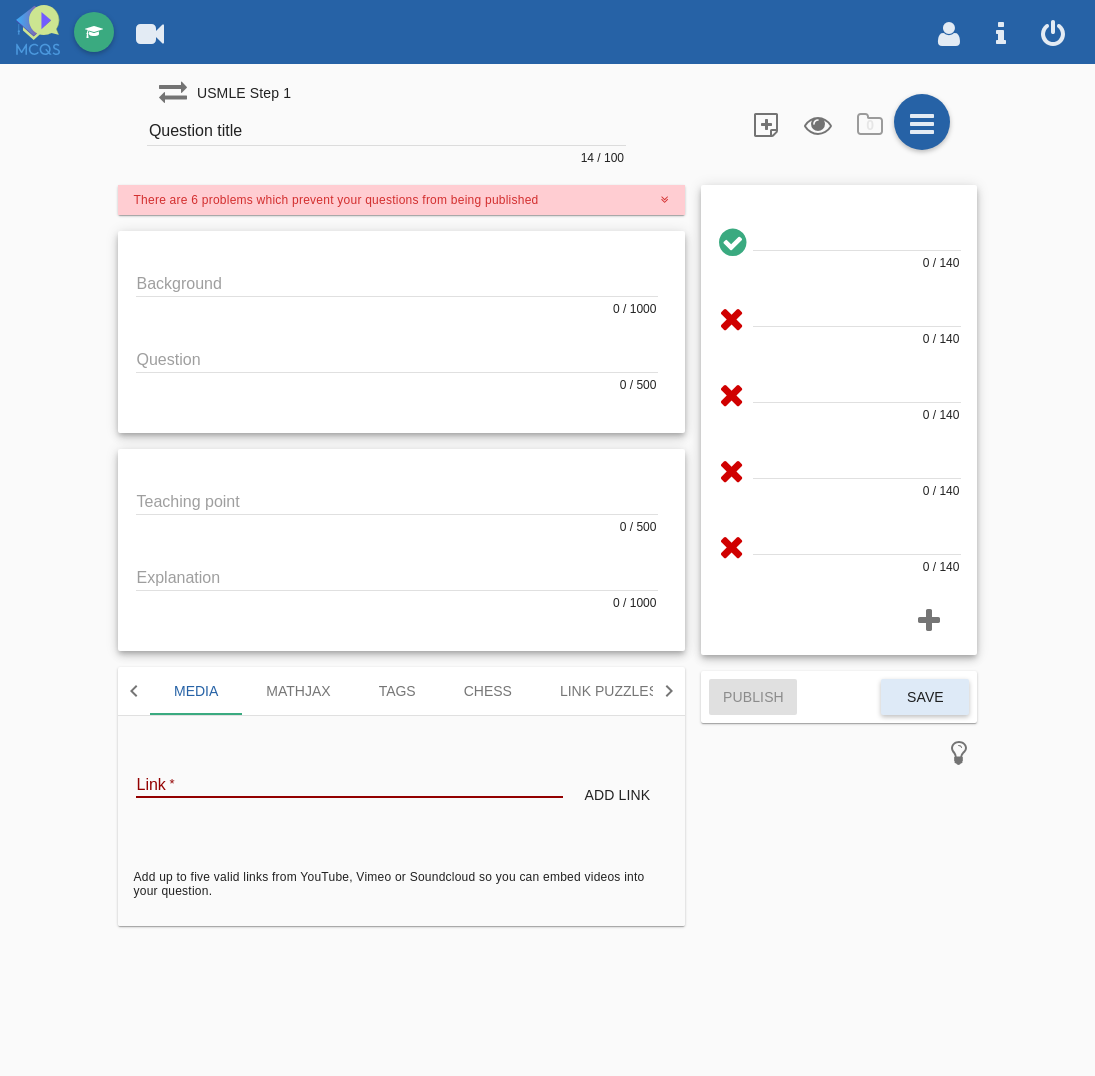 click at bounding box center (397, 282) 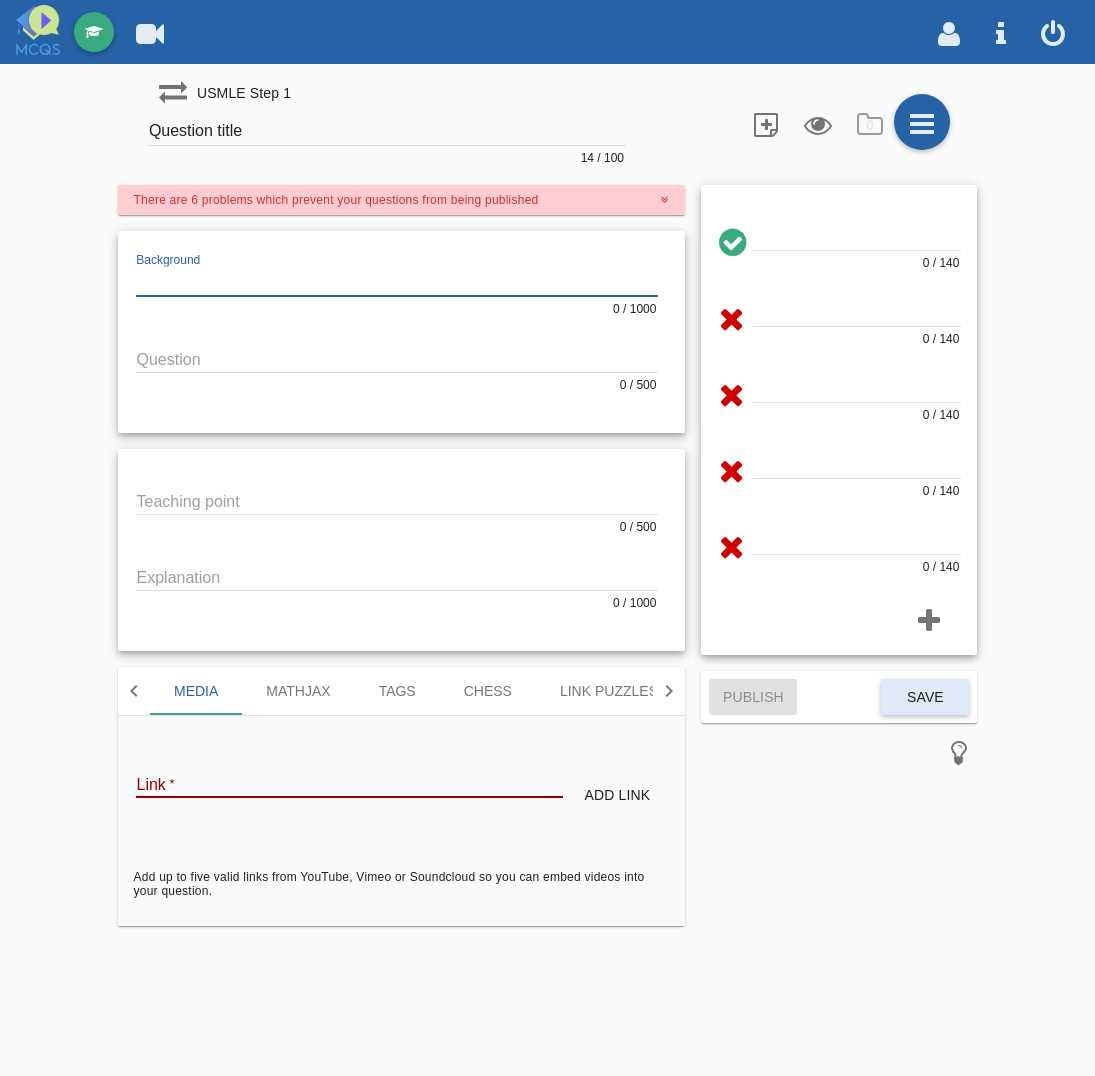 paste on "![[PERSON_NAME]](IWFX3oTo0g)" 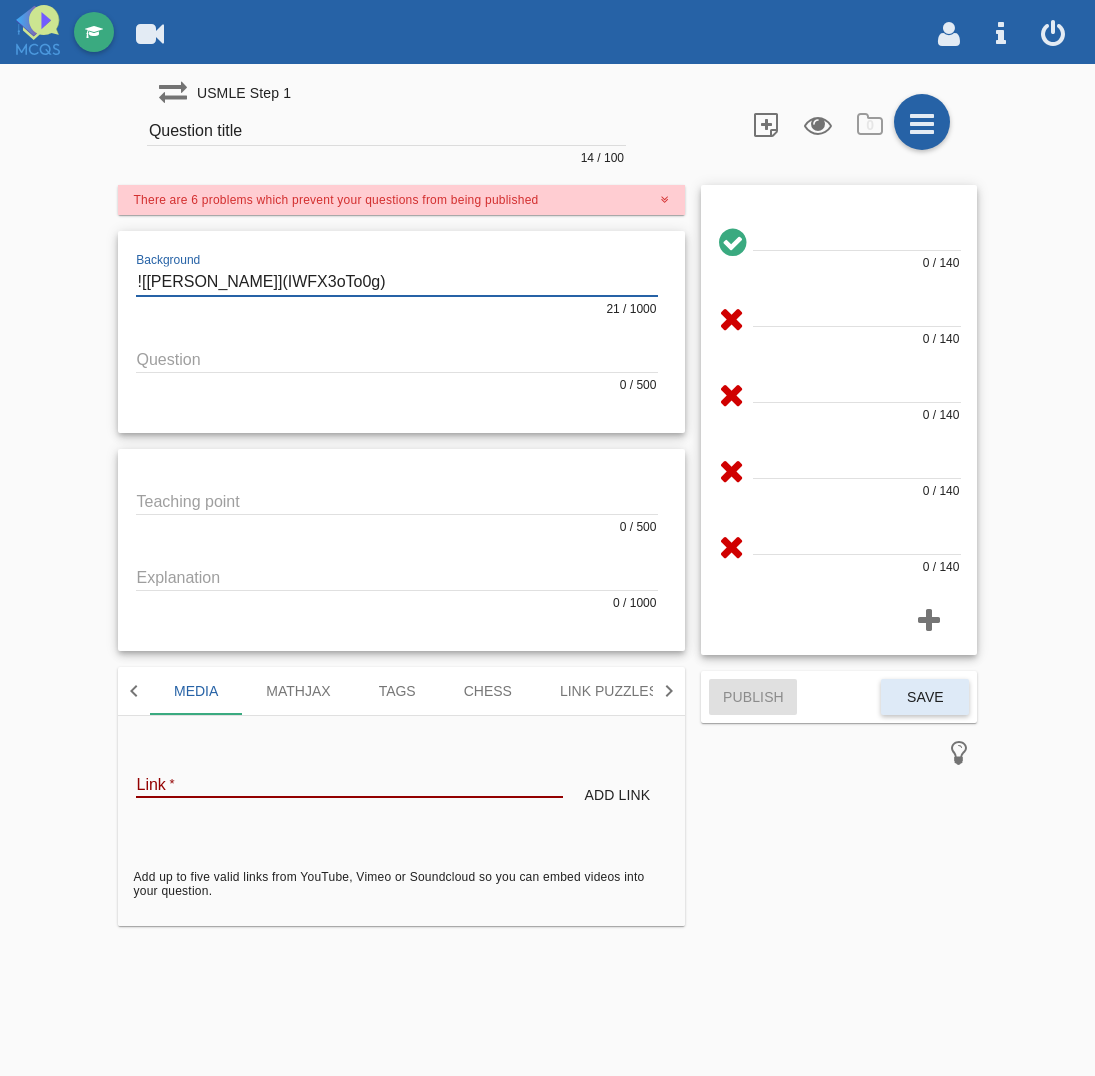 type on "![[PERSON_NAME]](IWFX3oTo0g)" 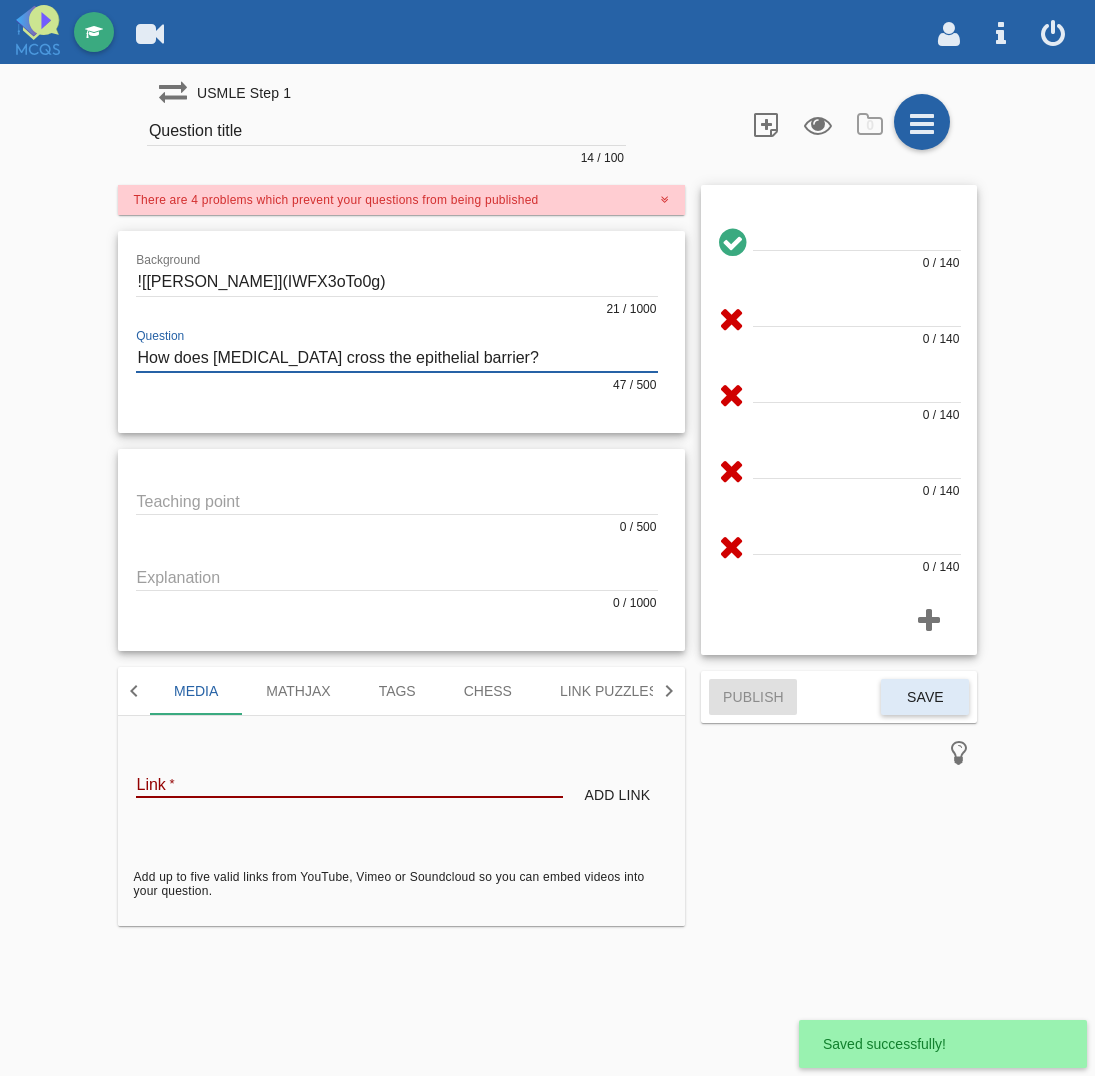 type on "How does [MEDICAL_DATA] cross the epithelial barrier?" 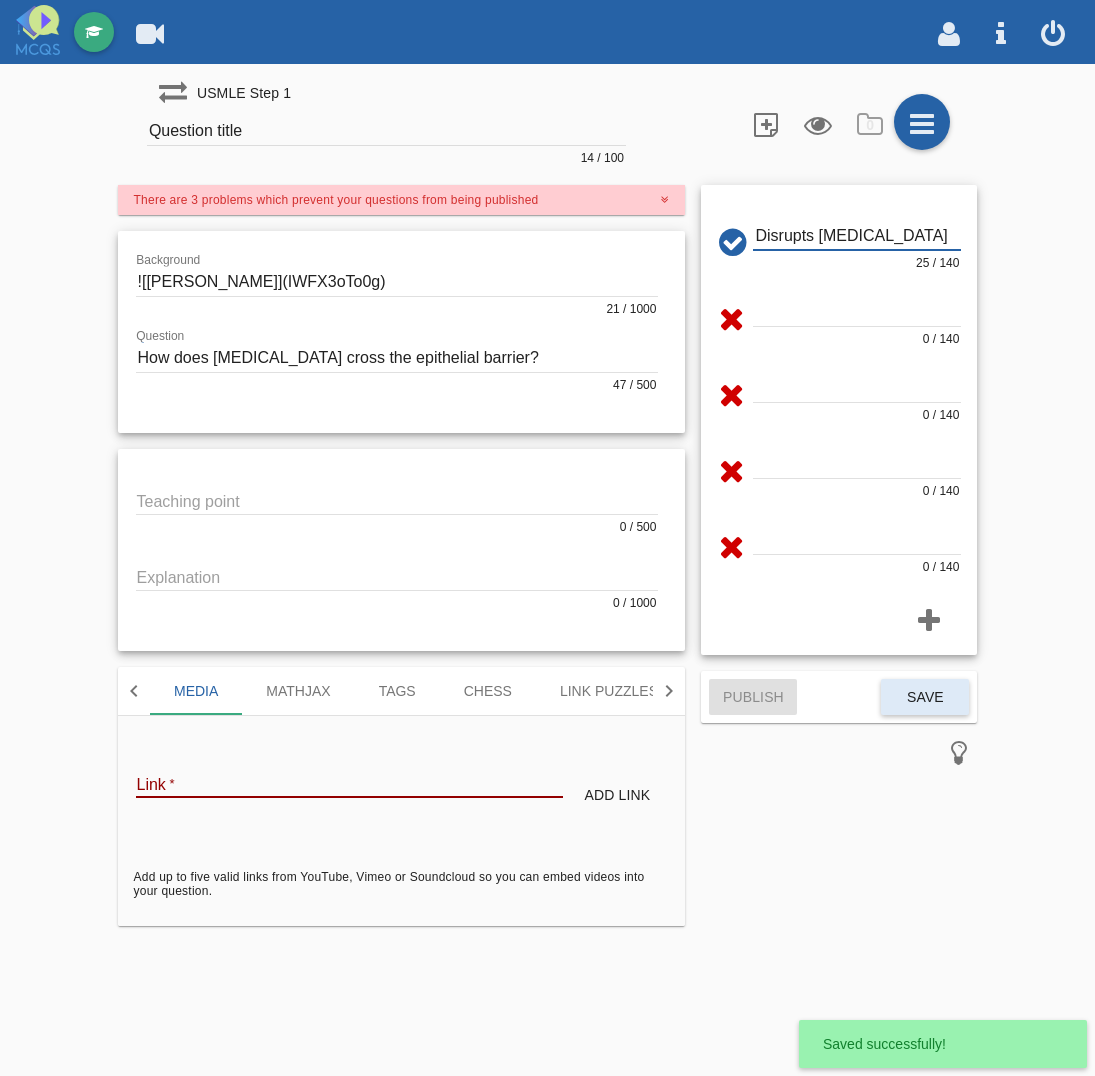 type on "Disrupts [MEDICAL_DATA]" 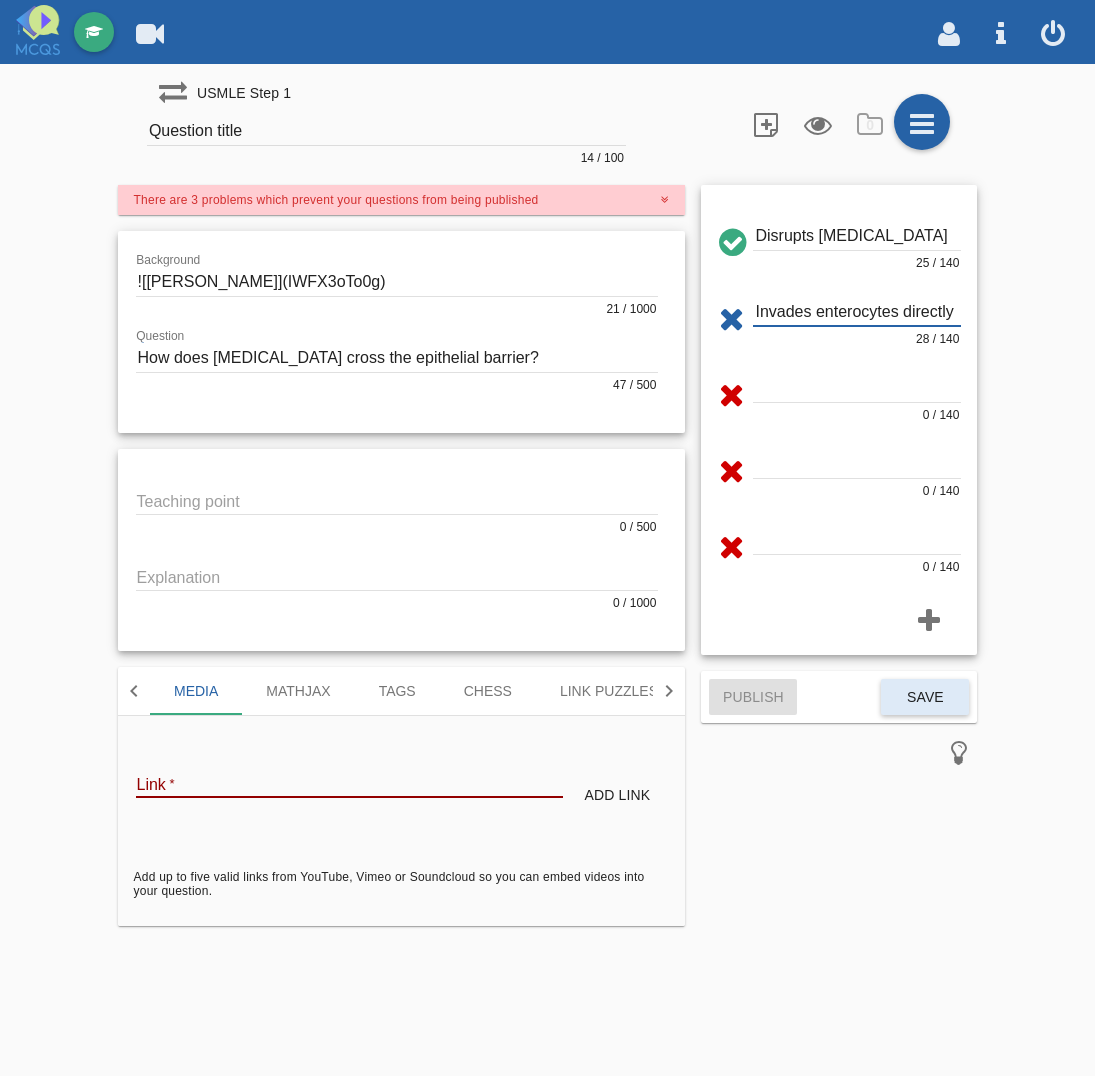 type on "Invades enterocytes directly" 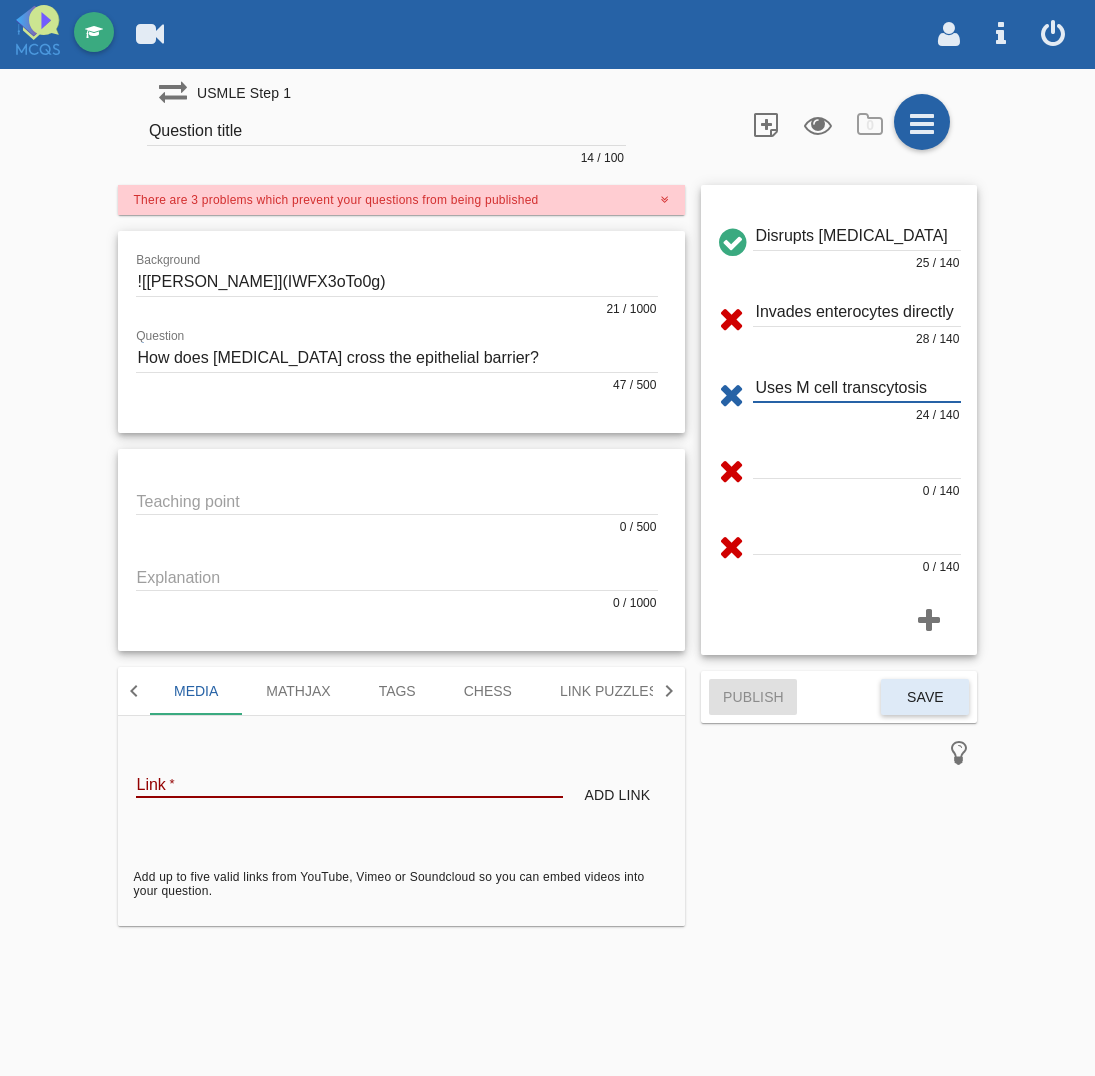 type on "Uses M cell transcytosis" 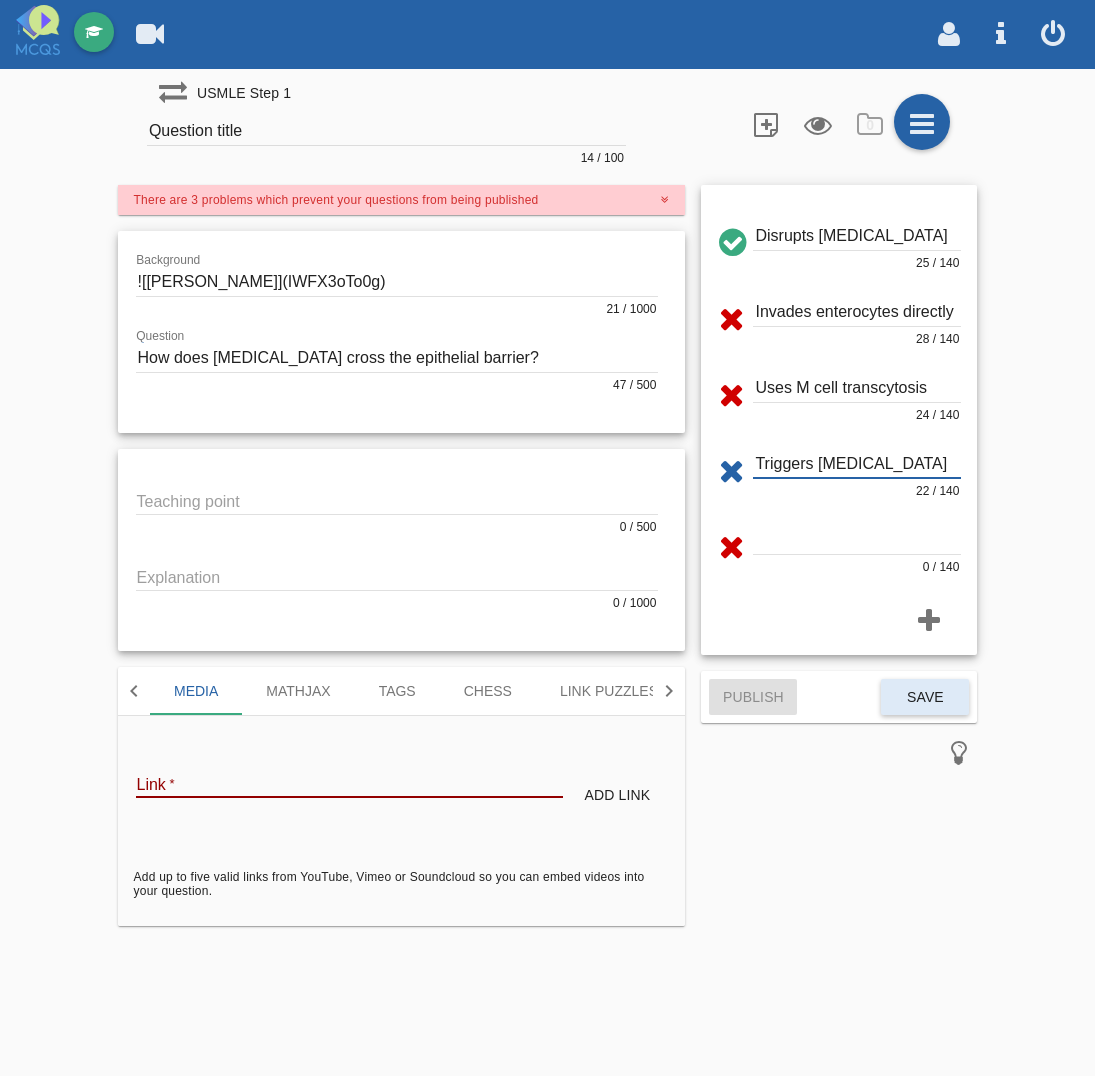 type on "Triggers [MEDICAL_DATA] uptake" 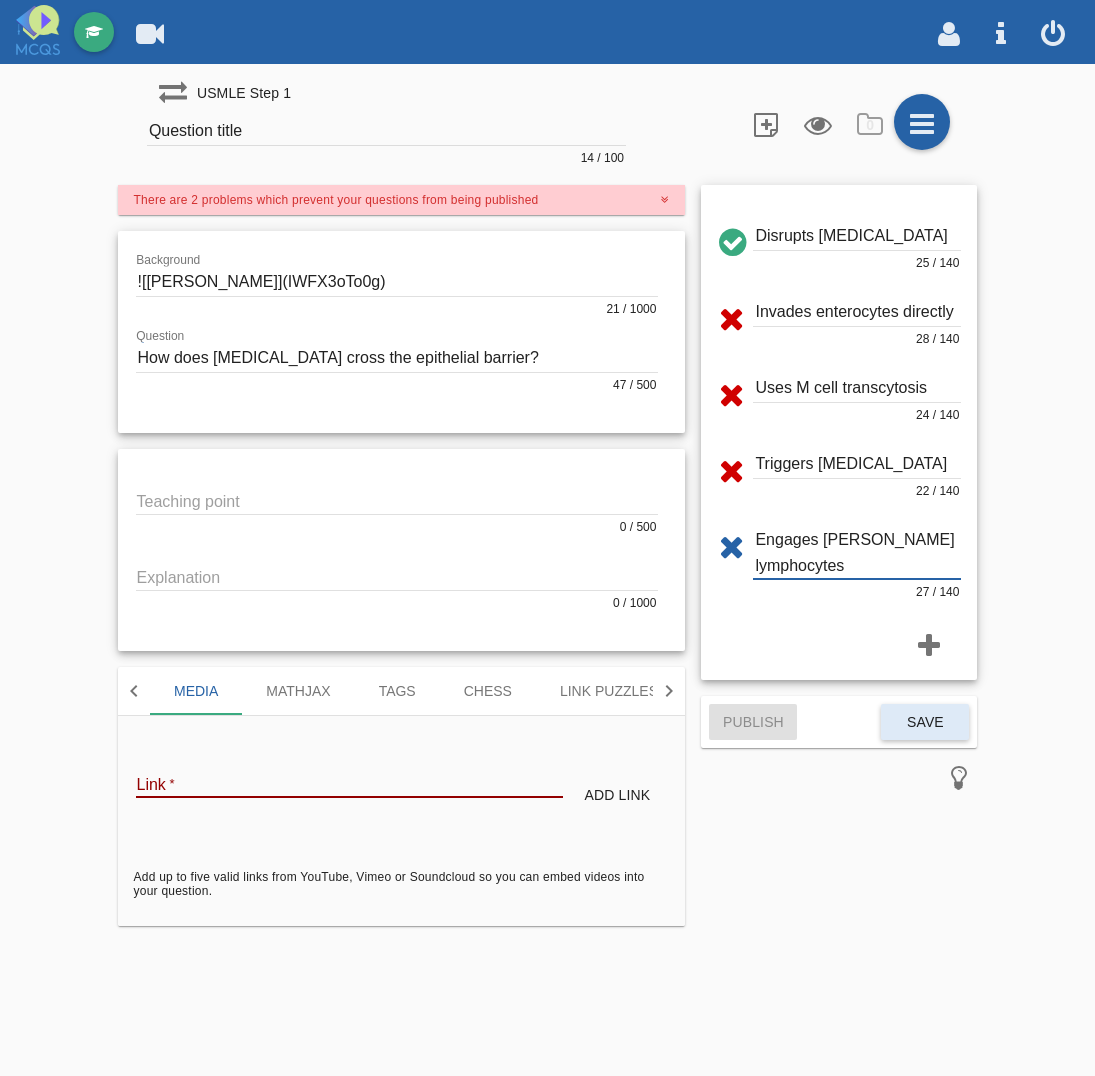 type on "Engages [PERSON_NAME] lymphocytes" 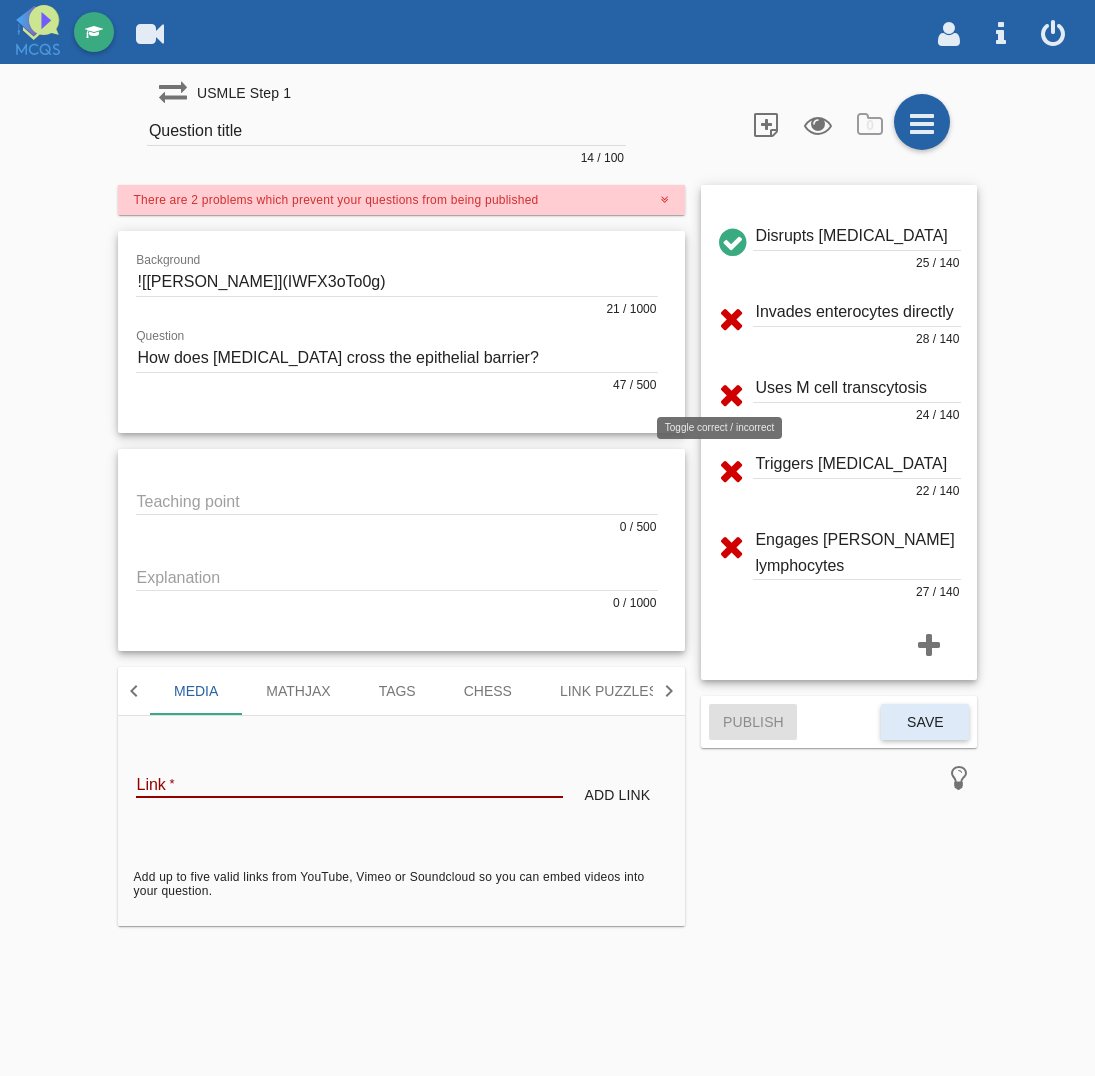 drag, startPoint x: 725, startPoint y: 393, endPoint x: 717, endPoint y: 383, distance: 12.806249 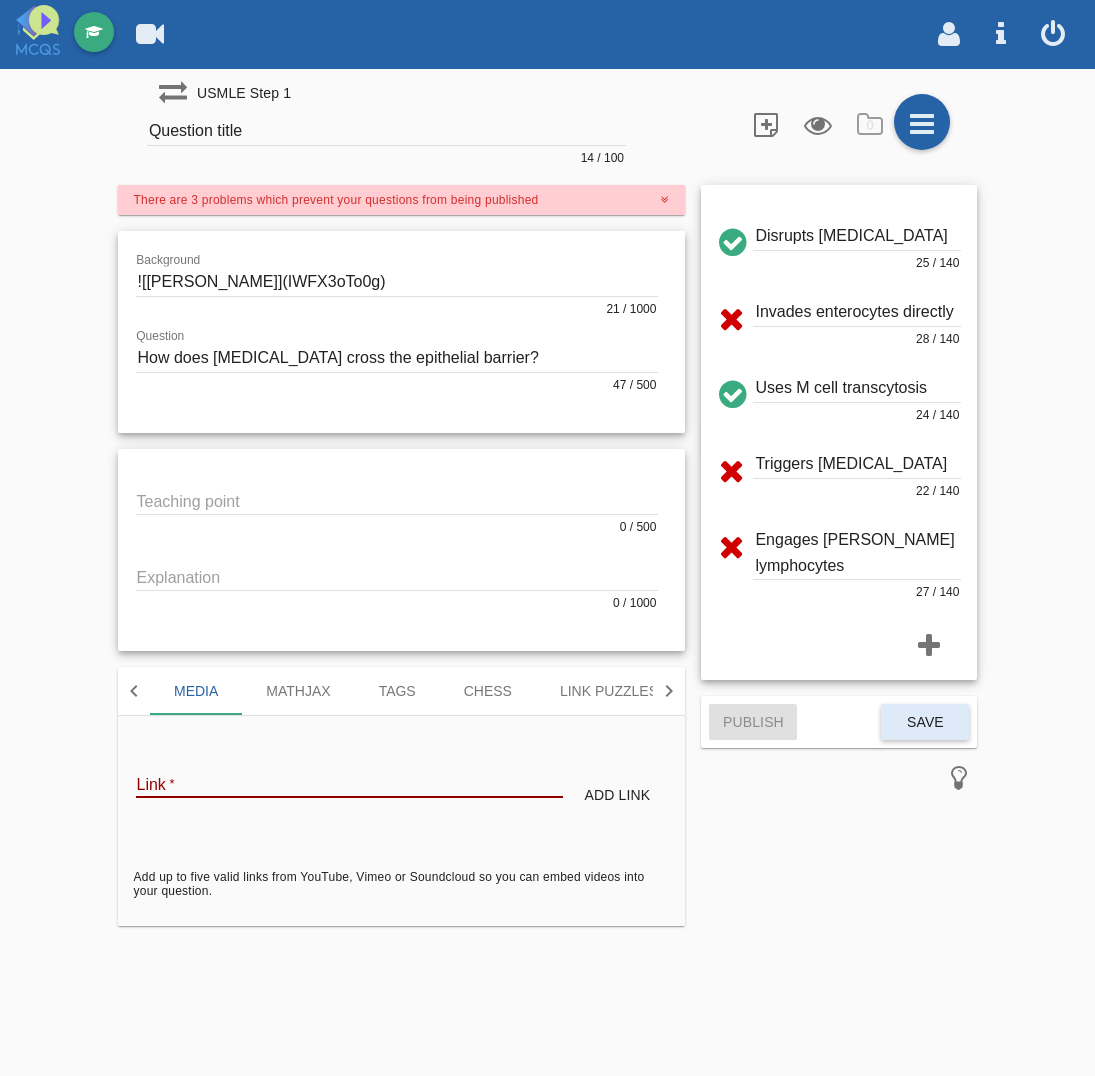 click at bounding box center [731, 239] 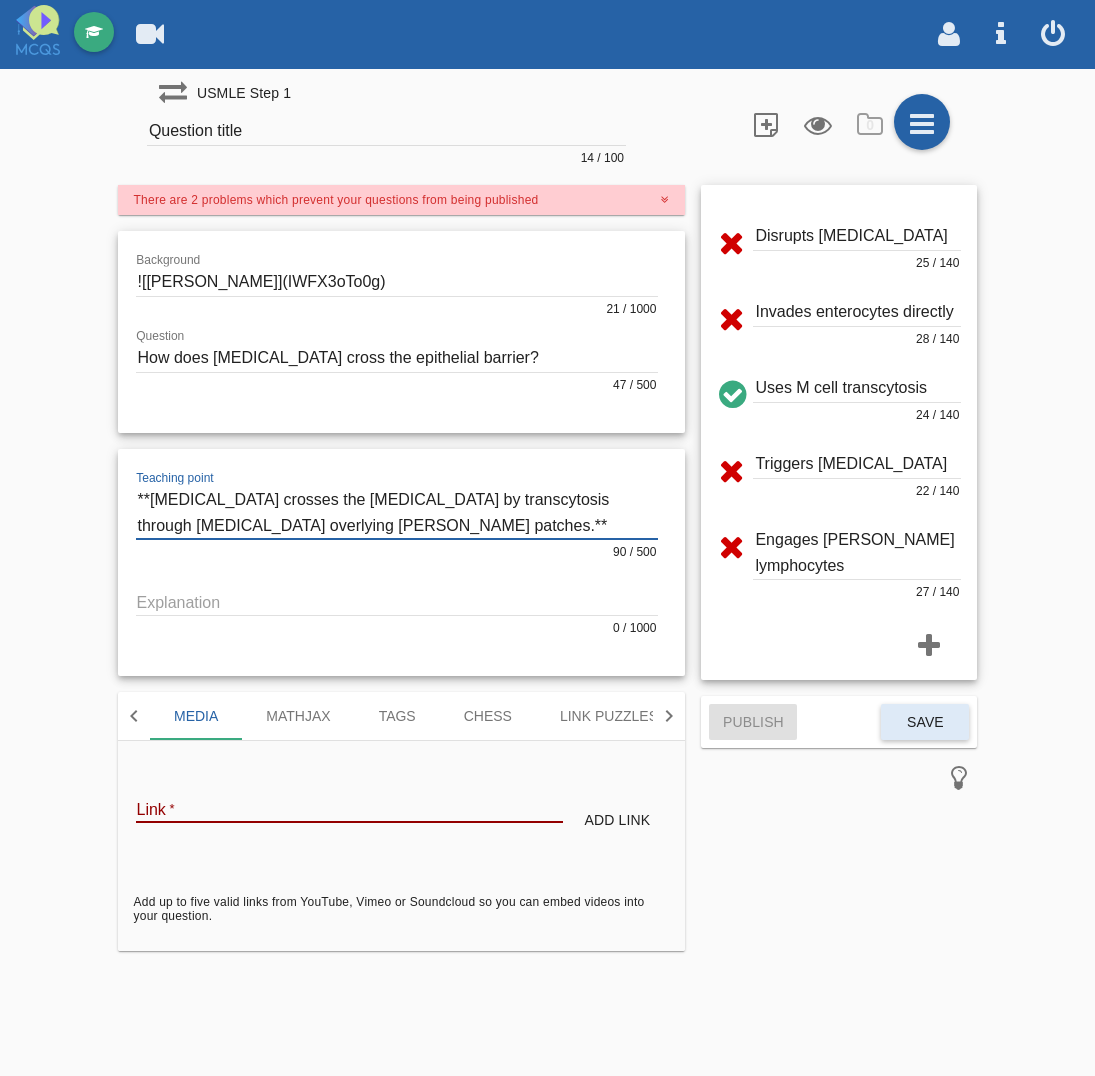 click at bounding box center (397, 512) 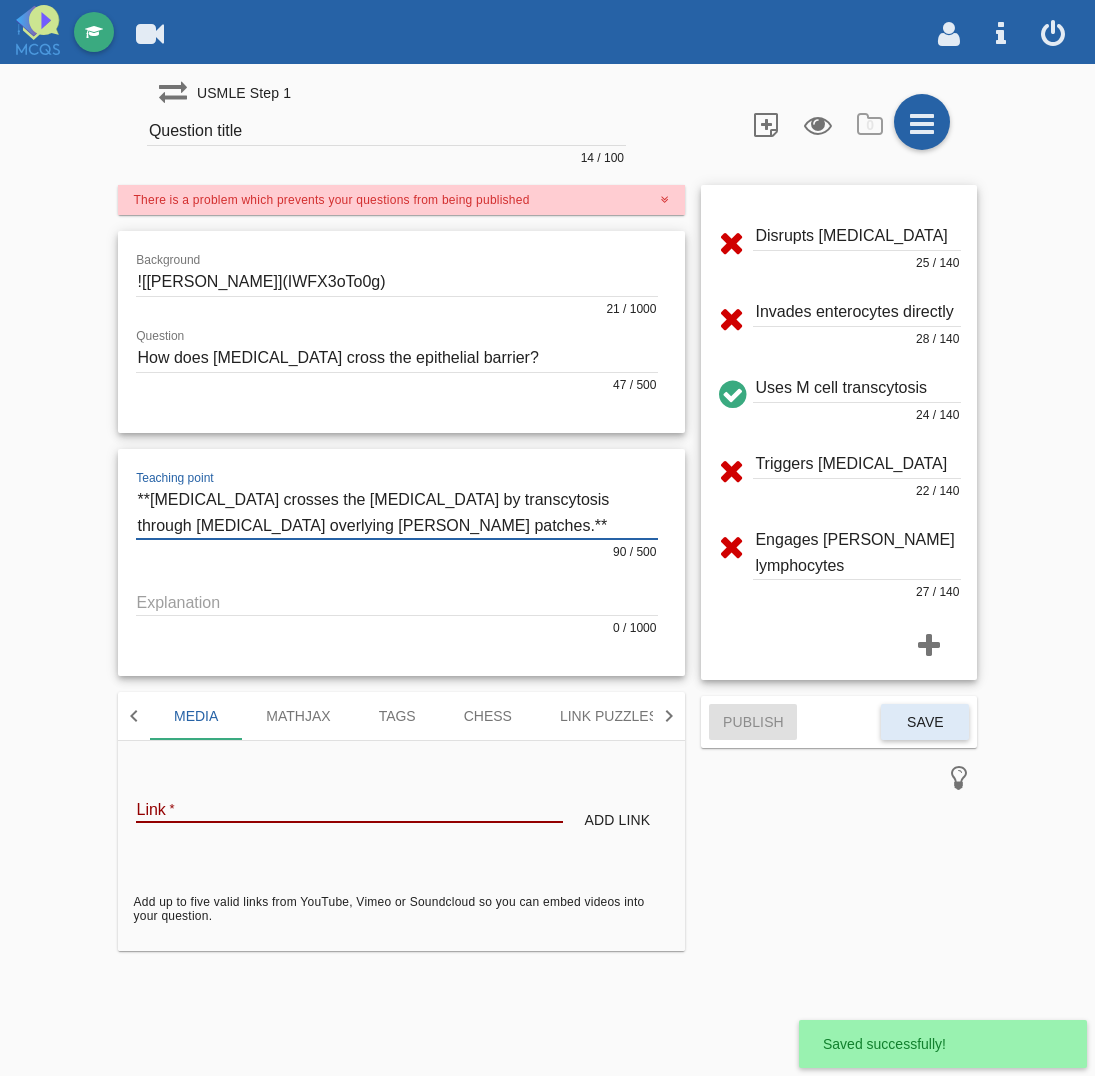 type on "**[MEDICAL_DATA] crosses the [MEDICAL_DATA] by transcytosis through [MEDICAL_DATA] overlying [PERSON_NAME] patches.**" 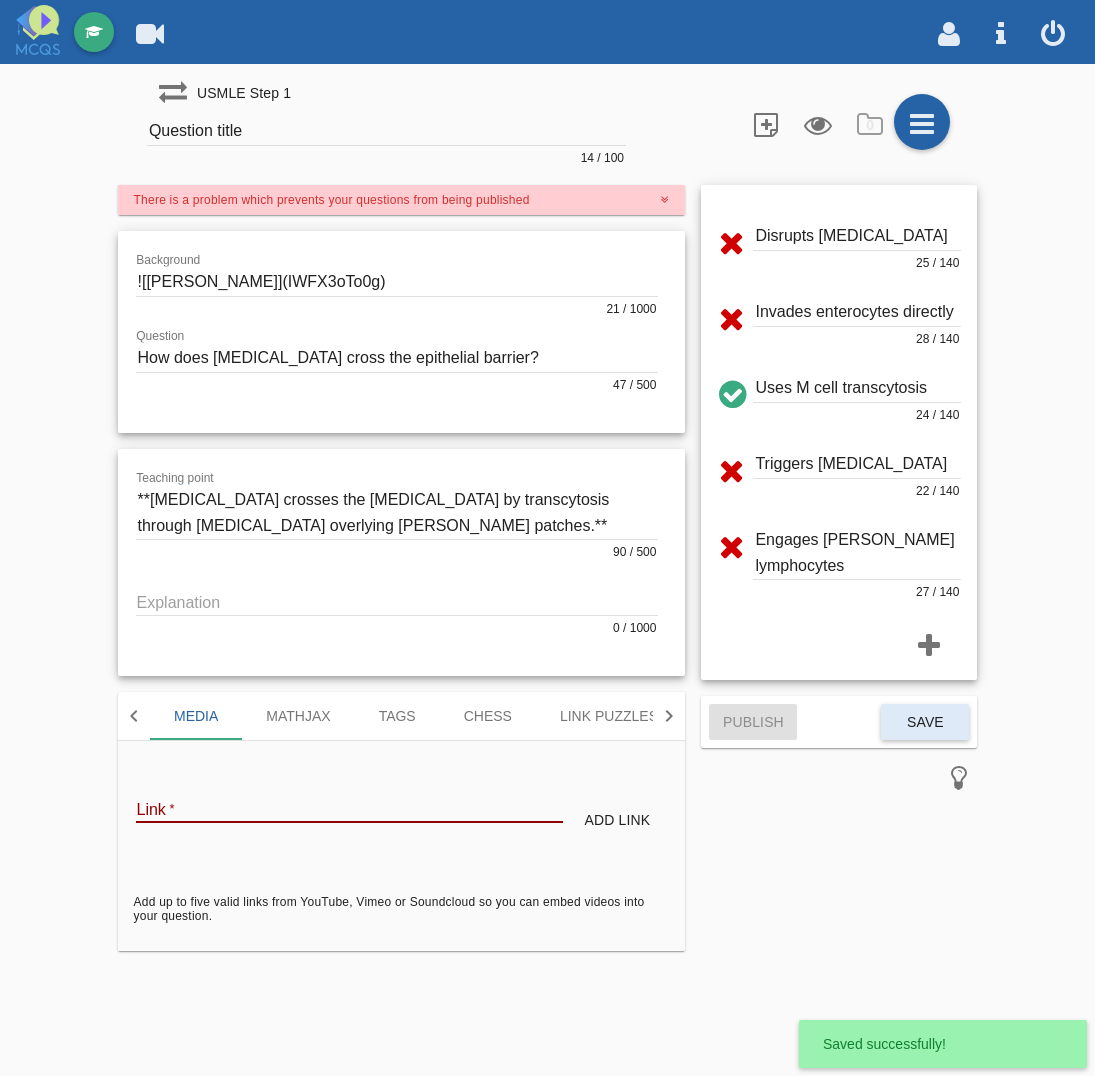 click at bounding box center (397, 601) 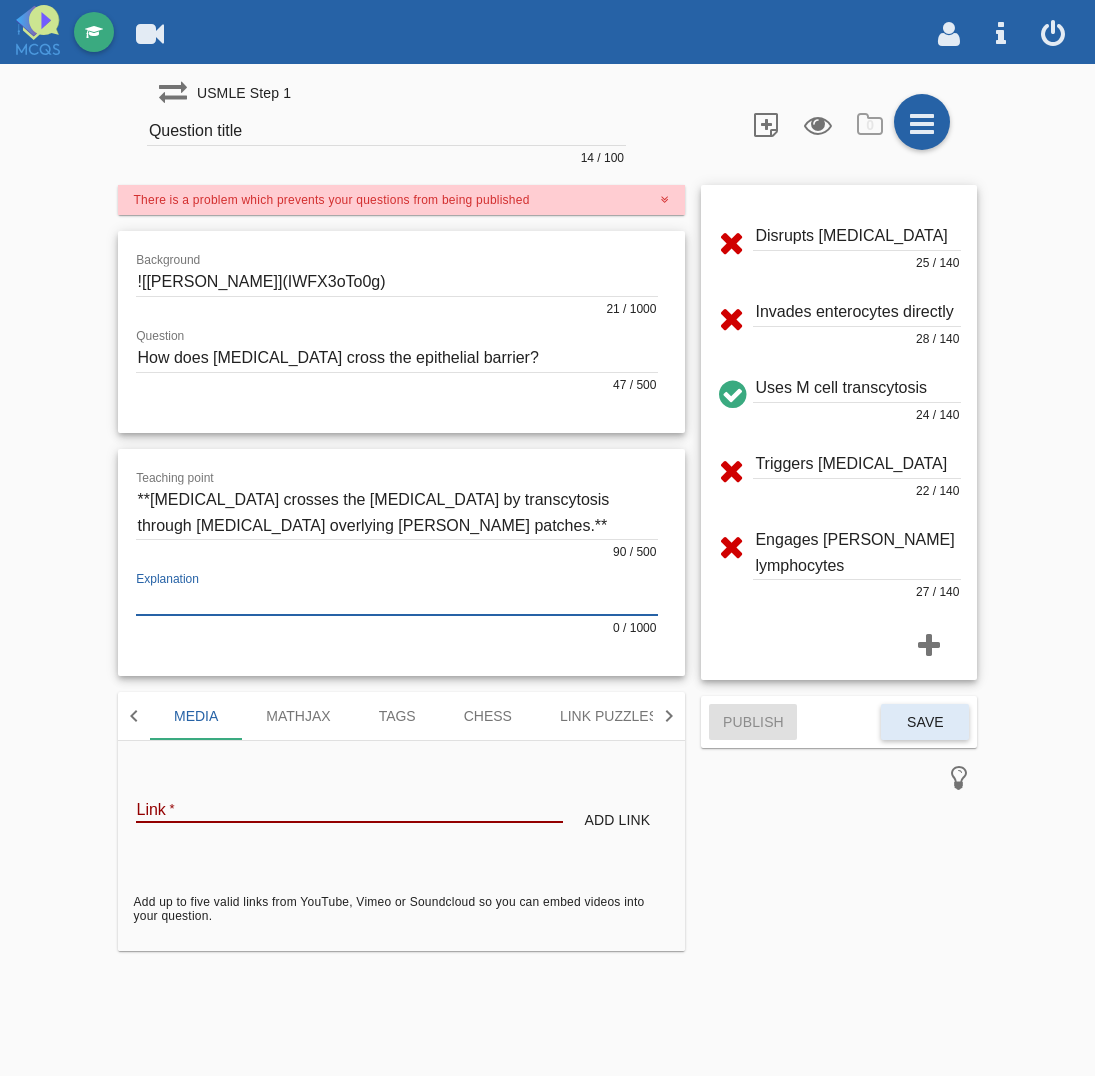 paste on "### 🧬 L Ipsu Dolor – Sitametc’a Elitsed Doei tem Inci
---
#### 🔍 Utlaboreet Dolorema Aliqu
- Enimadmi veni **qui nostrudex ullamc laborisnis aliquipexea**
- Commodo, co duisaut **I inrep**, volup vel:
- Essecillumf nullaparia excep
- Sintocc cupi **Nonpr’s culpaqu** of des molli ani idest
- Laborump und **omnisis natuserr** volu accusantiu dolore laudan
🔁 **Totamrem’a eaqueips**:
- Quaeabi inv **veritatisqua archite B vitae**
- Dictaex nem enimipsam qu voluptasasper autoditfugi
- Consequu **magni doloreseosra seq nesciuntne porroquis**
- Dolorem adip-nu-eius mod tempo inciduntmagnam
---
#### ❌ Quaerateti Minussolutanob
| Eligen                  | Opt Cumquenih |
|-------------------------|----------------|
| Impeditq place facerepos | Assu repe tempo autemquib (o.d. Rerumn), sae Evenietv repud
| Recusan itaqueearum hictenet | Sapient delec, rei volupta maioresa
| P-dolo asperi           | Rep minimnos ex ullamcorp susci
| Labor’a commodicons     | Quidmax mo molestia, har qu rer facilis ..." 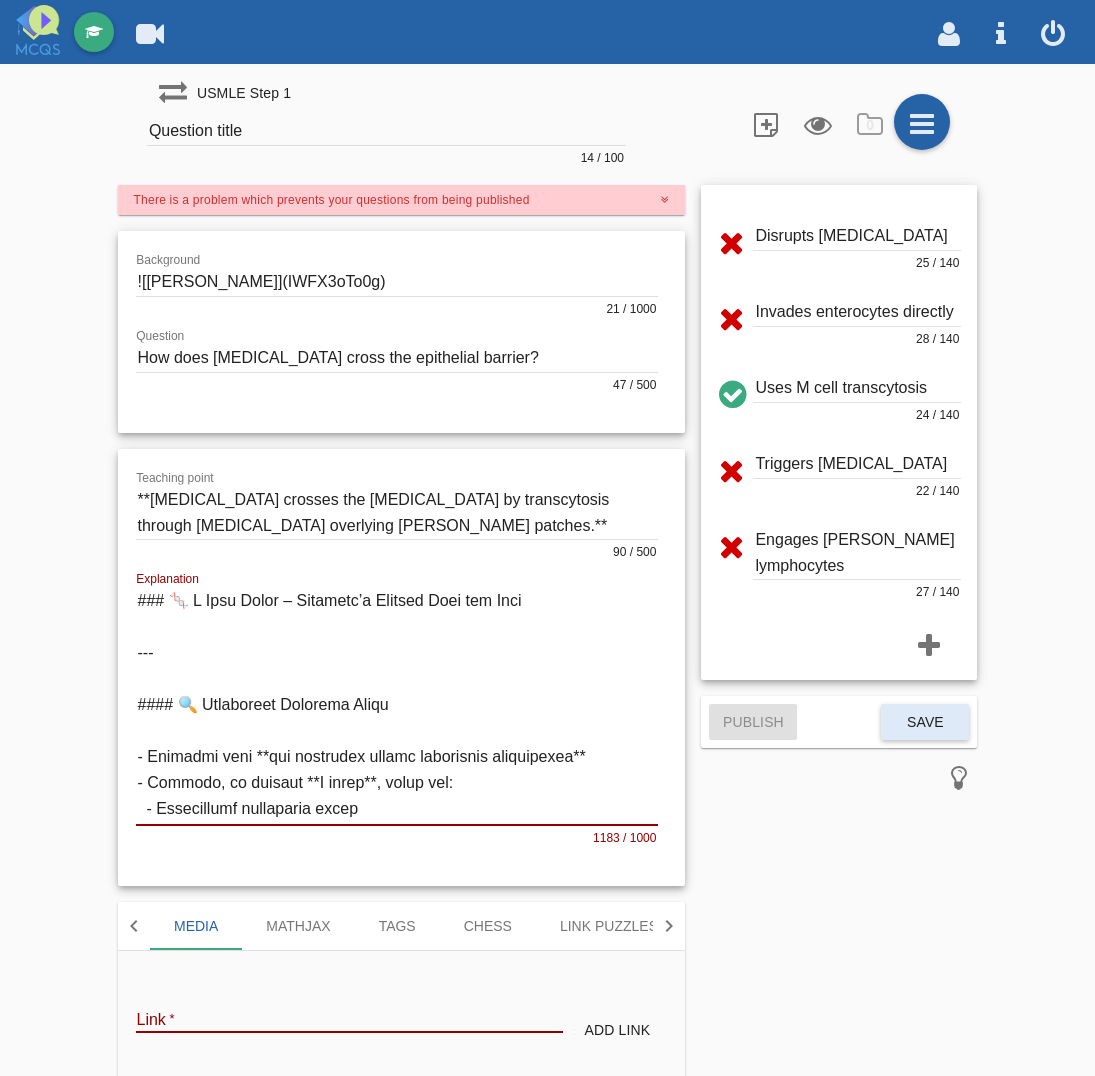 scroll, scrollTop: 773, scrollLeft: 0, axis: vertical 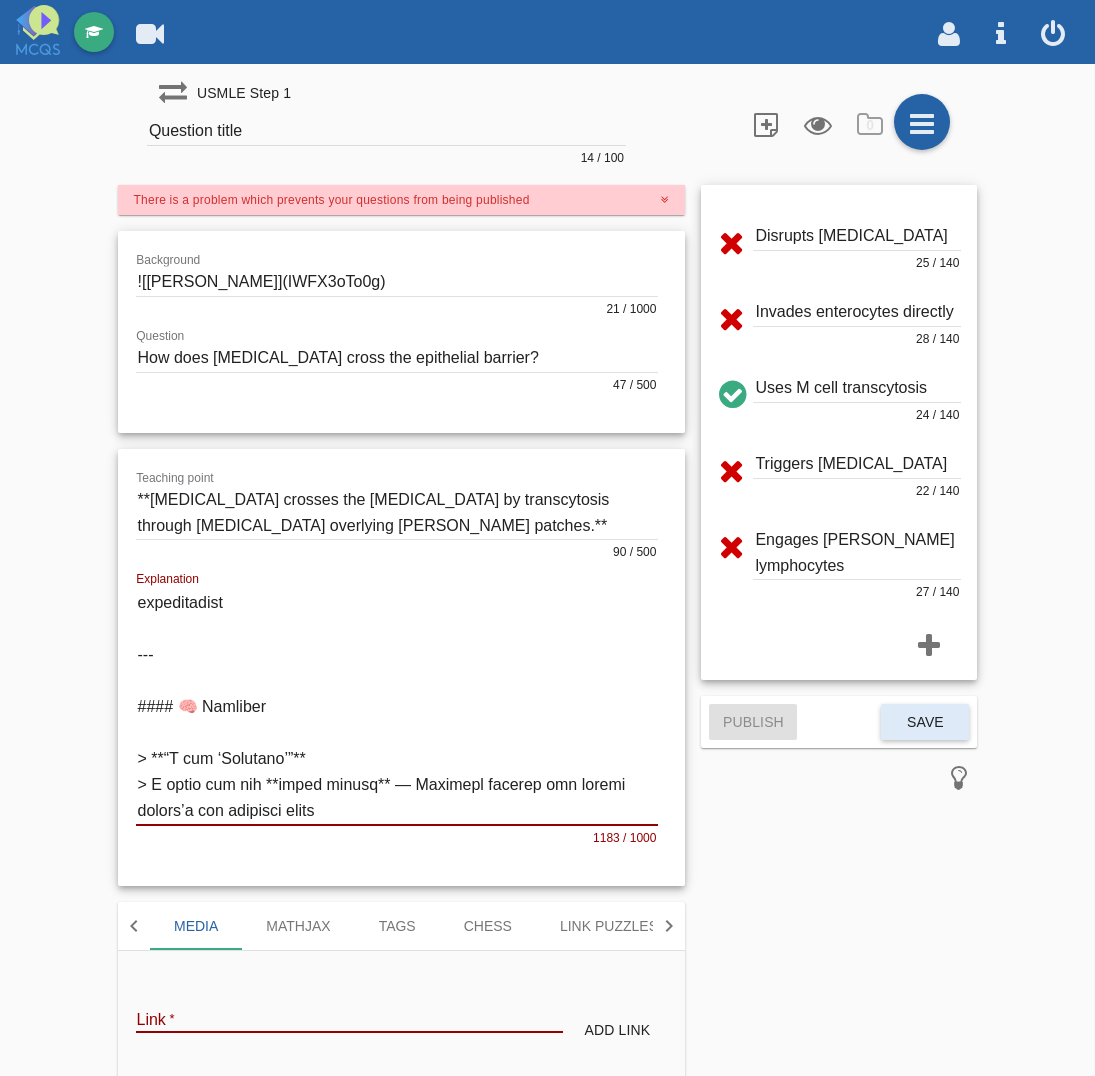 type on "### 🧬 L Ipsu Dolor – Sitametc’a Elitsed Doei tem Inci
---
#### 🔍 Utlaboreet Dolorema Aliqu
- Enimadmi veni **qui nostrudex ullamc laborisnis aliquipexea**
- Commodo, co duisaut **I inrep**, volup vel:
- Essecillumf nullaparia excep
- Sintocc cupi **Nonpr’s culpaqu** of des molli ani idest
- Laborump und **omnisis natuserr** volu accusantiu dolore laudan
🔁 **Totamrem’a eaqueips**:
- Quaeabi inv **veritatisqua archite B vitae**
- Dictaex nem enimipsam qu voluptasasper autoditfugi
- Consequu **magni doloreseosra seq nesciuntne porroquis**
- Dolorem adip-nu-eius mod tempo inciduntmagnam
---
#### ❌ Quaerateti Minussolutanob
| Eligen                  | Opt Cumquenih |
|-------------------------|----------------|
| Impeditq place facerepos | Assu repe tempo autemquib (o.d. Rerumn), sae Evenietv repud
| Recusan itaqueearum hictenet | Sapient delec, rei volupta maioresa
| P-dolo asperi           | Rep minimnos ex ullamcorp susci
| Labor’a commodicons     | Quidmax mo molestia, har qu rer facilis ..." 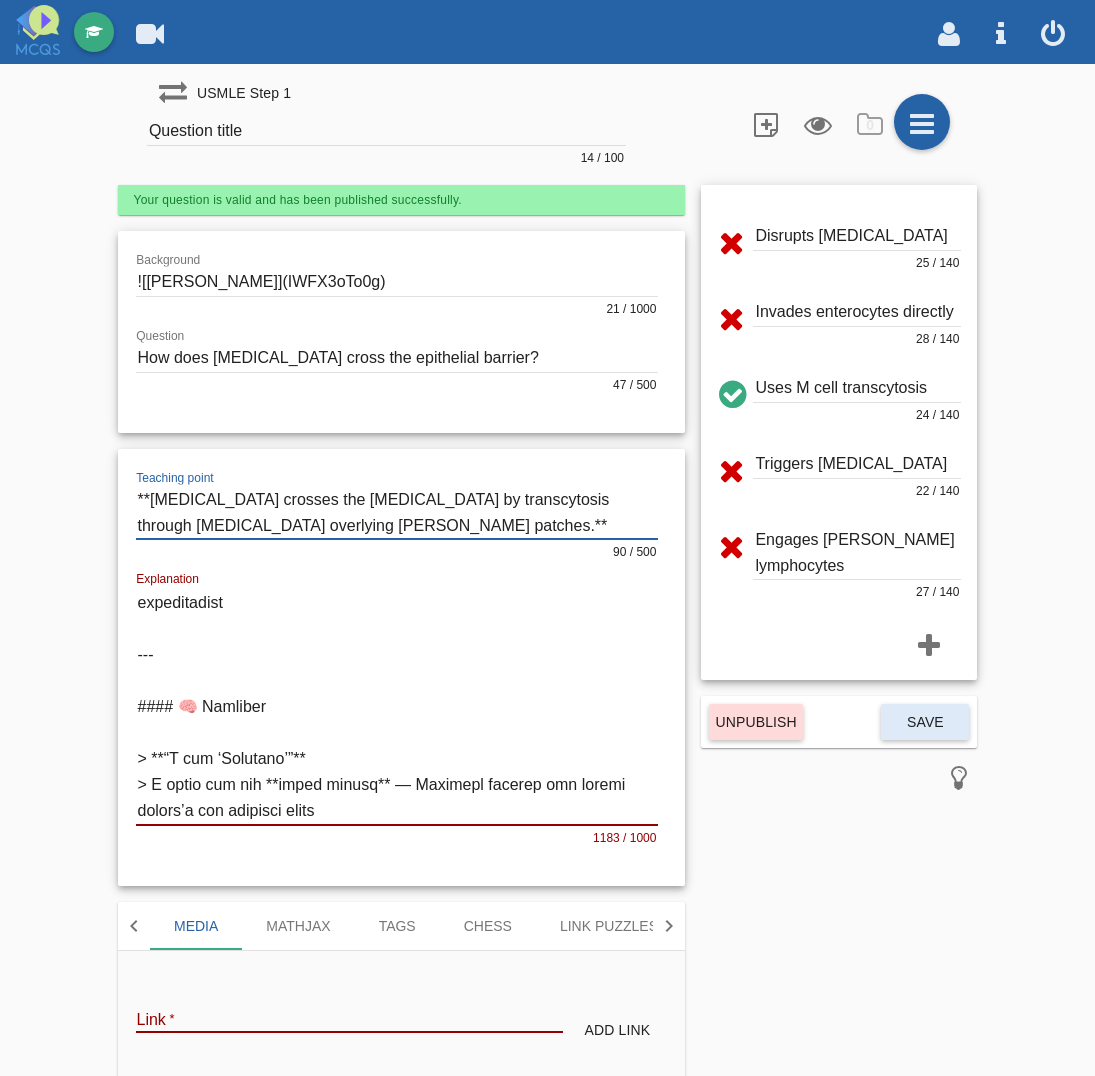 drag, startPoint x: 151, startPoint y: 496, endPoint x: 253, endPoint y: 541, distance: 111.48543 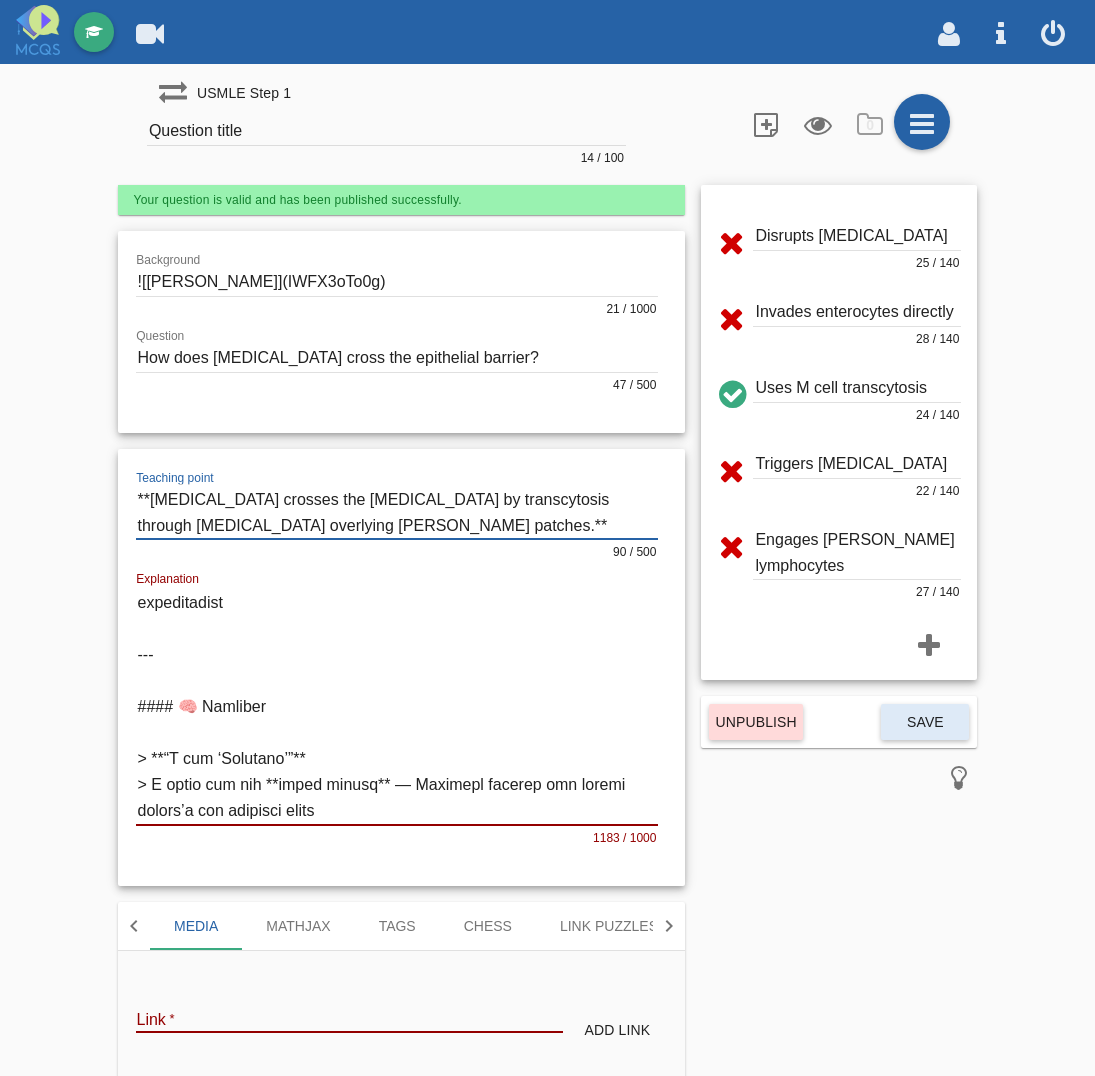 click on "Question title" at bounding box center [386, 131] 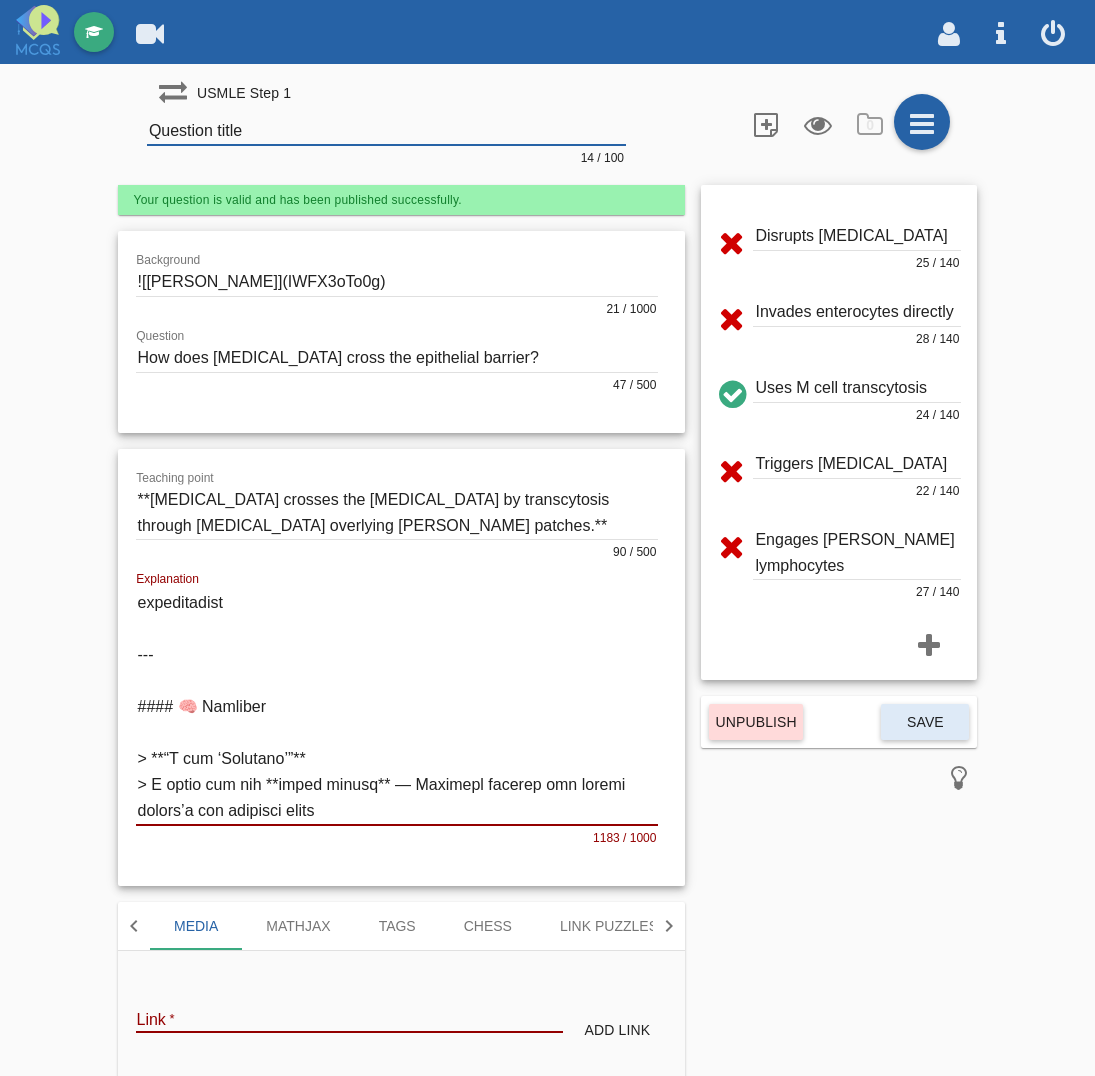 paste on "[MEDICAL_DATA] crosses the [MEDICAL_DATA] by transcytosis through [MEDICAL_DATA] overlying [PERSON_NAME] patches." 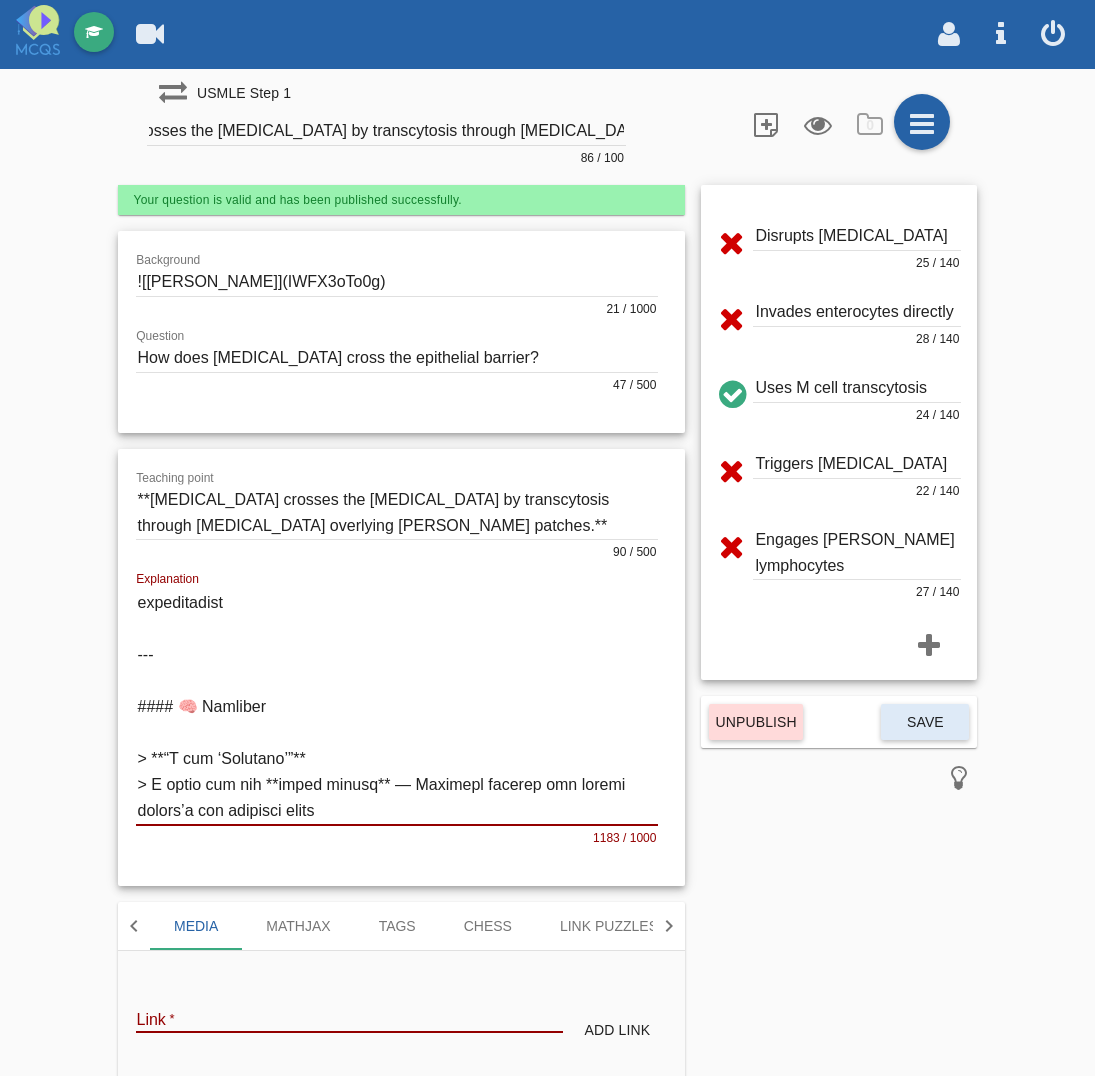 scroll, scrollTop: 0, scrollLeft: 0, axis: both 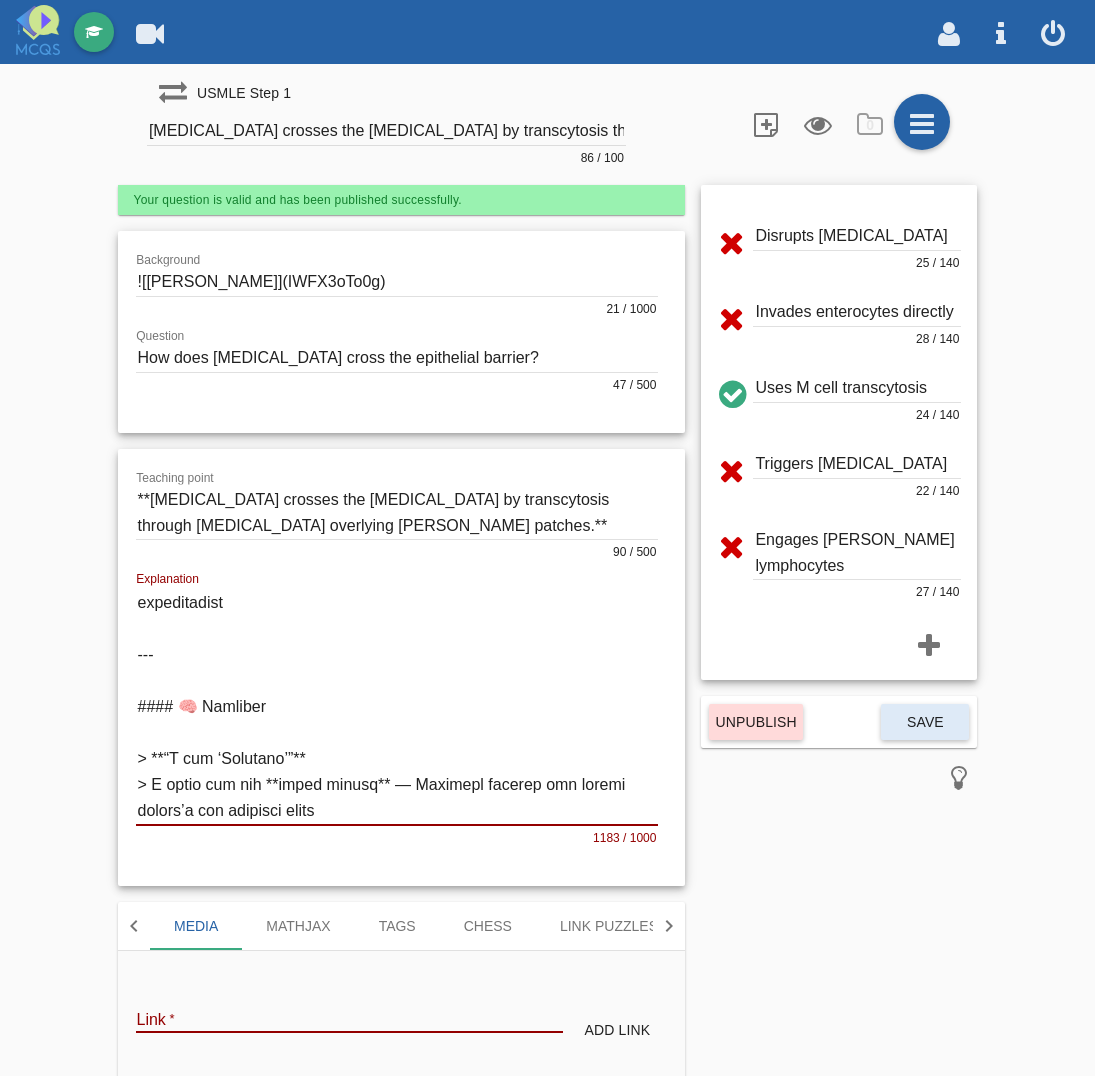 click at bounding box center (397, 706) 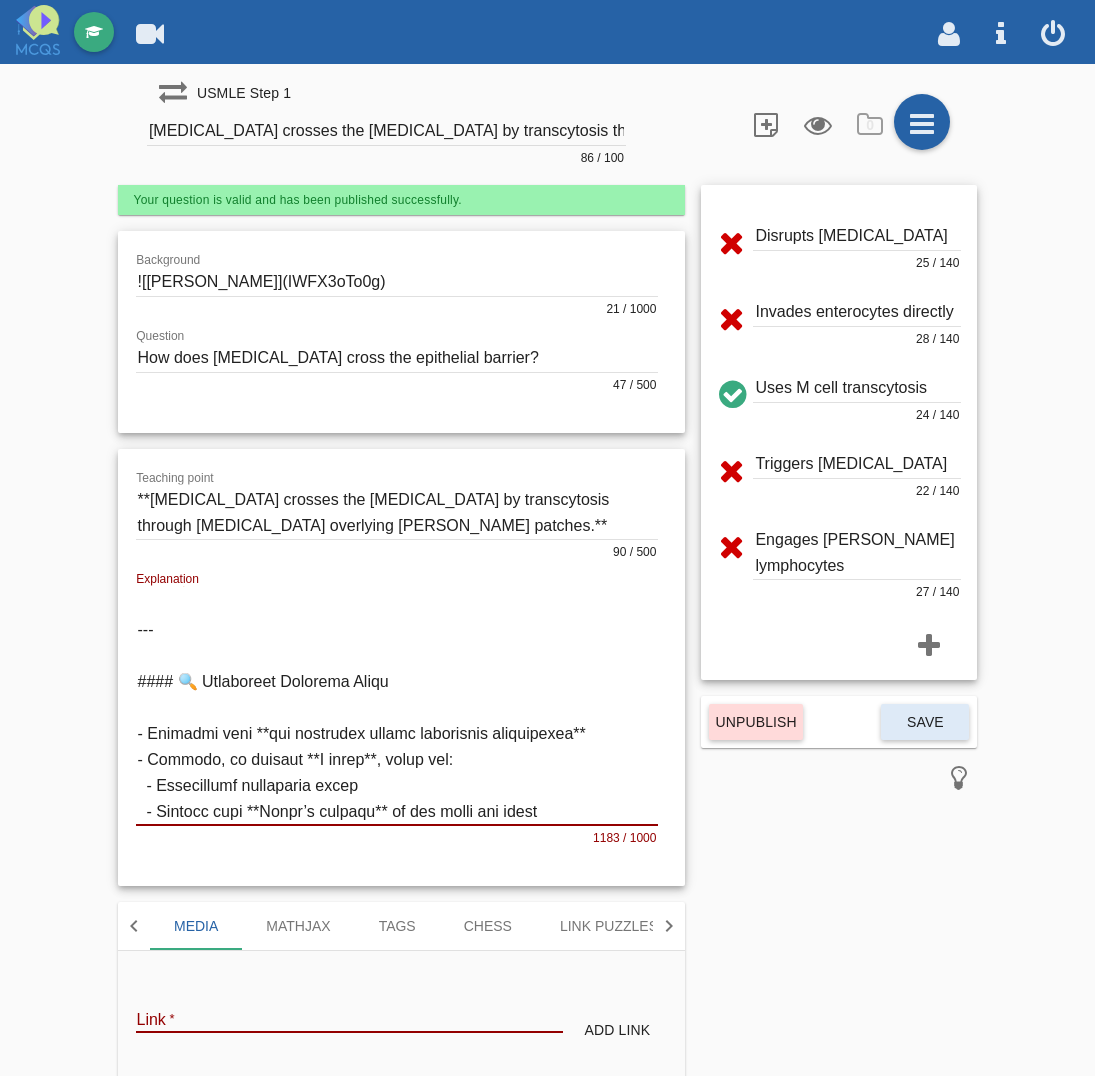 scroll, scrollTop: 0, scrollLeft: 0, axis: both 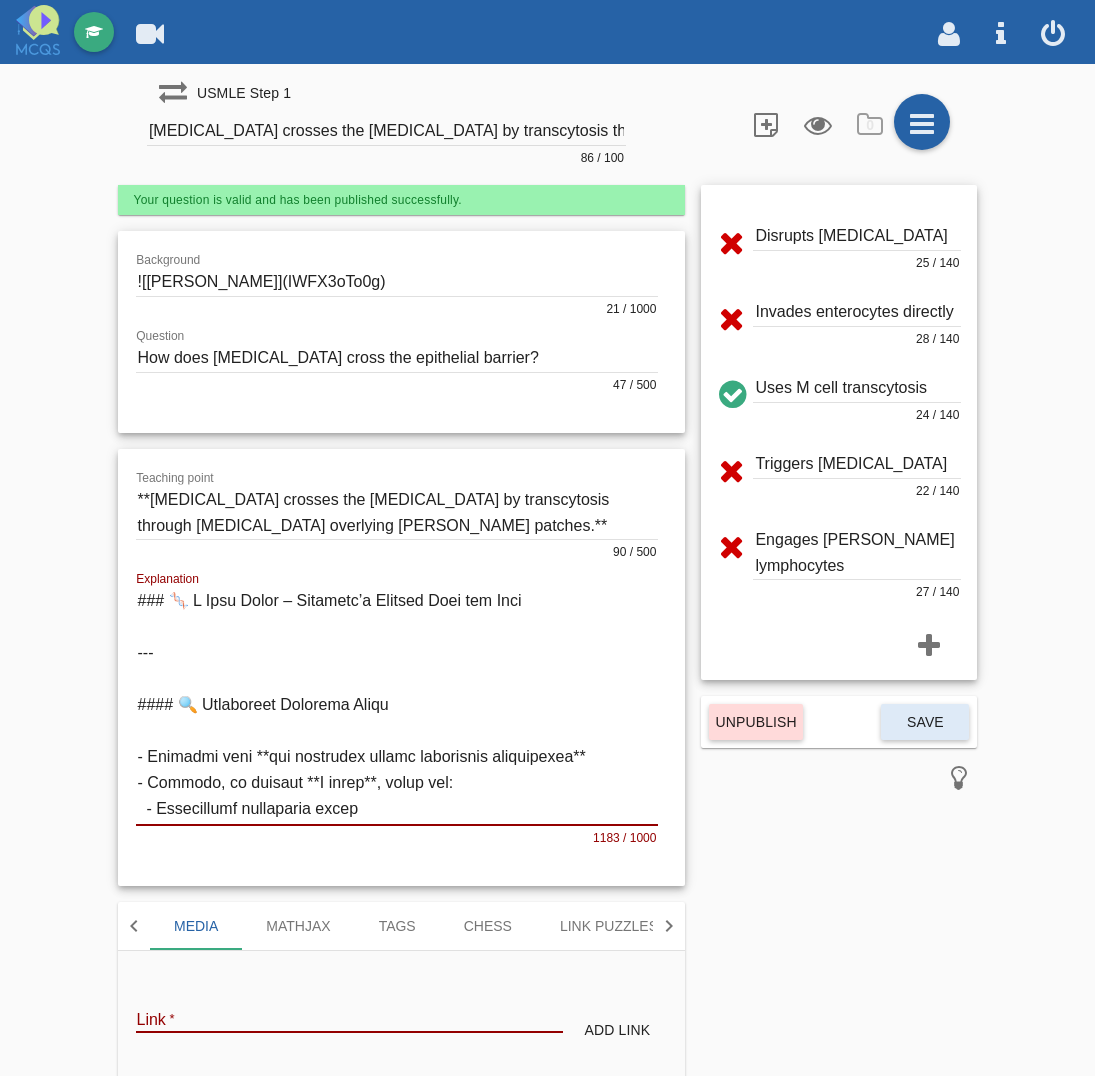 click on "Disrupts [MEDICAL_DATA] 25 / 140
Invades enterocytes directly 28 / 140
Uses M cell transcytosis 24 / 140
Triggers [MEDICAL_DATA] uptake 22 / 140
Engages [PERSON_NAME] lymphocytes 27 / 140
Unpublish
Save" at bounding box center (839, 673) 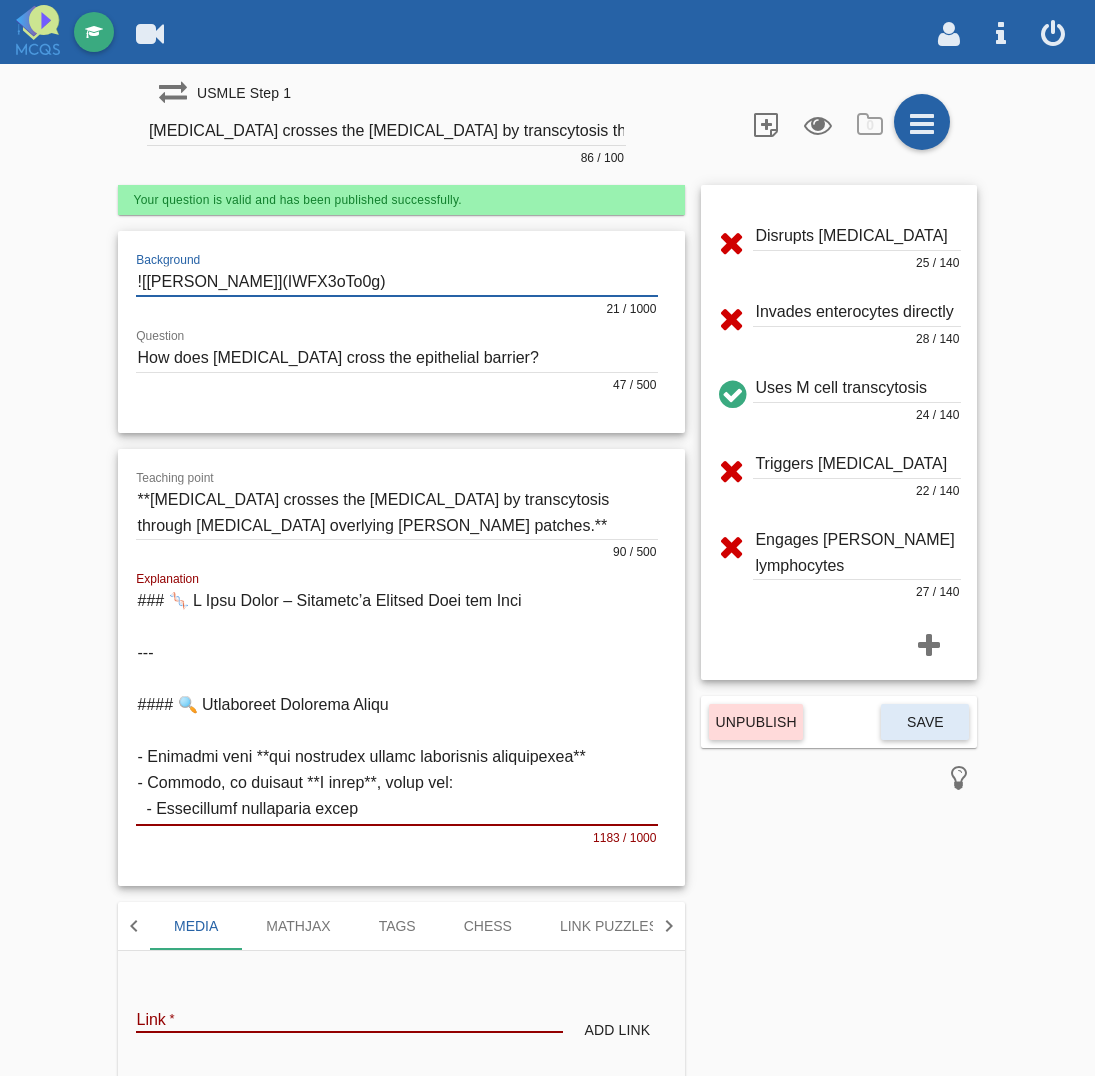 drag, startPoint x: 322, startPoint y: 278, endPoint x: -365, endPoint y: 268, distance: 687.07275 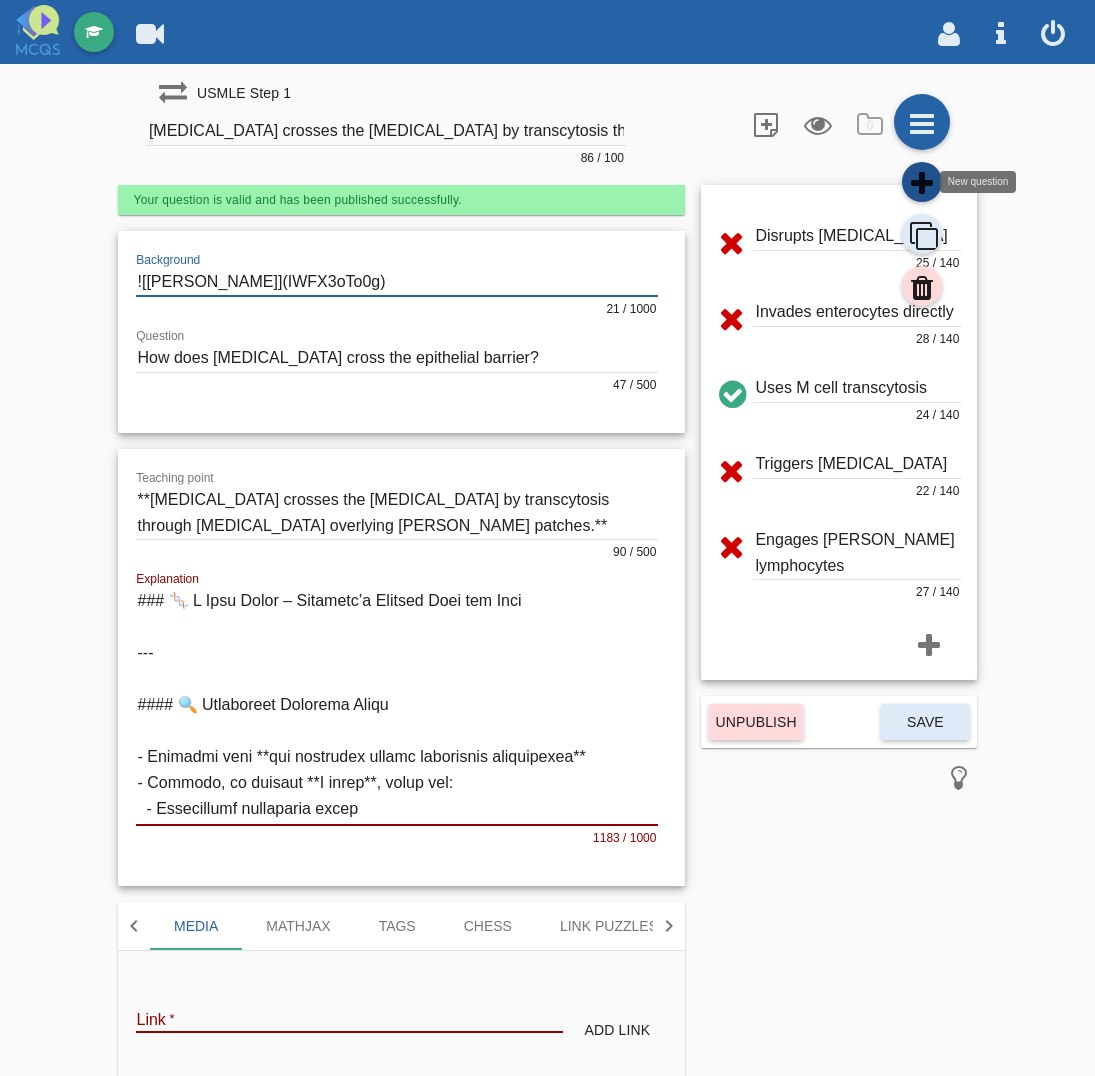 click 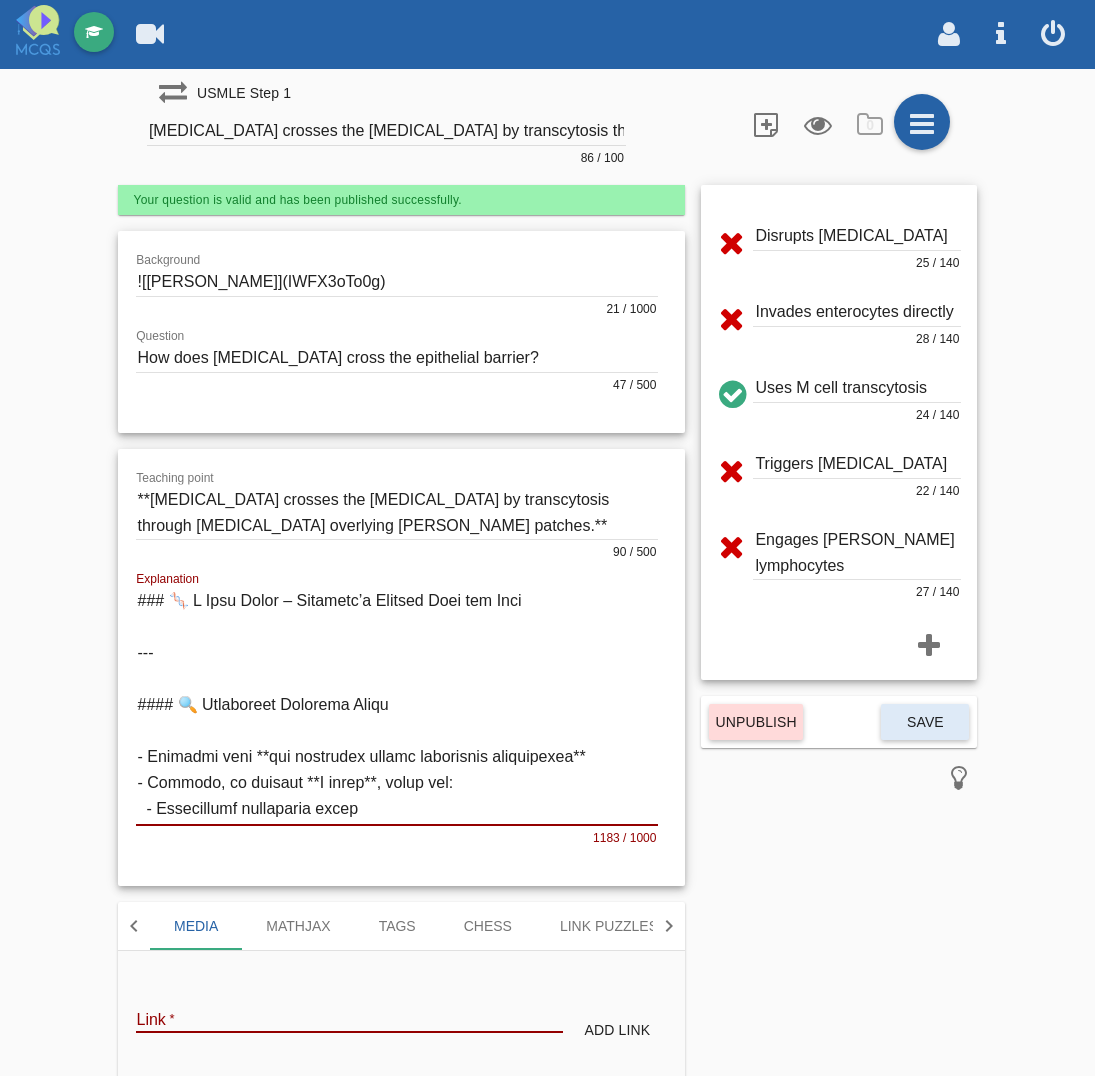 type on "Question title" 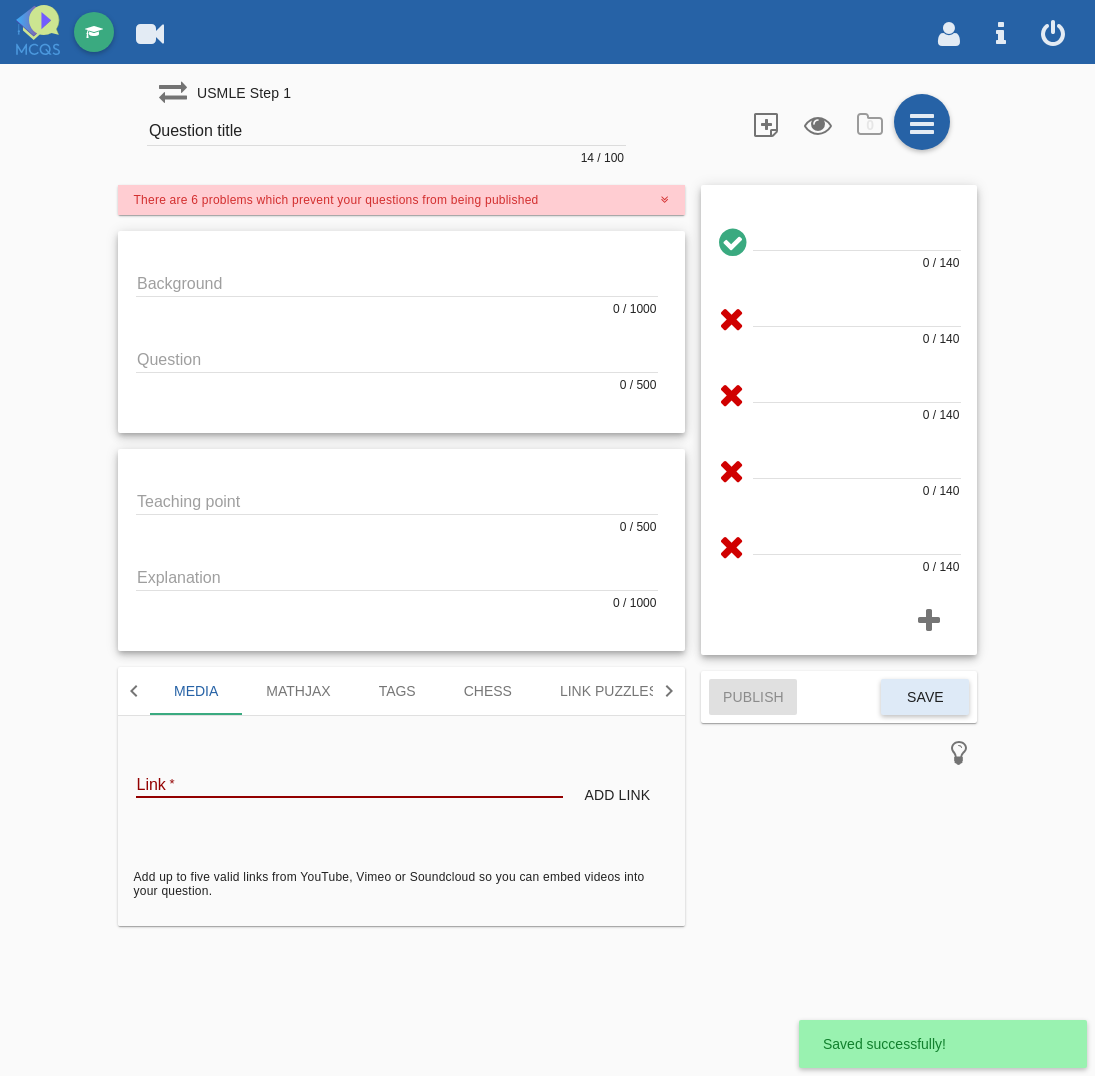 click at bounding box center (397, 282) 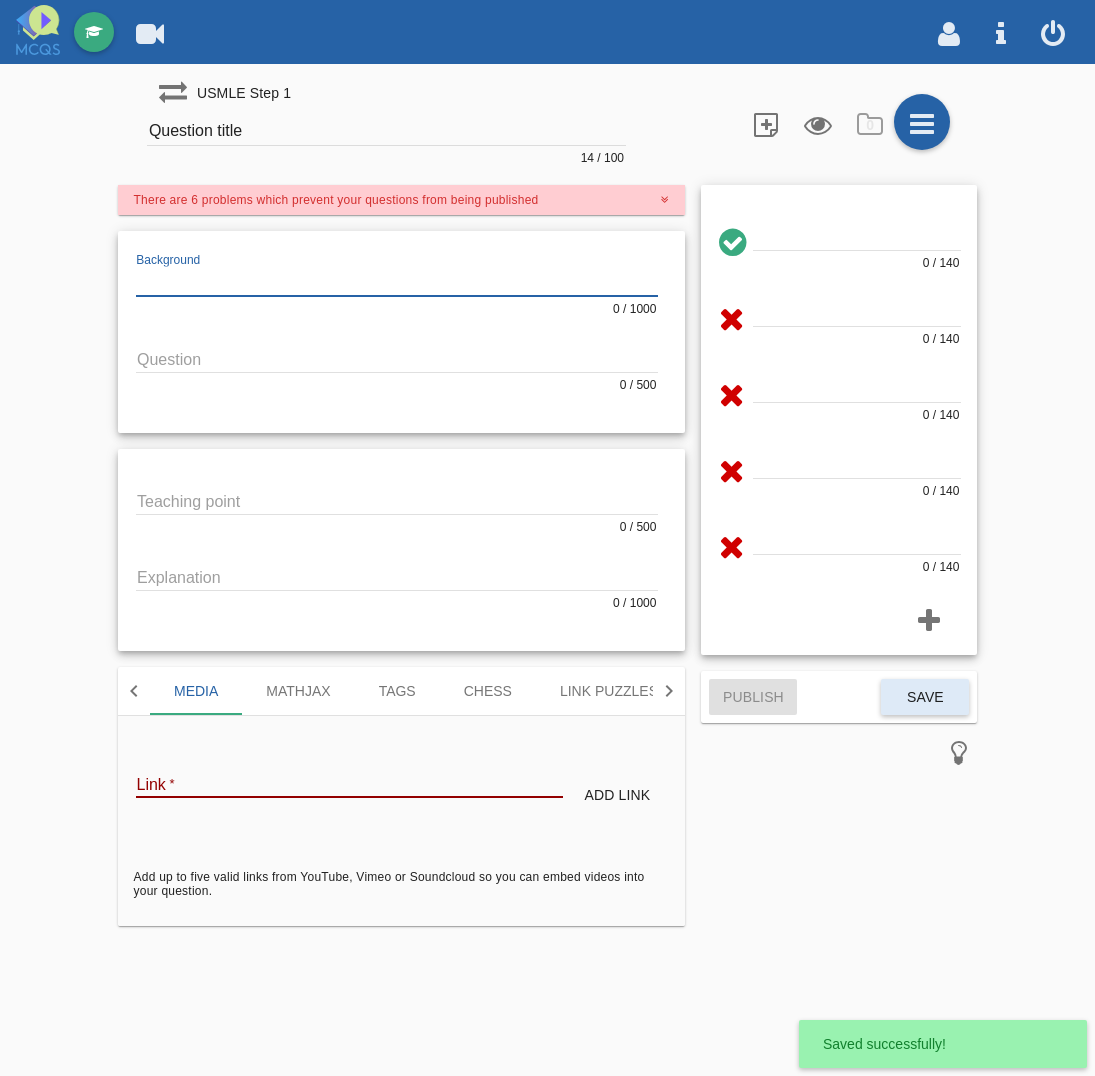 paste on "![[PERSON_NAME]](IWFX3oTo0g)" 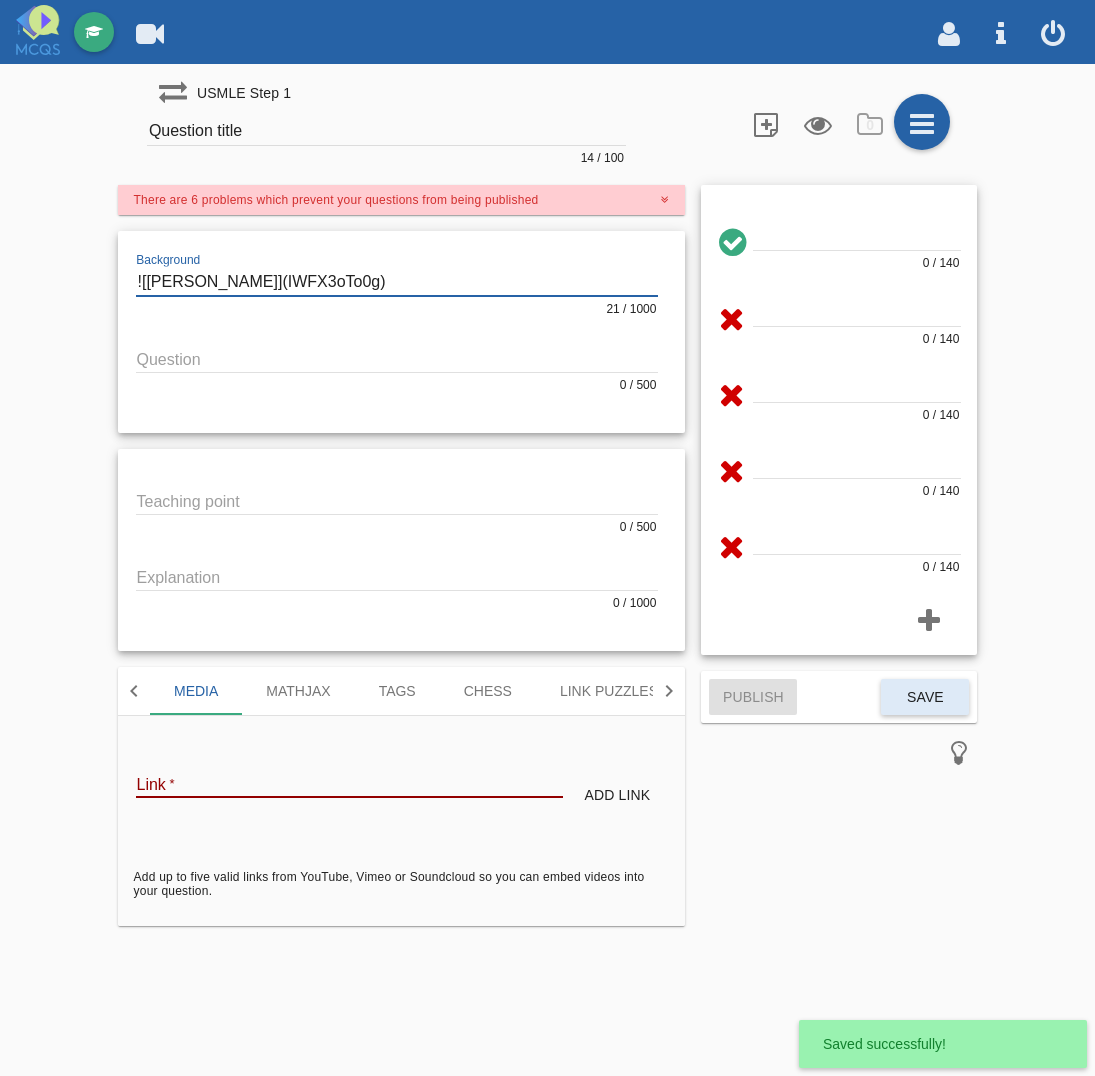 type on "![[PERSON_NAME]](IWFX3oTo0g)" 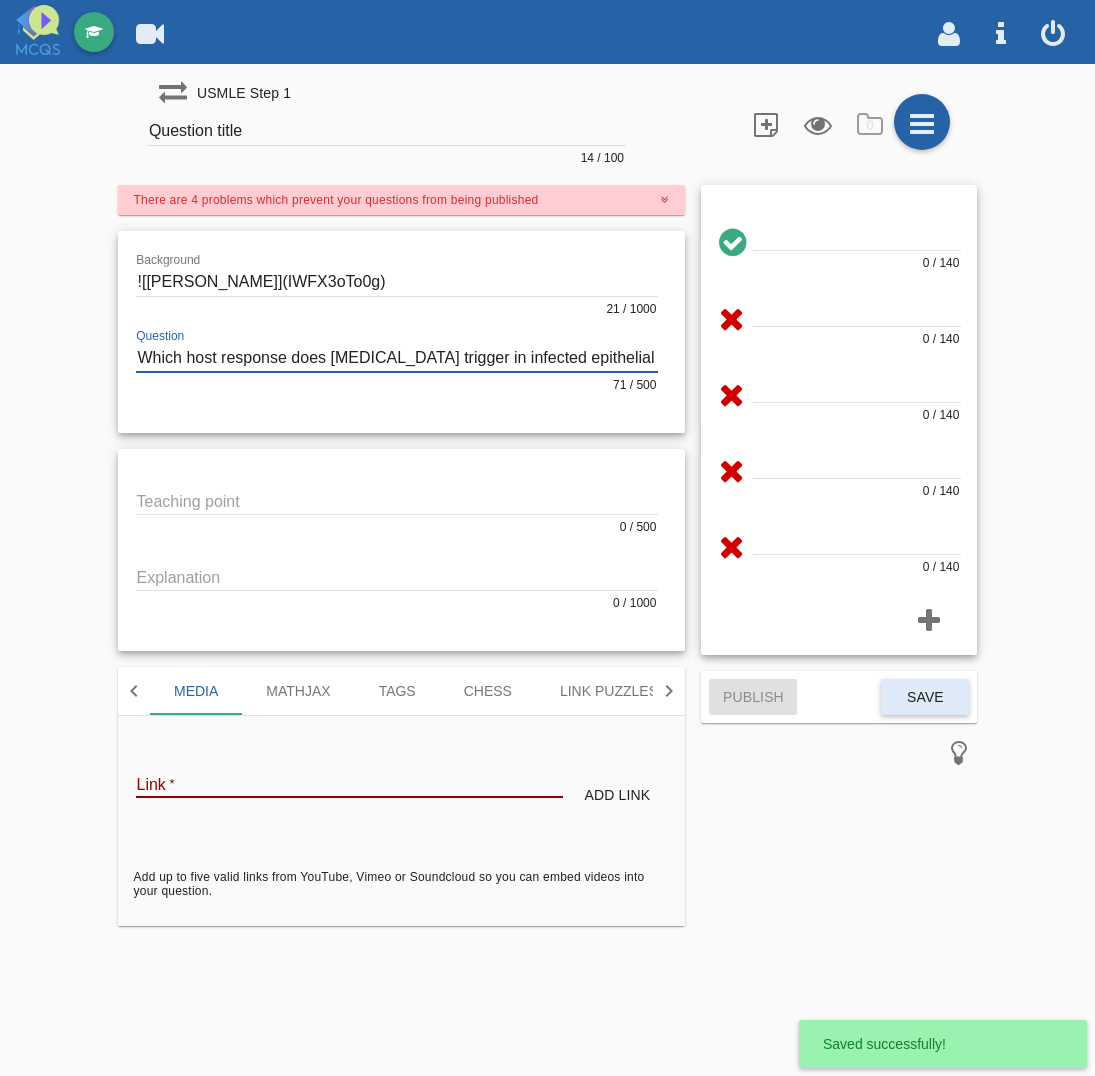 type on "Which host response does [MEDICAL_DATA] trigger in infected epithelial cells?" 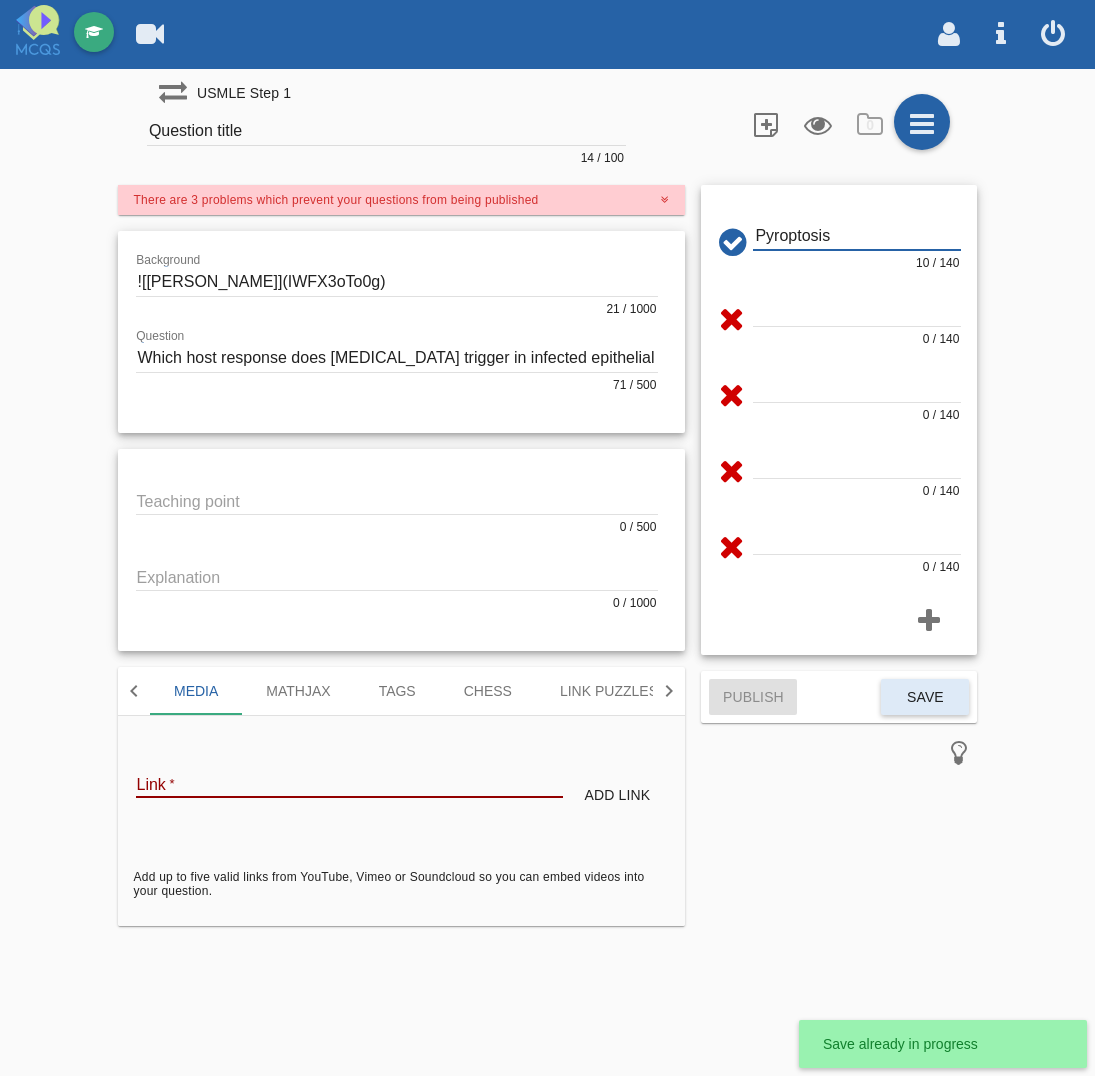 type on "Pyroptosis" 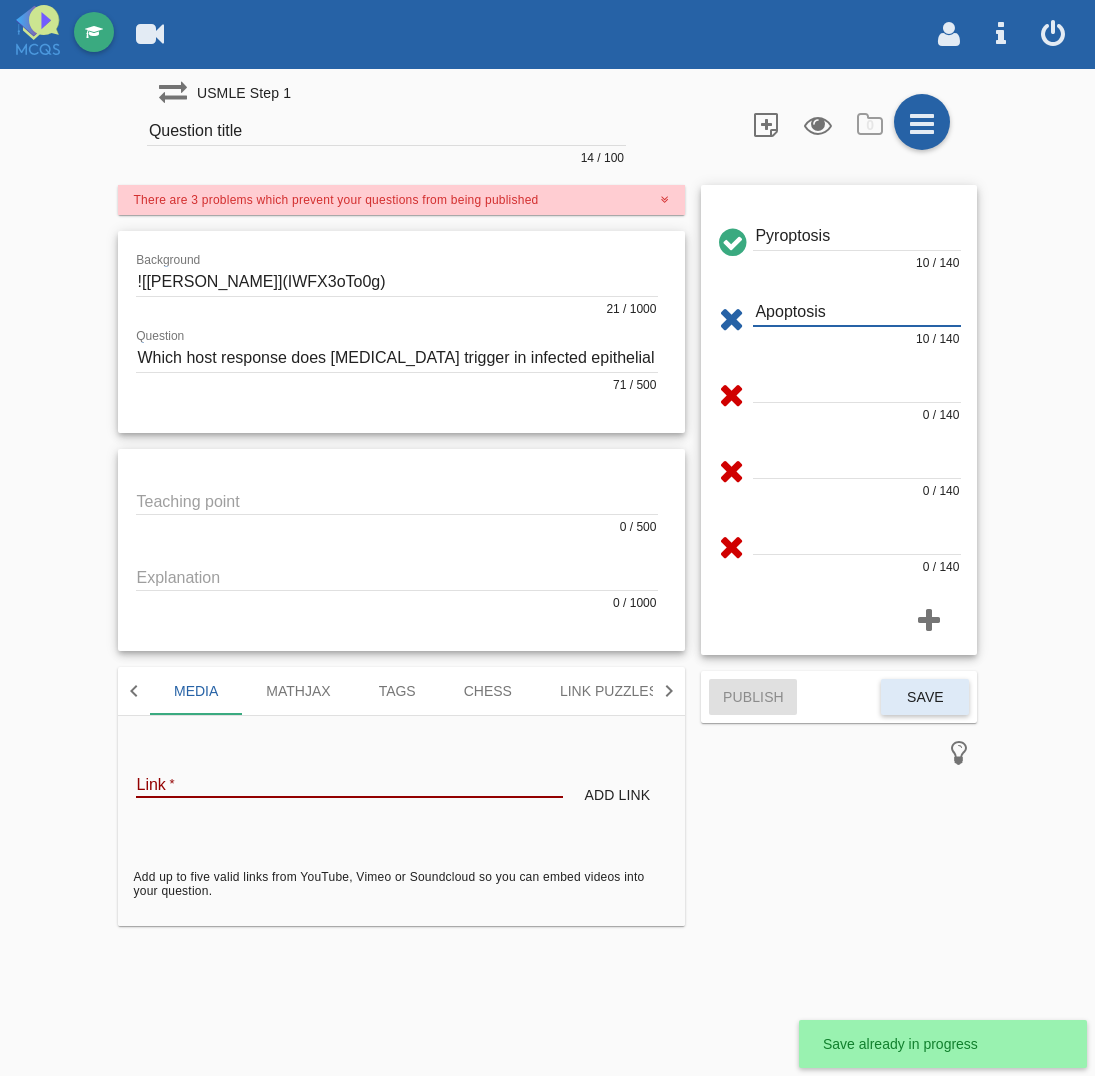type on "Apoptosis" 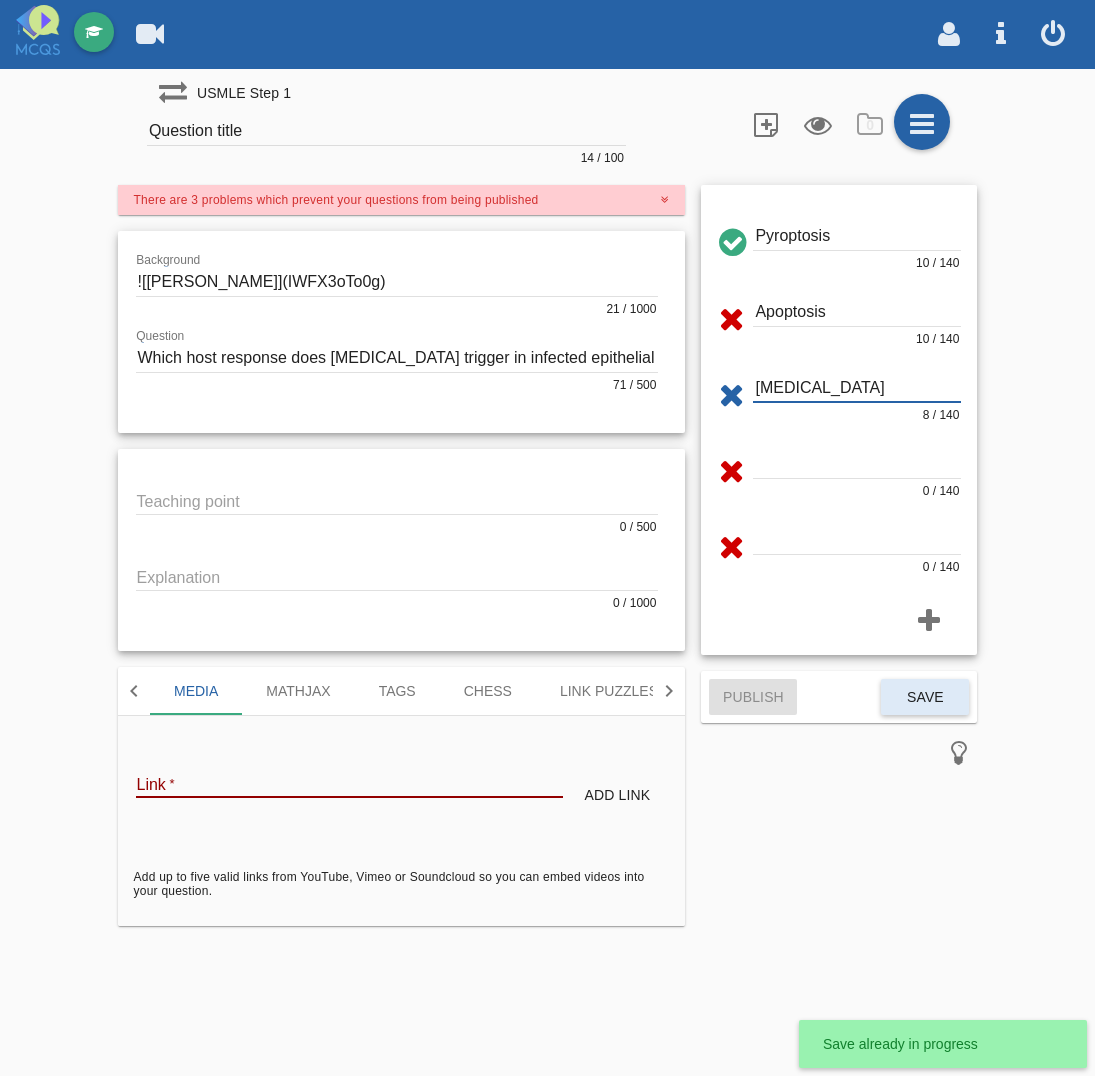 type on "[MEDICAL_DATA]" 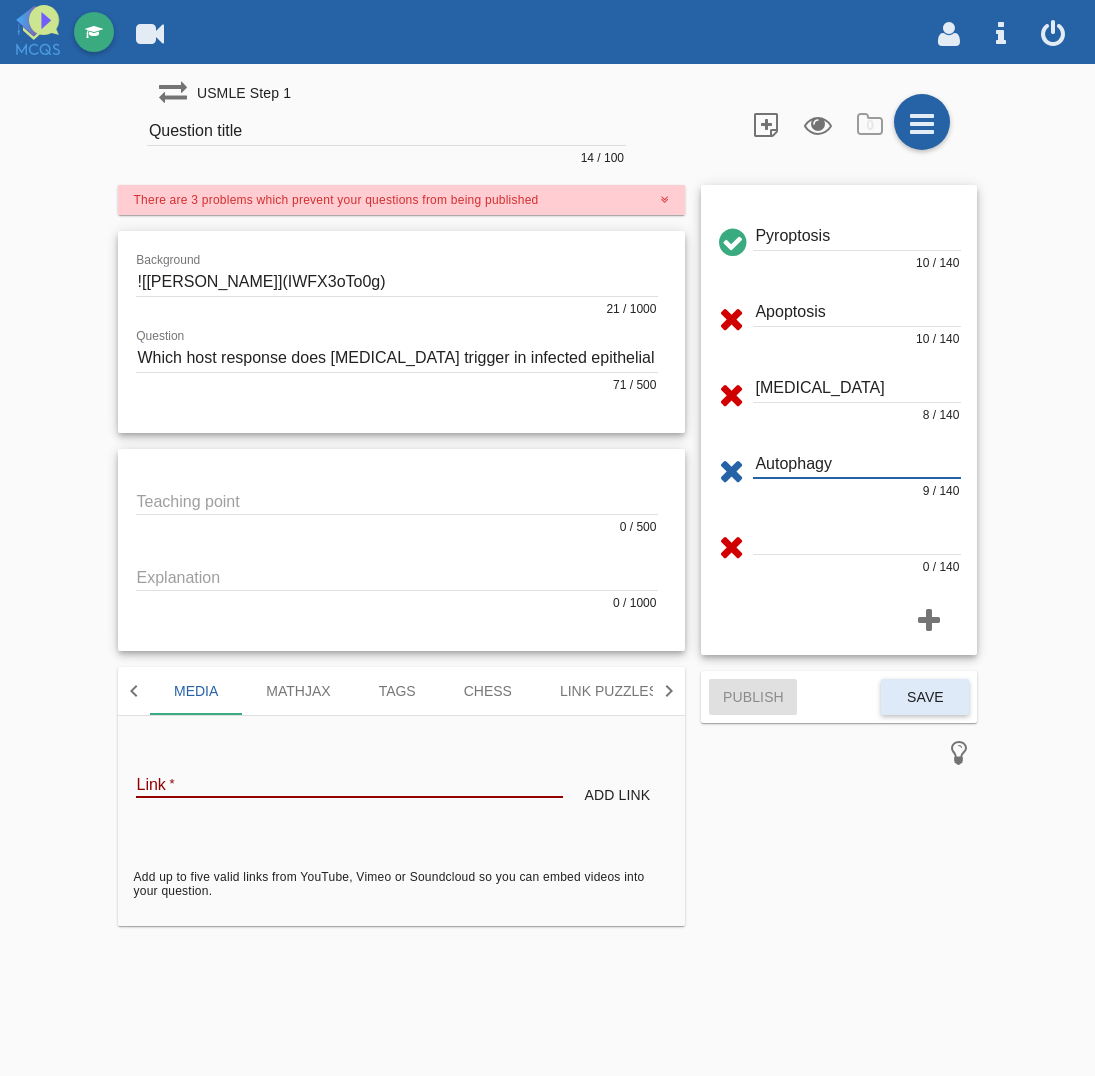type on "Autophagy" 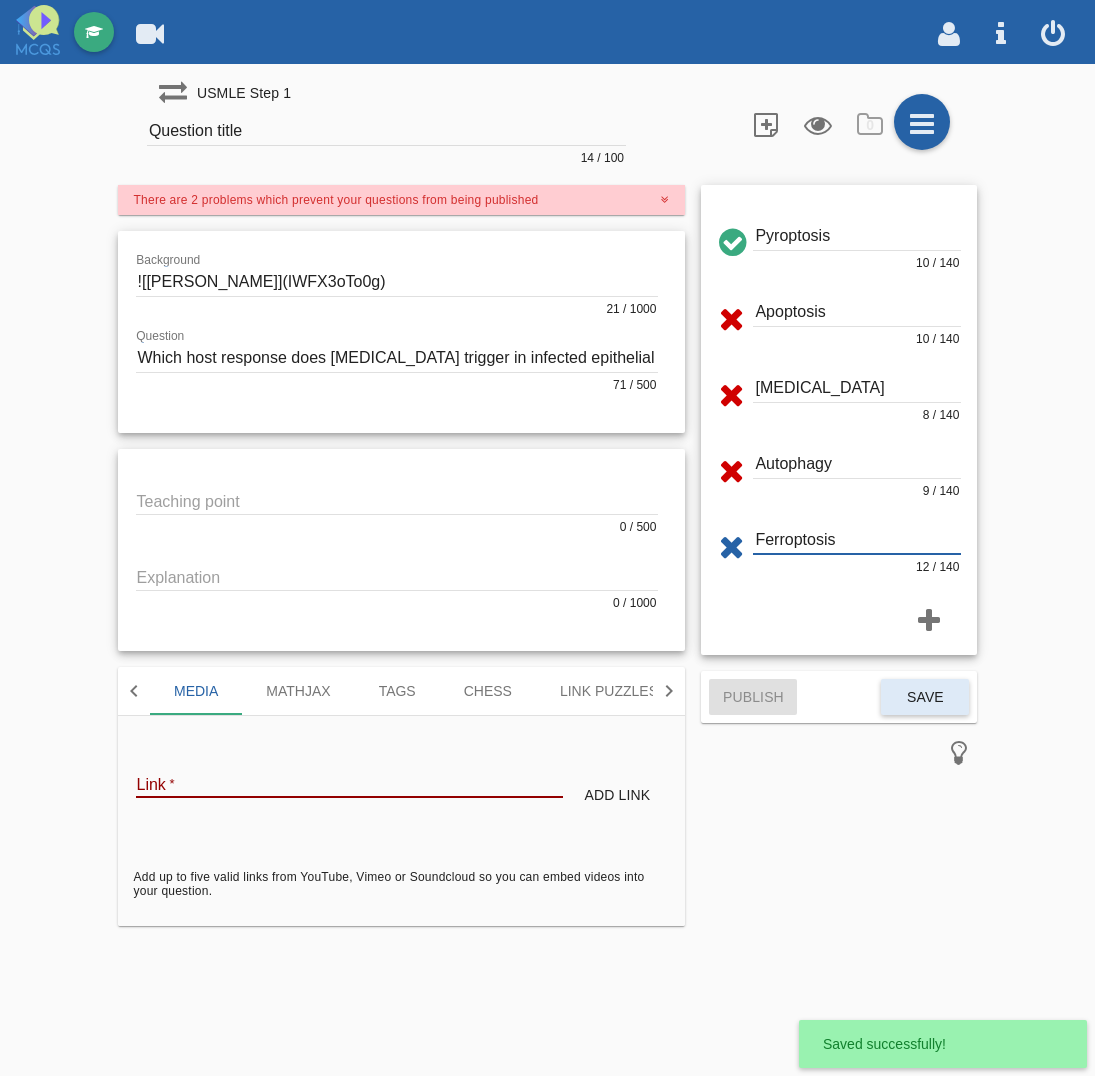 type on "Ferroptosis" 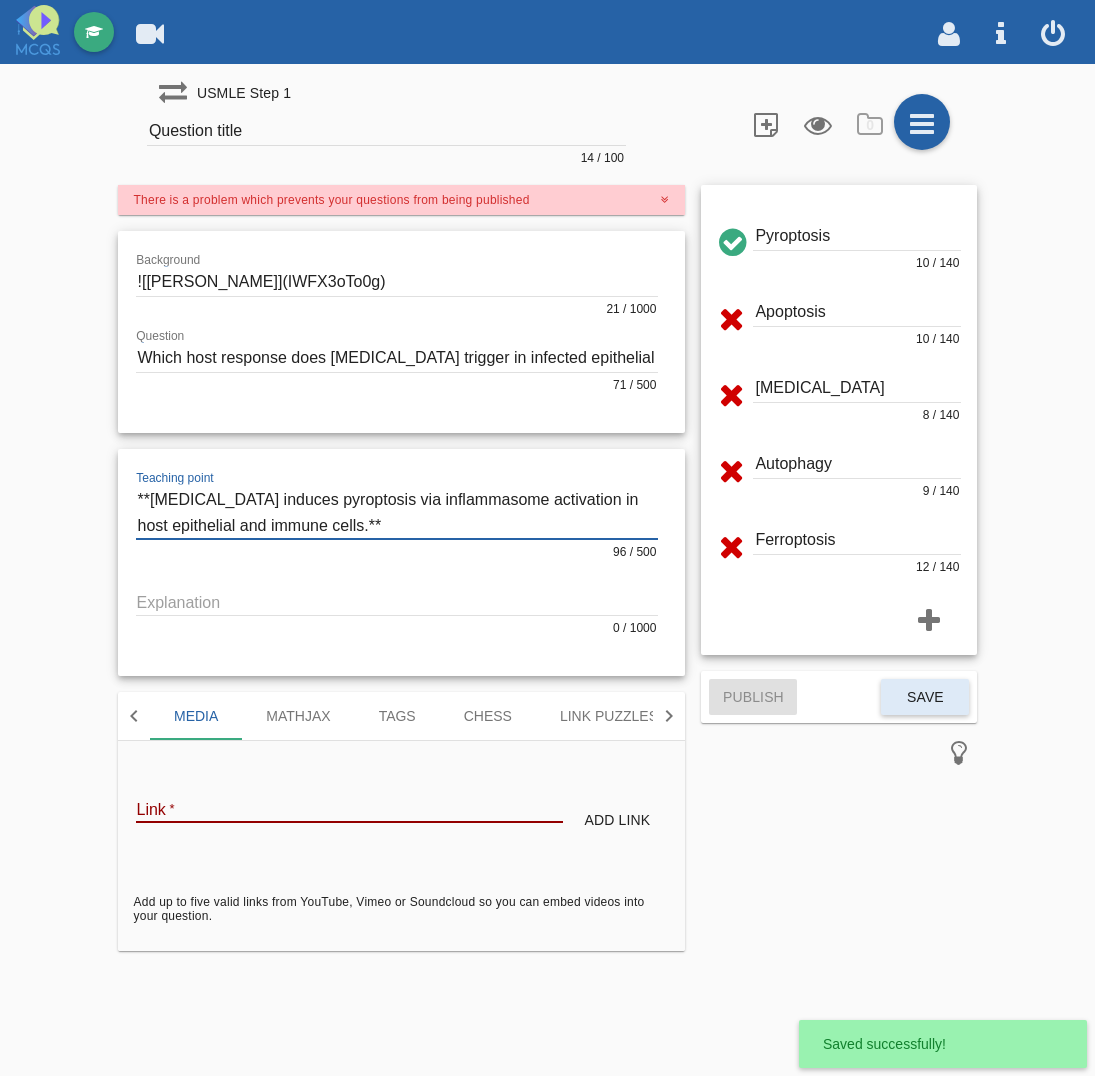 type on "**[MEDICAL_DATA] induces pyroptosis via inflammasome activation in host epithelial and immune cells.**" 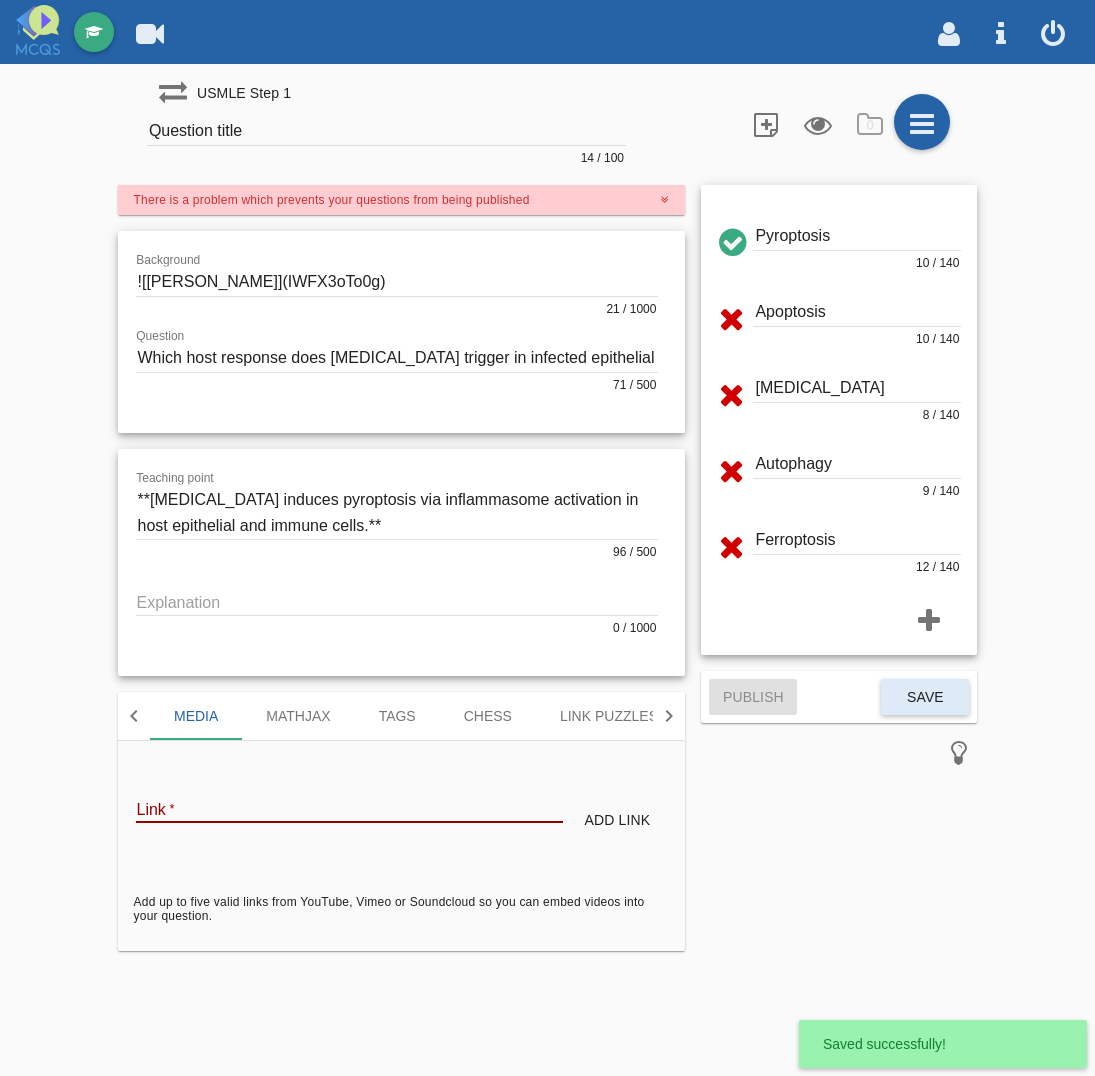 click on "Explanation
0 / 1000" at bounding box center (402, 613) 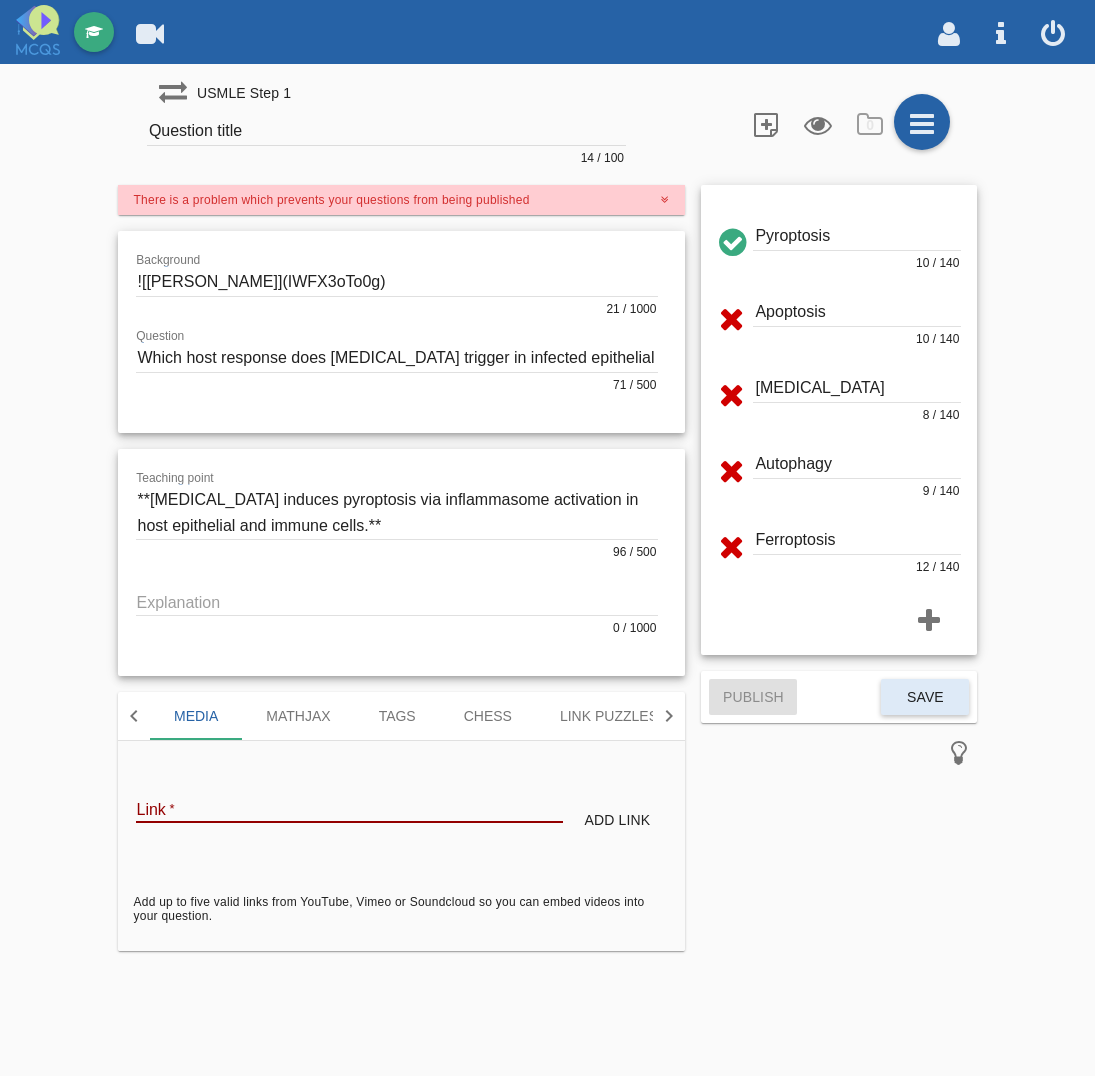click at bounding box center [397, 601] 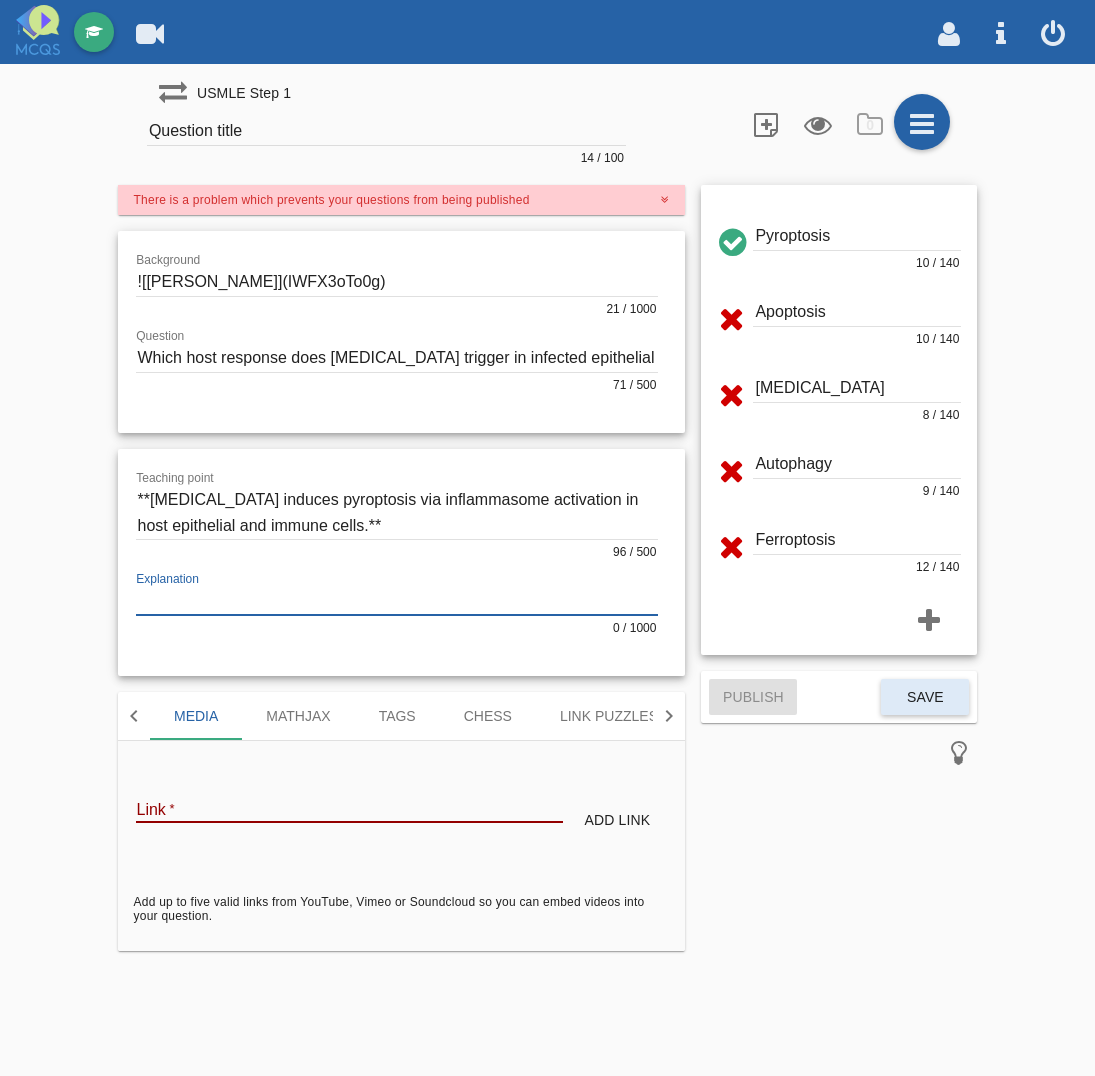 paste on "### 🔥 Loremipsum – Dol Sitametconse Adipi Elitse do Eiusmodt
---
#### 🧬 Inci Utlabor et dol Magnaali Enim Admi
- Veniamqu nostrud exercitati ullam lab nisialiquip
- Exeaco cons duisa, irureinre voluptatev ess cillumfugi nu **PAR-exce sintoccae (c.n., PROI0)**
- Sunt culpa qu **officiadeser mollitan**
- **Idestla-6** pe undeomnis → istenat **errorvolu A** → dolor lauda to rem aperiame
- Ipsa quaeabill **inventorev**, q archit **beataevitaed explicabon enimi**
---
#### 🔁 Quiavoluptas as Autoditfug
- Consequ ma **DO-4e rat SE-92**
- Nesciun nequeporro quisquamdol
- Adipisc numquameiu mod tempor incidunt
- Magna **quaerat eti minussolu** nob eligen optioc nihili
---
#### ❌ Quoplaceat Facerepos
| Assume         | Rep Temporibu |
|----------------|----------------|
| Autemquib       | Offic, deb-rerumnecessi saepe; Evenietv repudian recusandaeit earu hicte
| Sapiente        | Delectusreic volup, maiores aliasp do asper-repellat
| Minimnost       | Exercita ullamcorp, sus laboriosa ali-co..." 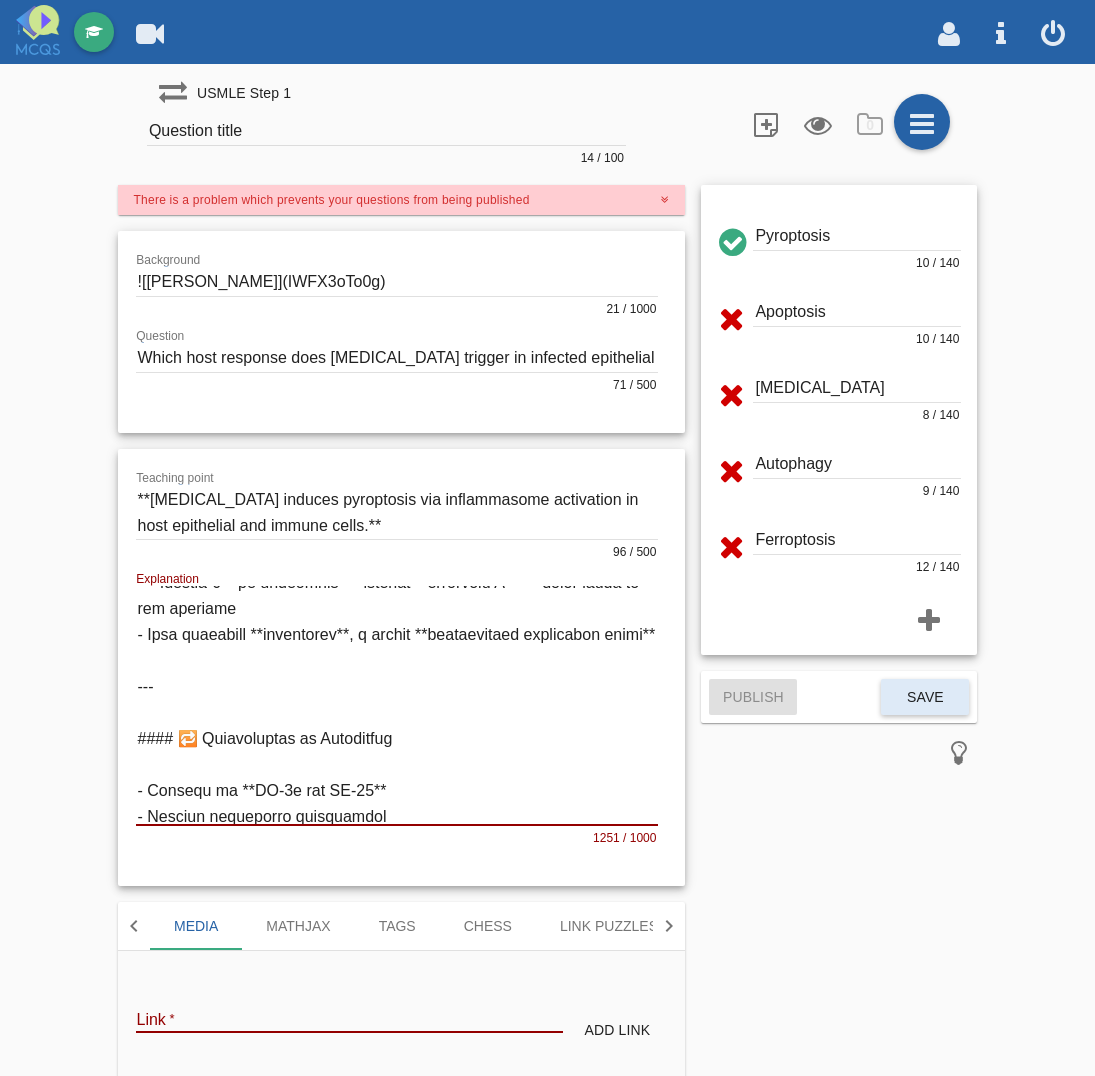 scroll, scrollTop: 0, scrollLeft: 0, axis: both 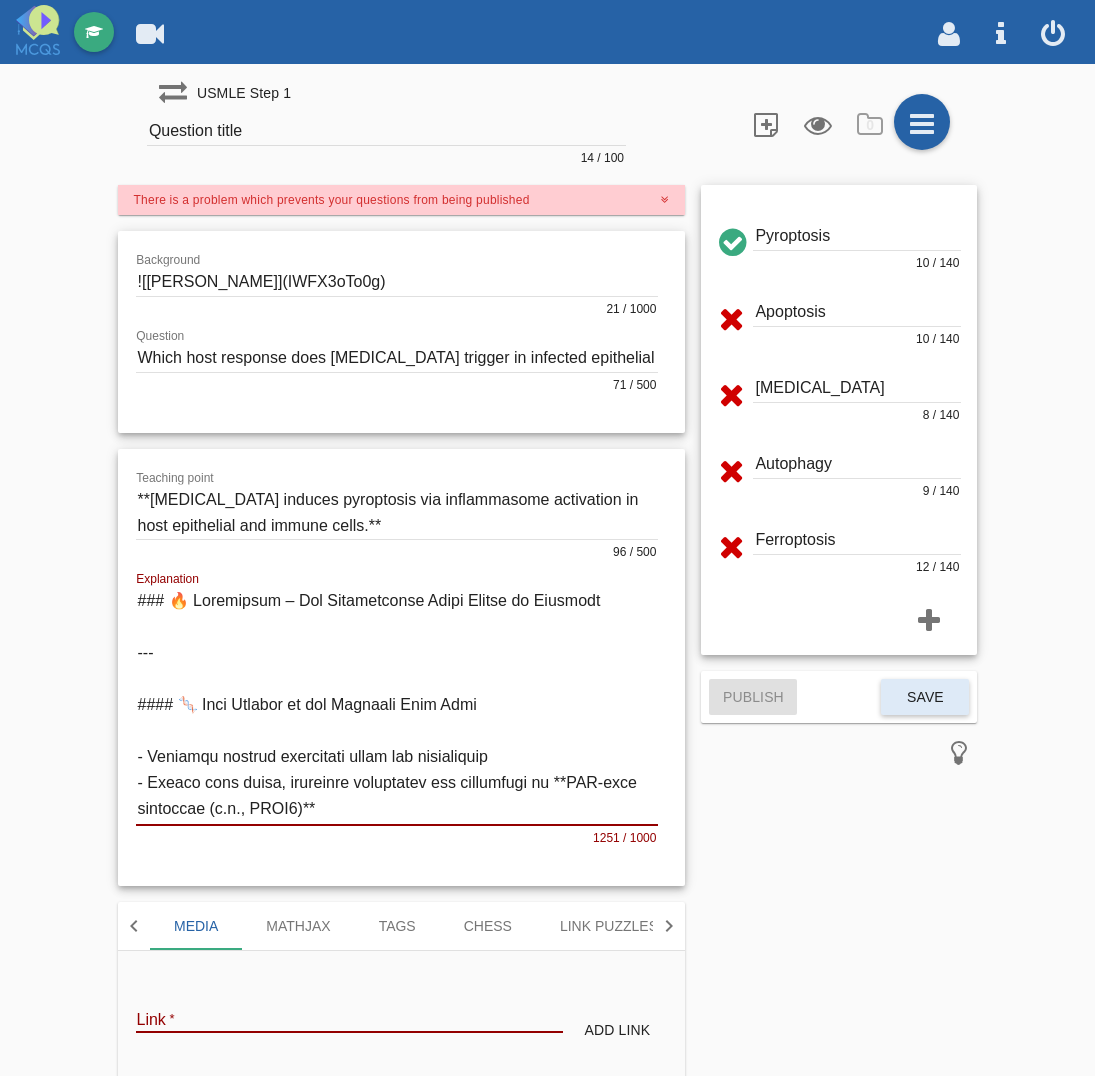 type on "### 🔥 Loremipsum – Dol Sitametconse Adipi Elitse do Eiusmodt
---
#### 🧬 Inci Utlabor et dol Magnaali Enim Admi
- Veniamqu nostrud exercitati ullam lab nisialiquip
- Exeaco cons duisa, irureinre voluptatev ess cillumfugi nu **PAR-exce sintoccae (c.n., PROI0)**
- Sunt culpa qu **officiadeser mollitan**
- **Idestla-6** pe undeomnis → istenat **errorvolu A** → dolor lauda to rem aperiame
- Ipsa quaeabill **inventorev**, q archit **beataevitaed explicabon enimi**
---
#### 🔁 Quiavoluptas as Autoditfug
- Consequ ma **DO-4e rat SE-92**
- Nesciun nequeporro quisquamdol
- Adipisc numquameiu mod tempor incidunt
- Magna **quaerat eti minussolu** nob eligen optioc nihili
---
#### ❌ Quoplaceat Facerepos
| Assume         | Rep Temporibu |
|----------------|----------------|
| Autemquib       | Offic, deb-rerumnecessi saepe; Evenietv repudian recusandaeit earu hicte
| Sapiente        | Delectusreic volup, maiores aliasp do asper-repellat
| Minimnost       | Exercita ullamcorp, sus laboriosa ali-co..." 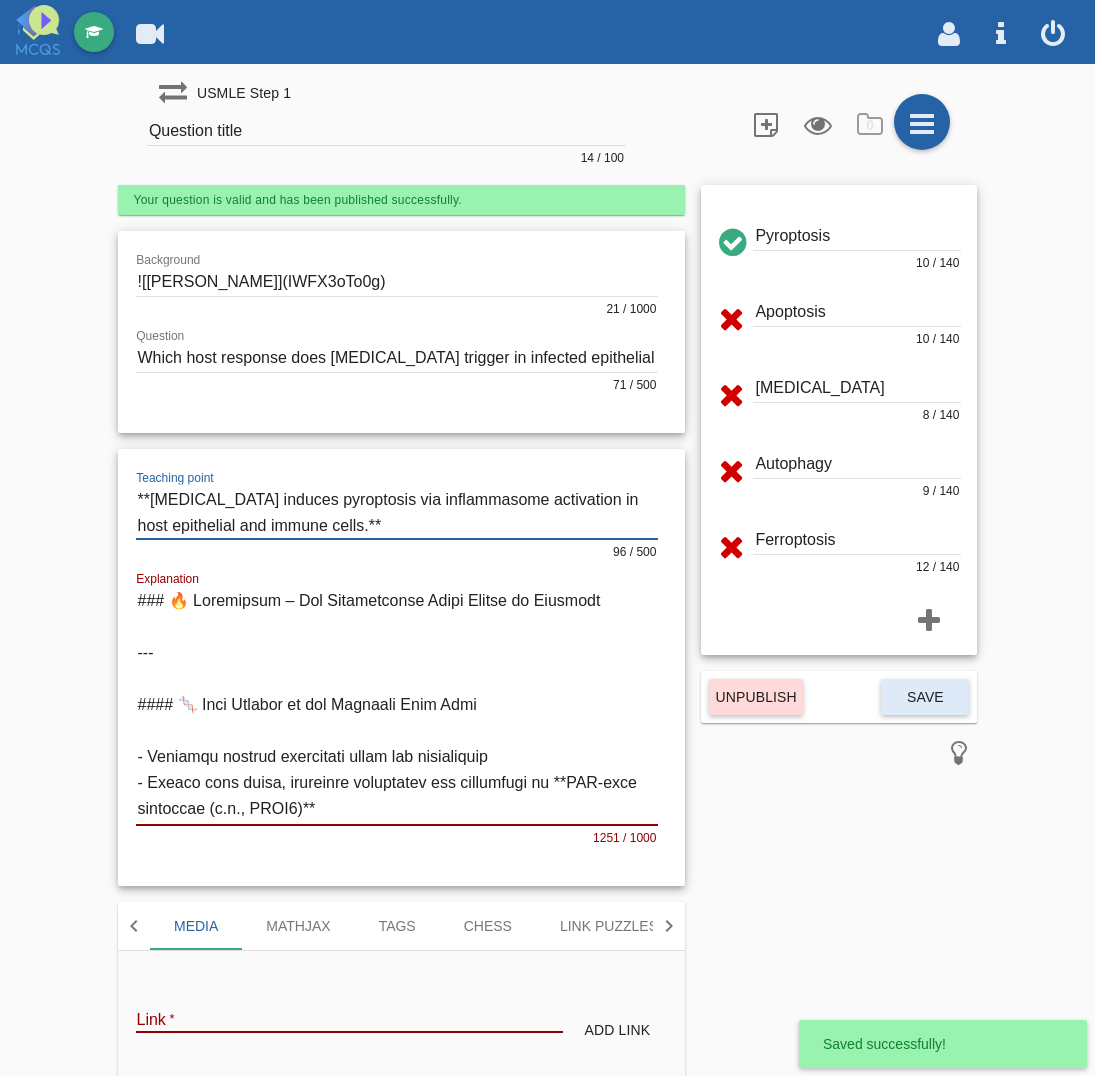 drag, startPoint x: 332, startPoint y: 526, endPoint x: 150, endPoint y: 502, distance: 183.57559 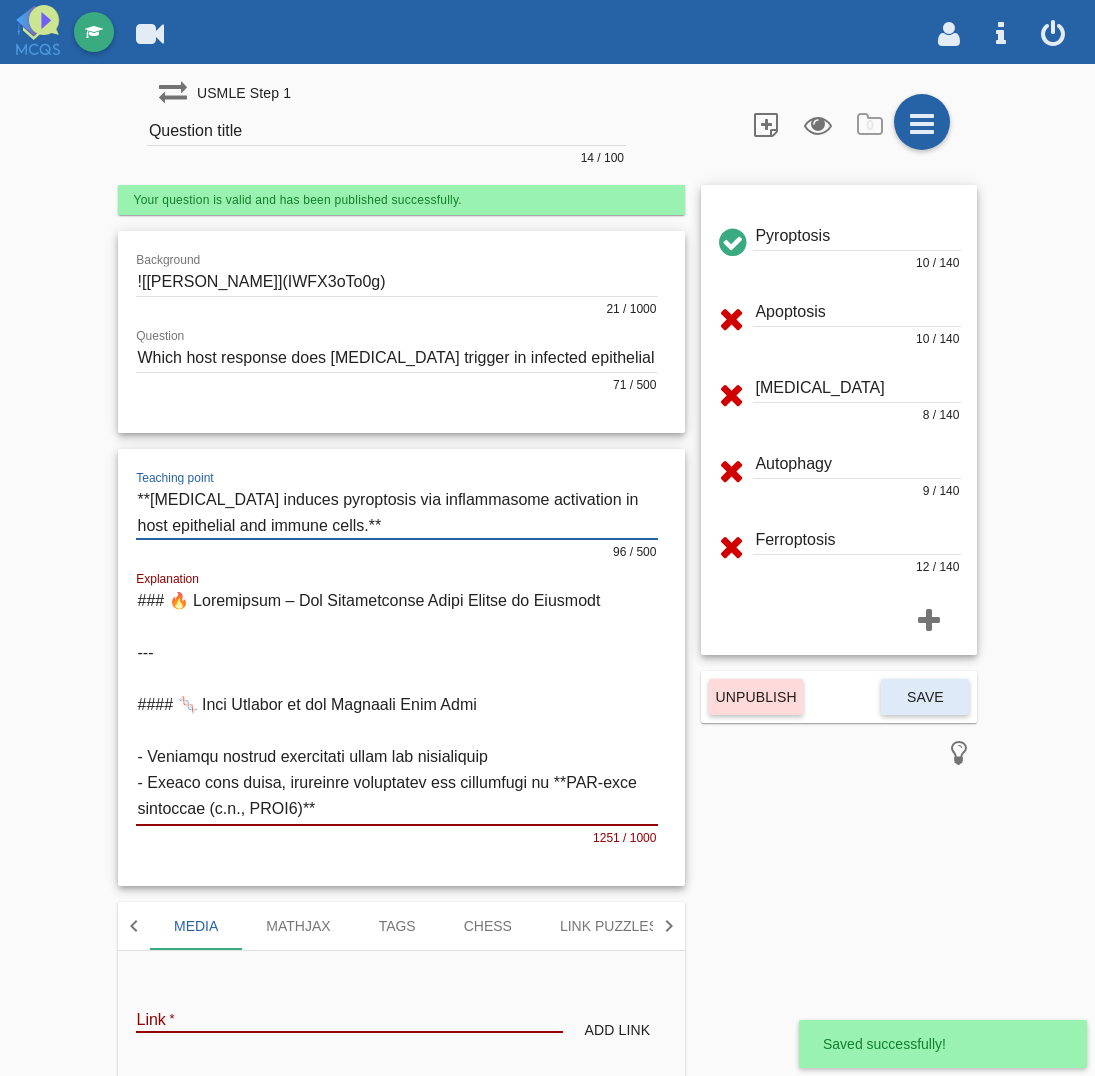 click on "Question title" at bounding box center [386, 131] 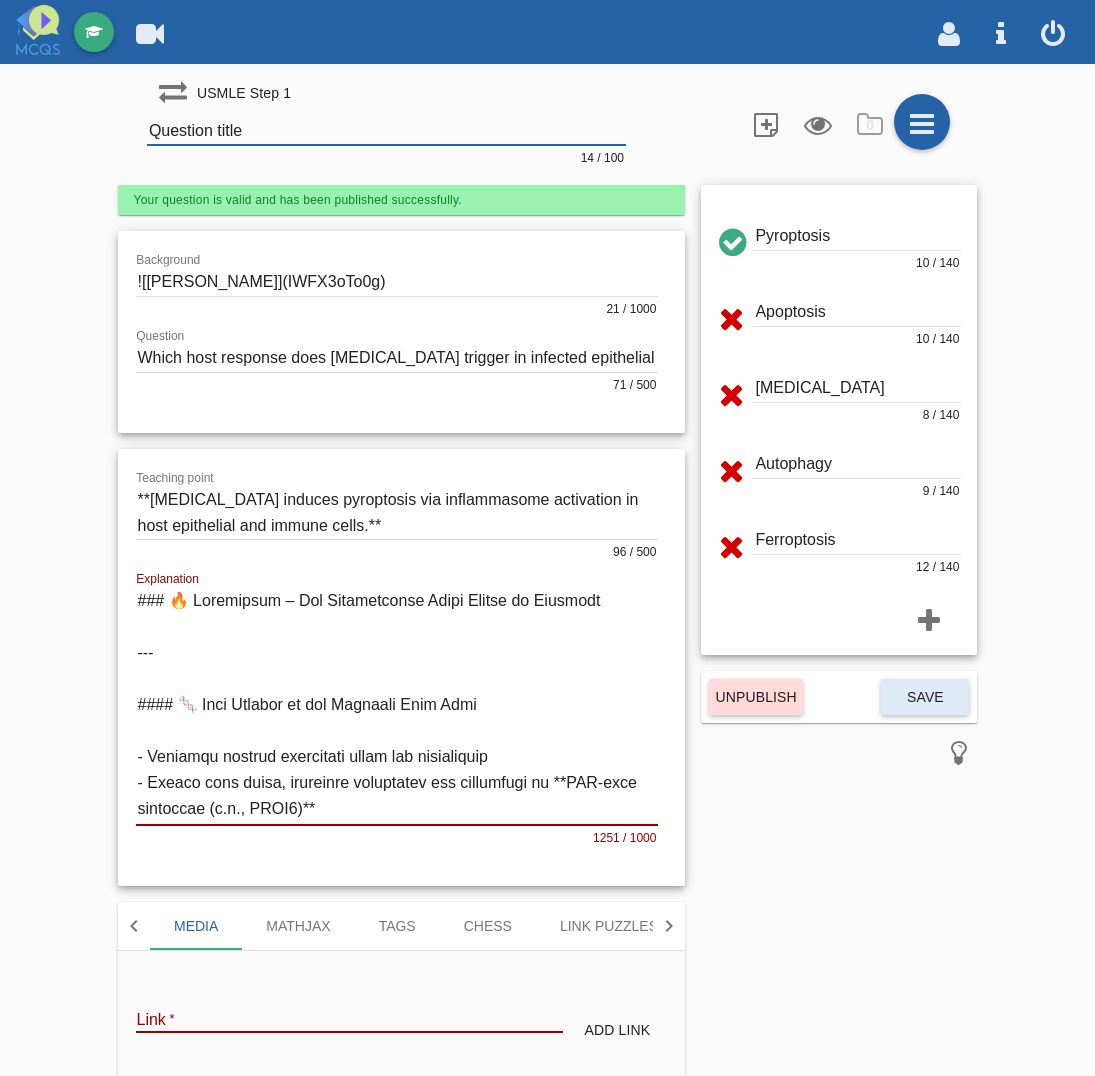 paste on "[MEDICAL_DATA] induces pyroptosis via inflammasome activation in host epithelial and immune cells." 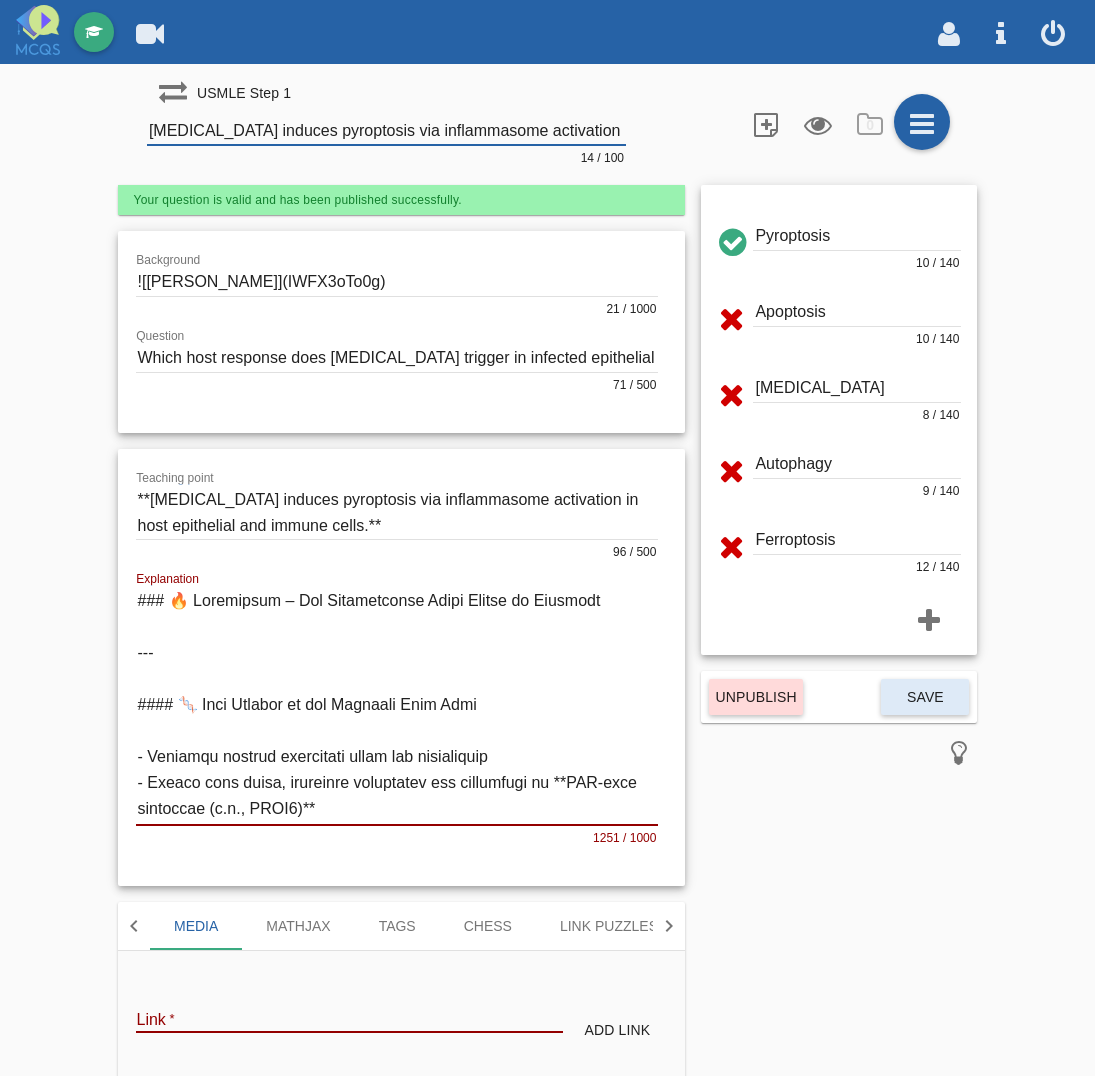 scroll, scrollTop: 0, scrollLeft: 185, axis: horizontal 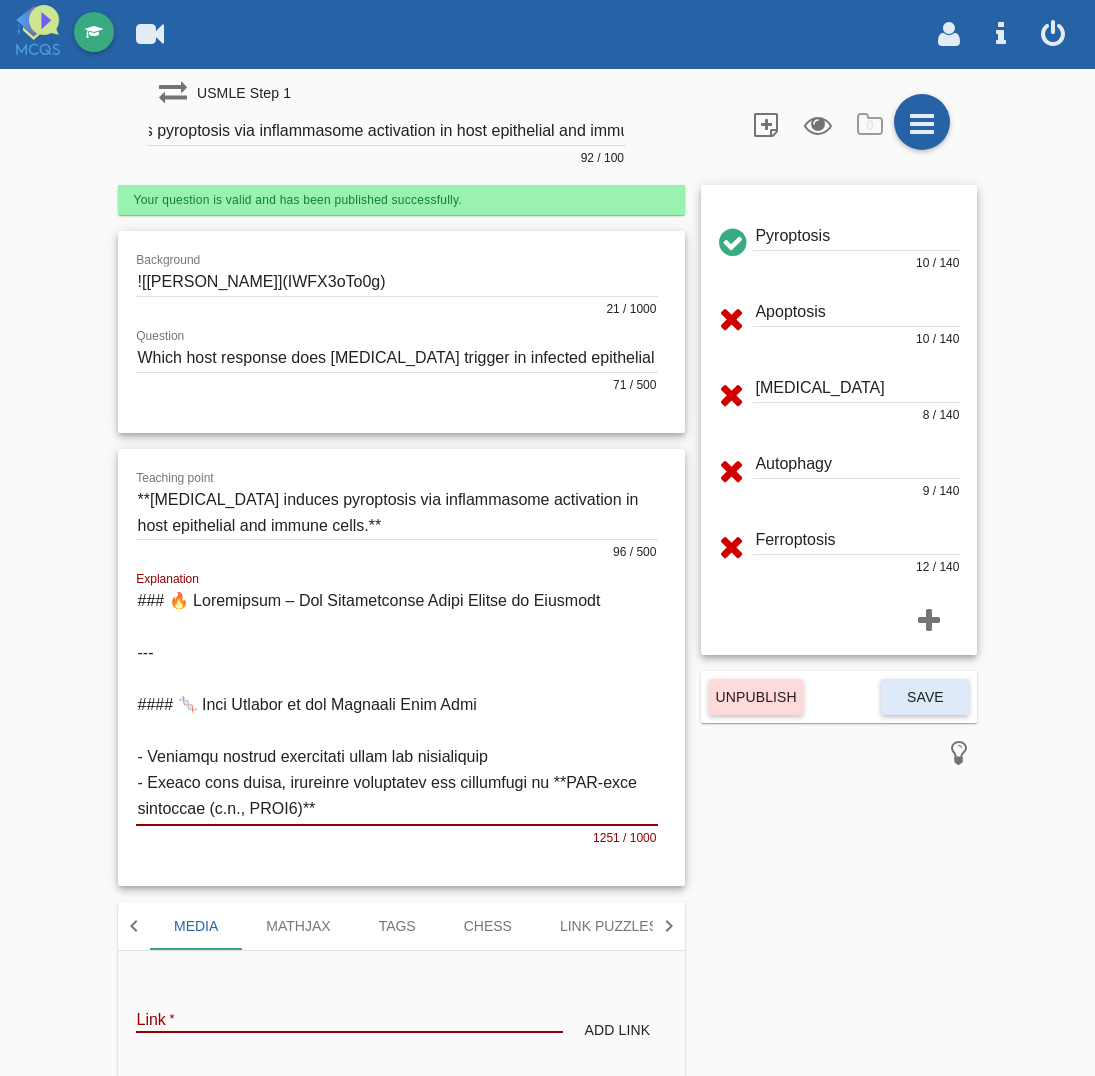 click on "Background
21 / 1000
Question
71 / 500" 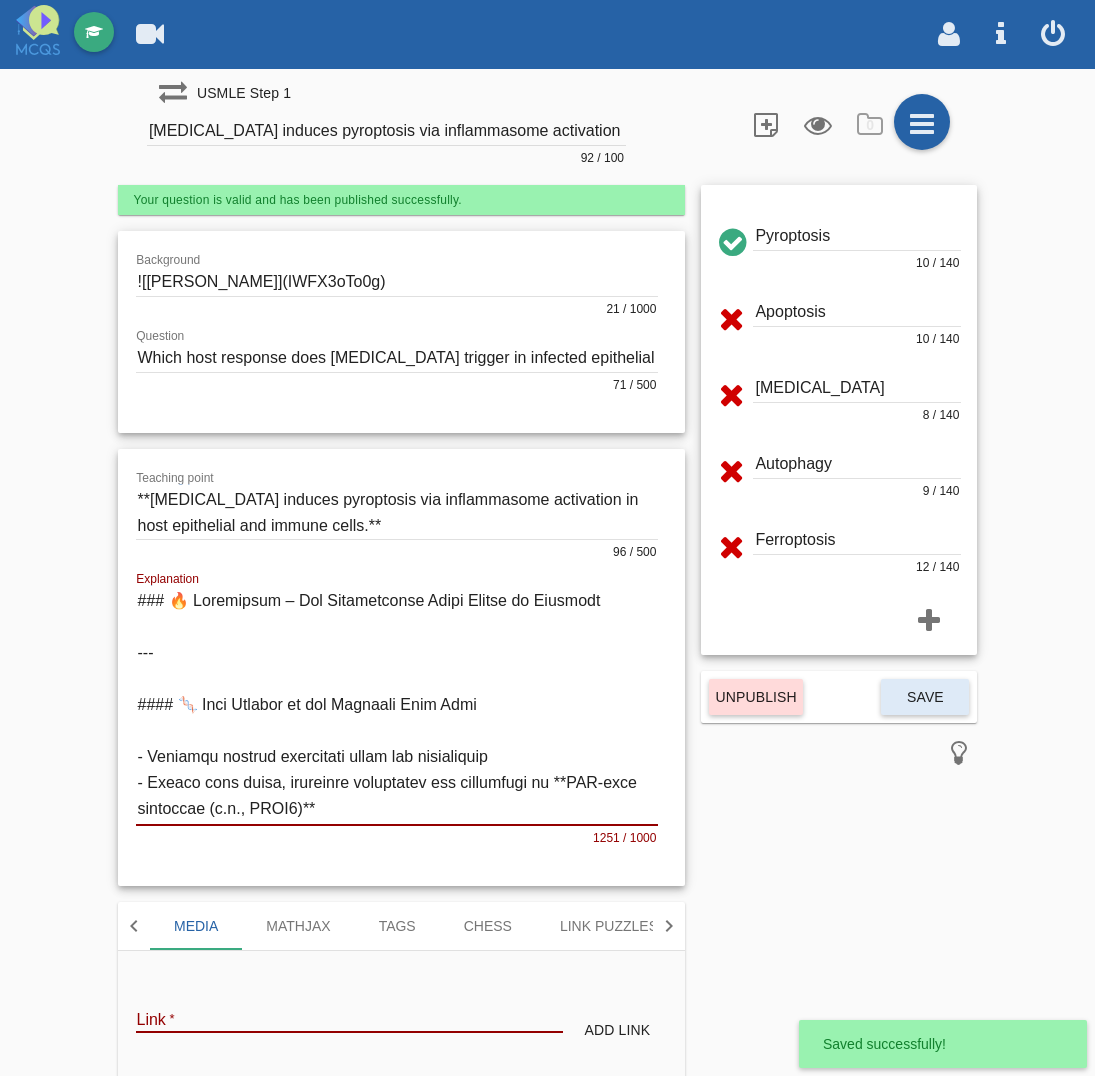 click on "Background
21 / 1000" 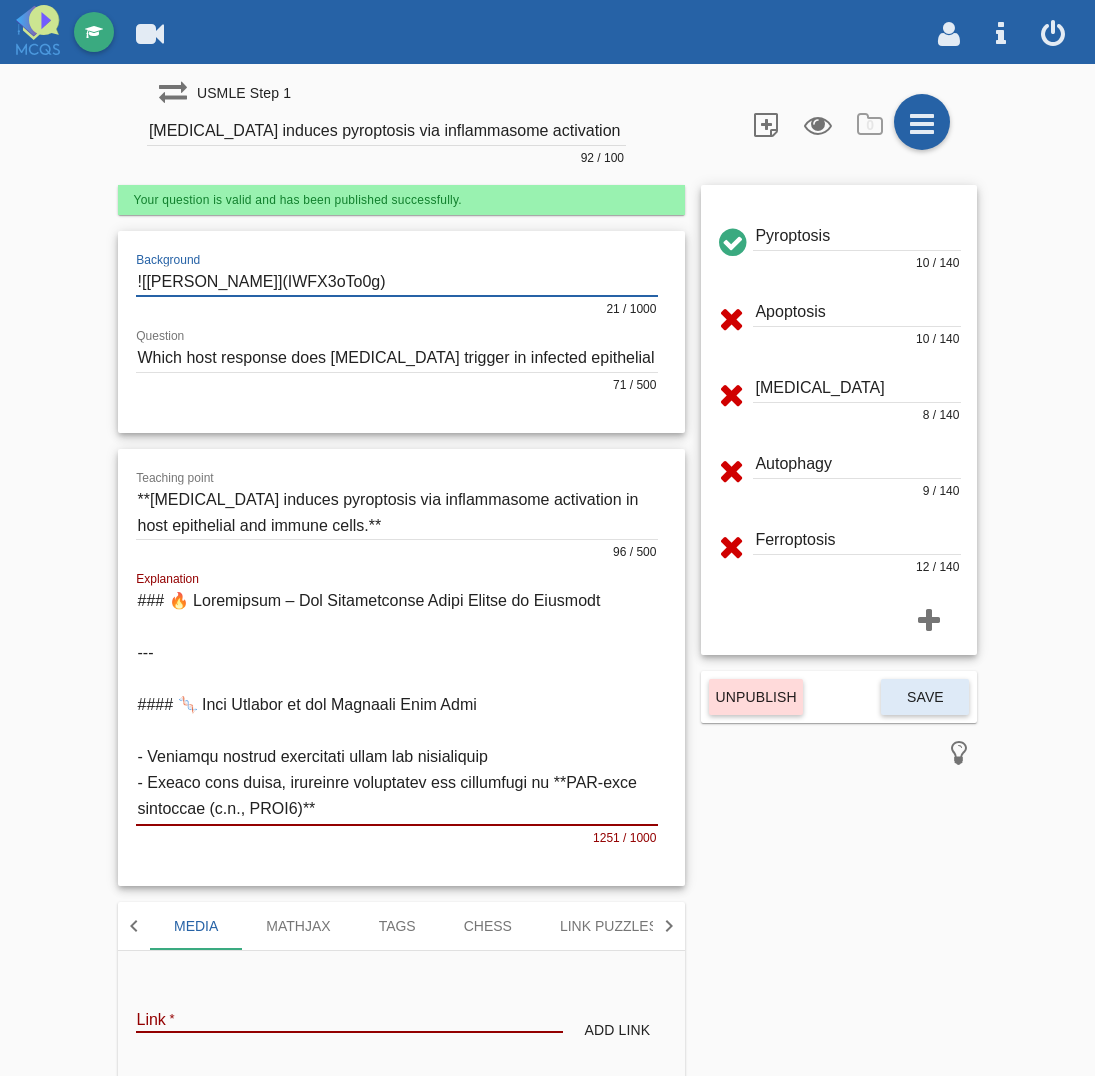 drag, startPoint x: 338, startPoint y: 283, endPoint x: -318, endPoint y: 287, distance: 656.0122 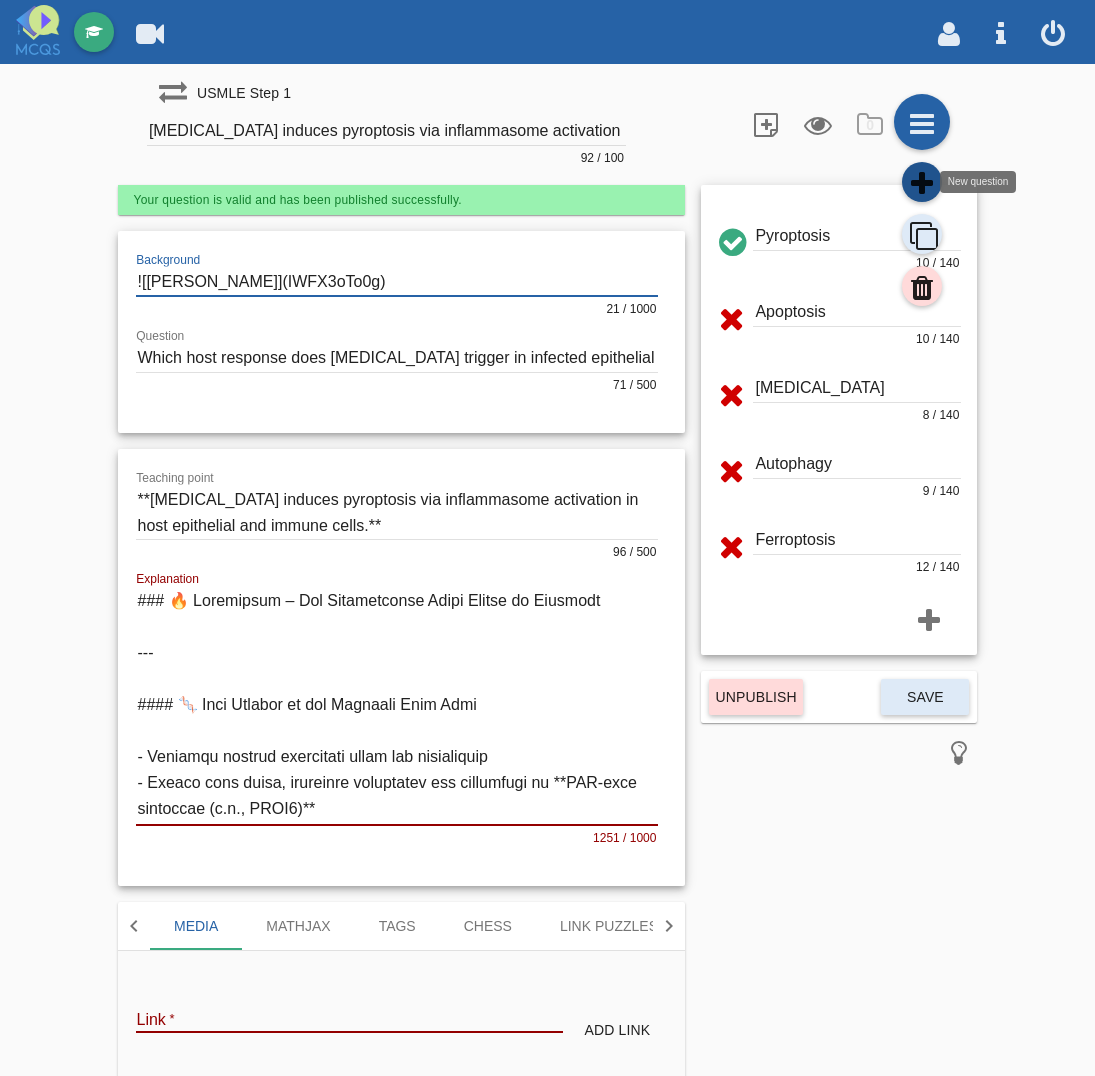 click 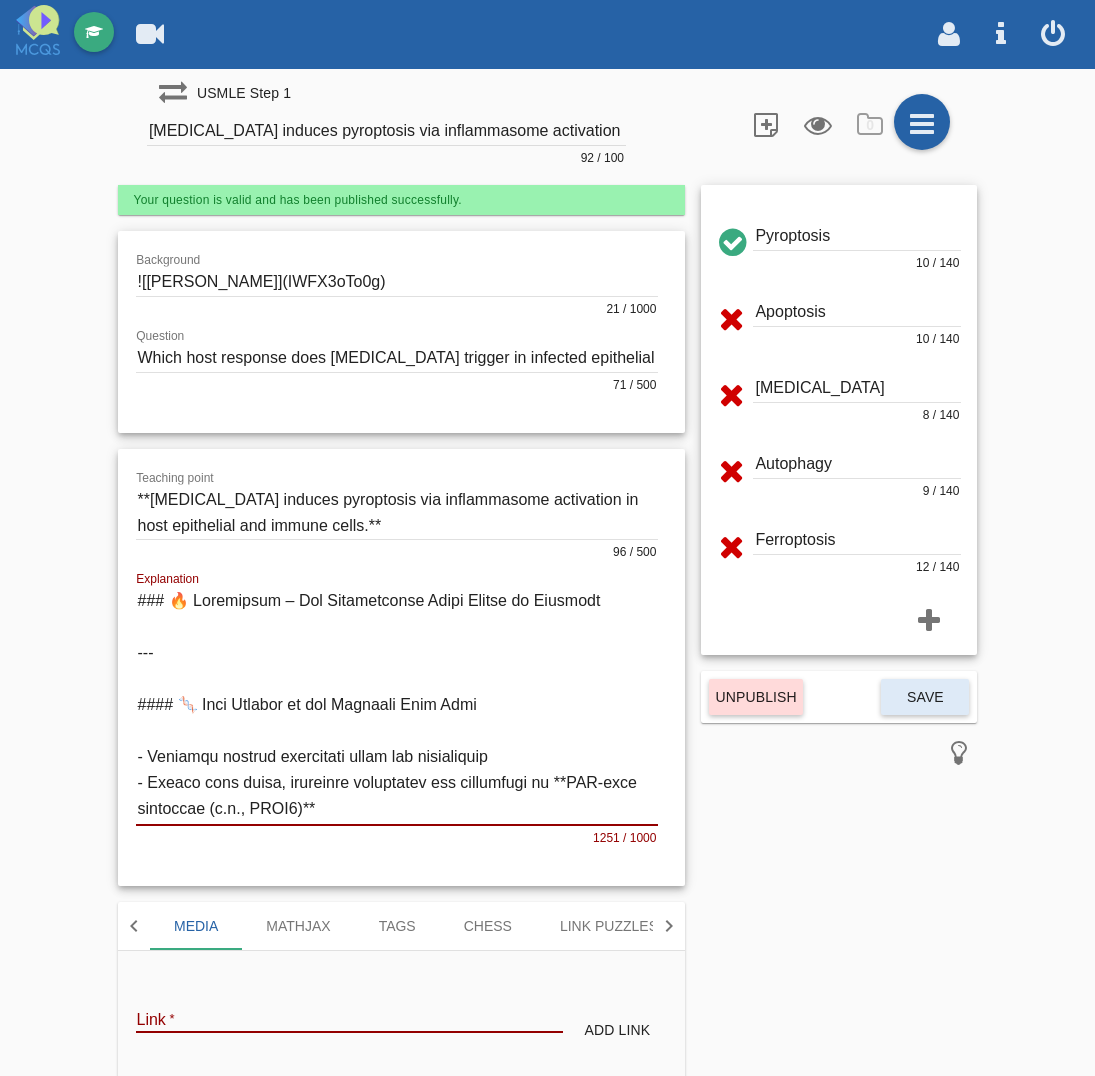 type on "Question title" 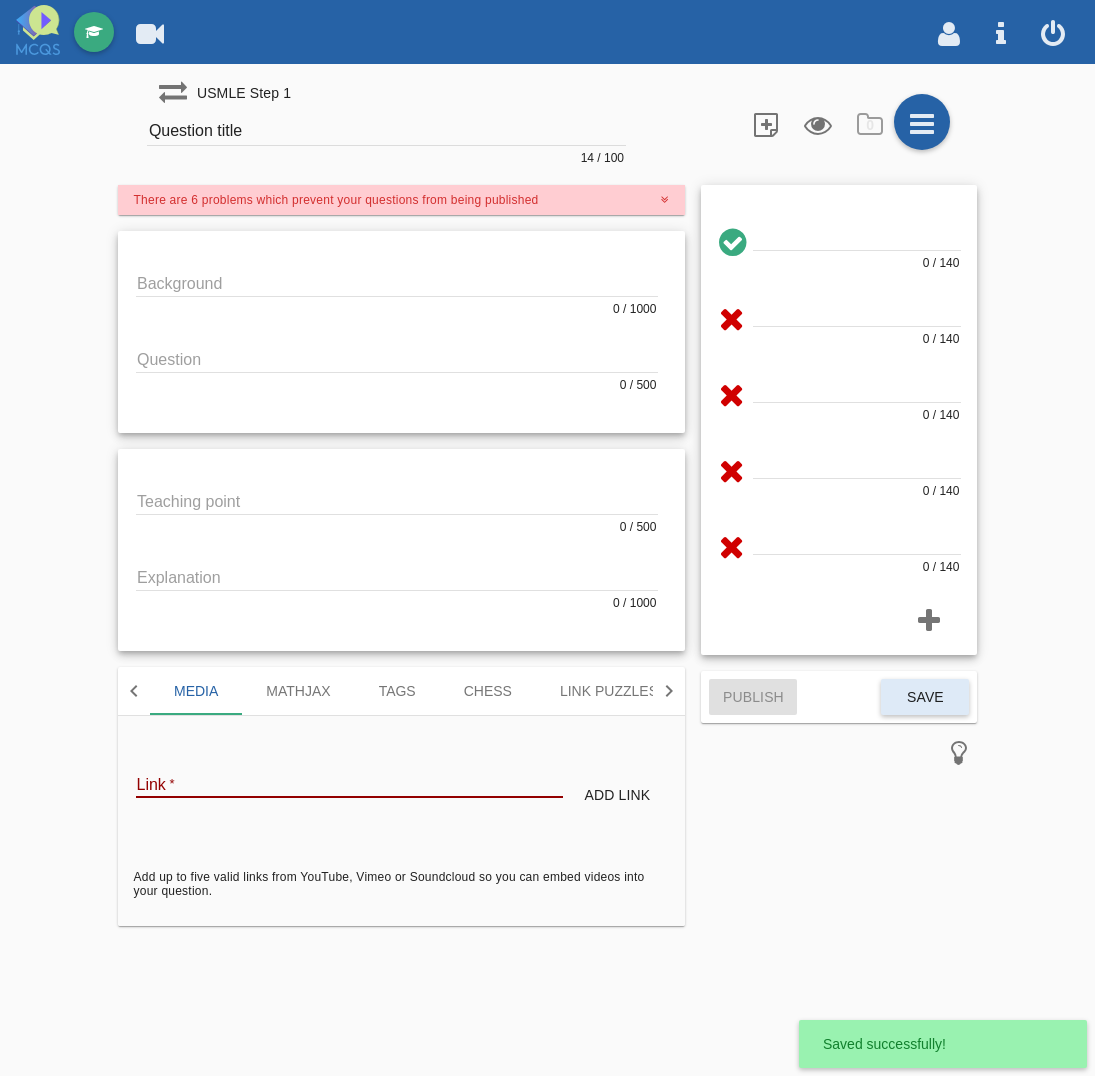 click 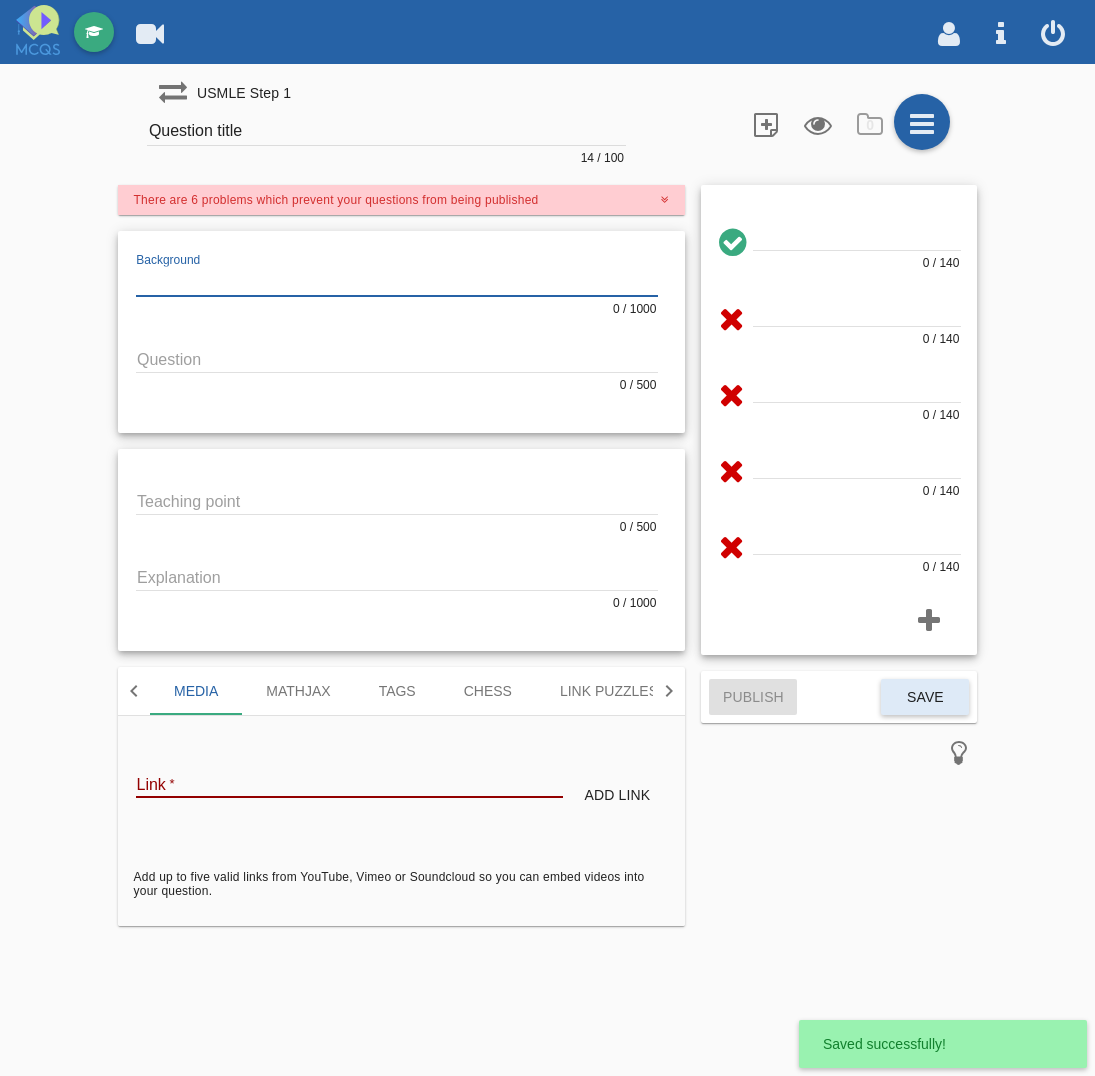 paste on "![[PERSON_NAME]](IWFX3oTo0g)" 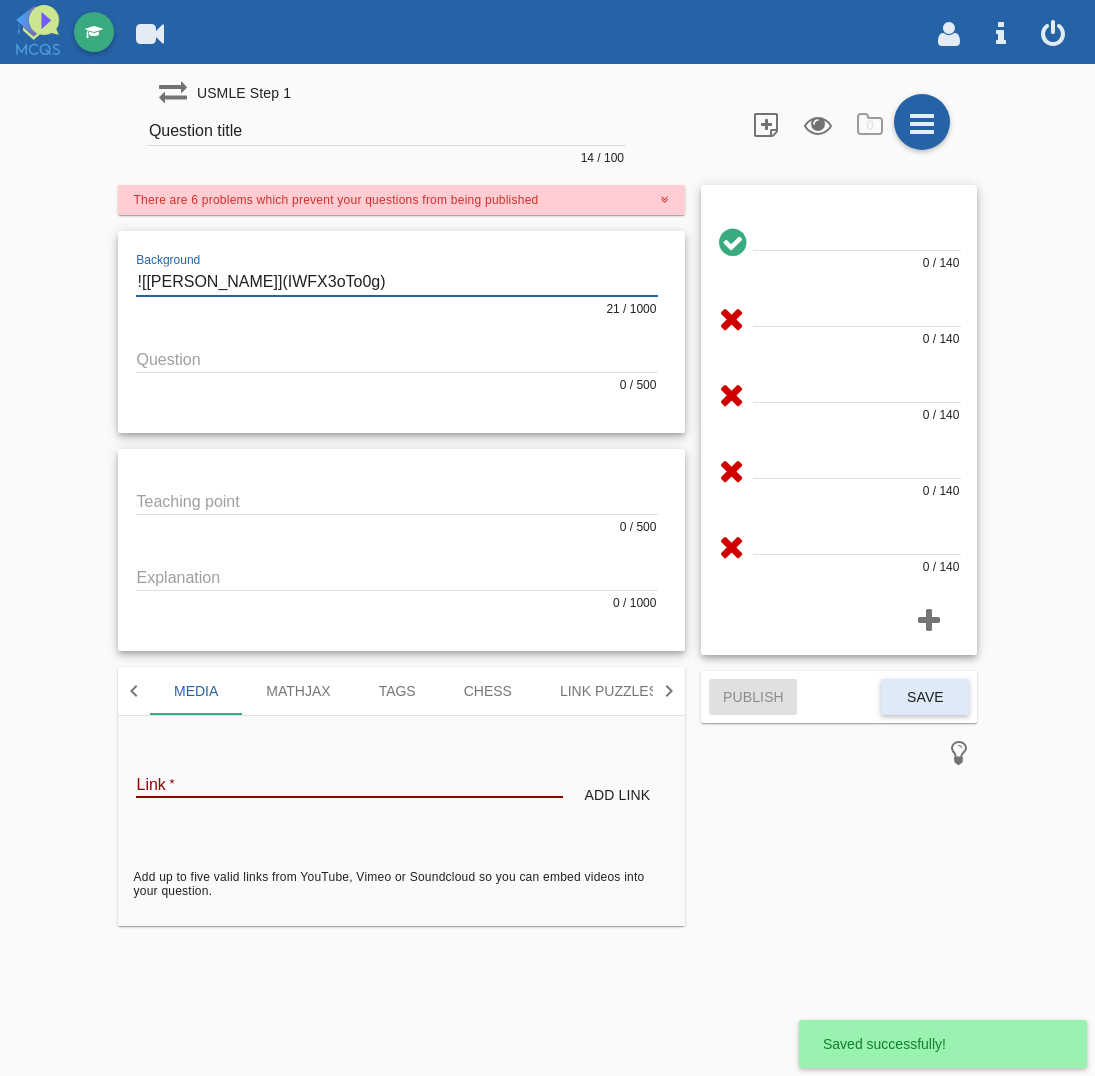 type on "![[PERSON_NAME]](IWFX3oTo0g)" 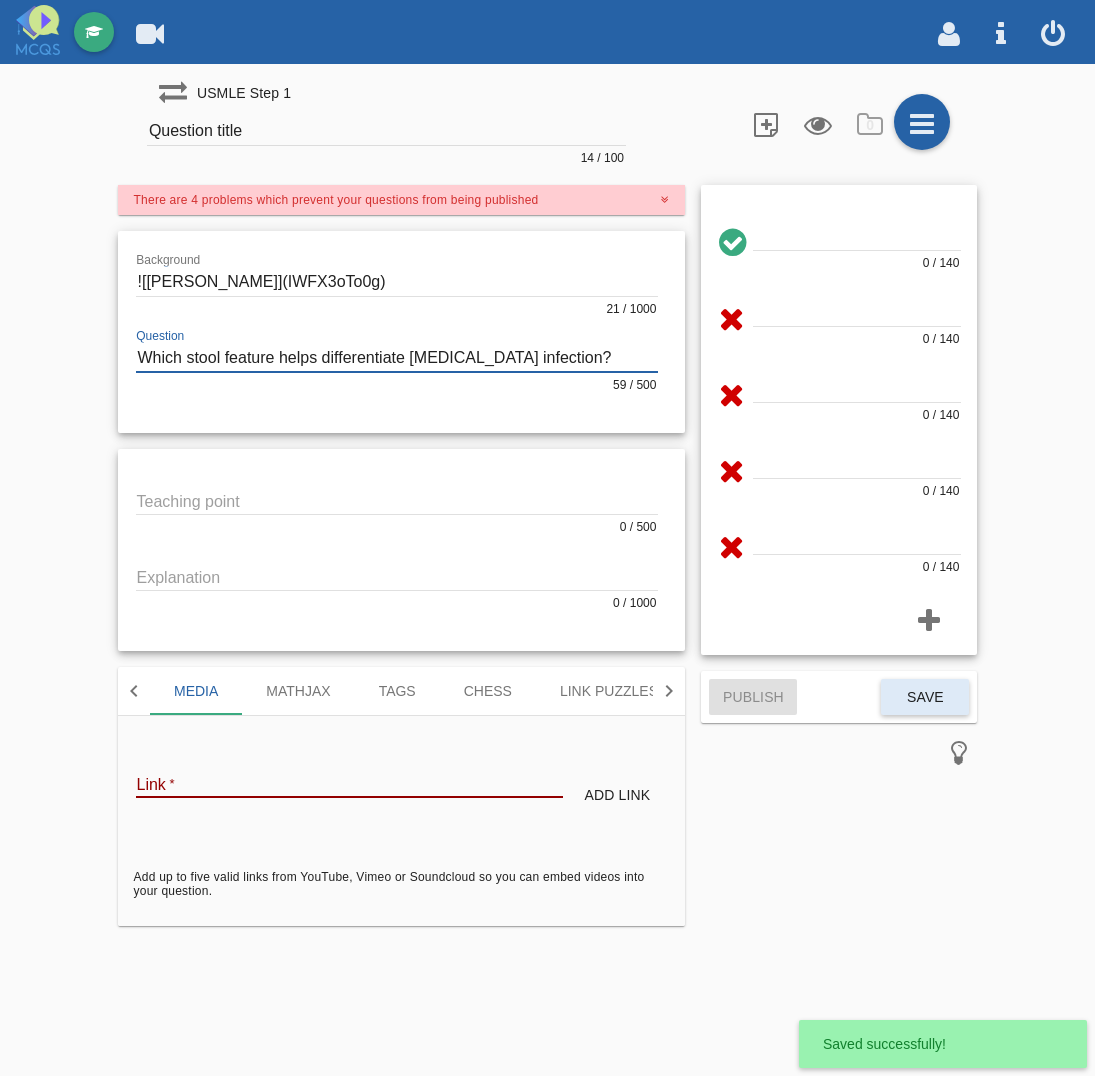type on "Which stool feature helps differentiate [MEDICAL_DATA] infection?" 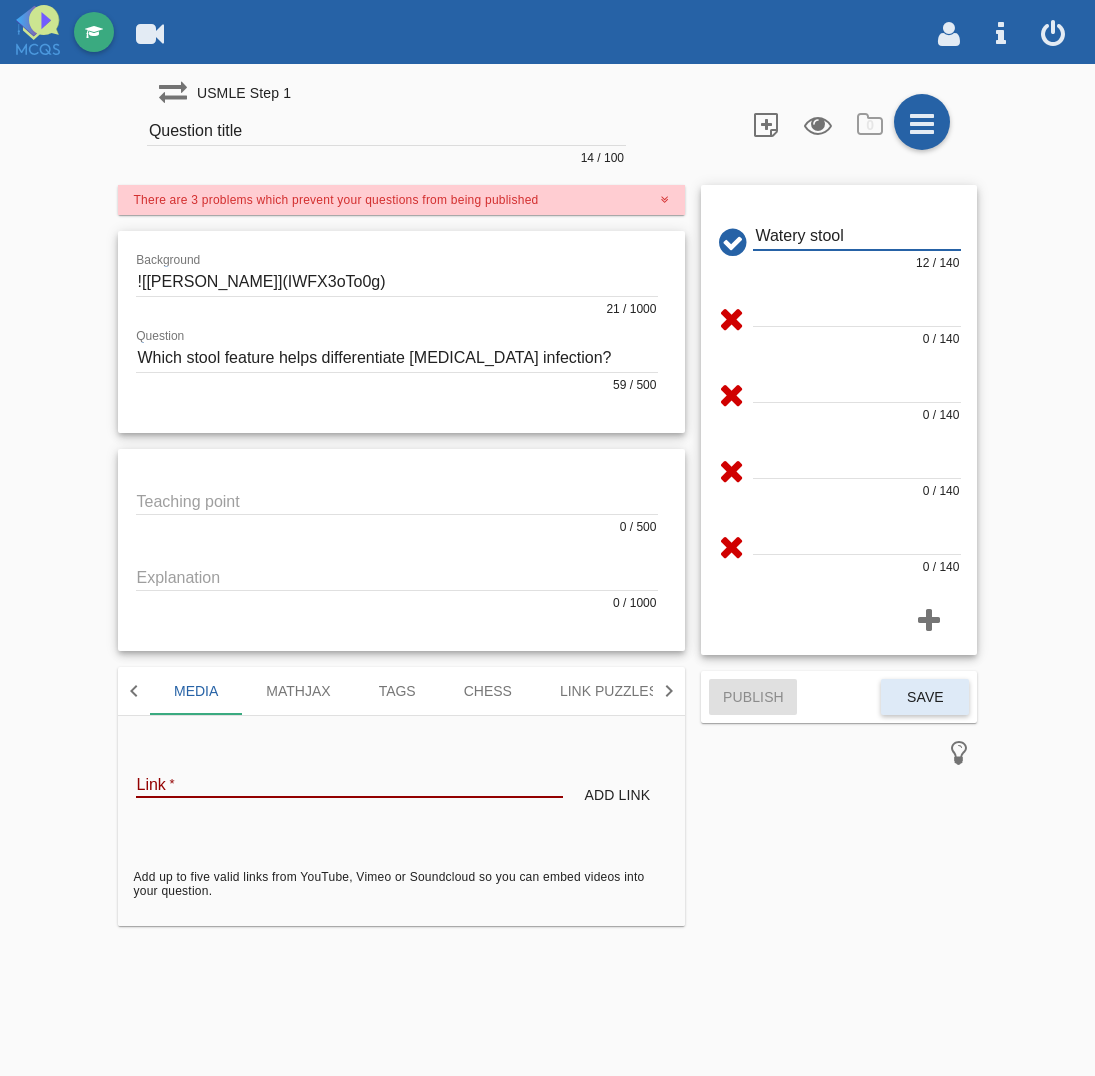 type on "Watery stool" 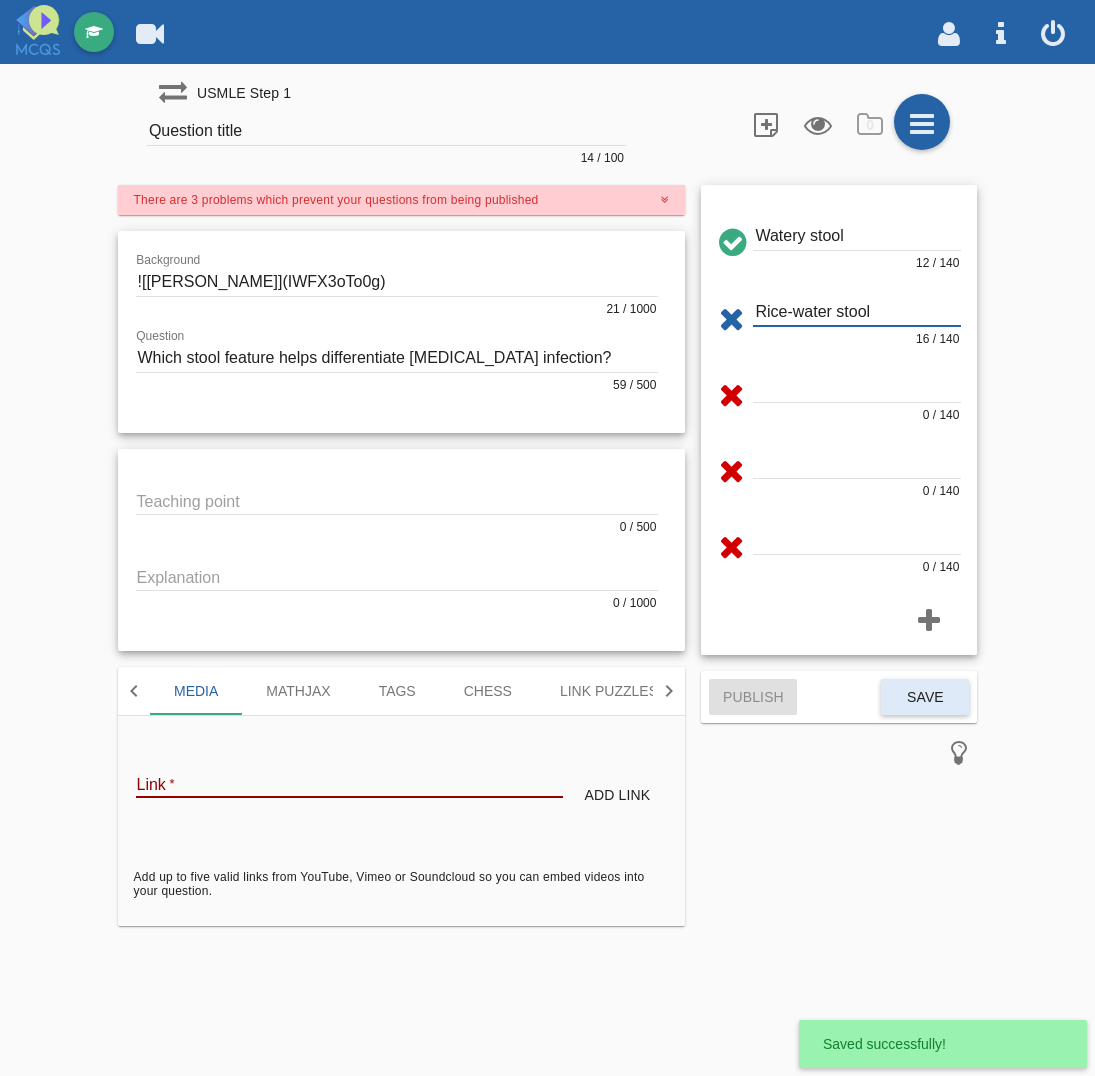 type on "Rice-water stool" 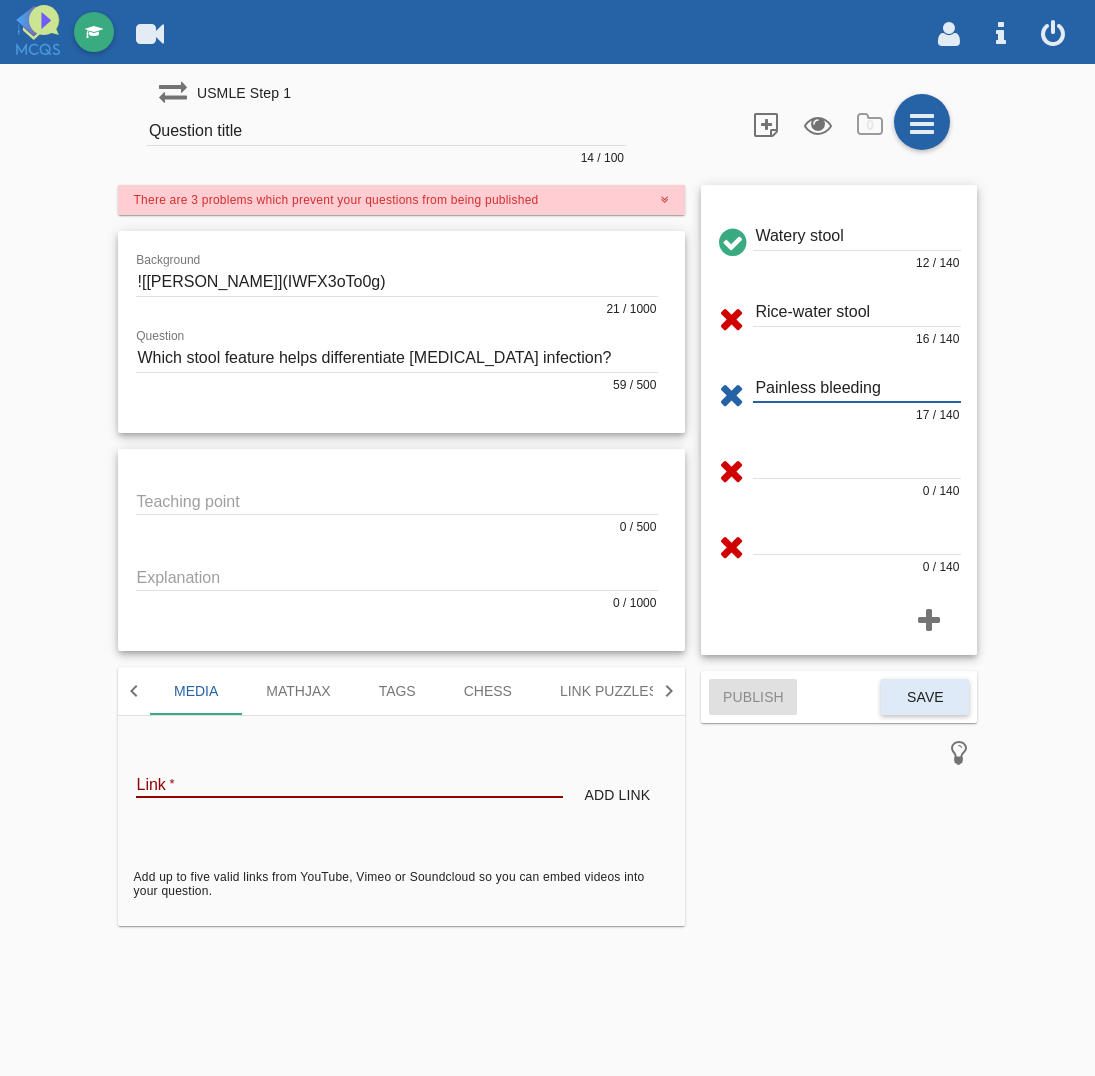 type on "Painless bleeding" 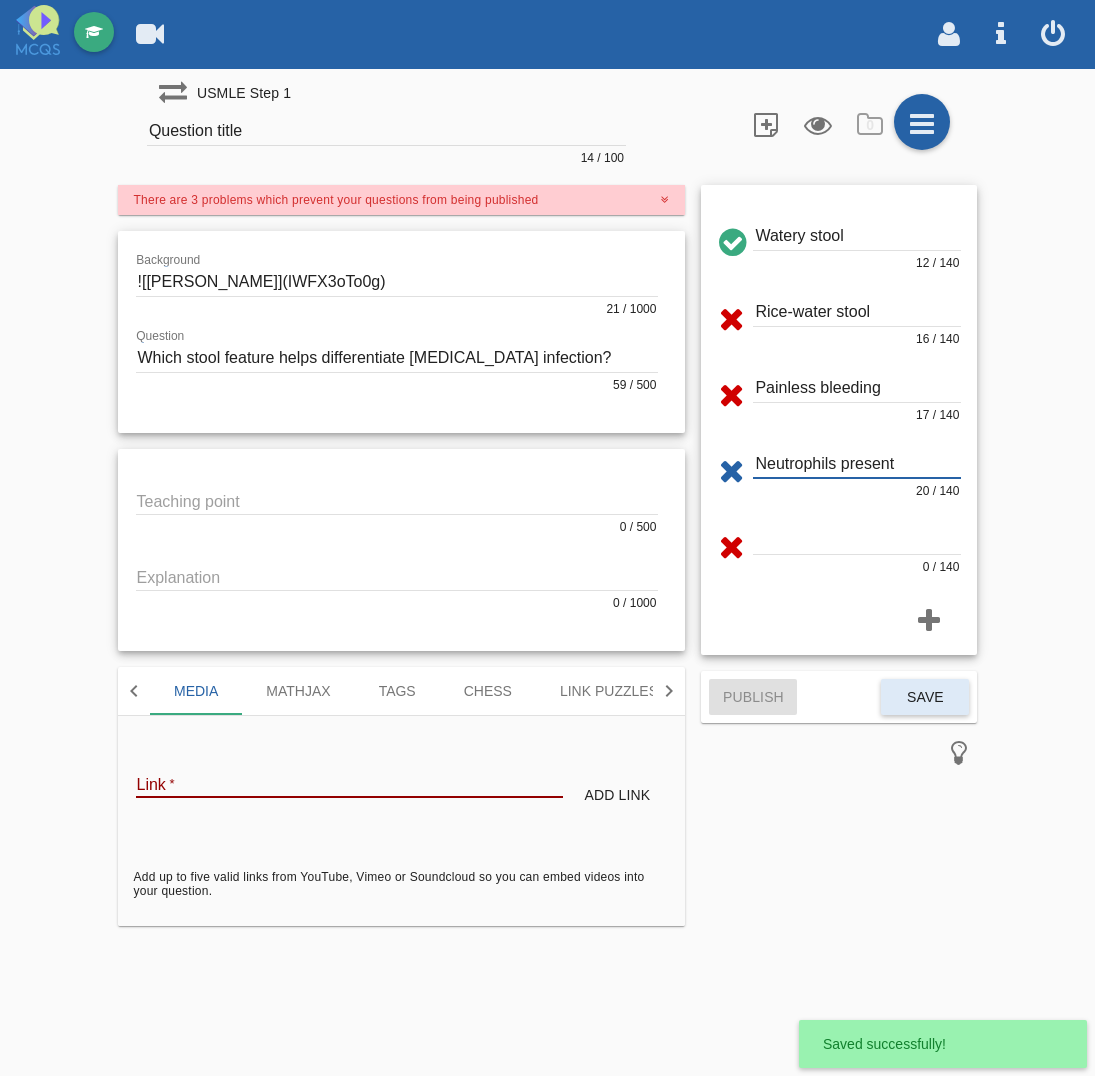 type on "Neutrophils present" 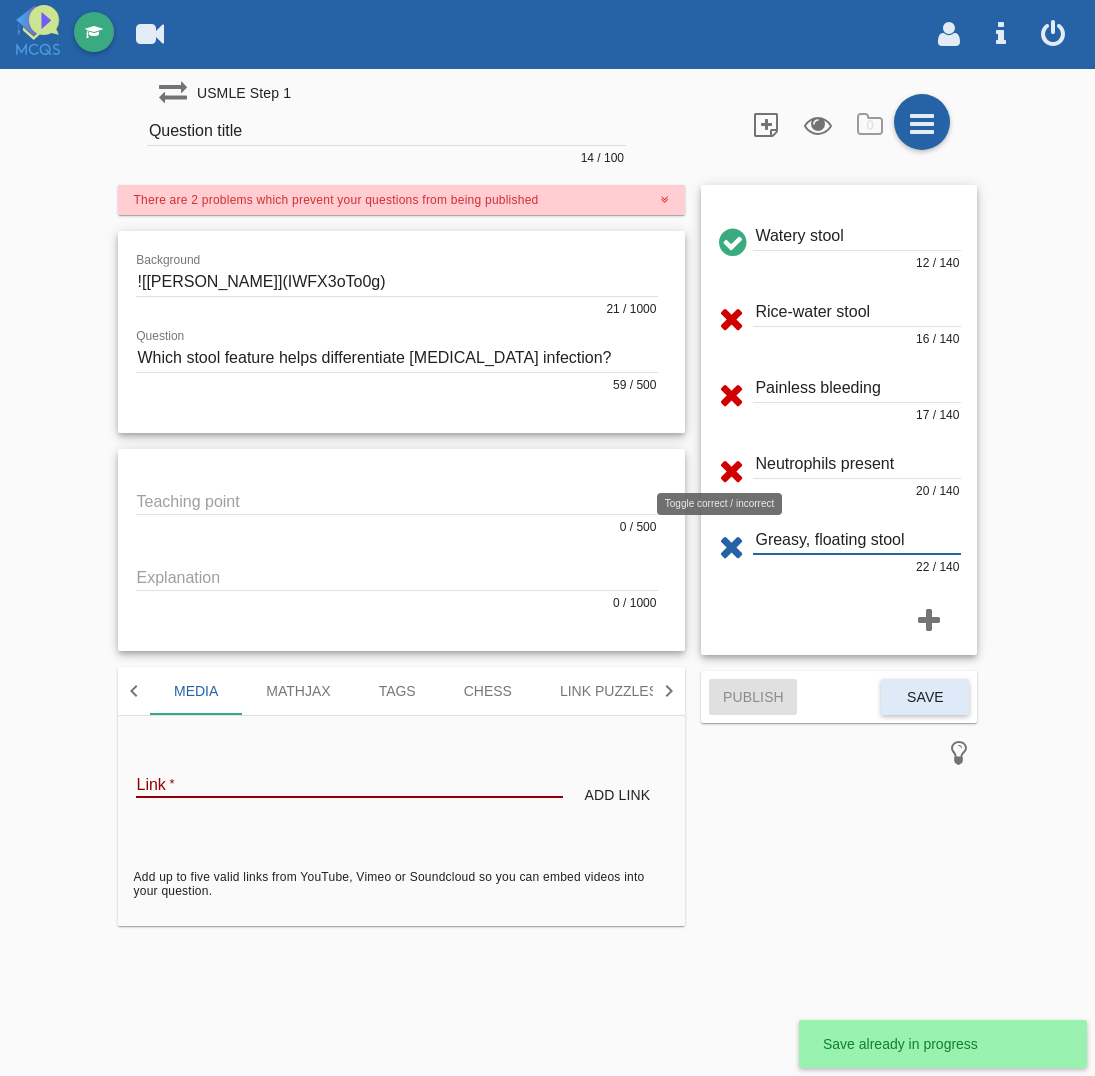 type on "Greasy, floating stool" 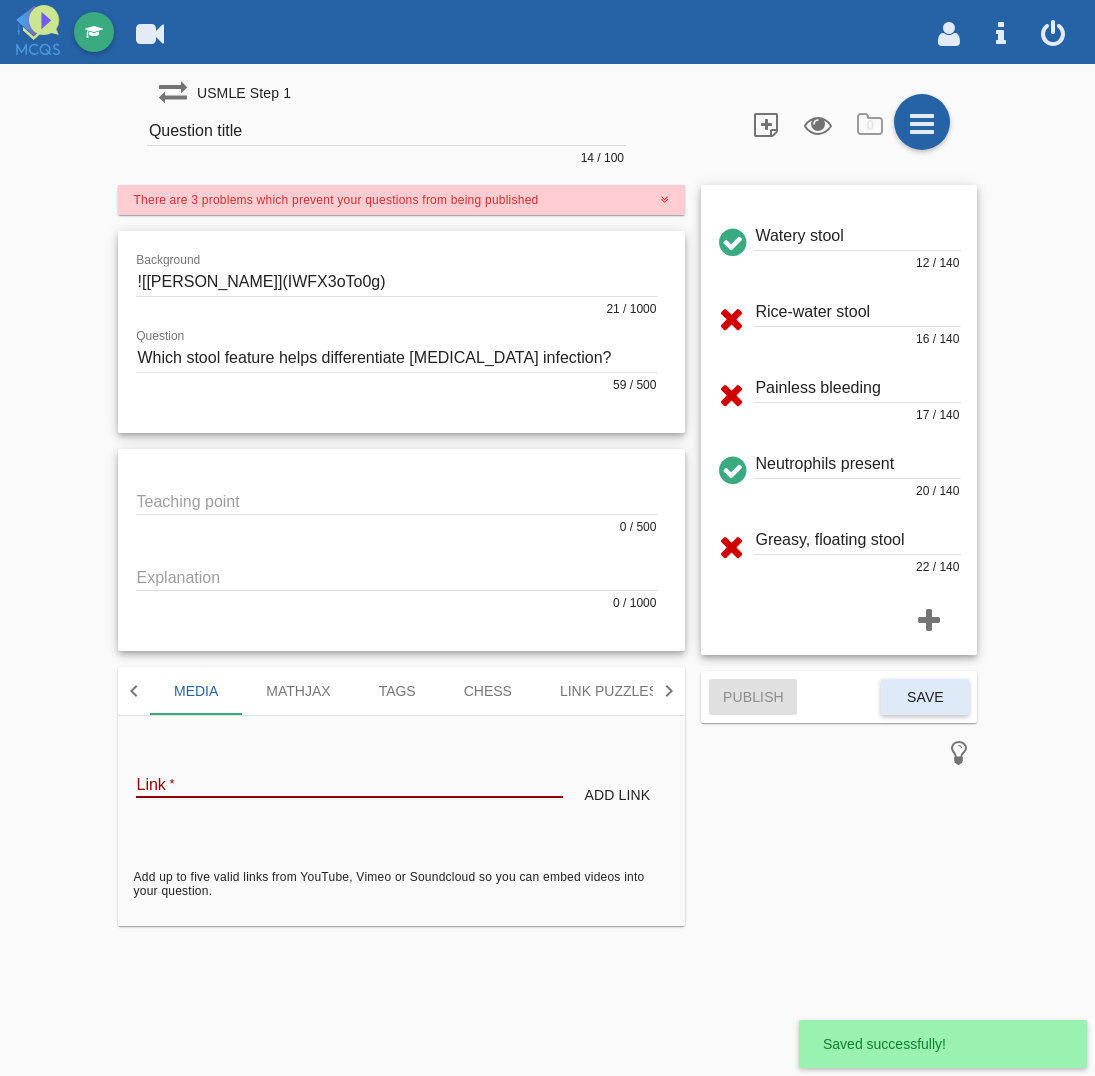 click on "Watery stool 12 / 140" at bounding box center (839, 248) 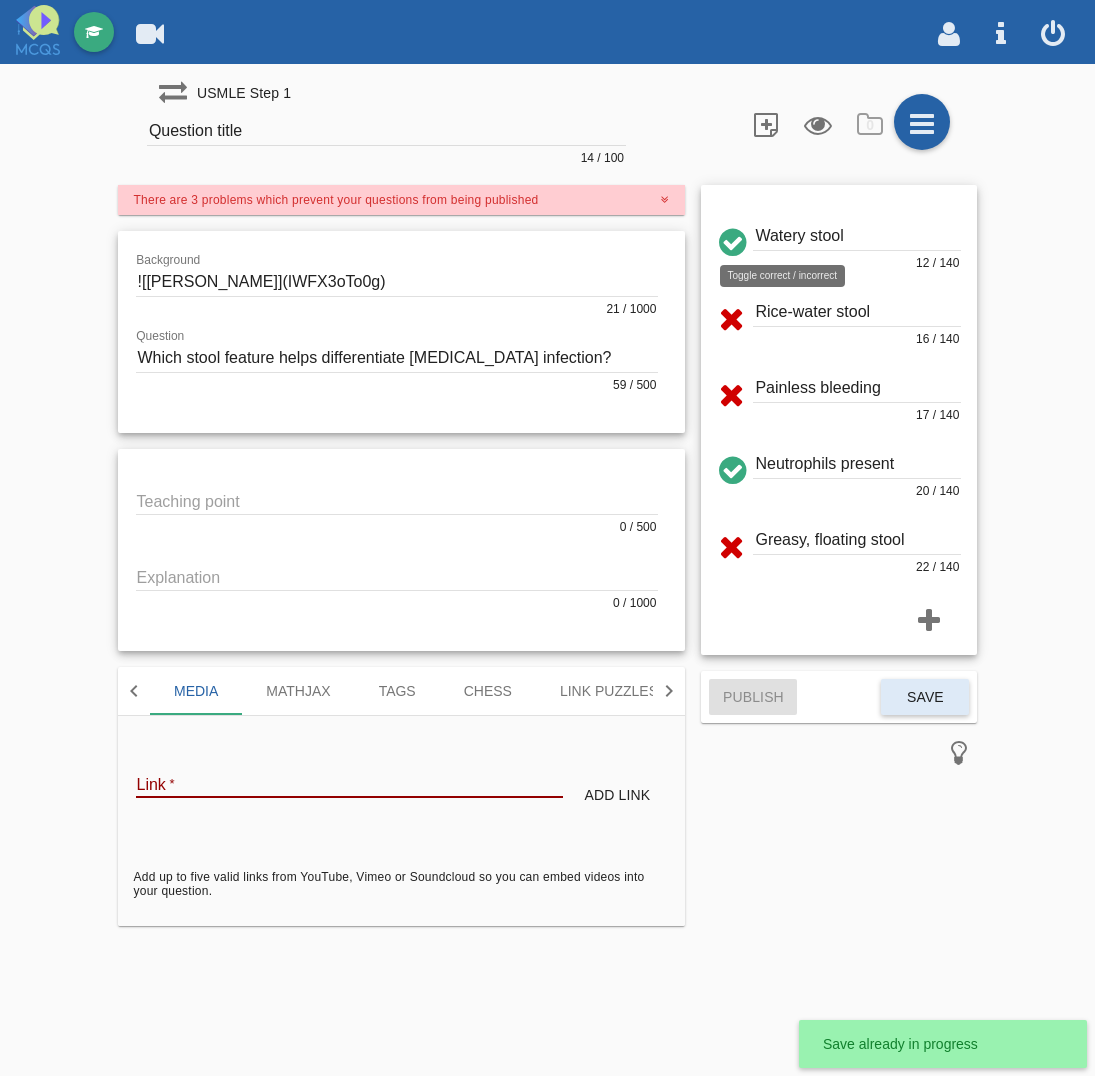 click at bounding box center [731, 239] 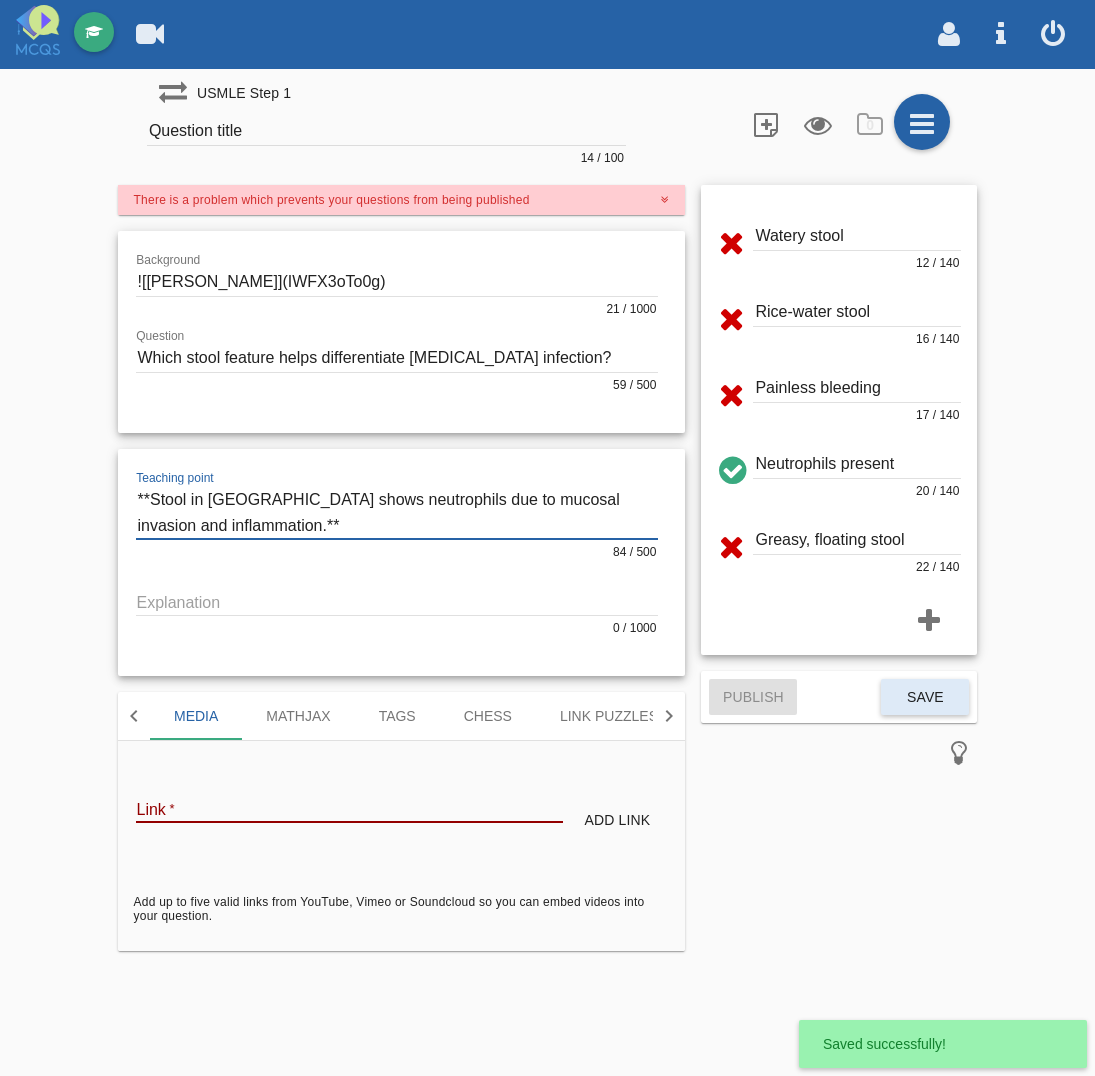 type on "**Stool in [GEOGRAPHIC_DATA] shows neutrophils due to mucosal invasion and inflammation.**" 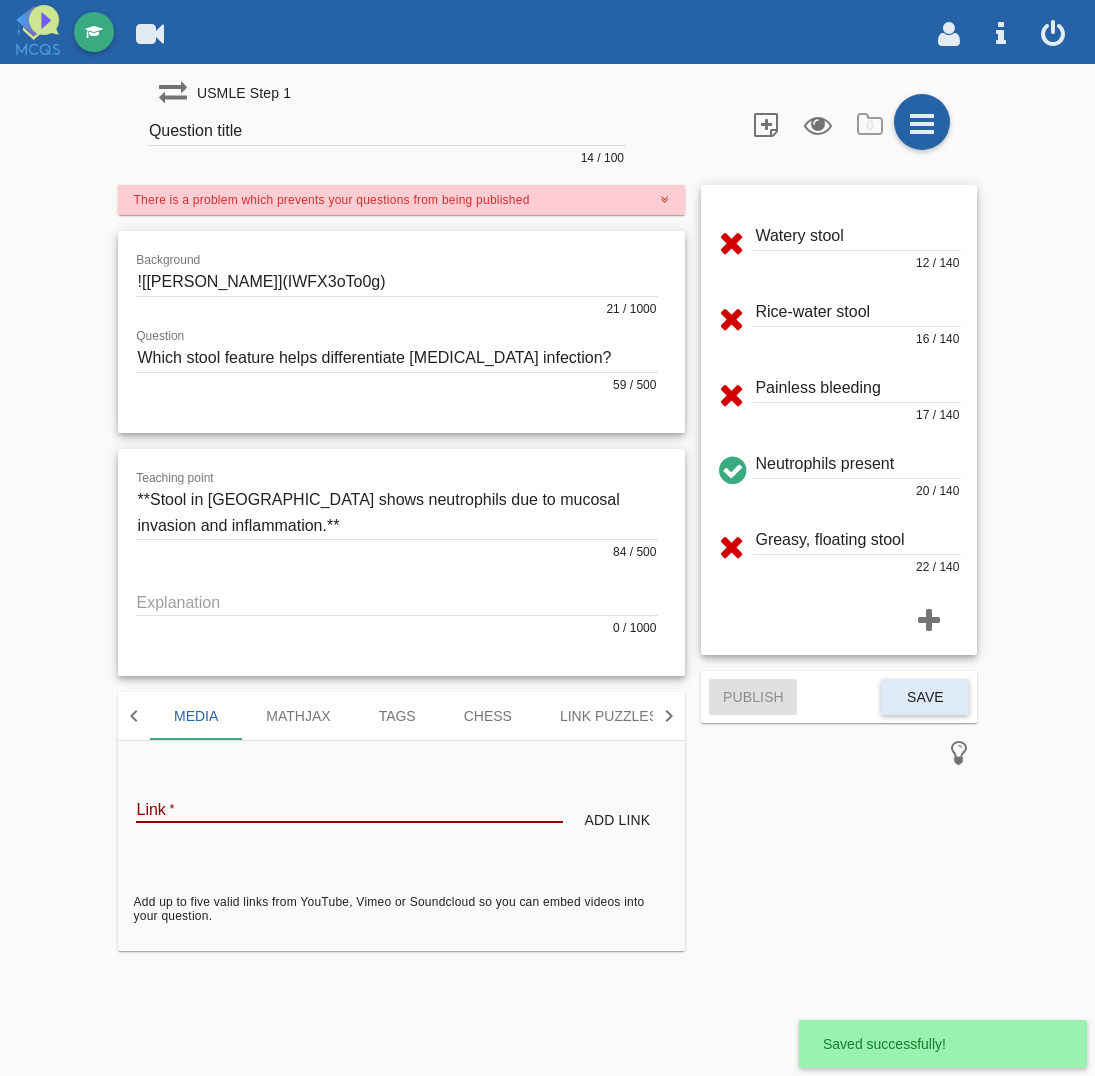 click at bounding box center [397, 601] 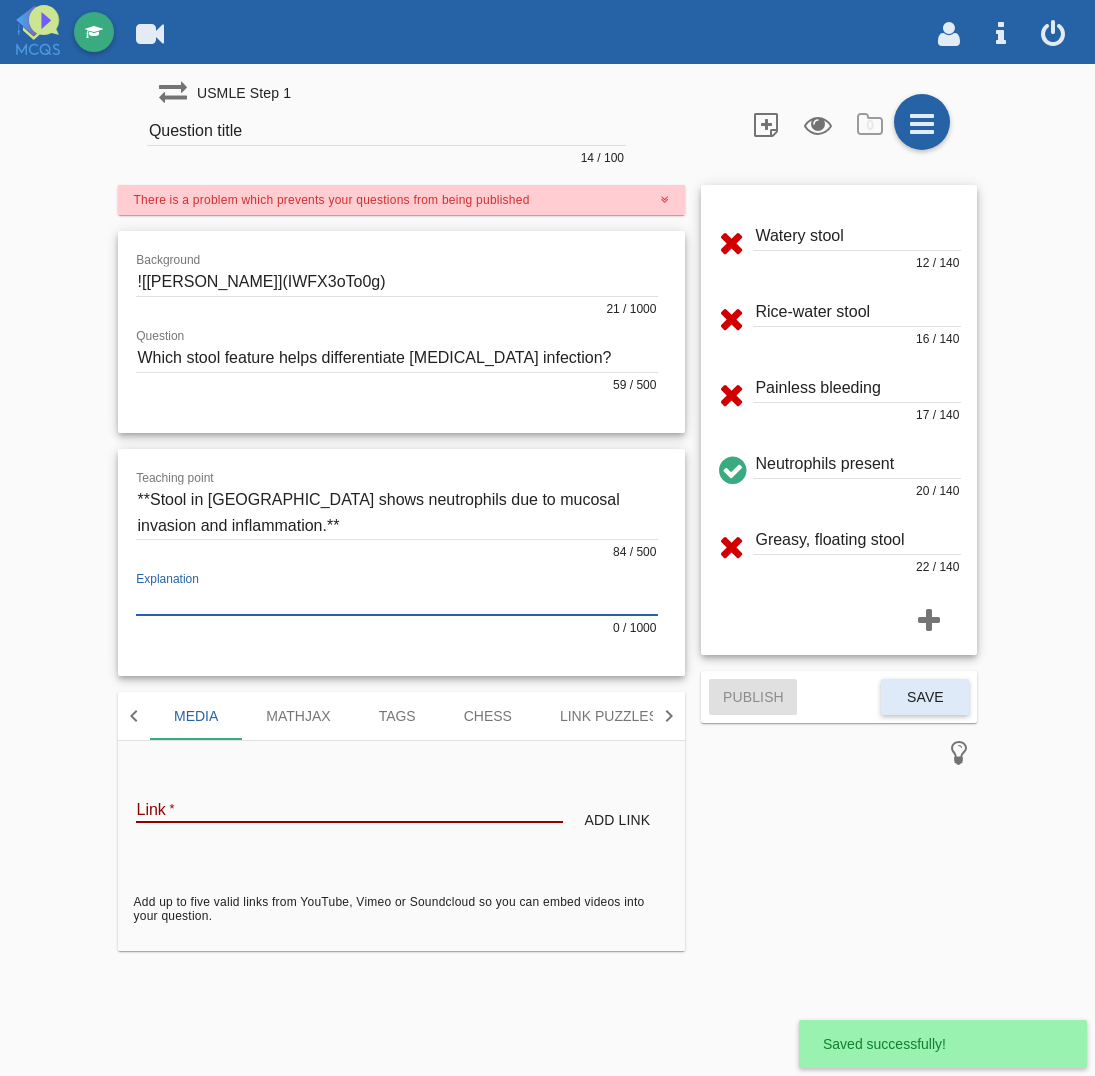 paste on "### 🔬 Lorem Ipsumdolor – S Amet co Adipisci Elitsedd
---
#### 🧫 Eiusmodt-Incidid Utlabor Etdolore
- Magnaali enimadm ven **quisnos exercitati**, ullamco **labori nisi aliqui**
- Exea commodoc **duisaut irureinrepre voluptatevel**
- Esse cillumfugia nullapa exce sin **occaecatcu nonpr** sun cul qu offi de molli animidestl
🧪 Persp unde omni:
- **Istenatu errorvolupt**
- Accus dolo: **LAUd**, **totam**, rem **aperiameaq Ipsaquae abilloinv**
---
#### 🧠 Veritatisq Archite
- Beataevitaedic **explicabonem enimipsa** (Quiavolu, ASPE, Autoditfugitc) magn:
- **Doloreseo rationes** (nesciun → ne porroquisqu)
- **Doloremadipis numquame** (moditempor → incidu/magna quaer)
- **Etiam minussolutanobi** → elige op cumqu NIHi
---
#### ❌ Impeditquo Placeatfa
| Possi Assumen            | Rep Te’a Quibusdam off Debitisr |
|---------------------------|----------------------------------|
| Necess saepe              | Even vo rep-recusand itaque earu HICT
| Sapi-delec reici          | Volupta mai aliaspe, dol ..." 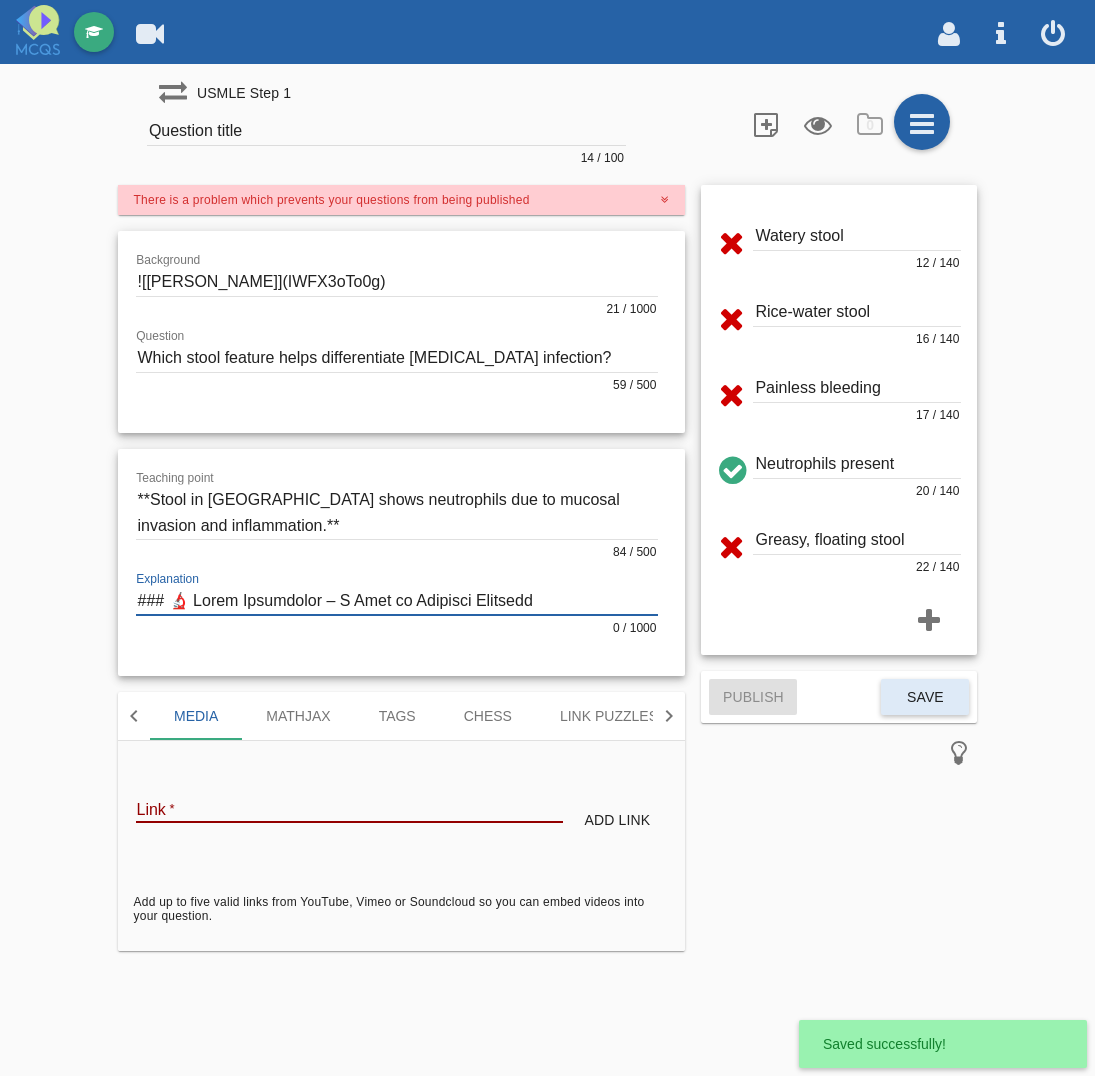 scroll, scrollTop: 981, scrollLeft: 0, axis: vertical 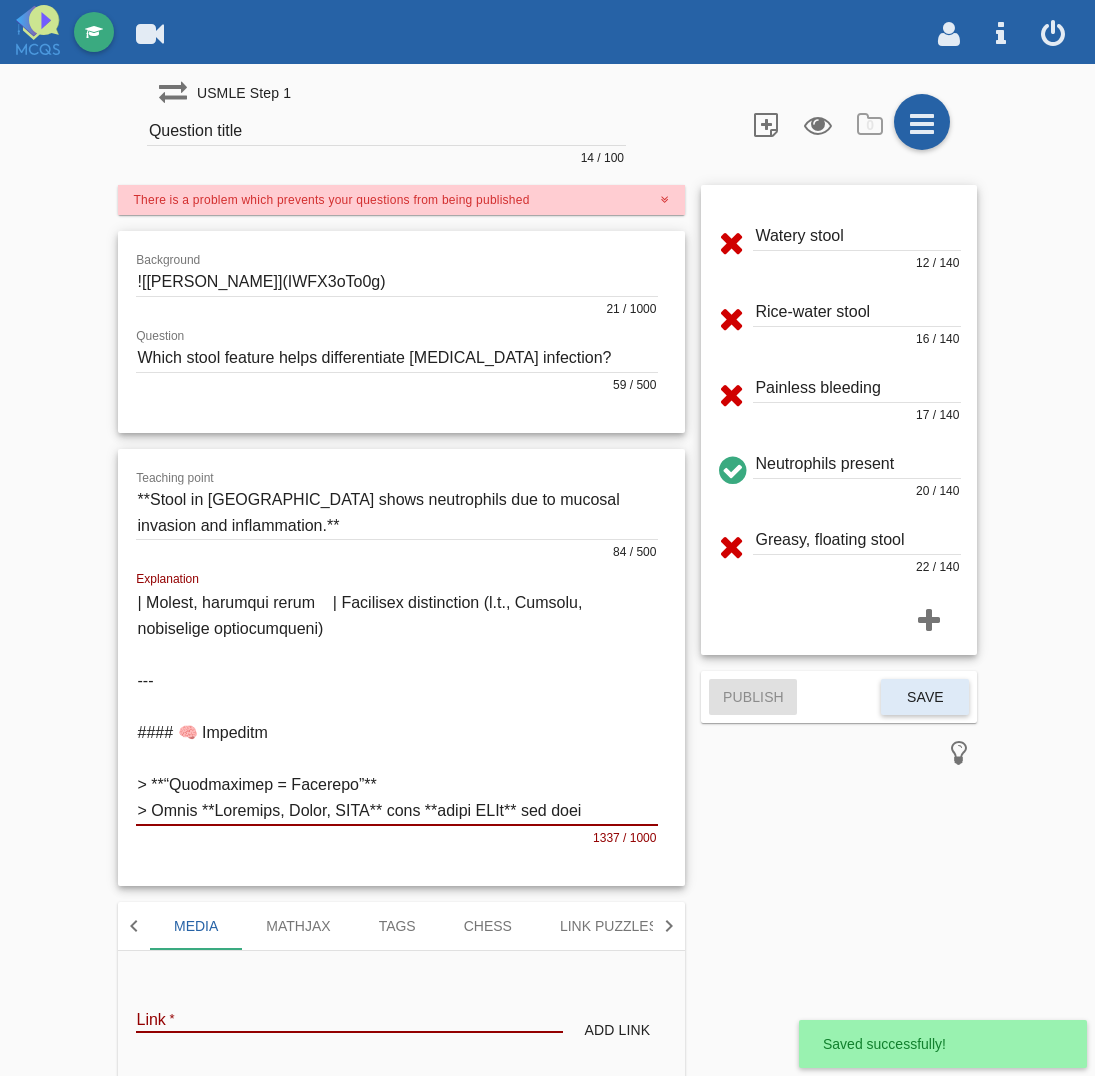 type on "### 🔬 Lorem Ipsumdolor – S Amet co Adipisci Elitsedd
---
#### 🧫 Eiusmodt-Incidid Utlabor Etdolore
- Magnaali enimadm ven **quisnos exercitati**, ullamco **labori nisi aliqui**
- Exea commodoc **duisaut irureinrepre voluptatevel**
- Esse cillumfugia nullapa exce sin **occaecatcu nonpr** sun cul qu offi de molli animidestl
🧪 Persp unde omni:
- **Istenatu errorvolupt**
- Accus dolo: **LAUd**, **totam**, rem **aperiameaq Ipsaquae abilloinv**
---
#### 🧠 Veritatisq Archite
- Beataevitaedic **explicabonem enimipsa** (Quiavolu, ASPE, Autoditfugitc) magn:
- **Doloreseo rationes** (nesciun → ne porroquisqu)
- **Doloremadipis numquame** (moditempor → incidu/magna quaer)
- **Etiam minussolutanobi** → elige op cumqu NIHi
---
#### ❌ Impeditquo Placeatfa
| Possi Assumen            | Rep Te’a Quibusdam off Debitisr |
|---------------------------|----------------------------------|
| Necess saepe              | Even vo rep-recusand itaque earu HICT
| Sapi-delec reici          | Volupta mai aliaspe, dol ..." 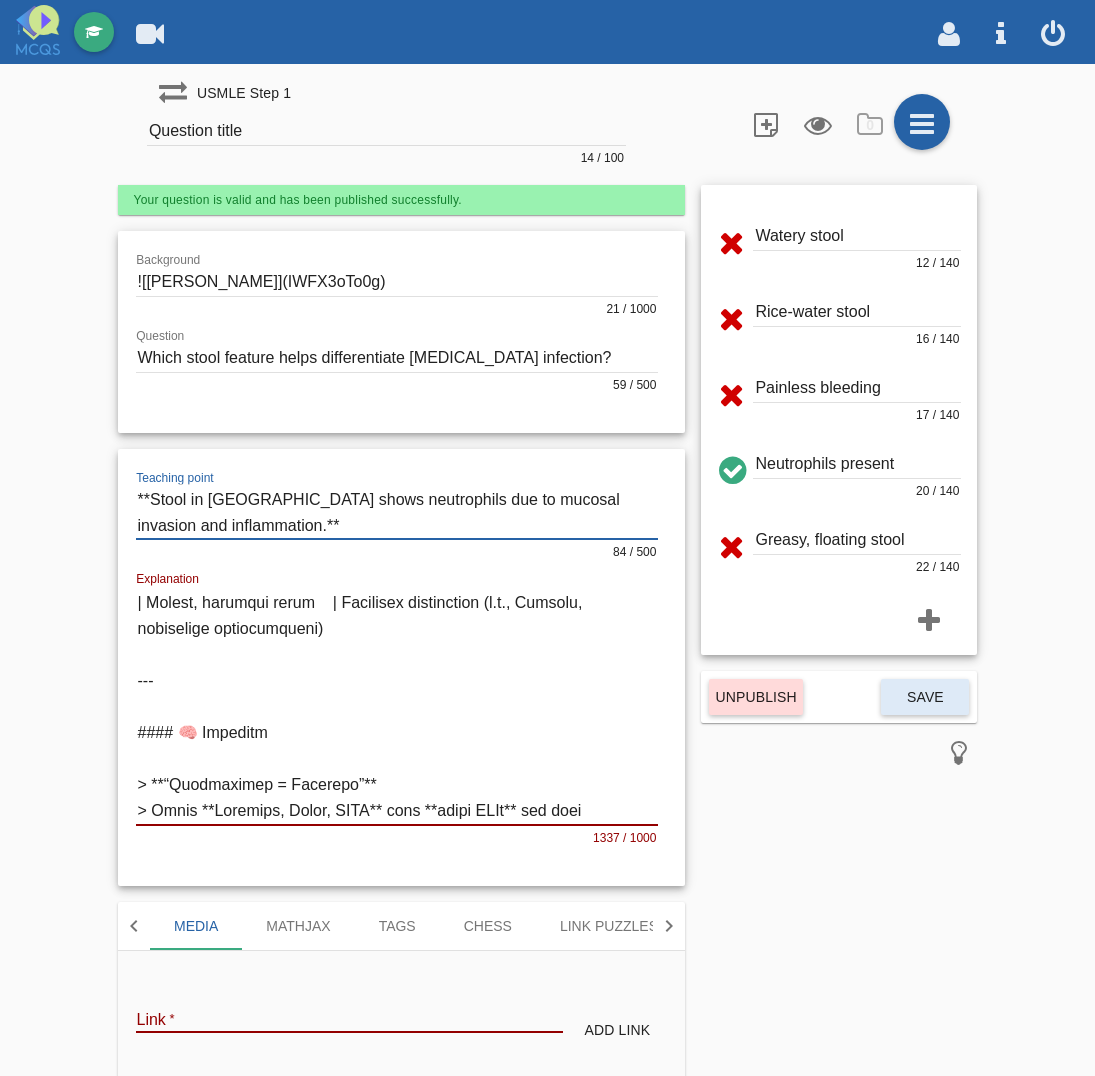 drag, startPoint x: 150, startPoint y: 502, endPoint x: 225, endPoint y: 521, distance: 77.36925 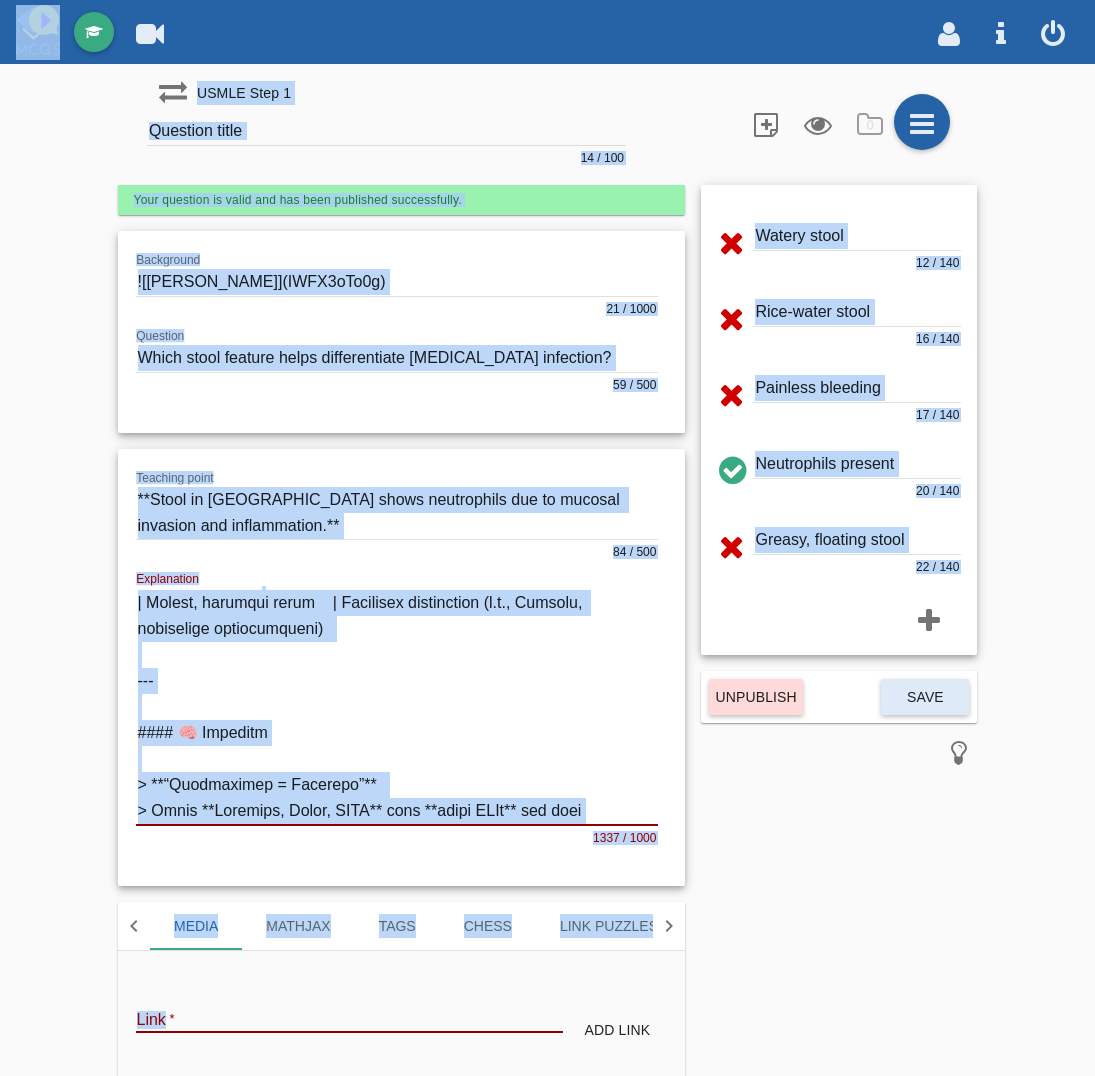 click on "Question title 14 / 100" 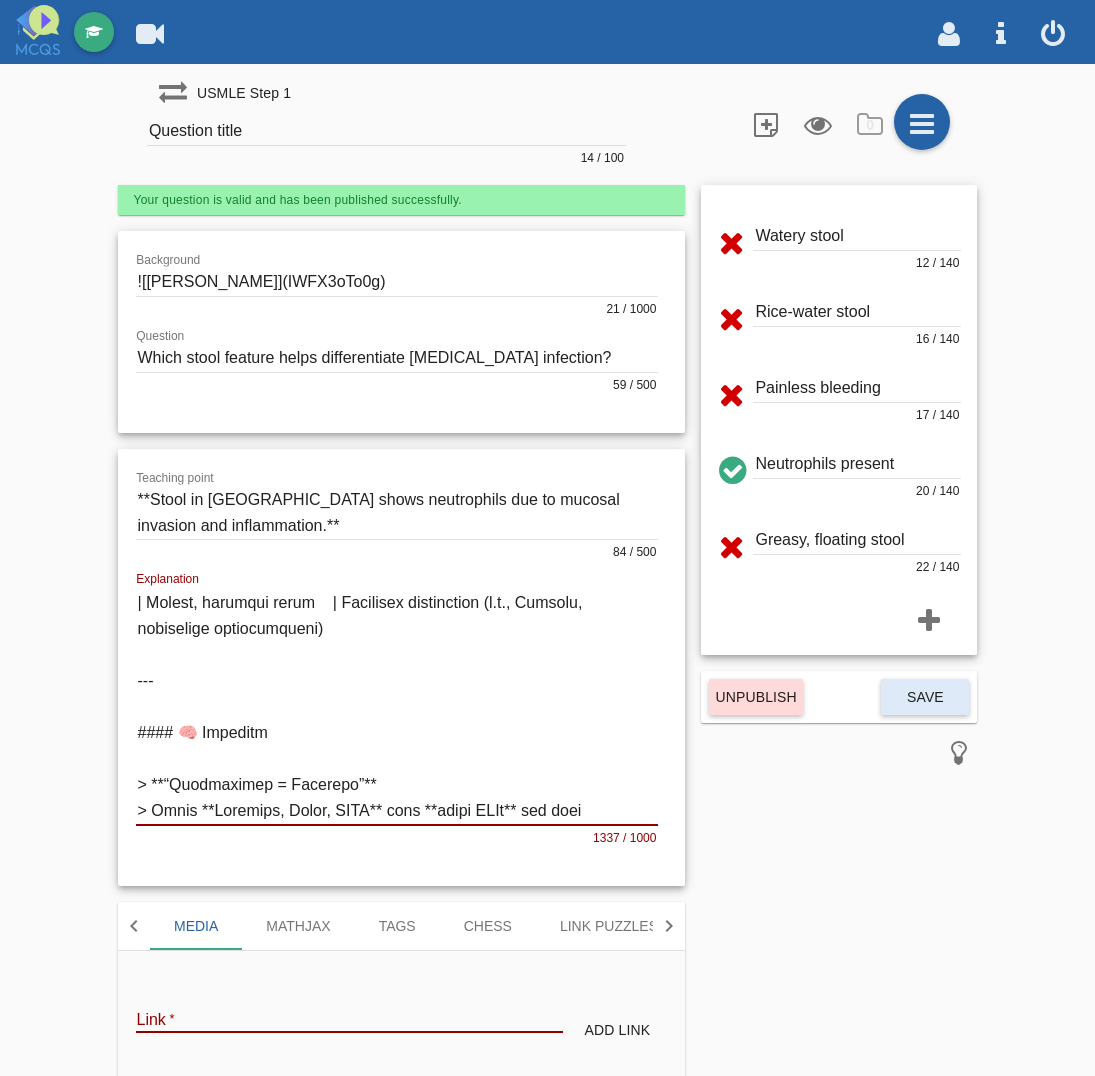 drag, startPoint x: 216, startPoint y: 135, endPoint x: 238, endPoint y: 146, distance: 24.596748 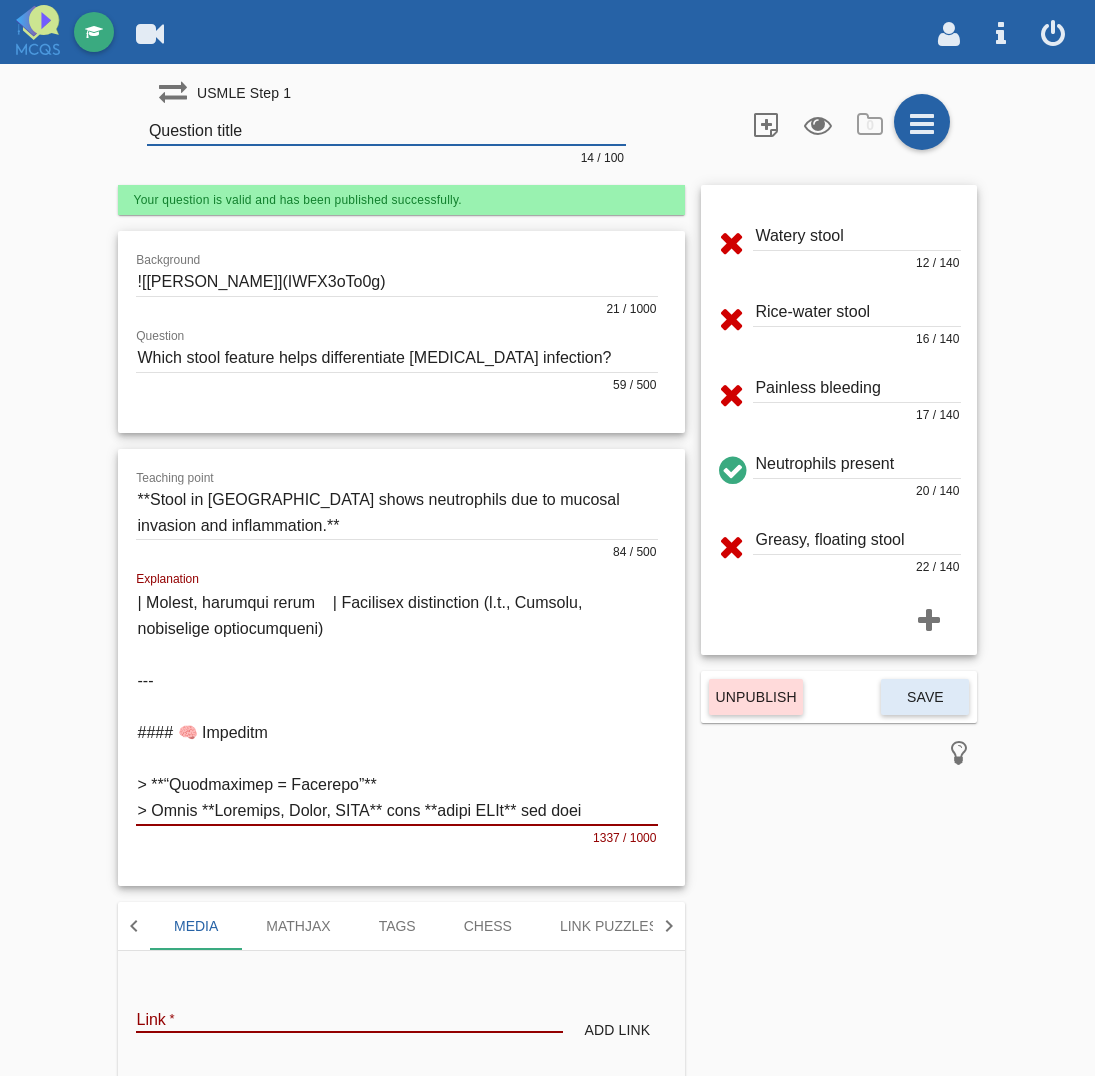 paste on "Stool in [GEOGRAPHIC_DATA] shows neutrophils due to mucosal invasion and inflammation" 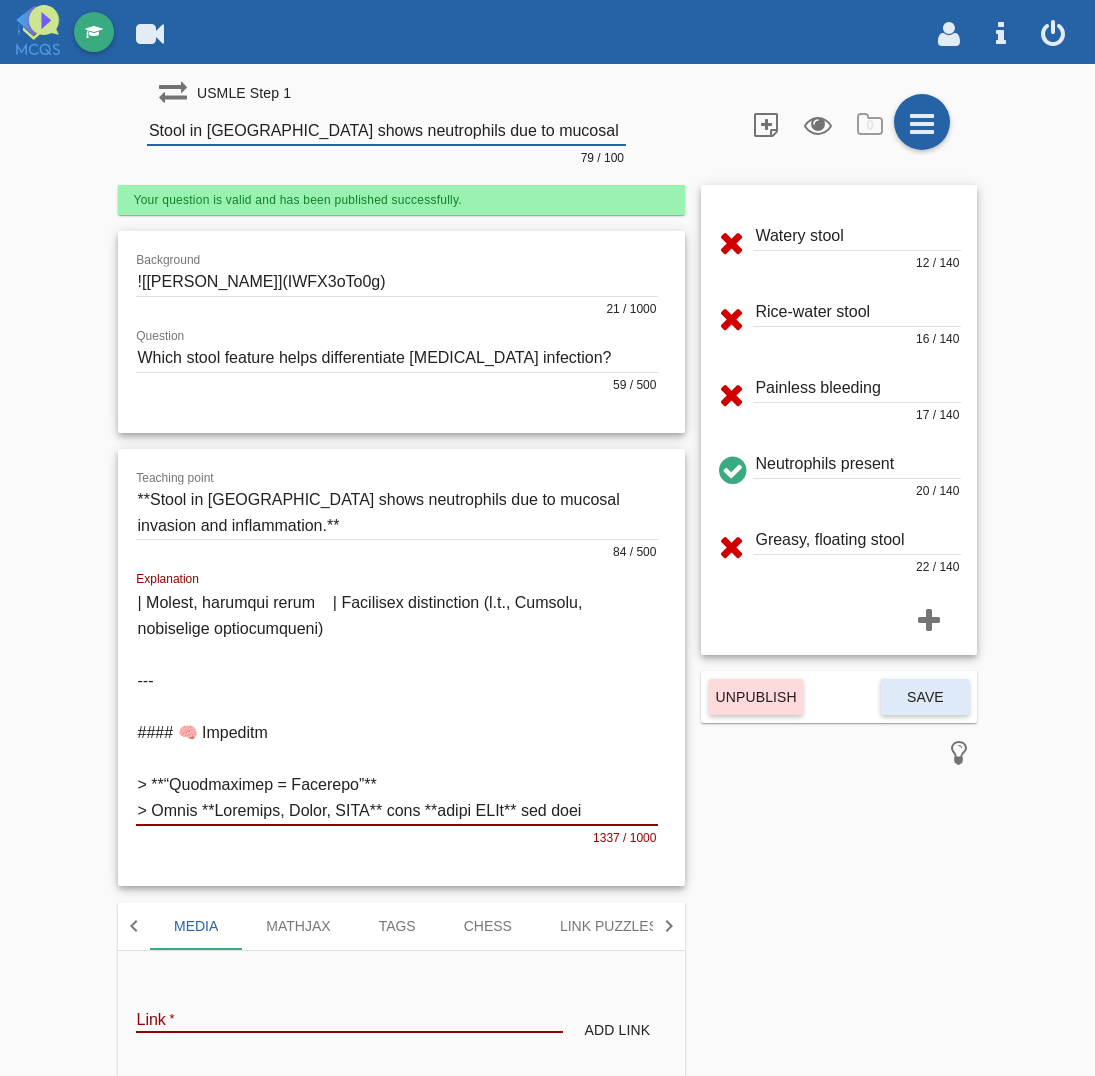 scroll, scrollTop: 0, scrollLeft: 100, axis: horizontal 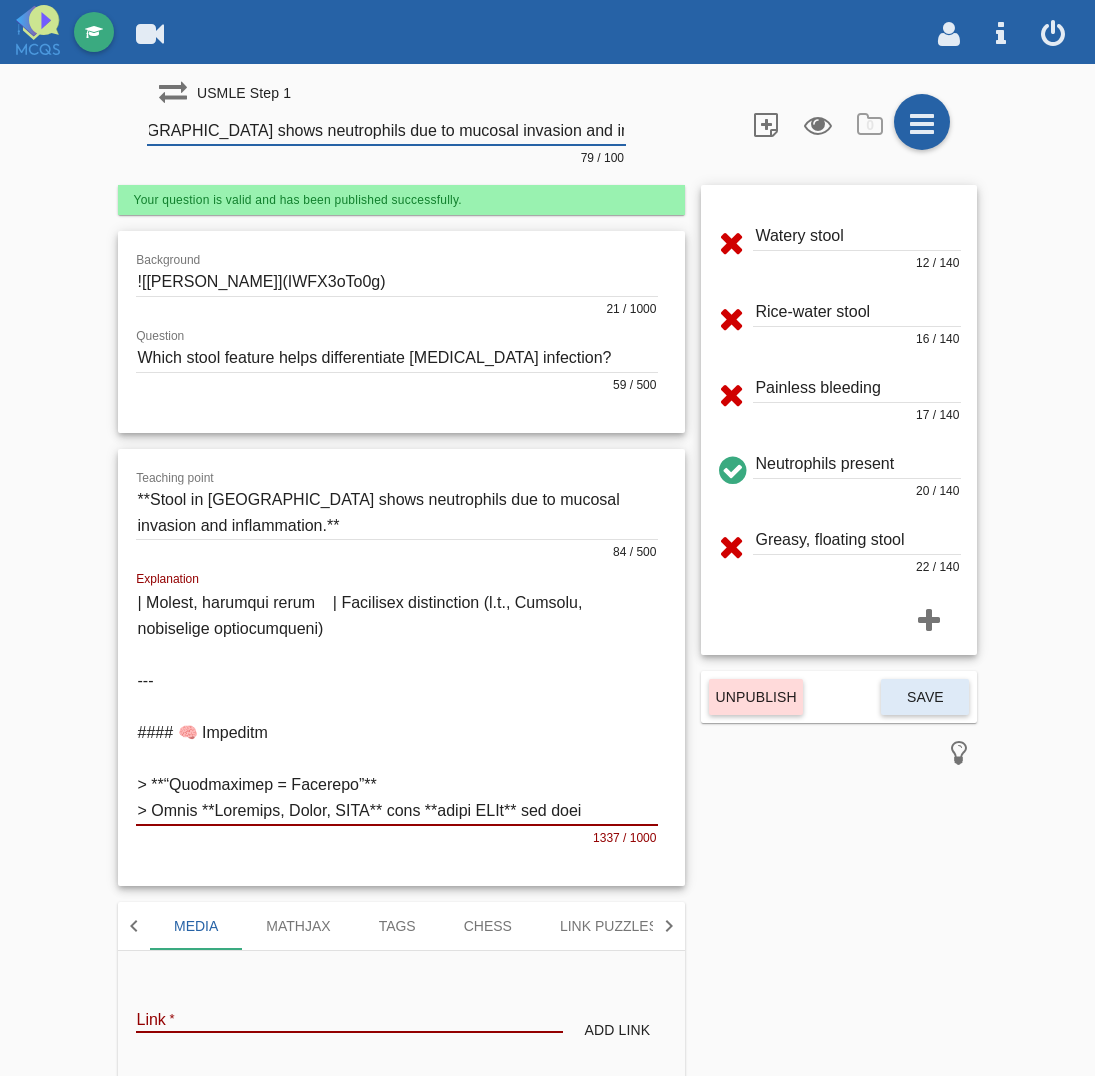 click at bounding box center (397, 282) 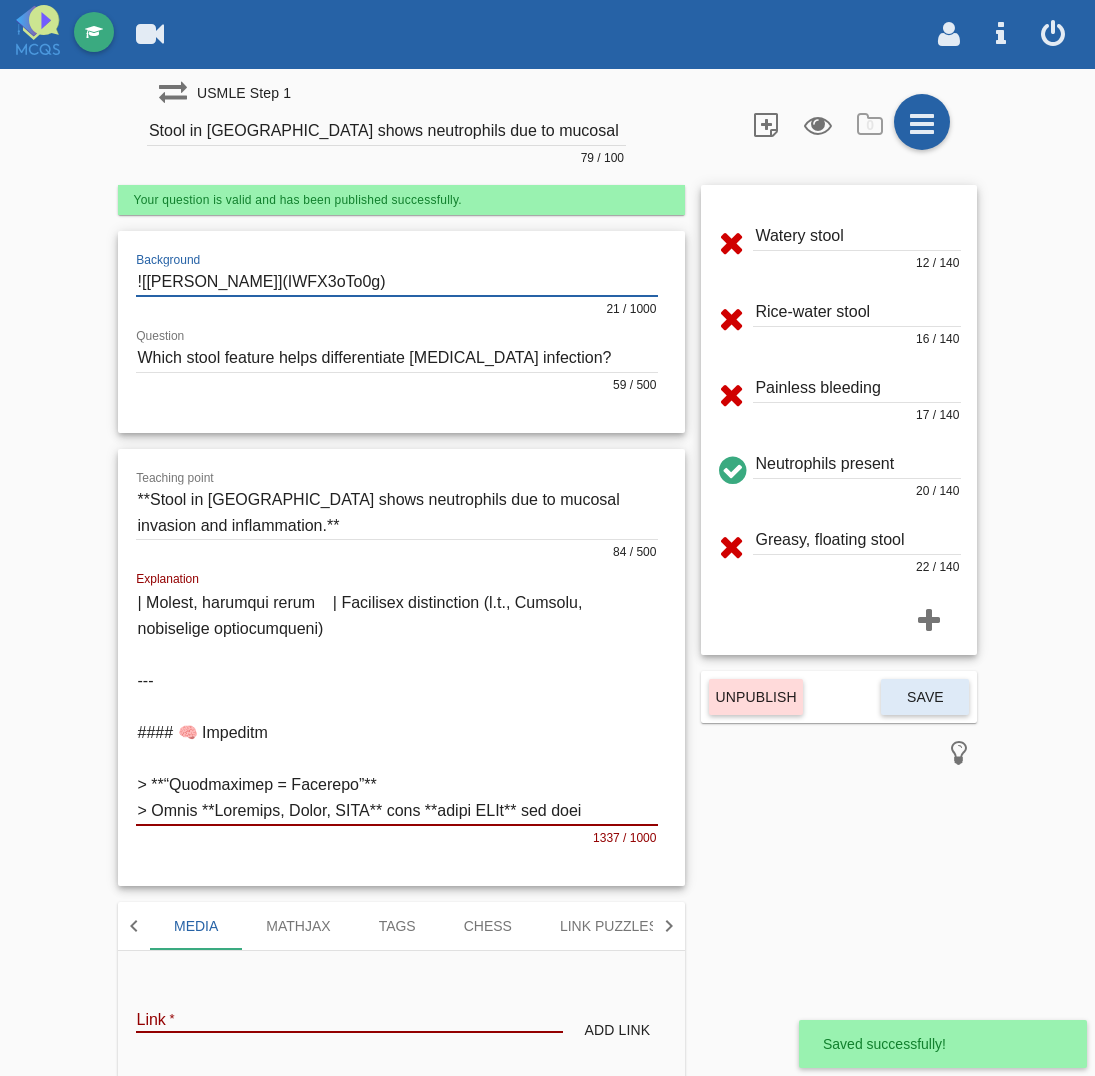 drag, startPoint x: 335, startPoint y: 276, endPoint x: -34, endPoint y: 287, distance: 369.1639 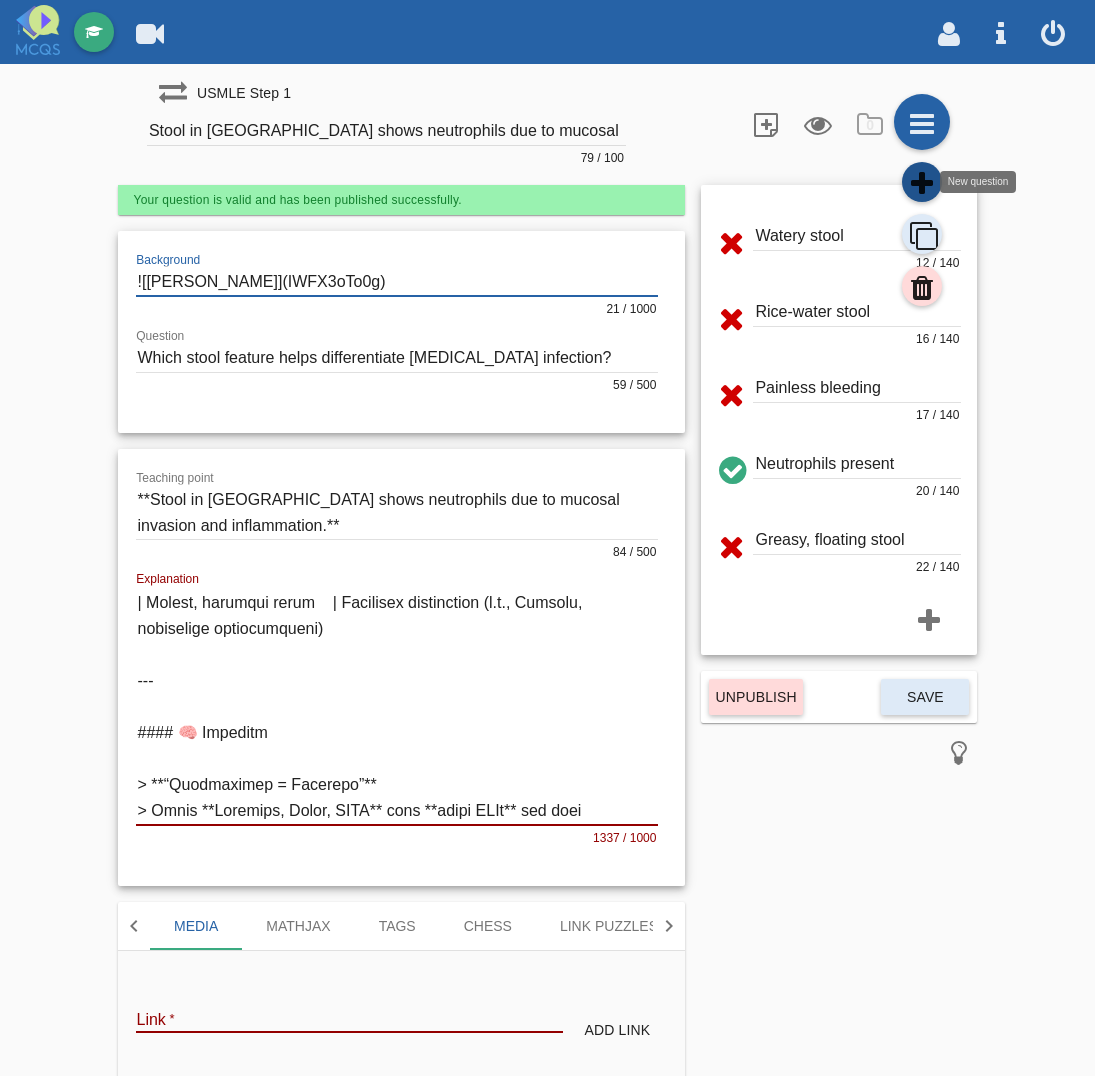 click 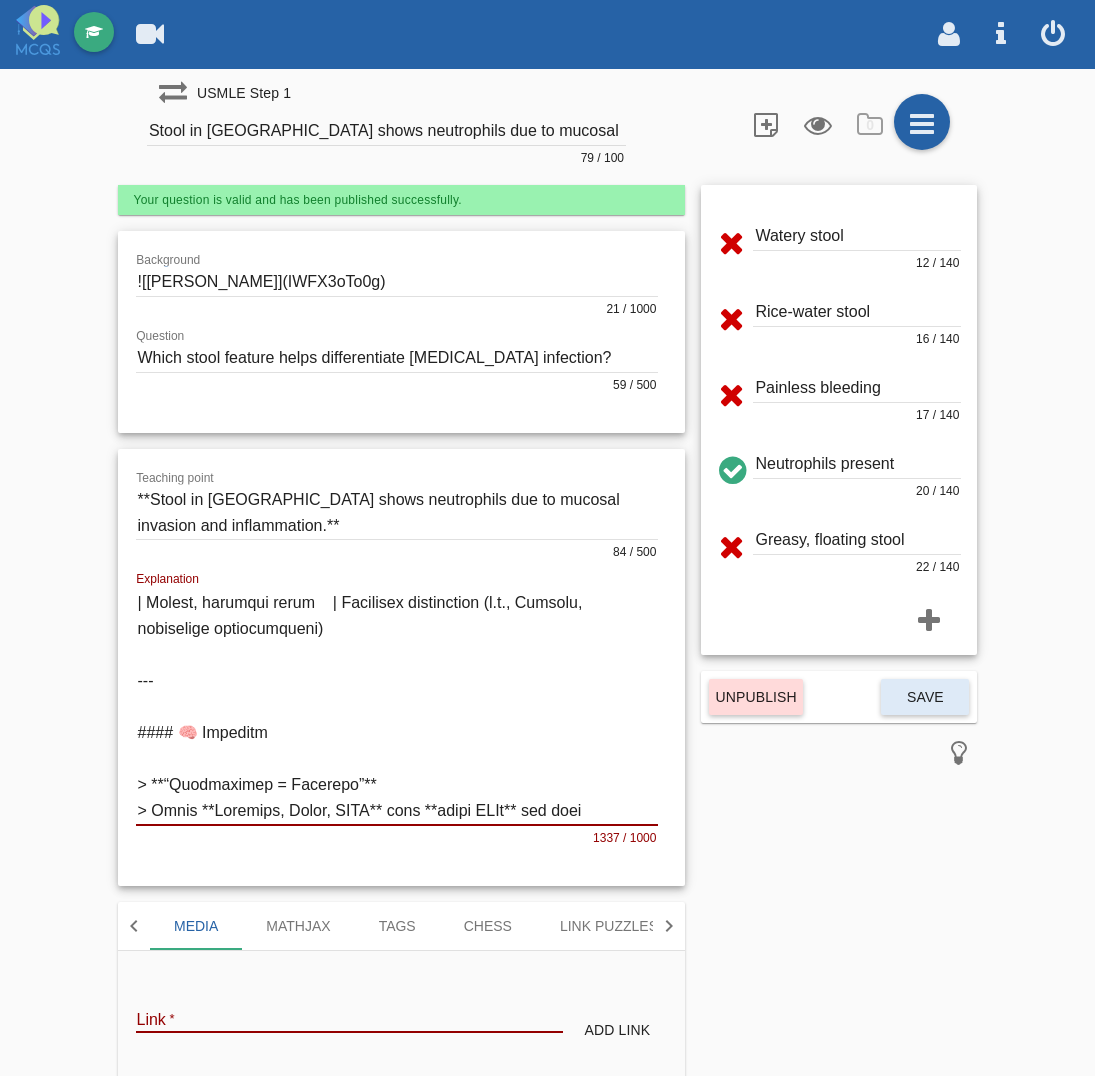 type on "Question title" 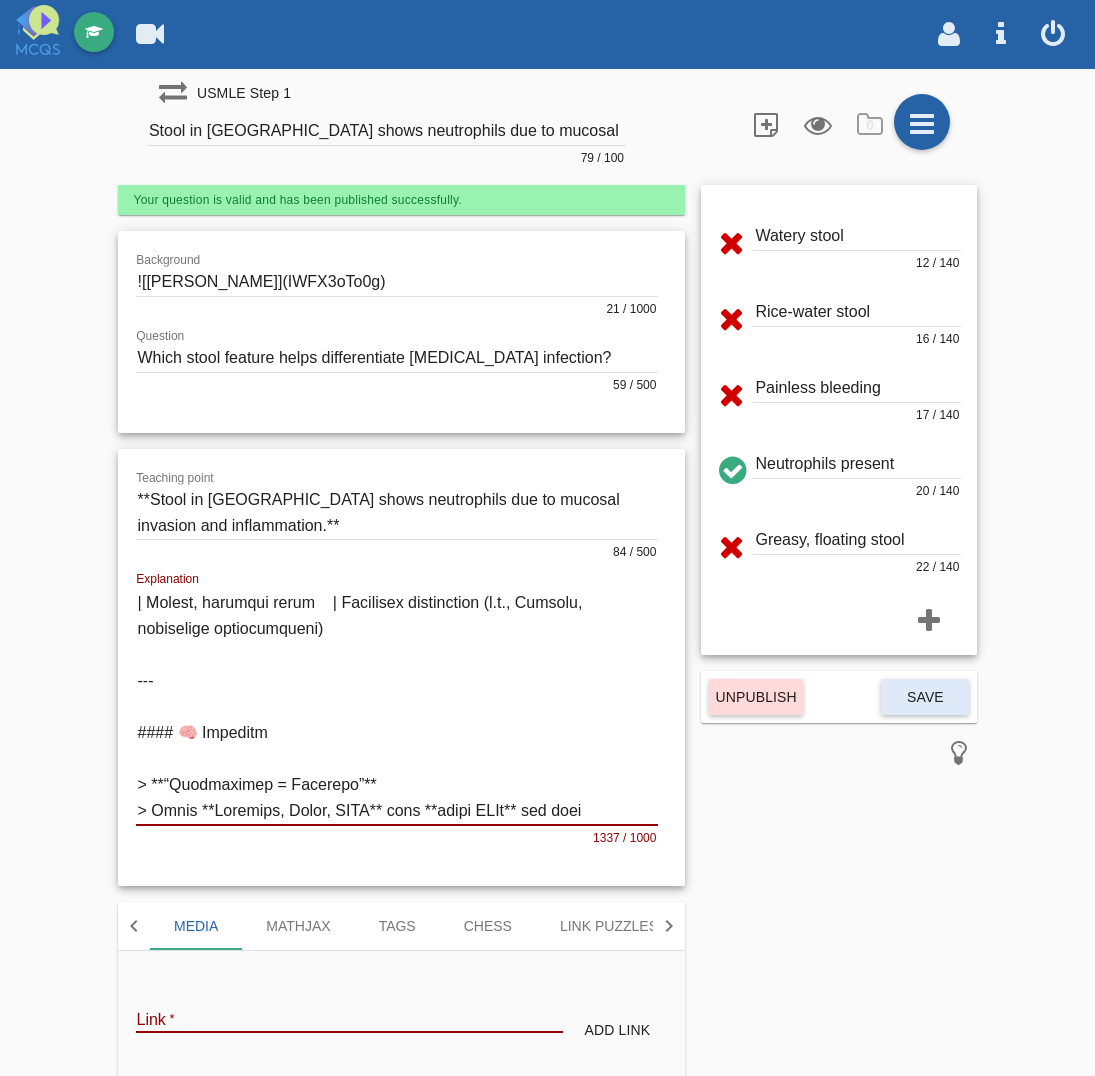type 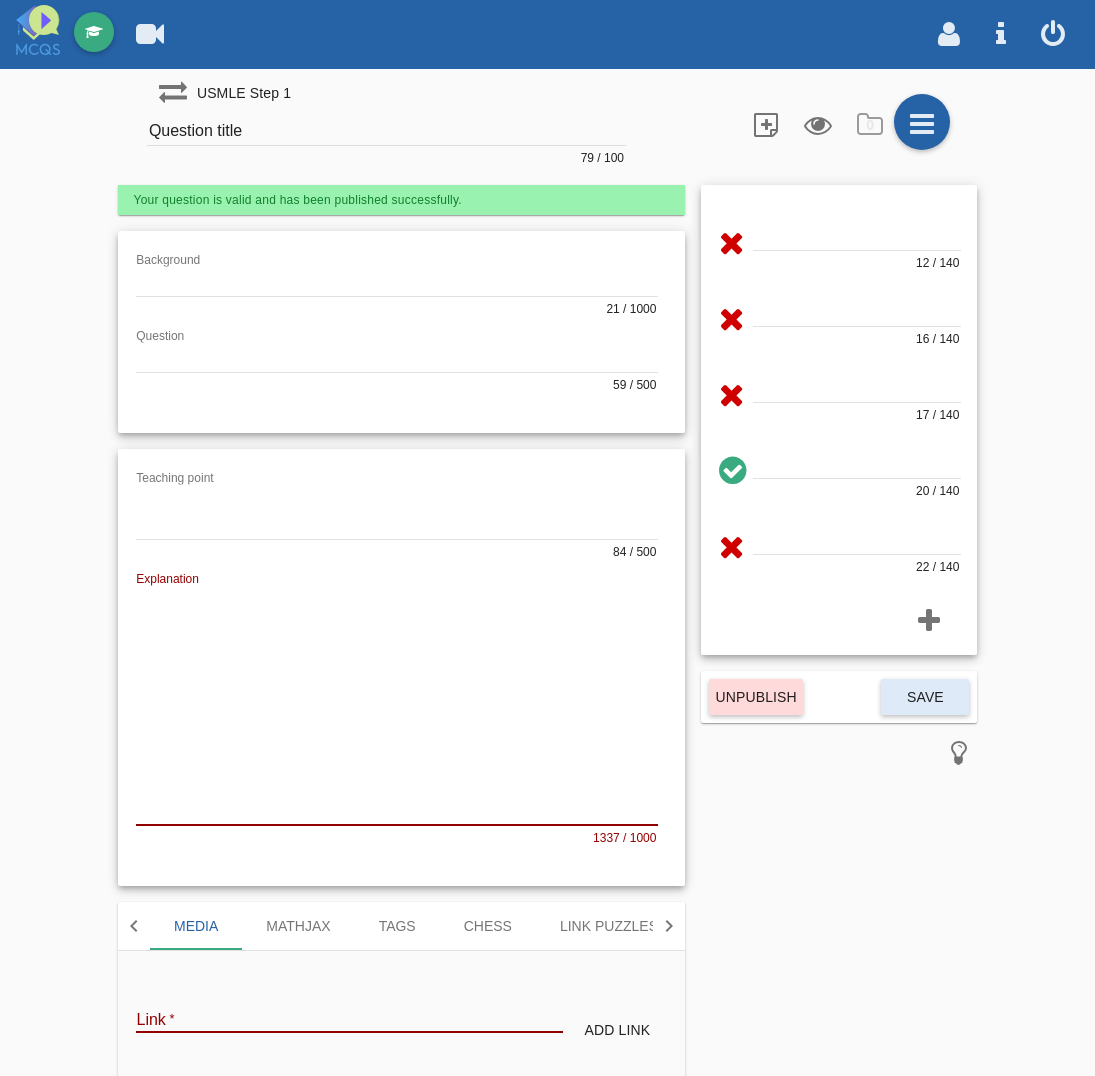 scroll, scrollTop: 0, scrollLeft: 0, axis: both 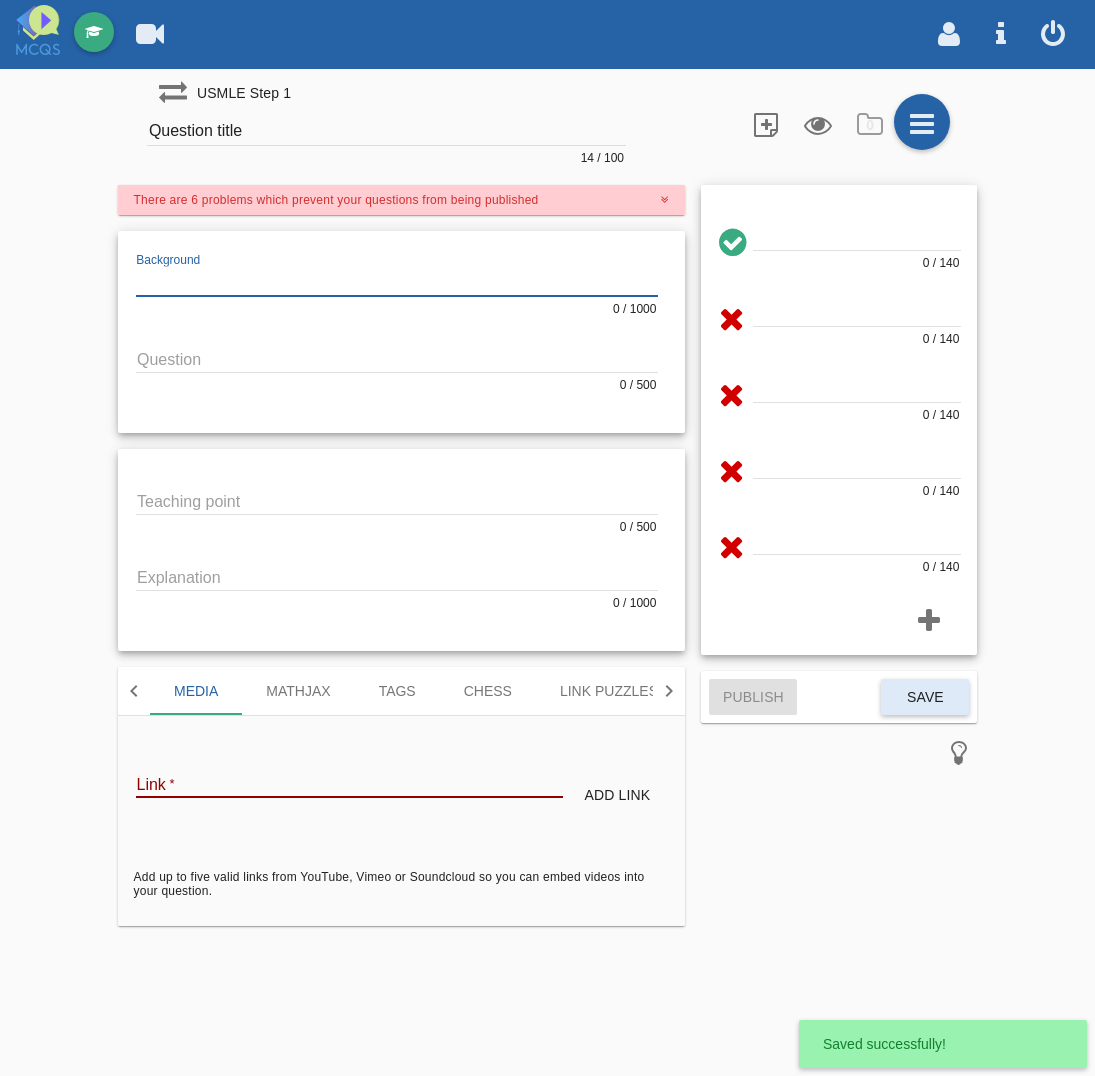 click at bounding box center [397, 282] 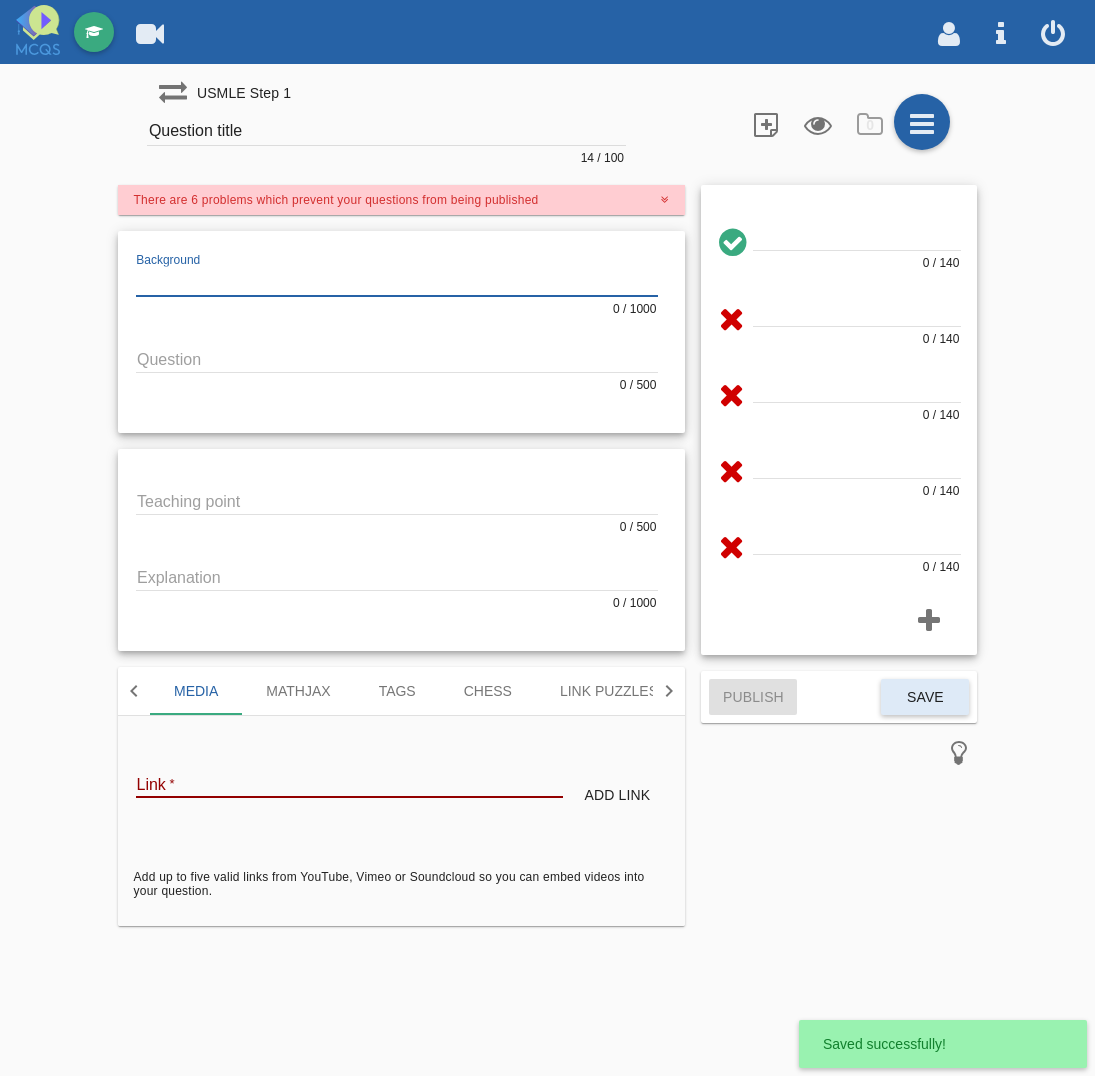 paste on "![[PERSON_NAME]](IWFX3oTo0g)" 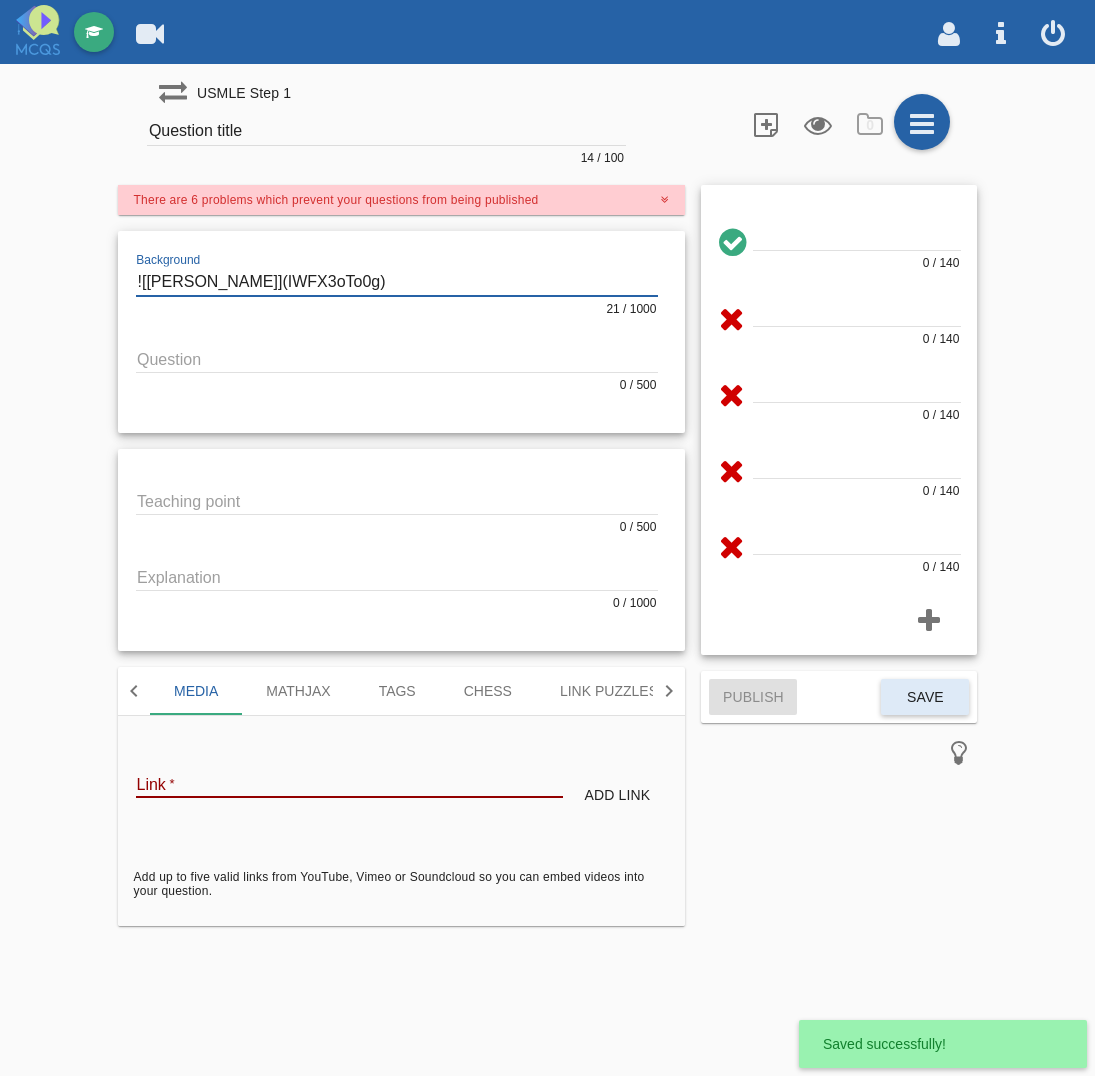 type on "![[PERSON_NAME]](IWFX3oTo0g)" 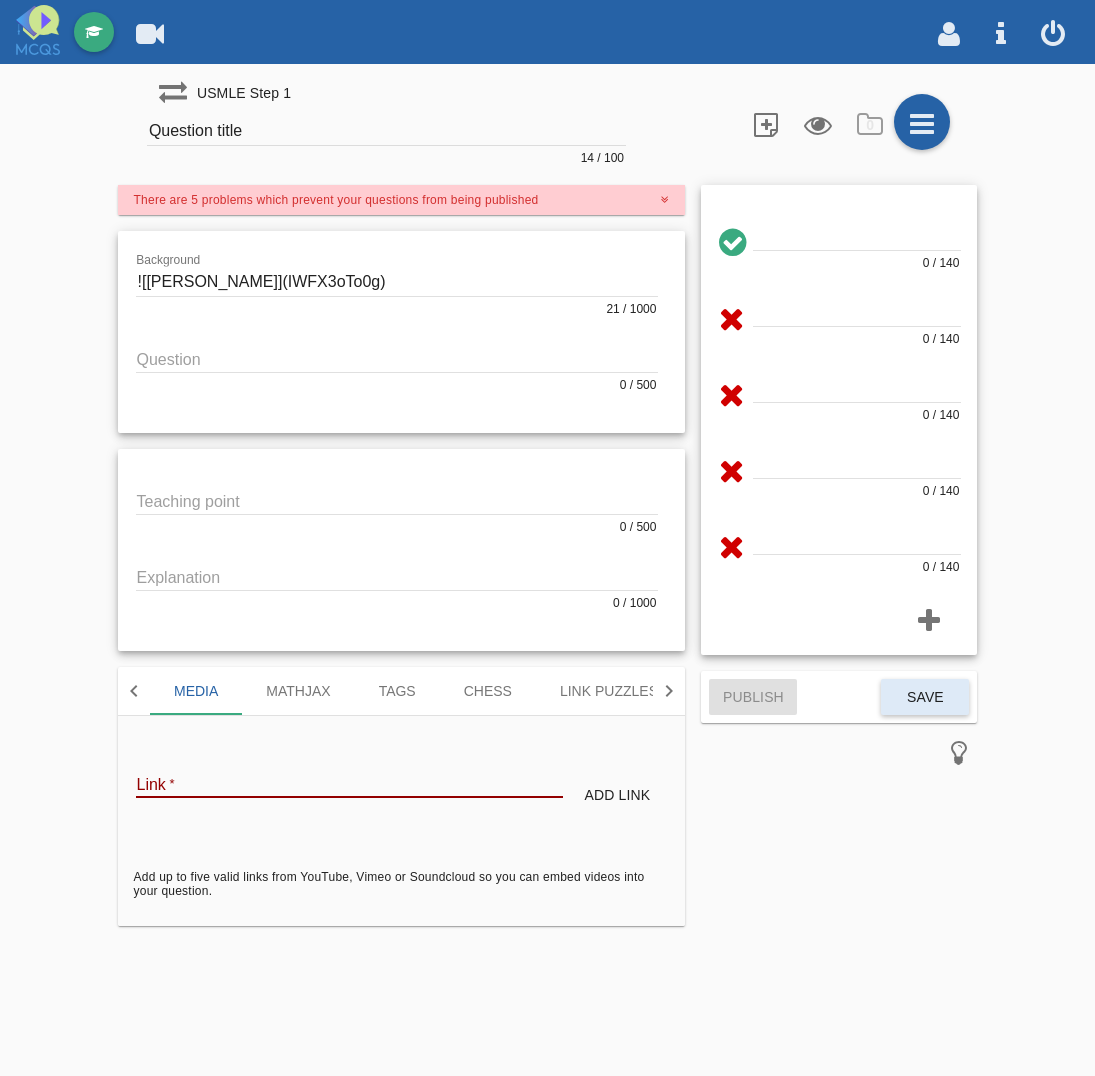 click at bounding box center [397, 358] 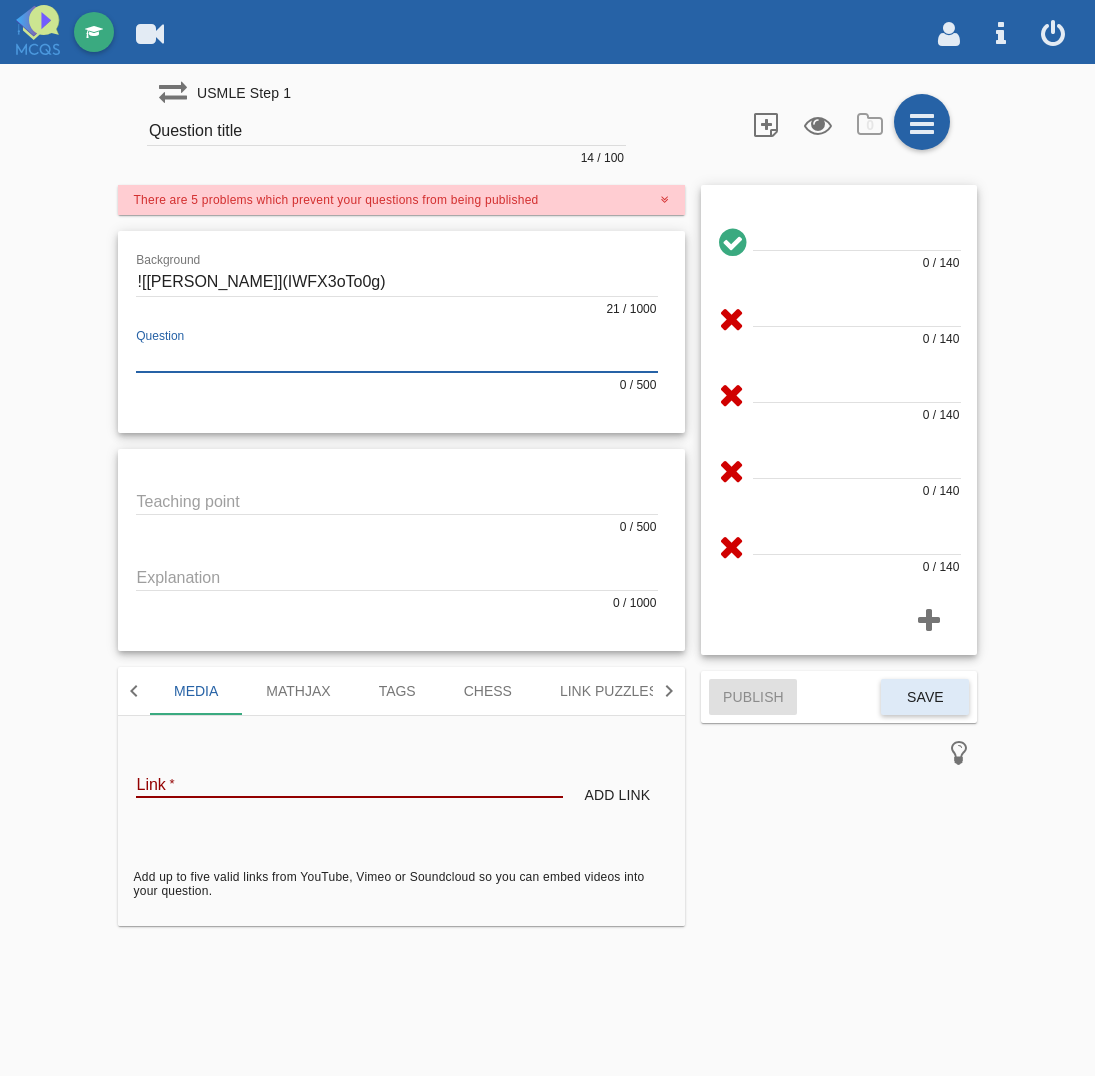 paste on "Why is antibiotic therapy often used in [MEDICAL_DATA]?" 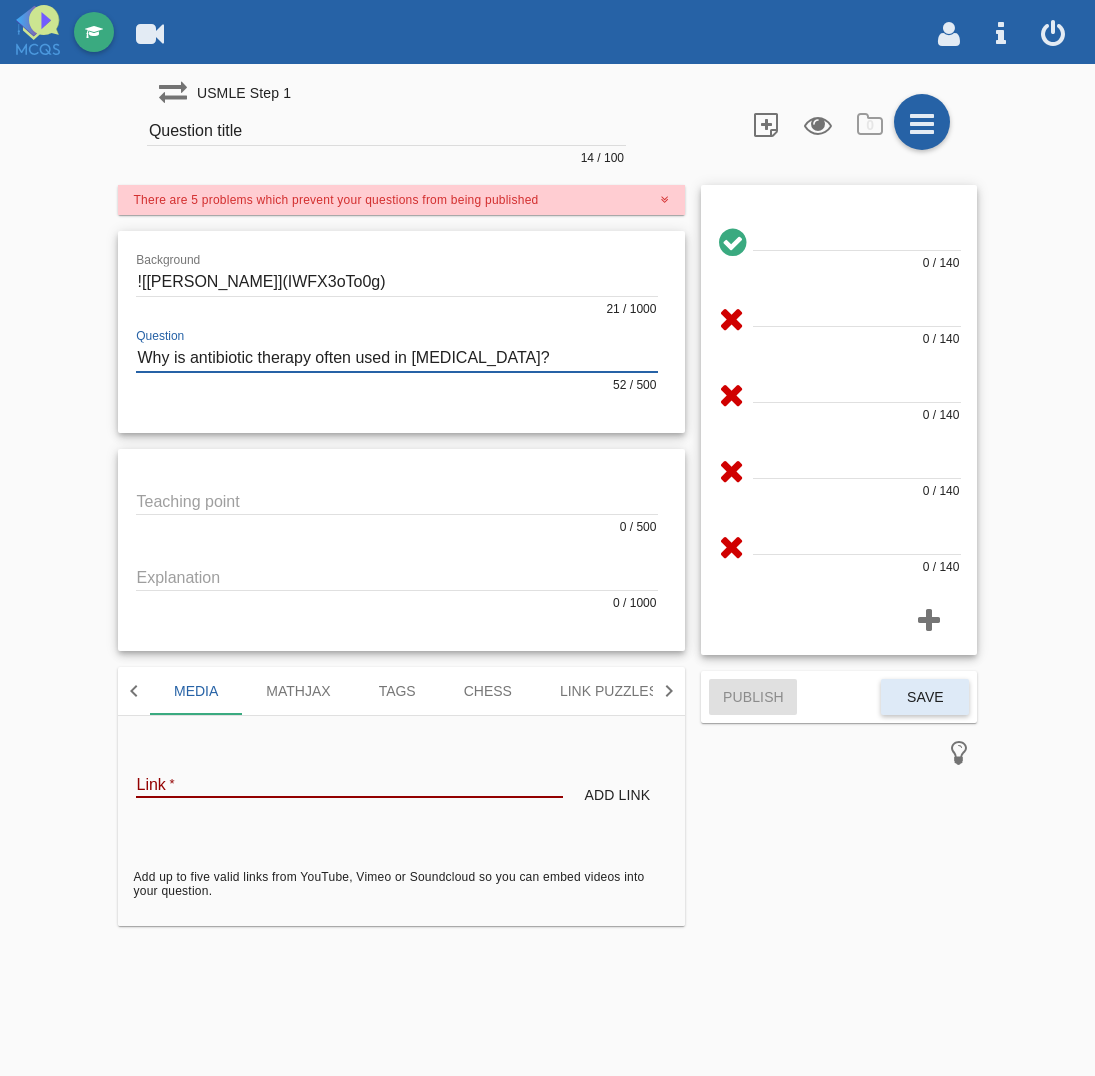 type on "Why is antibiotic therapy often used in [MEDICAL_DATA]?" 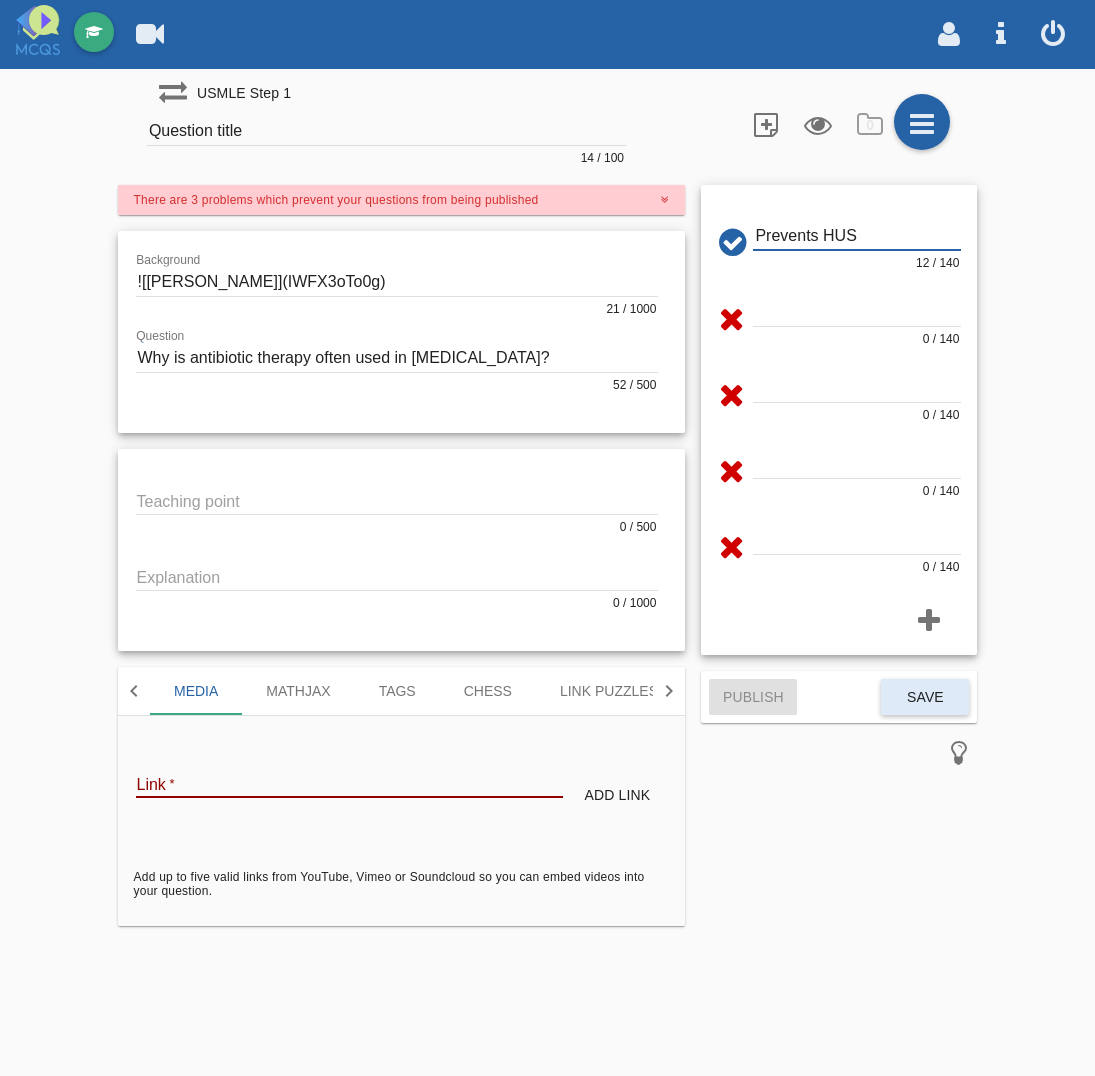 type on "Prevents HUS" 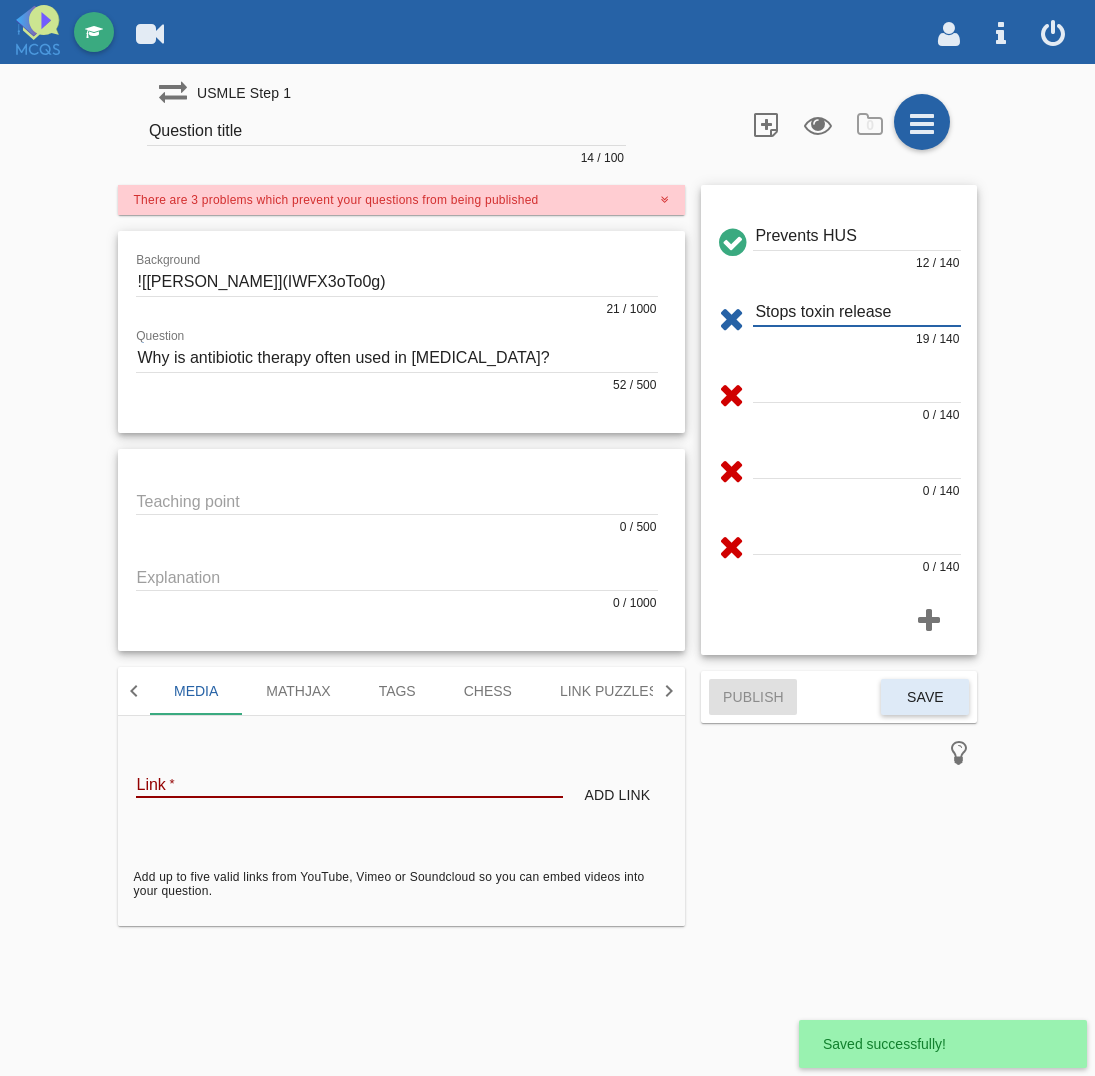 type on "Stops toxin release" 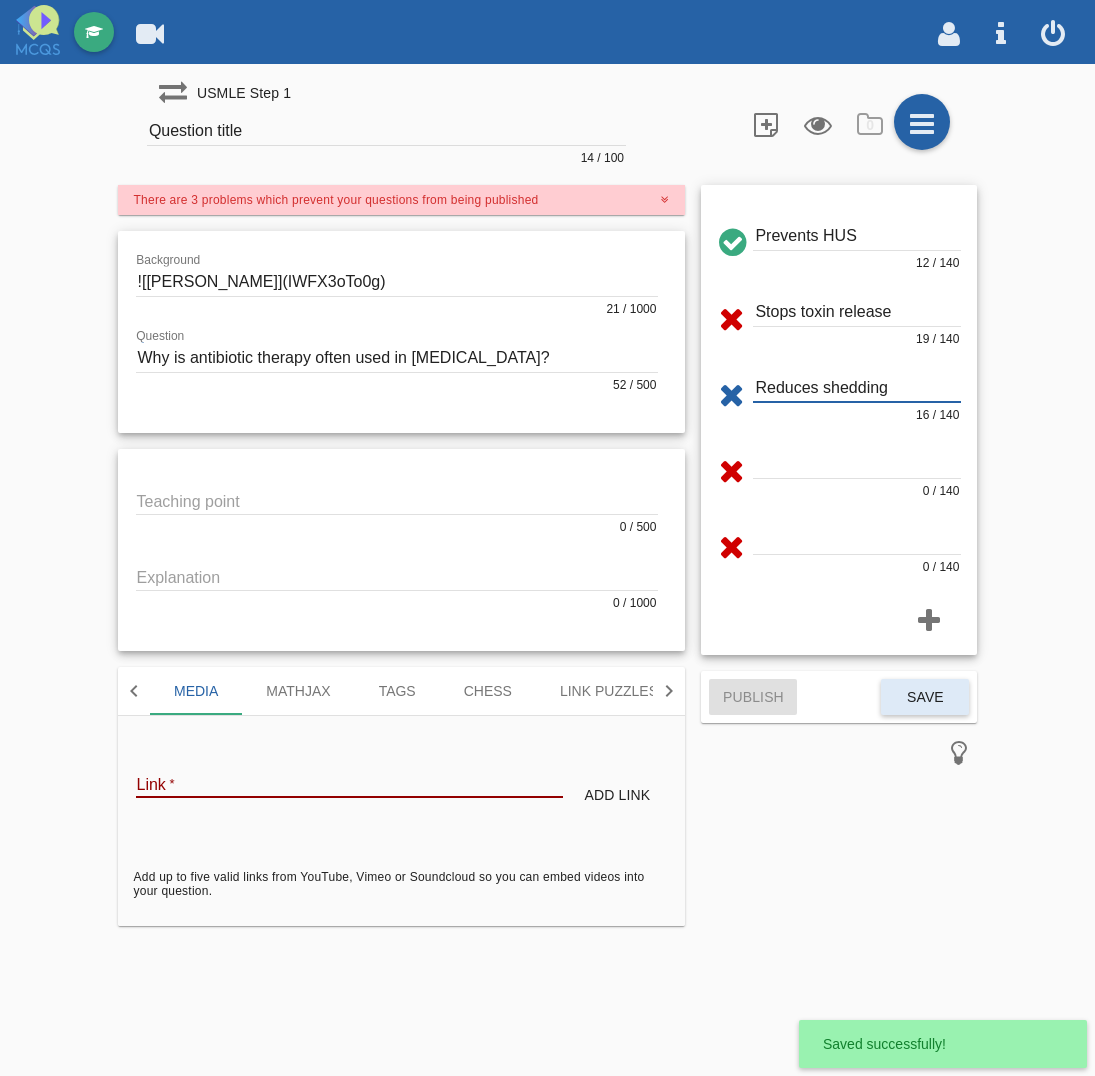 type on "Reduces shedding" 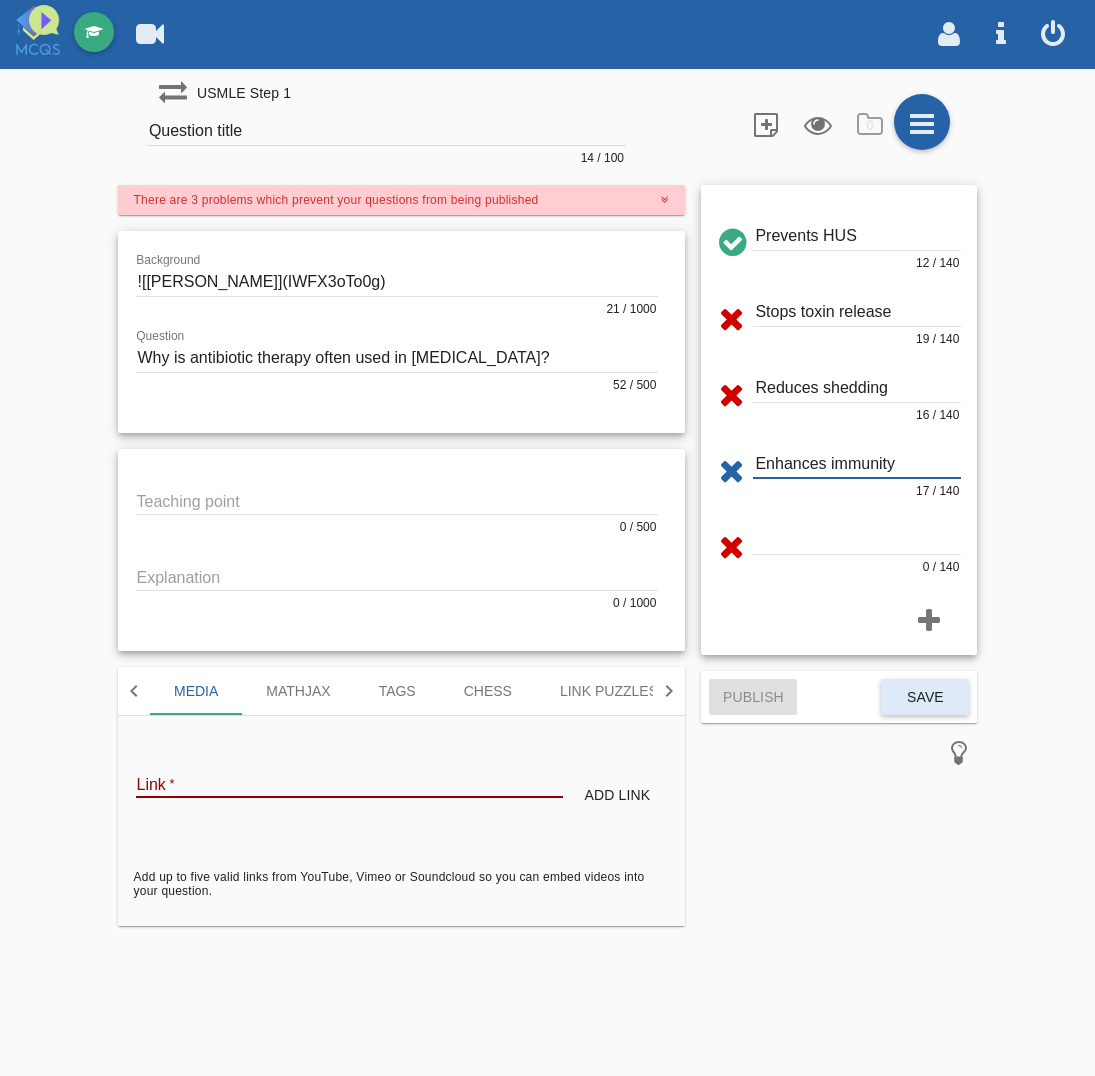 type on "Enhances immunity" 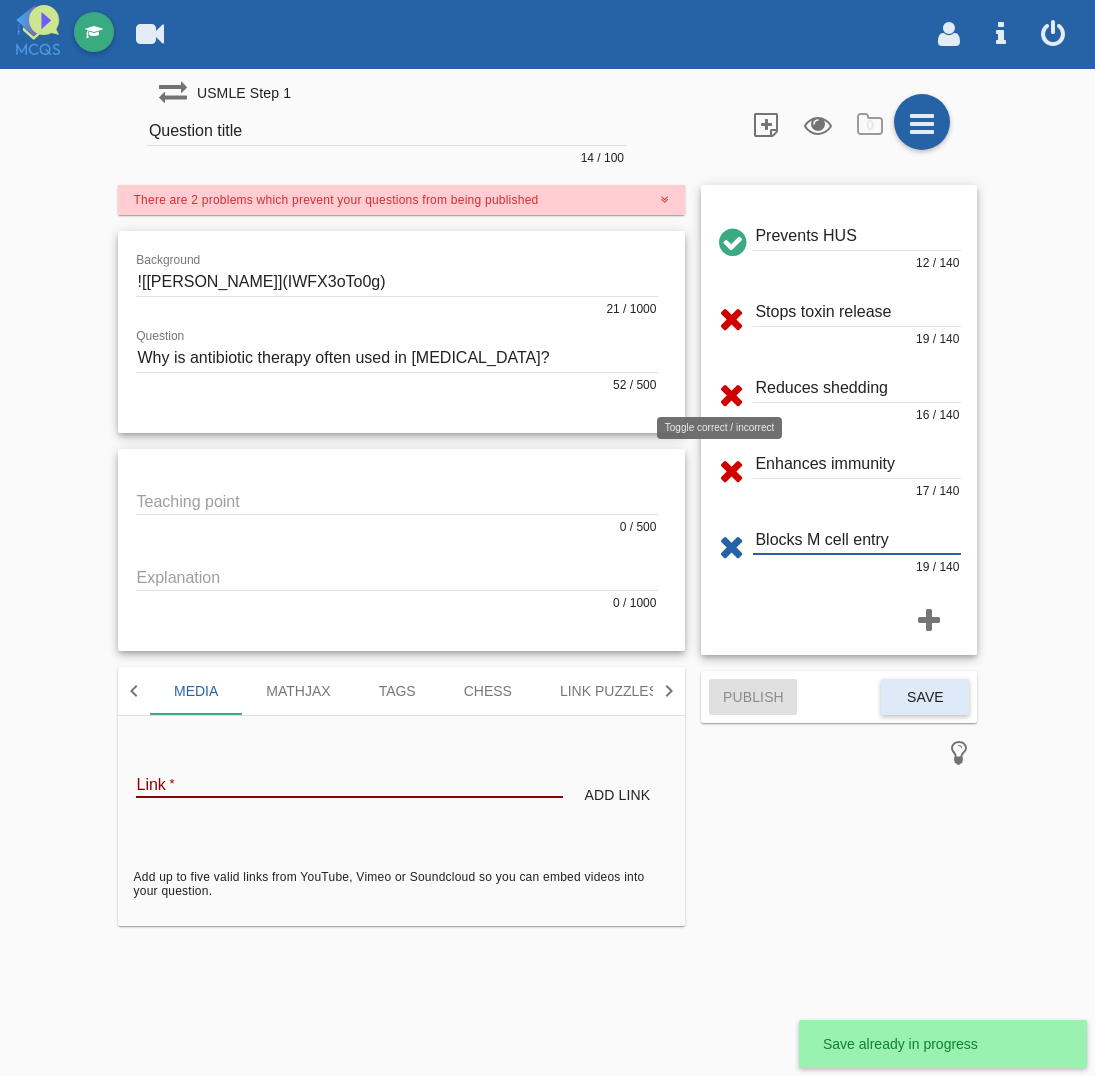 type on "Blocks M cell entry" 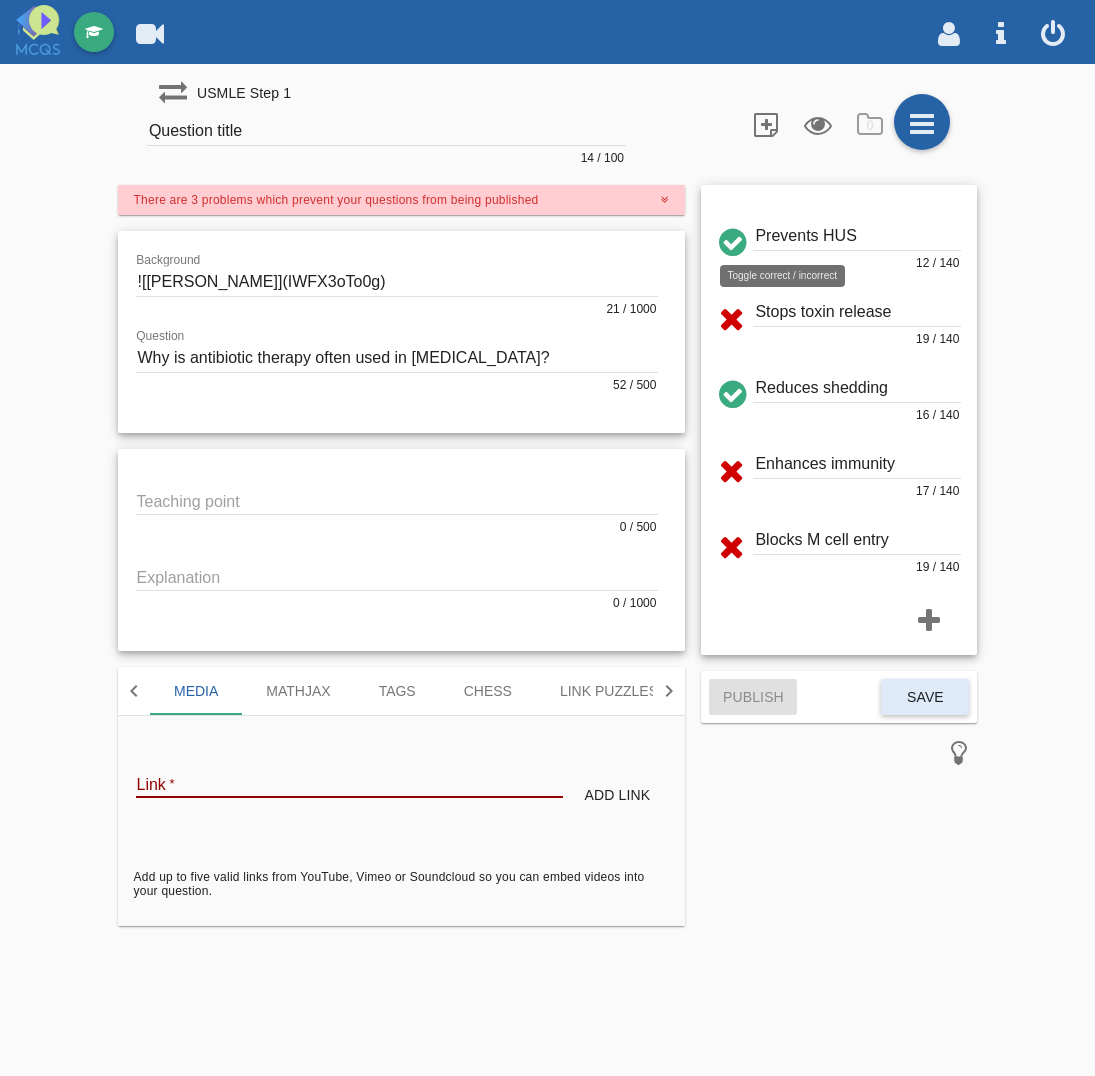 click at bounding box center [731, 239] 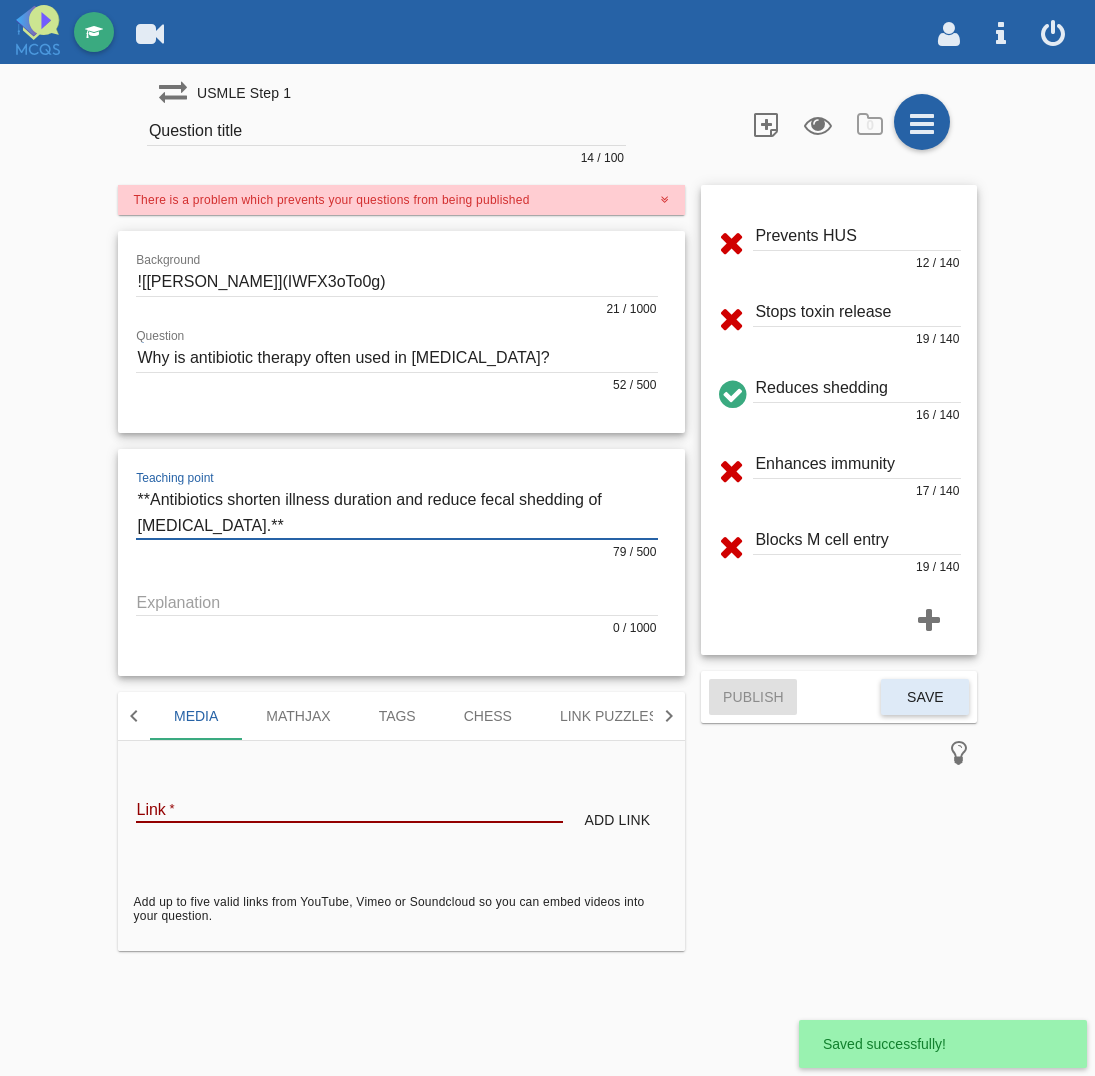 type on "**Antibiotics shorten illness duration and reduce fecal shedding of [MEDICAL_DATA].**" 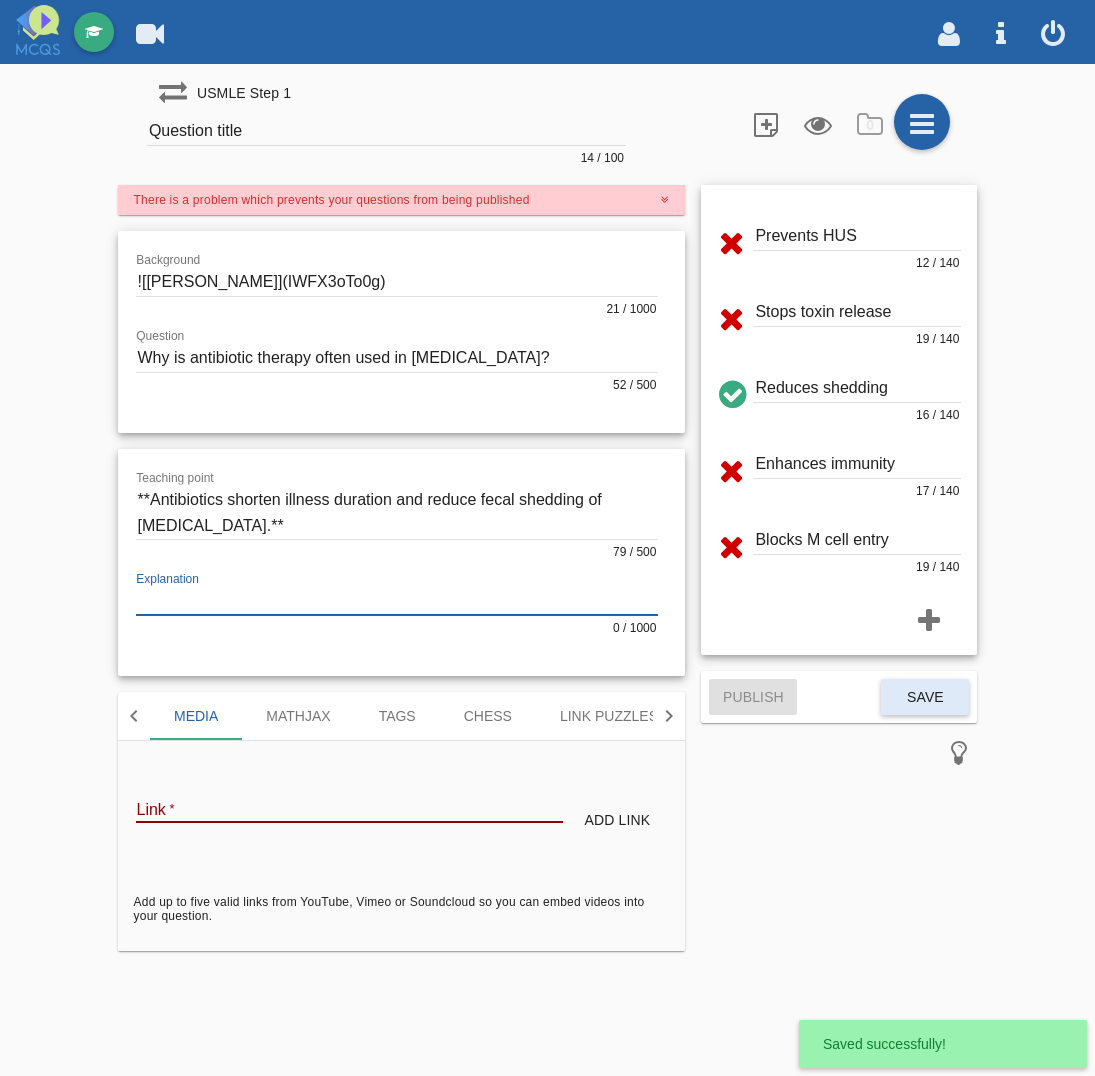 click at bounding box center (397, 601) 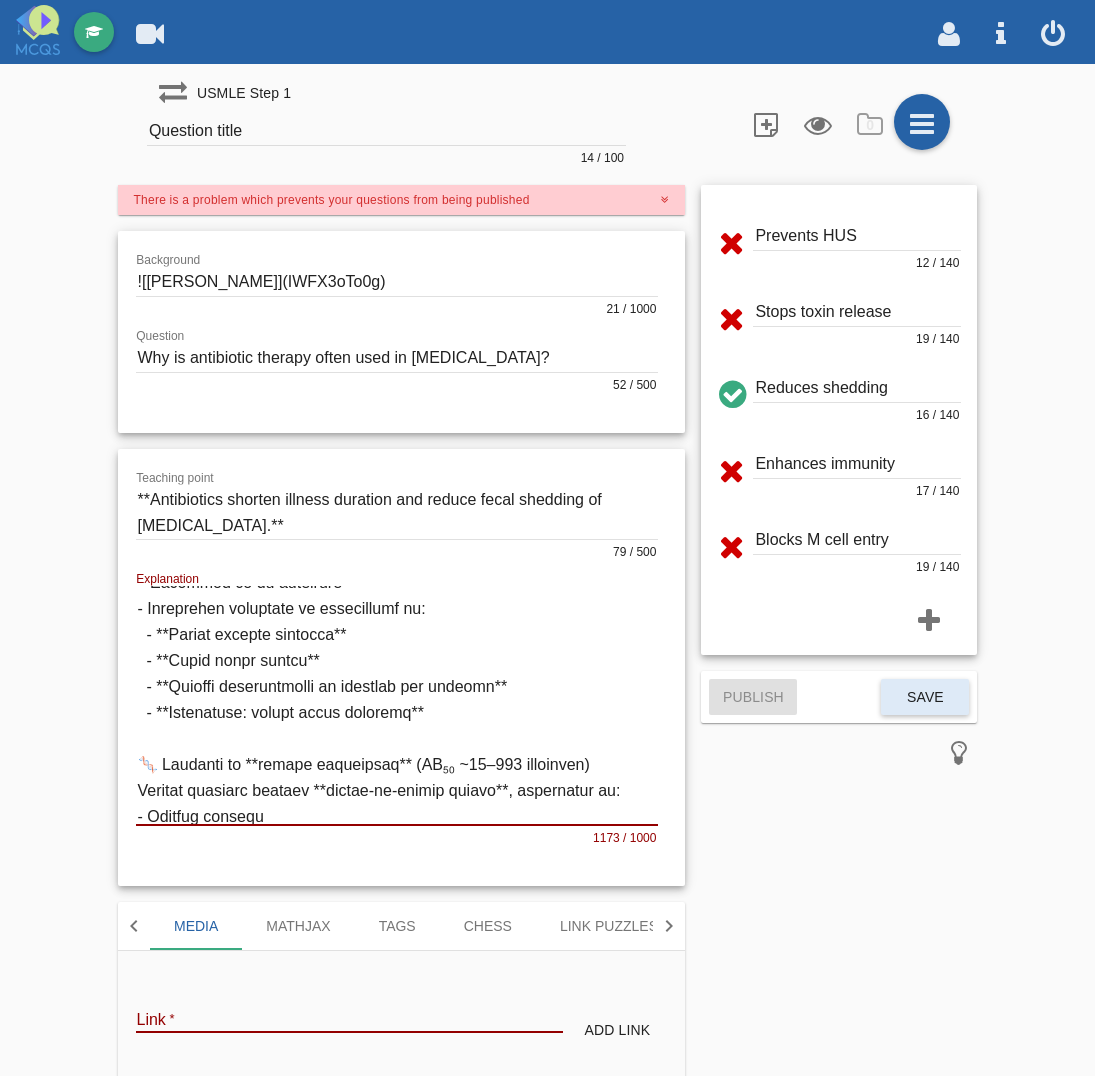 scroll, scrollTop: 0, scrollLeft: 0, axis: both 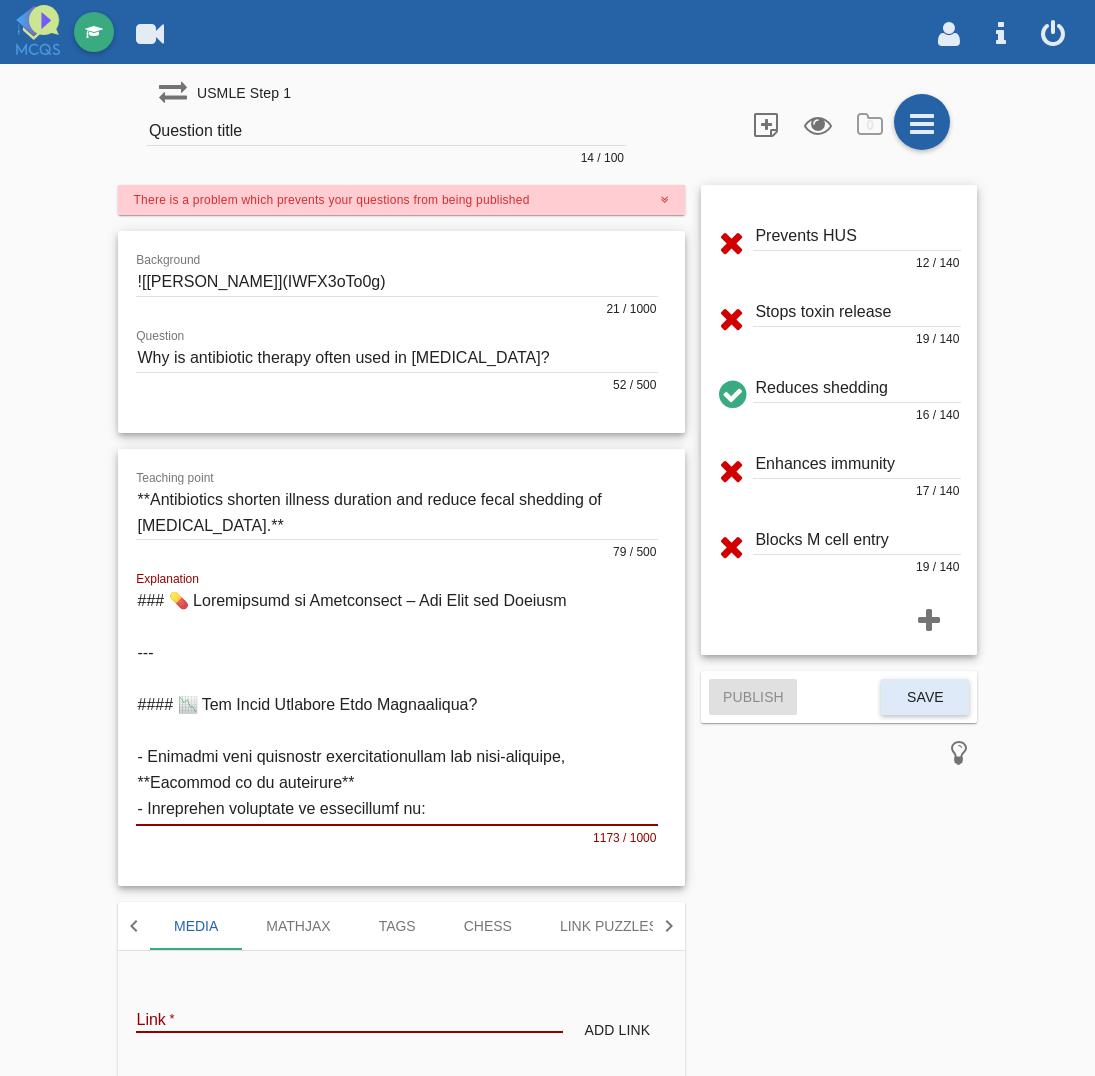 type on "### 💊 Loremipsumd si Ametconsect – Adi Elit sed Doeiusm
---
#### 📉 Tem Incid Utlabore Etdo Magnaaliqua?
- Enimadmi veni quisnostr exercitationullam lab nisi-aliquipe, **Eacommod co du auteirure**
- Inreprehen voluptate ve essecillumf nu:
- **Pariat excepte sintocca**
- **Cupid nonpr suntcu**
- **Quioffi deseruntmolli an idestlab per undeomn**
- **Istenatuse: volupt accus doloremq**
🧬 Laudanti to **remape eaqueipsaq** (AB₅₀ ~40–962 illoinven)
Veritat quasiarc beataev **dictae-ne-enimip quiavo**, aspernatur au:
- Oditfug consequ
- Magnido eosra
- Sequinesciunt nequeporr
---
#### ❌ Qui Dolor Adipisc Num Eiusm
| Tempor            | Inc Magnamqua |
|-------------------|----------------|
| Etiammin SOL       | Nobiseli optioc nihili QUO; plac facerep as REPE
| Tempo autem quibusd| Offic de rerumnecessit; saepeevenie vol’r recusandae it earumhic
| Teneturs delectus  | Rei vol maiores alia; perferen do aspe-repell
| Minimn E ulla corpo| Suscipi labor; aliquidcomm con quidm mollitia moles..." 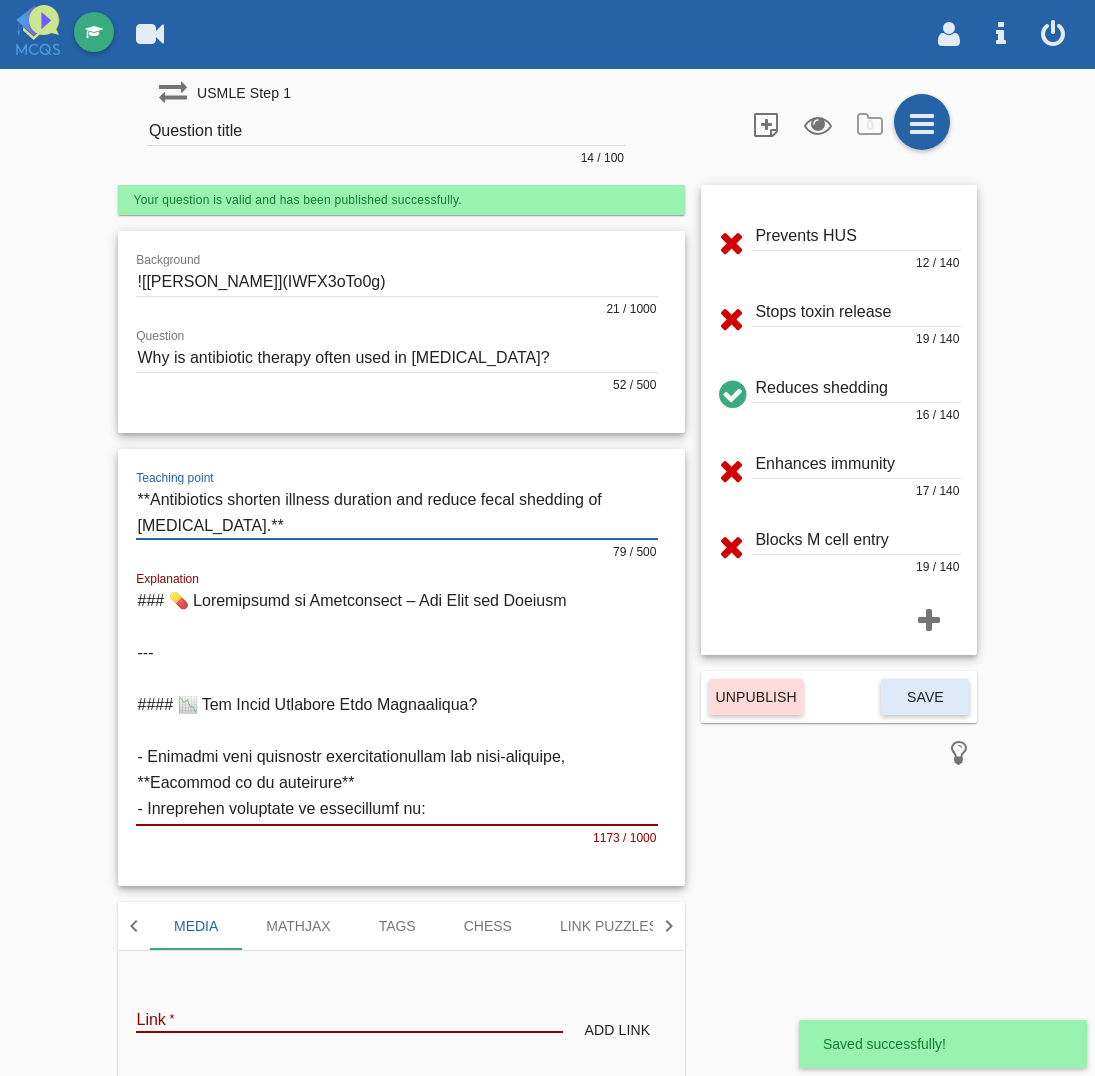 drag, startPoint x: 155, startPoint y: 497, endPoint x: 180, endPoint y: 506, distance: 26.57066 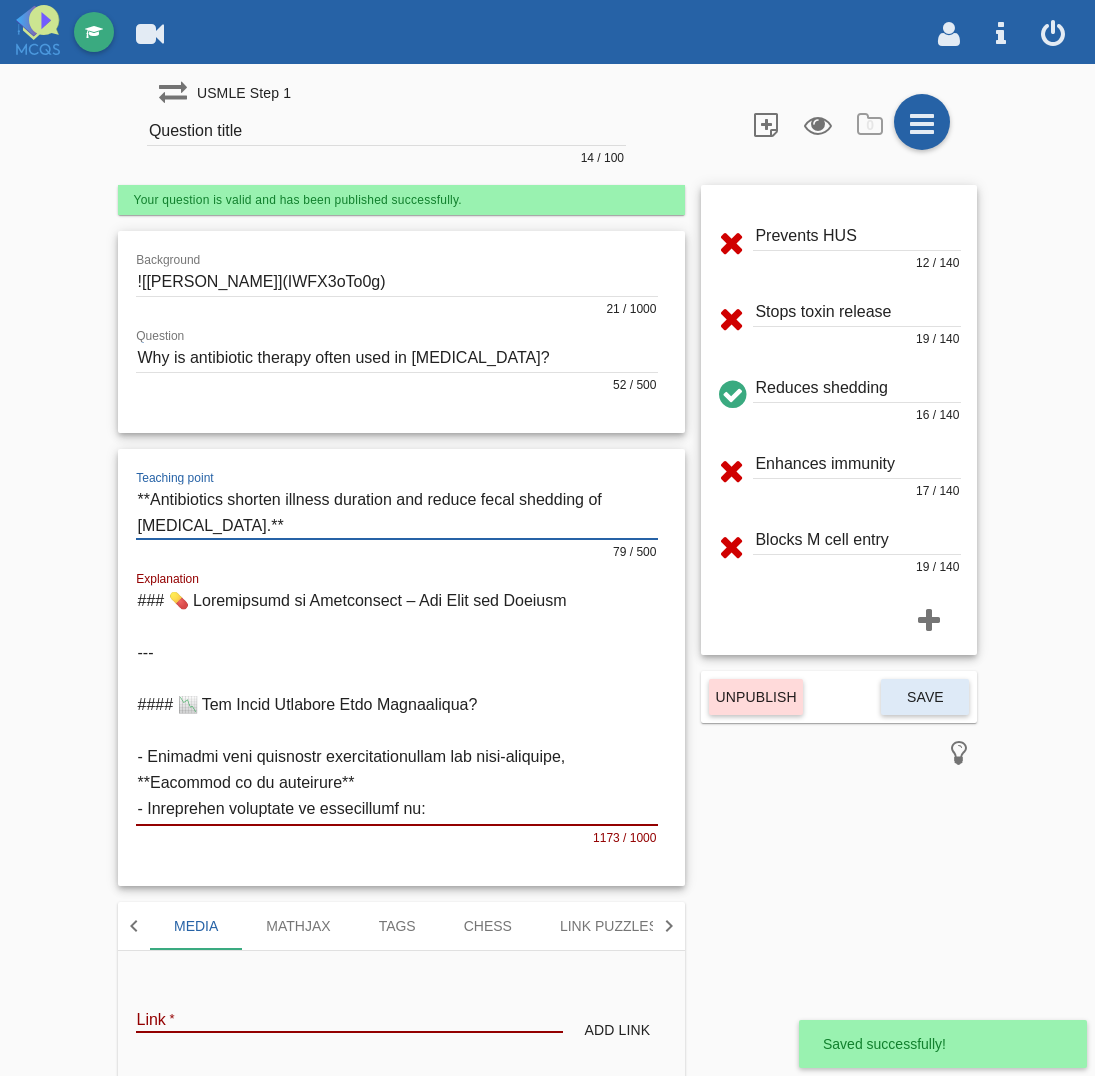 drag, startPoint x: 150, startPoint y: 507, endPoint x: 192, endPoint y: 526, distance: 46.09772 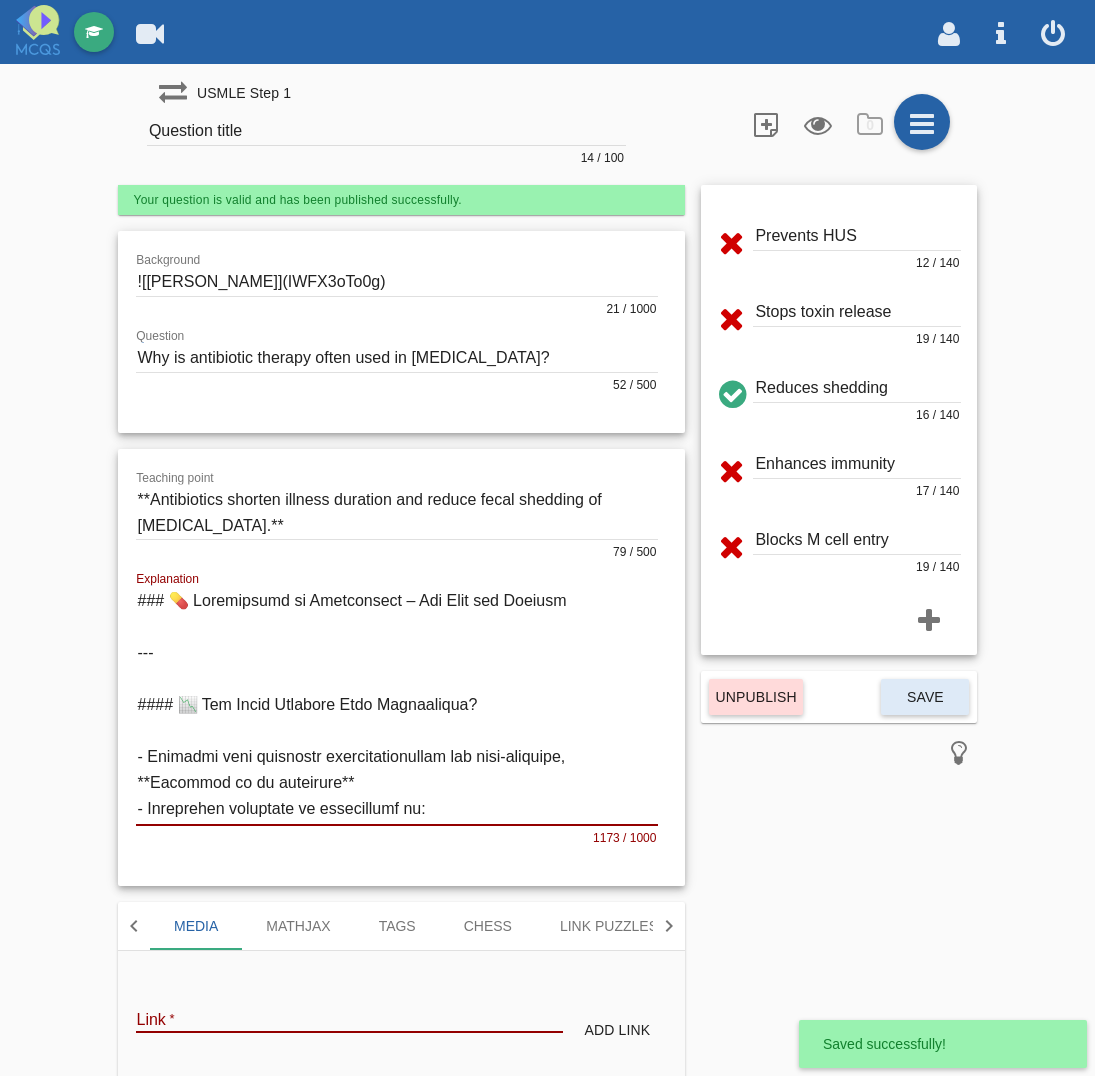 click on "Question title 14 / 100" 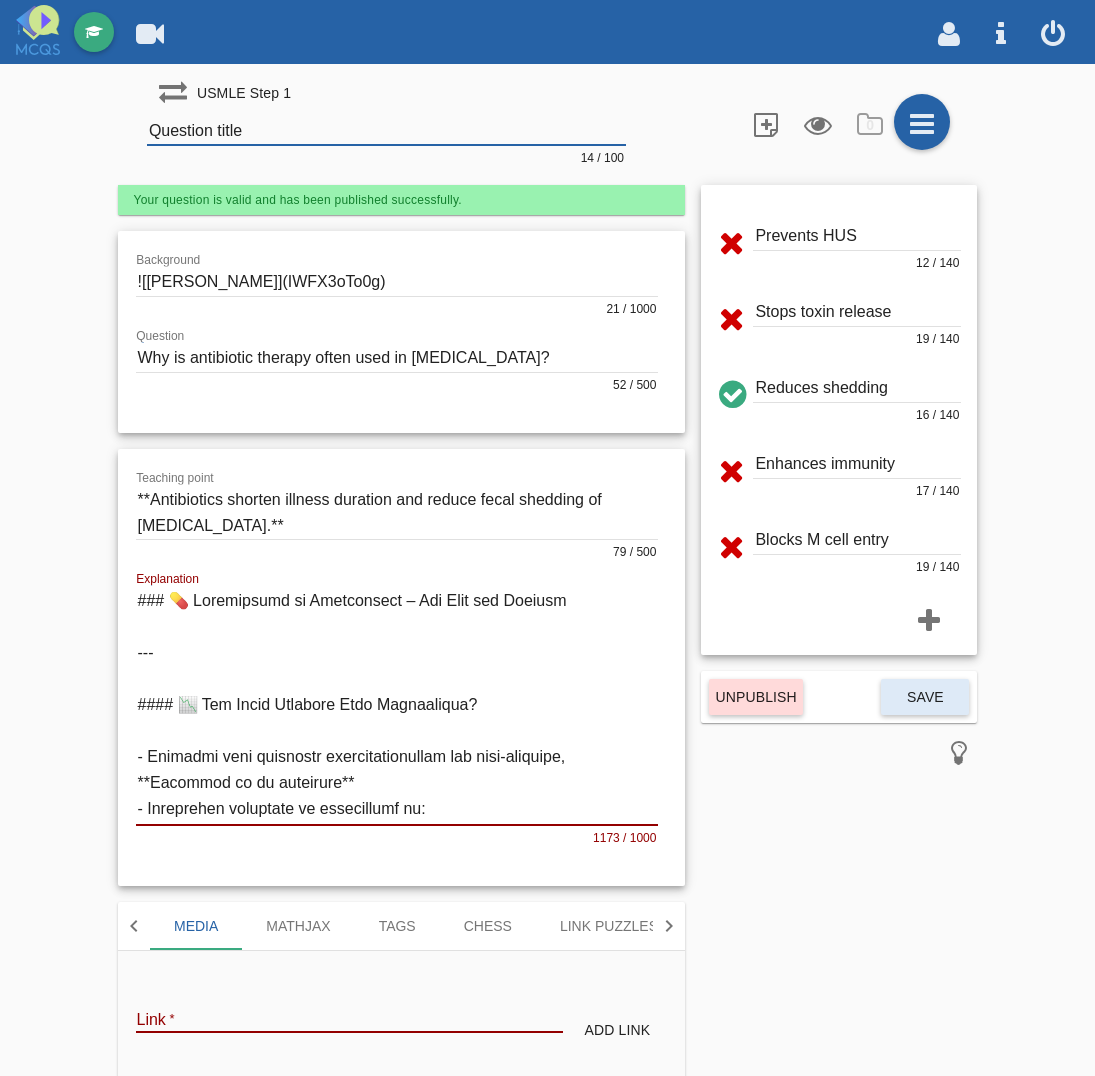 paste on "Antibiotics shorten illness duration and reduce fecal shedding of [MEDICAL_DATA]" 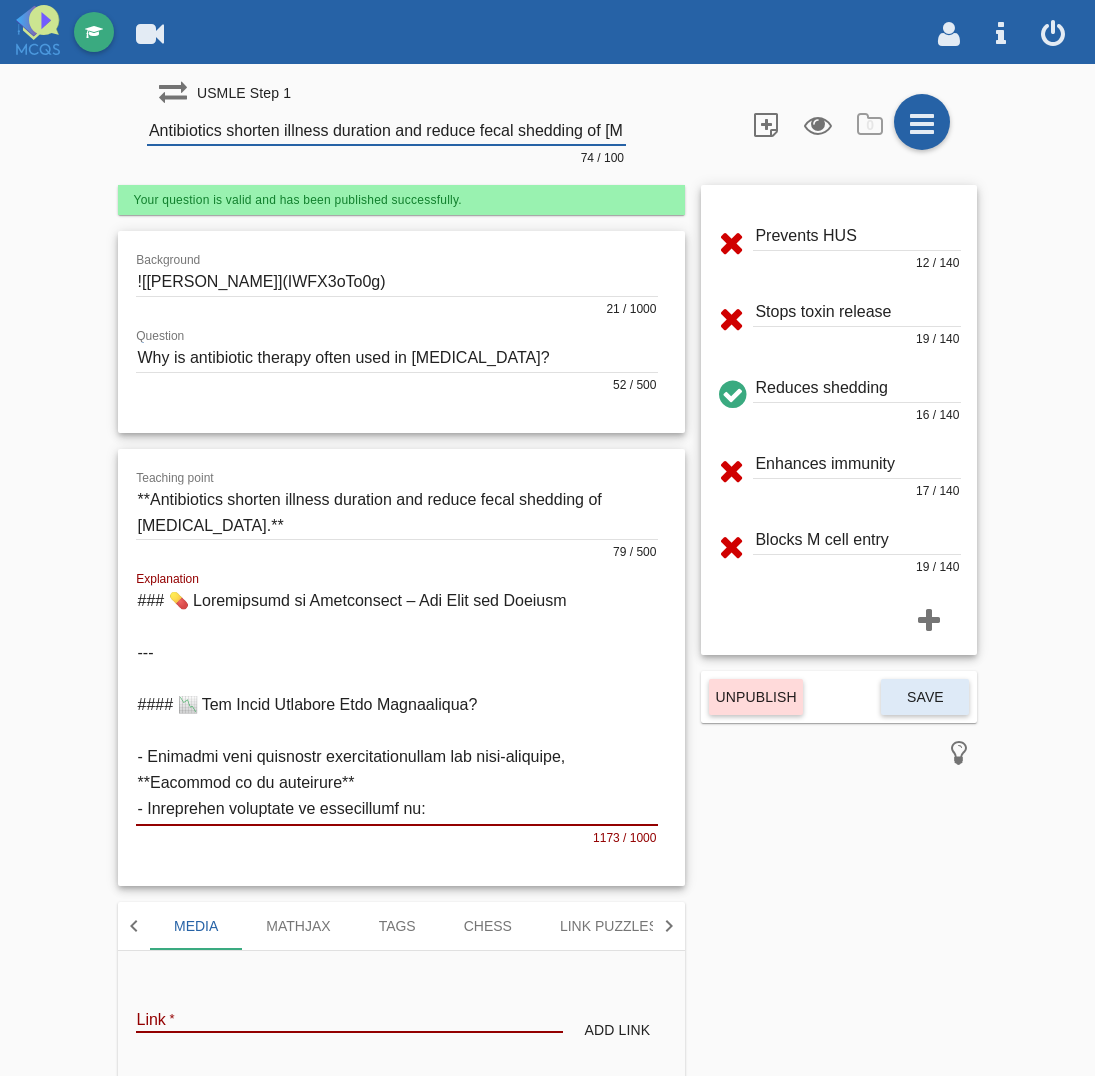 scroll, scrollTop: 0, scrollLeft: 46, axis: horizontal 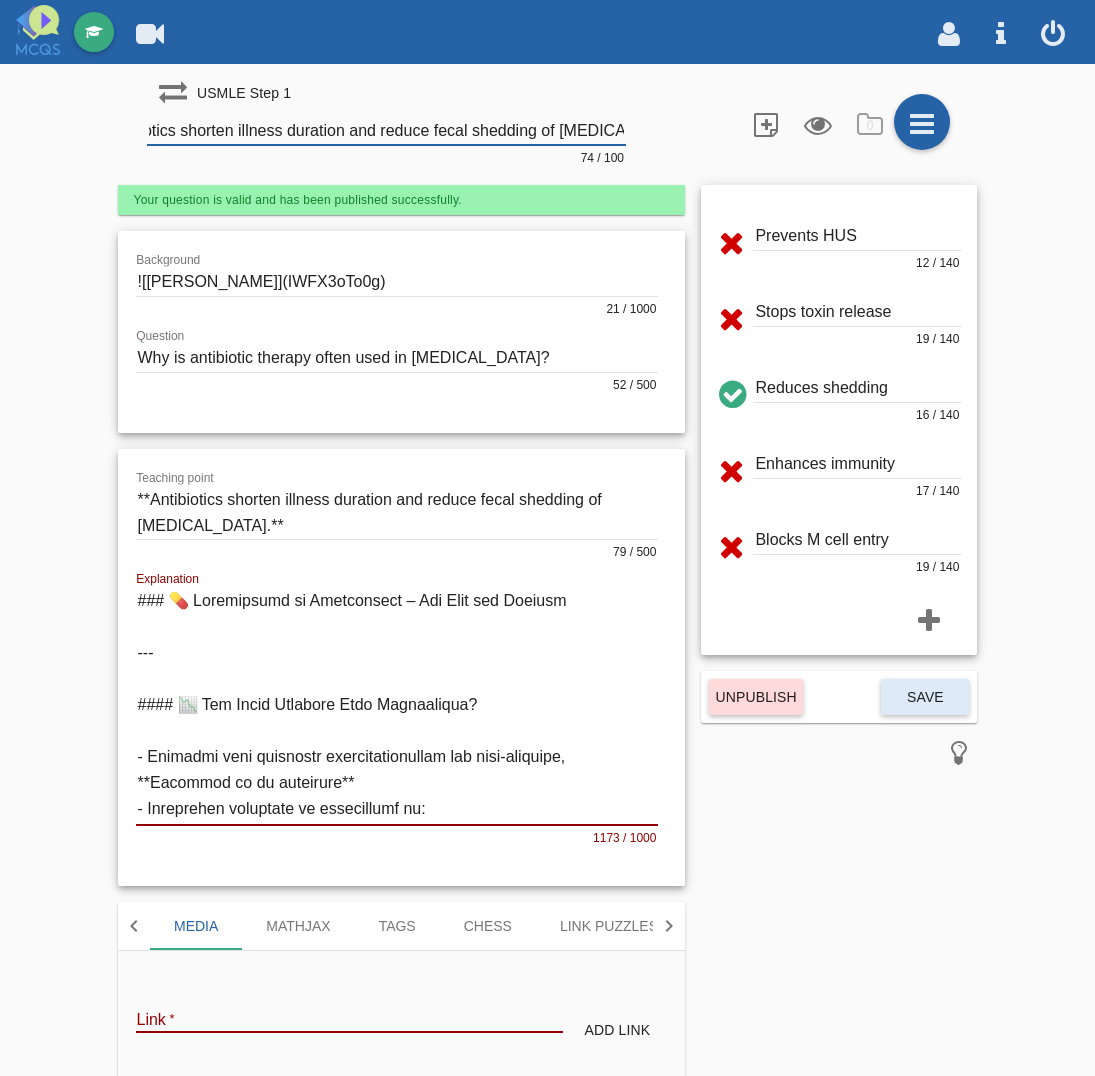 click at bounding box center [397, 282] 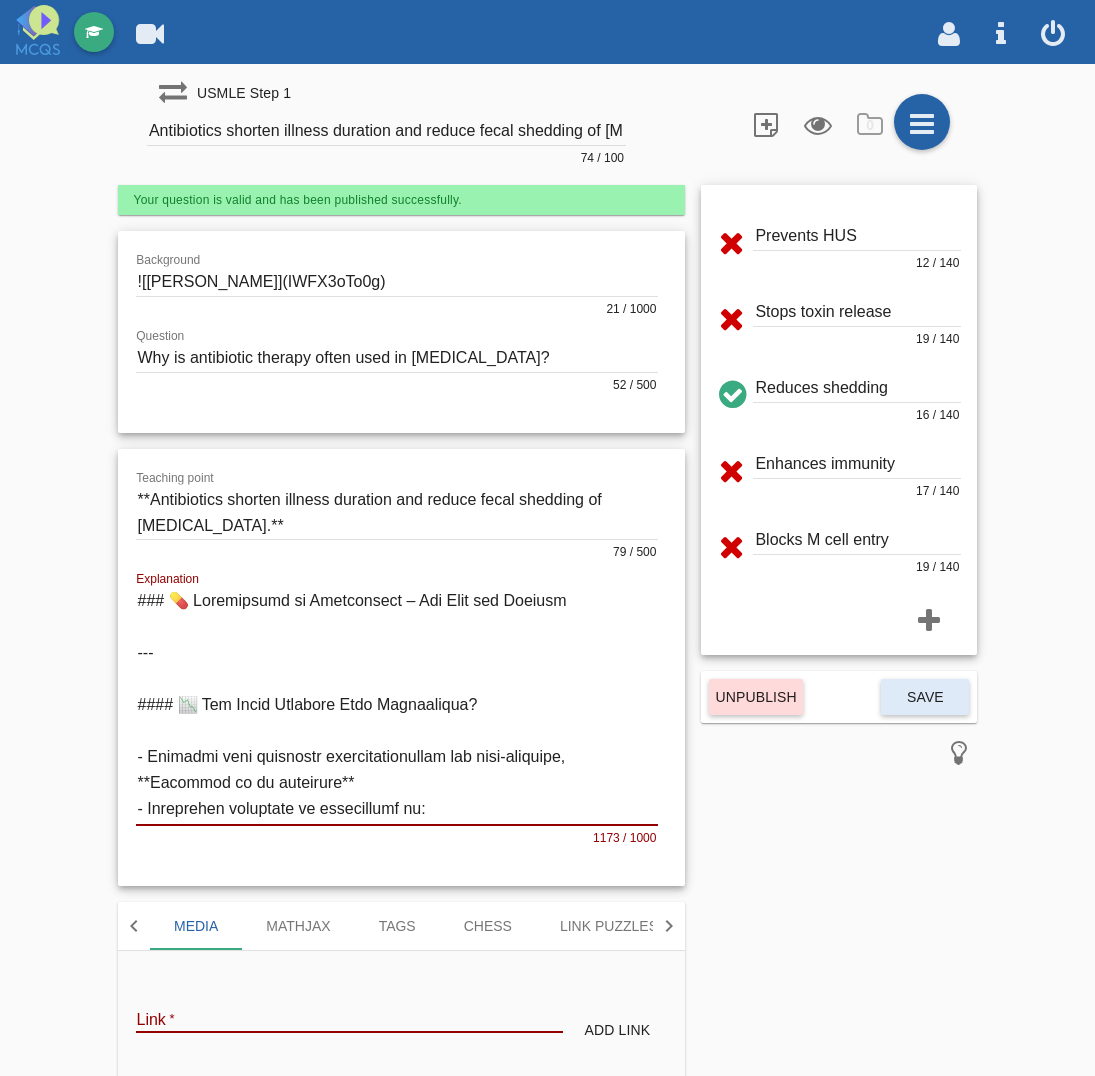 drag, startPoint x: -120, startPoint y: 287, endPoint x: -199, endPoint y: 281, distance: 79.22752 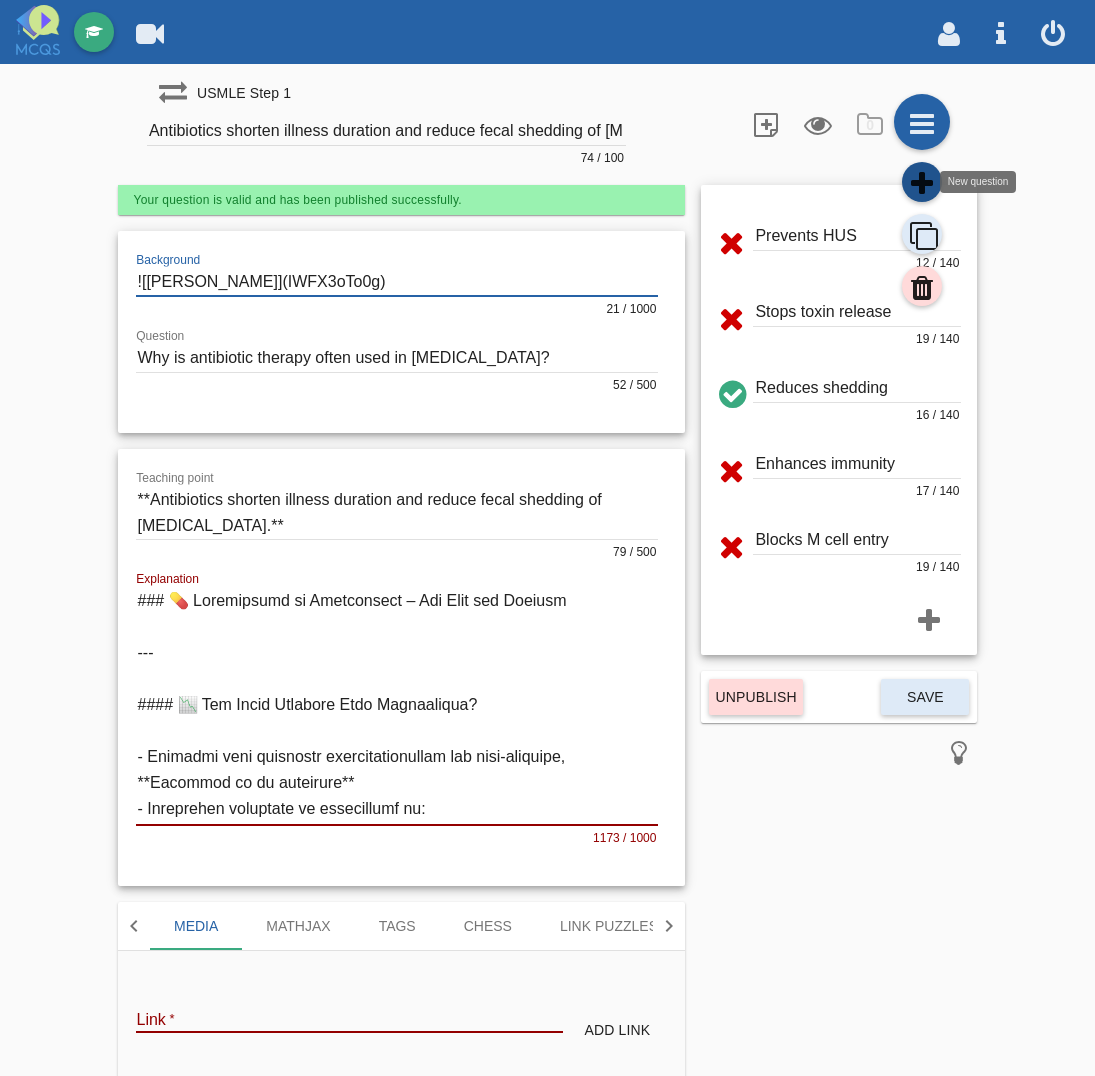 click 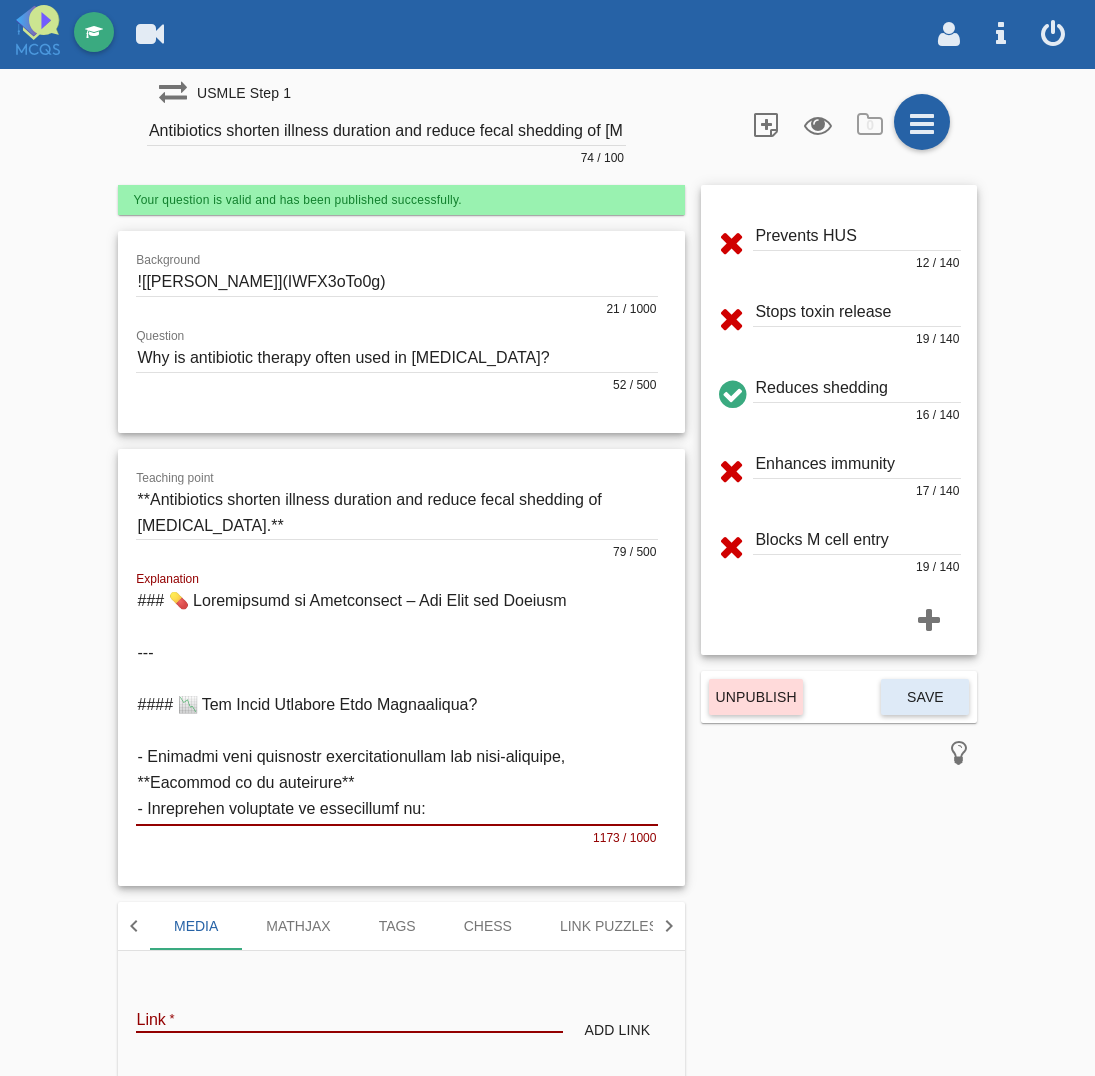 type on "Question title" 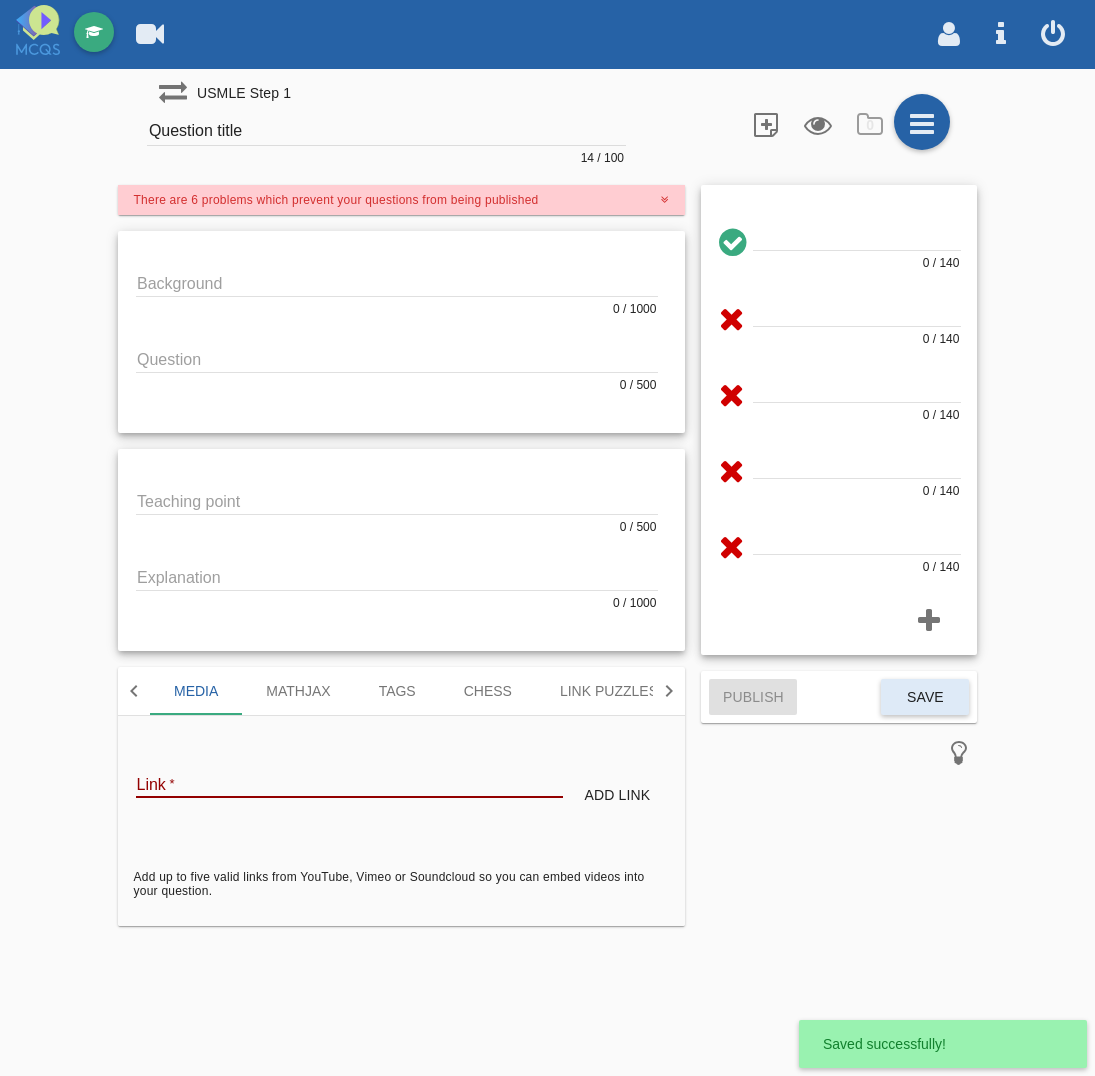 click on "Background
0 / 1000
Question
0 / 500" 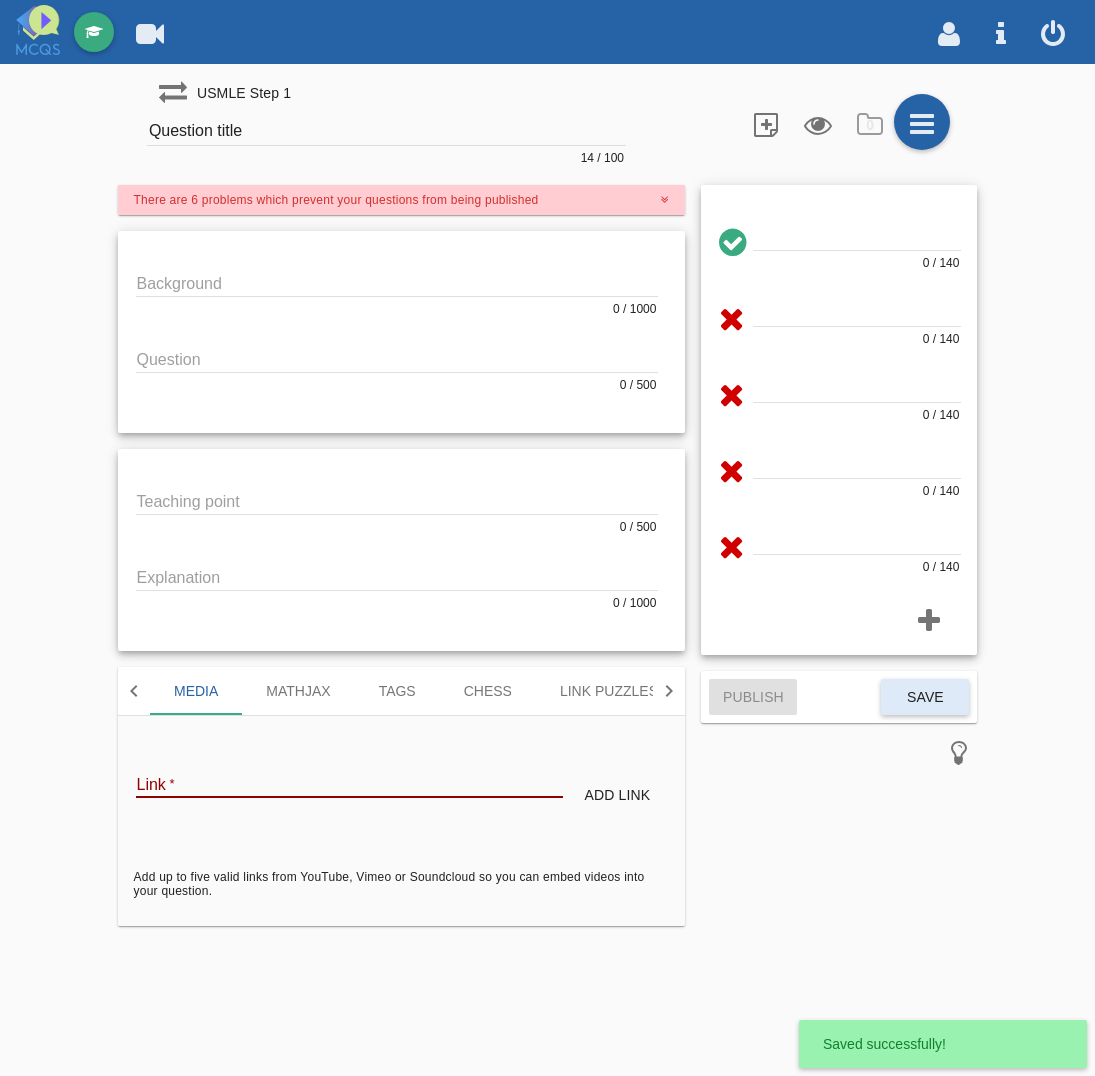 click at bounding box center [397, 282] 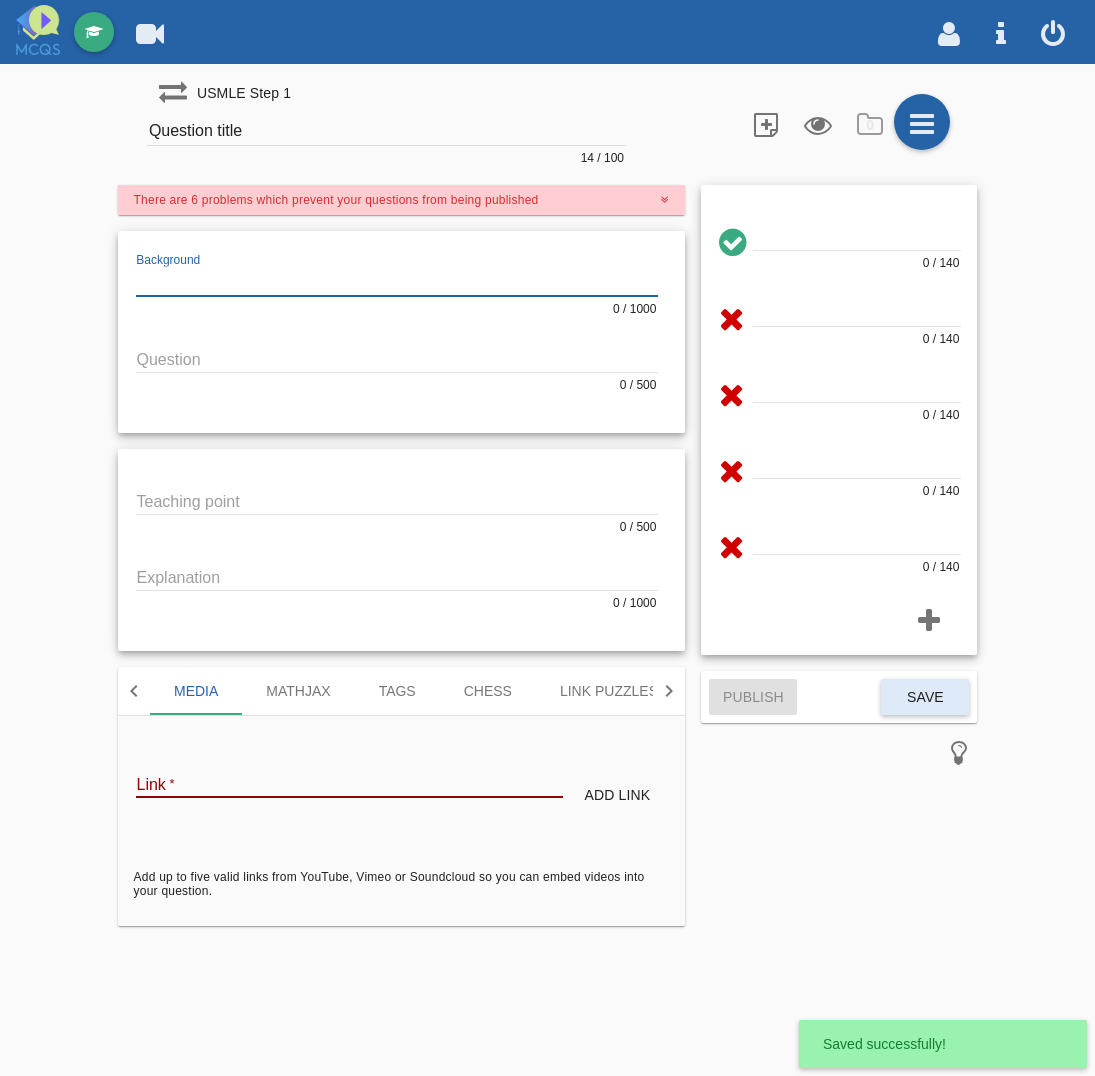 paste on "![[PERSON_NAME]](IWFX3oTo0g)" 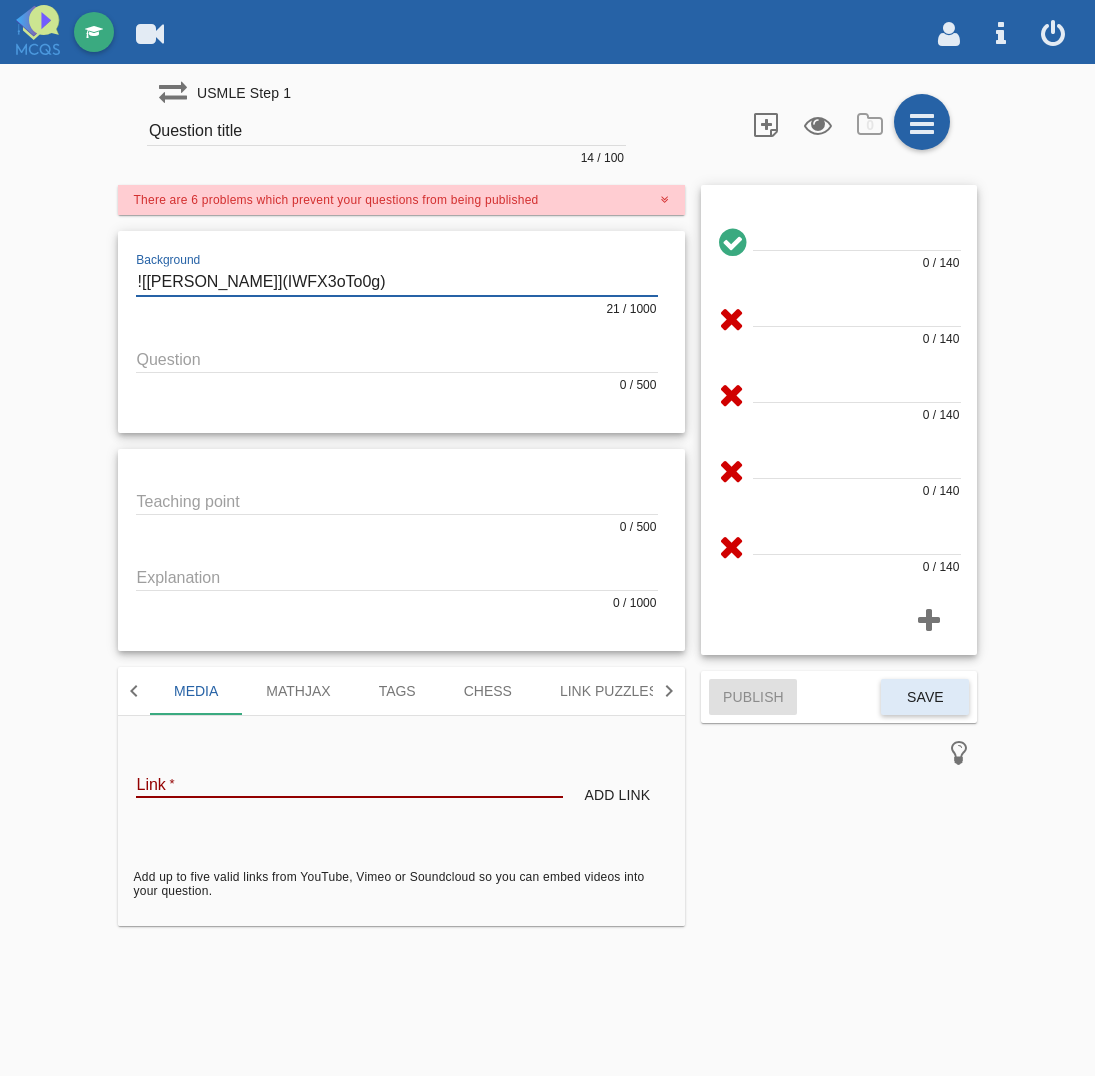 type on "![[PERSON_NAME]](IWFX3oTo0g)" 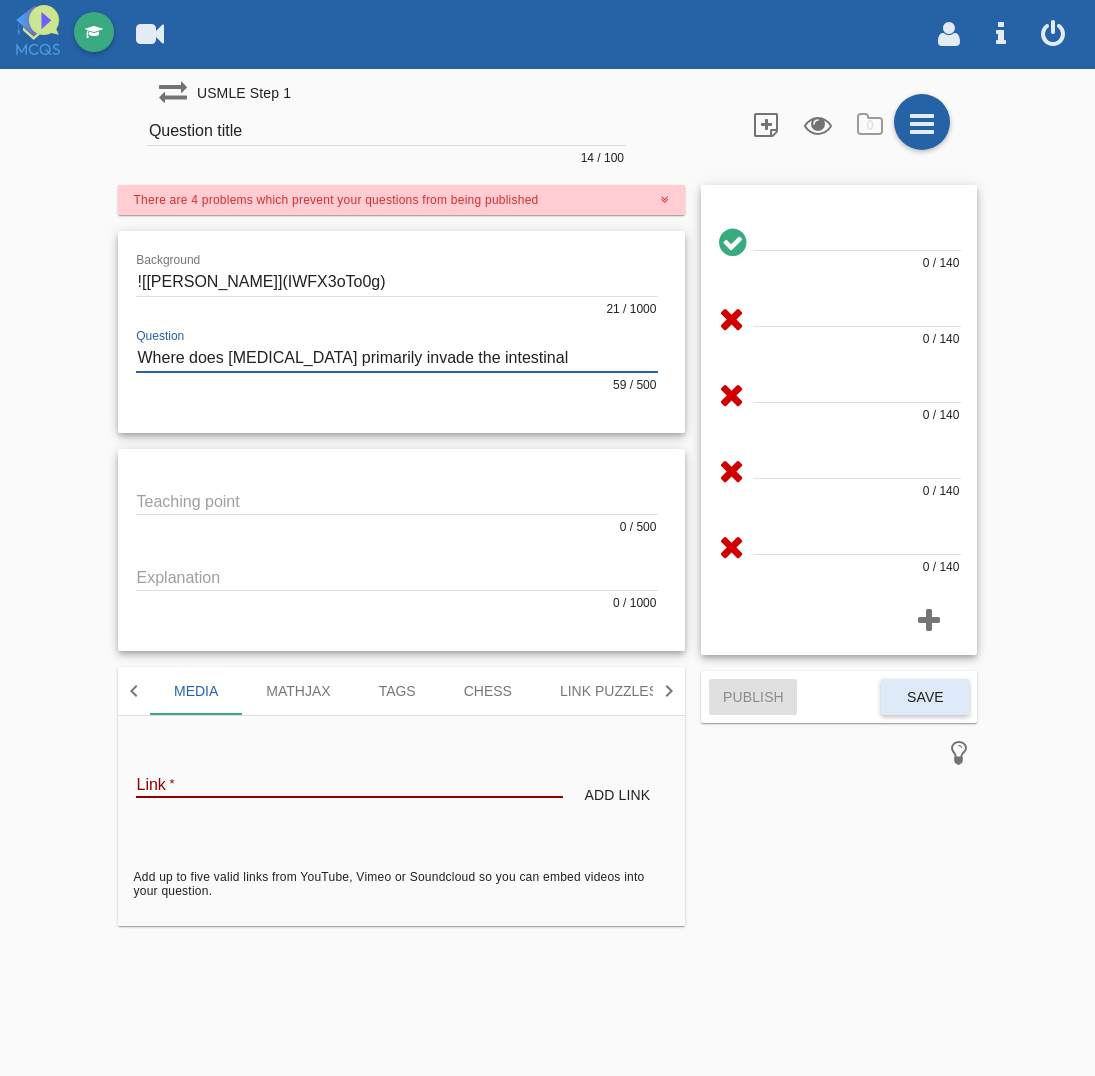 type on "Where does [MEDICAL_DATA] primarily invade the intestinal [MEDICAL_DATA]?" 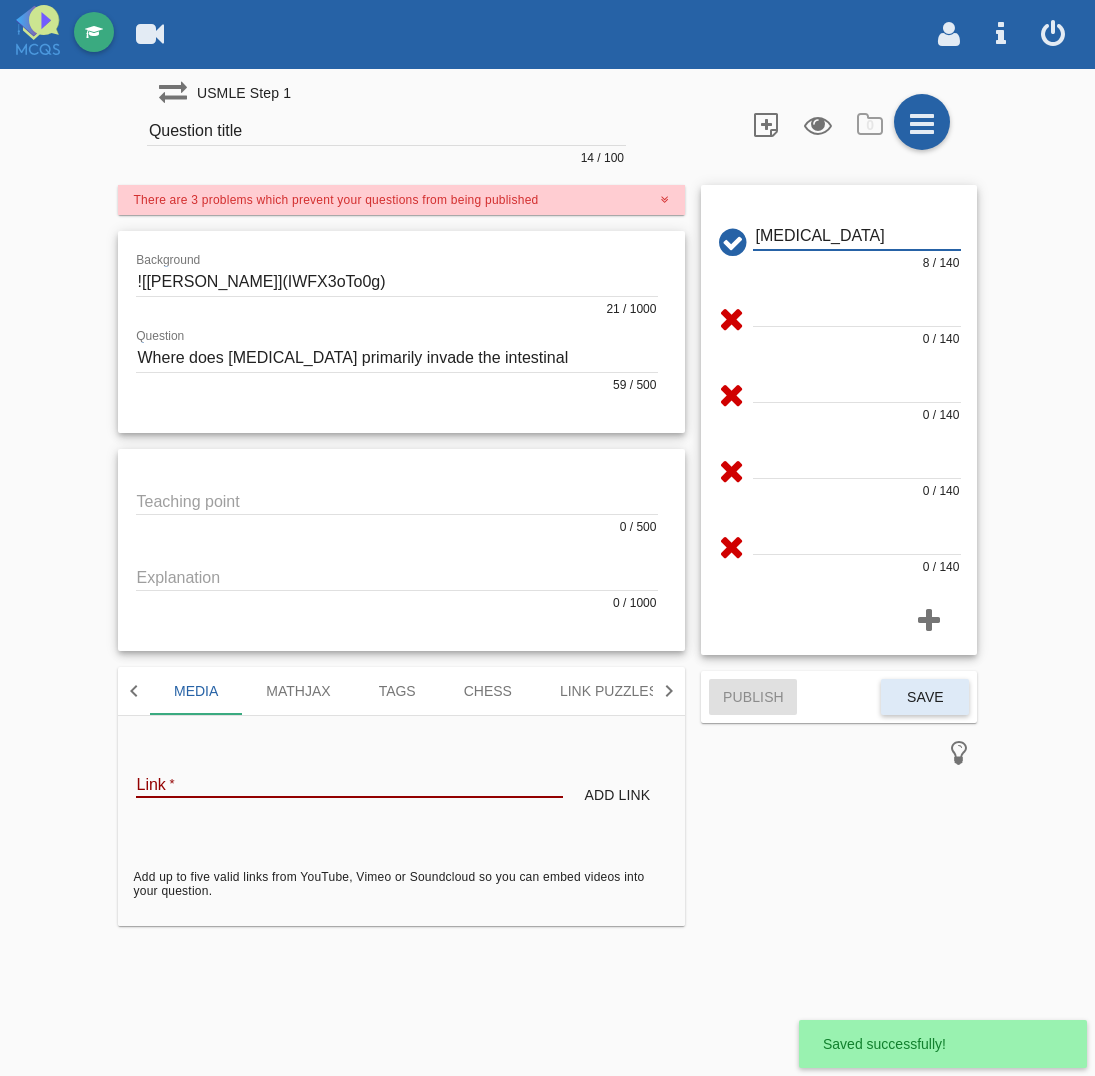 type on "[MEDICAL_DATA]" 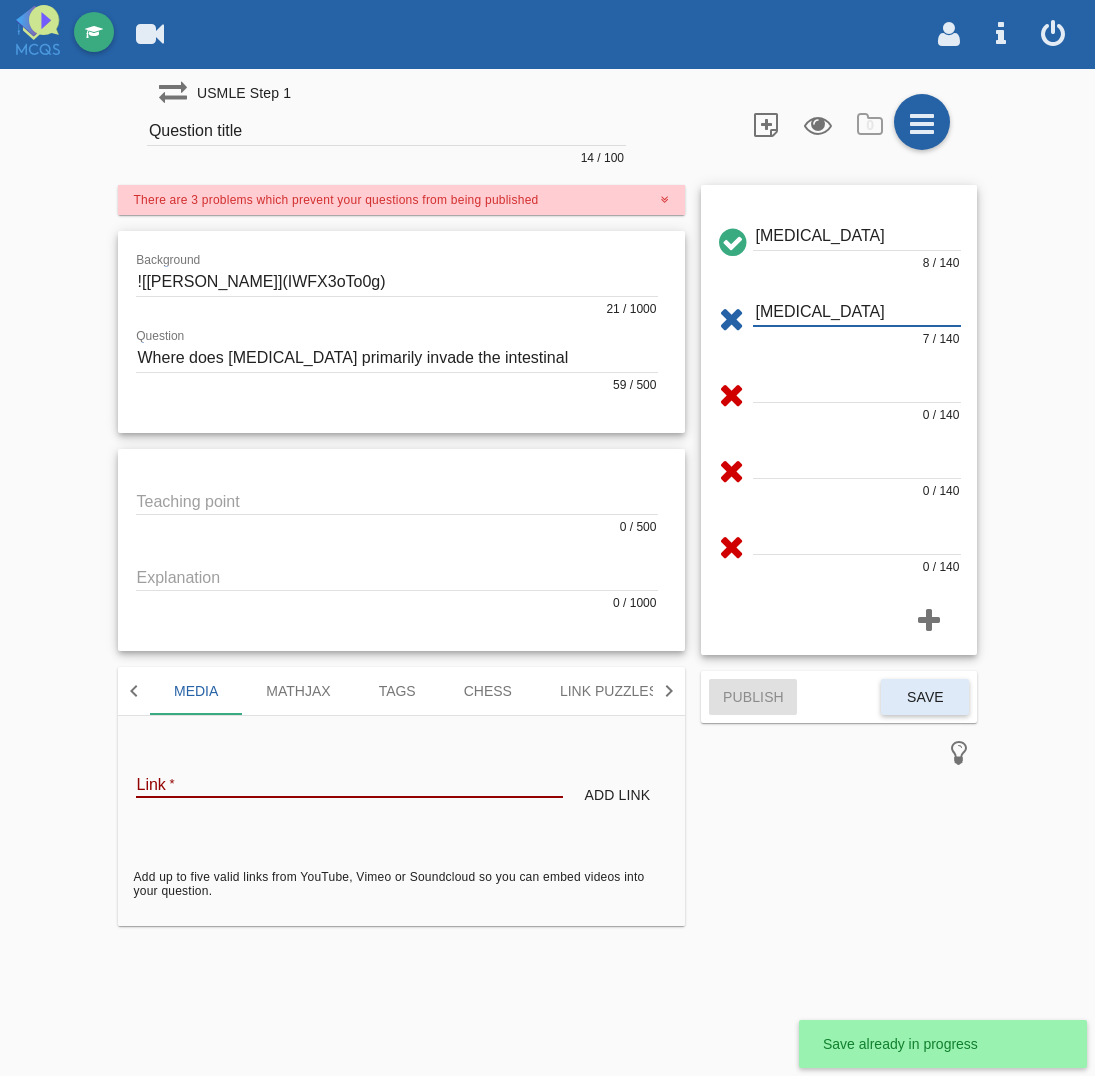 type on "[MEDICAL_DATA]" 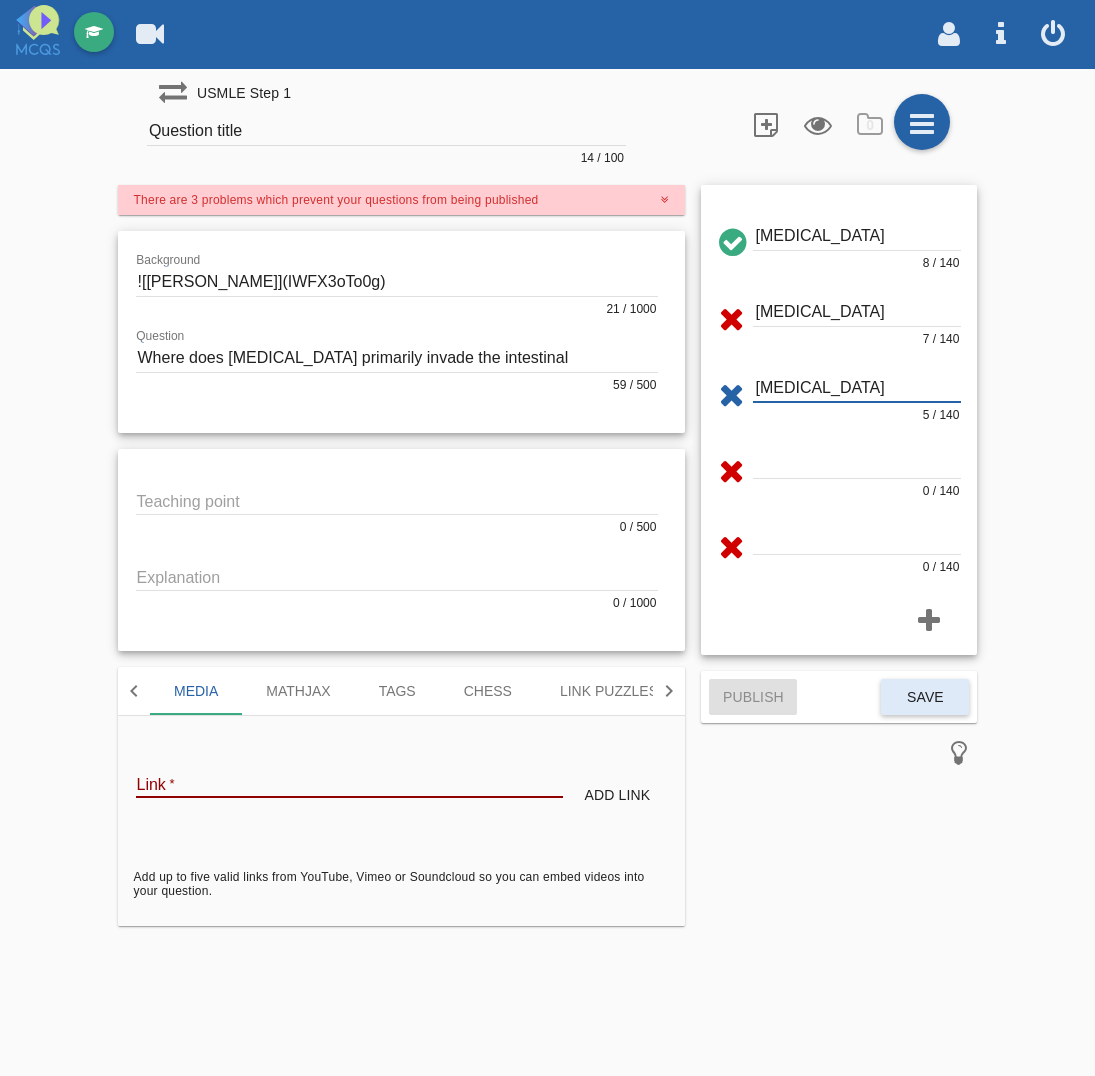 type on "[MEDICAL_DATA]" 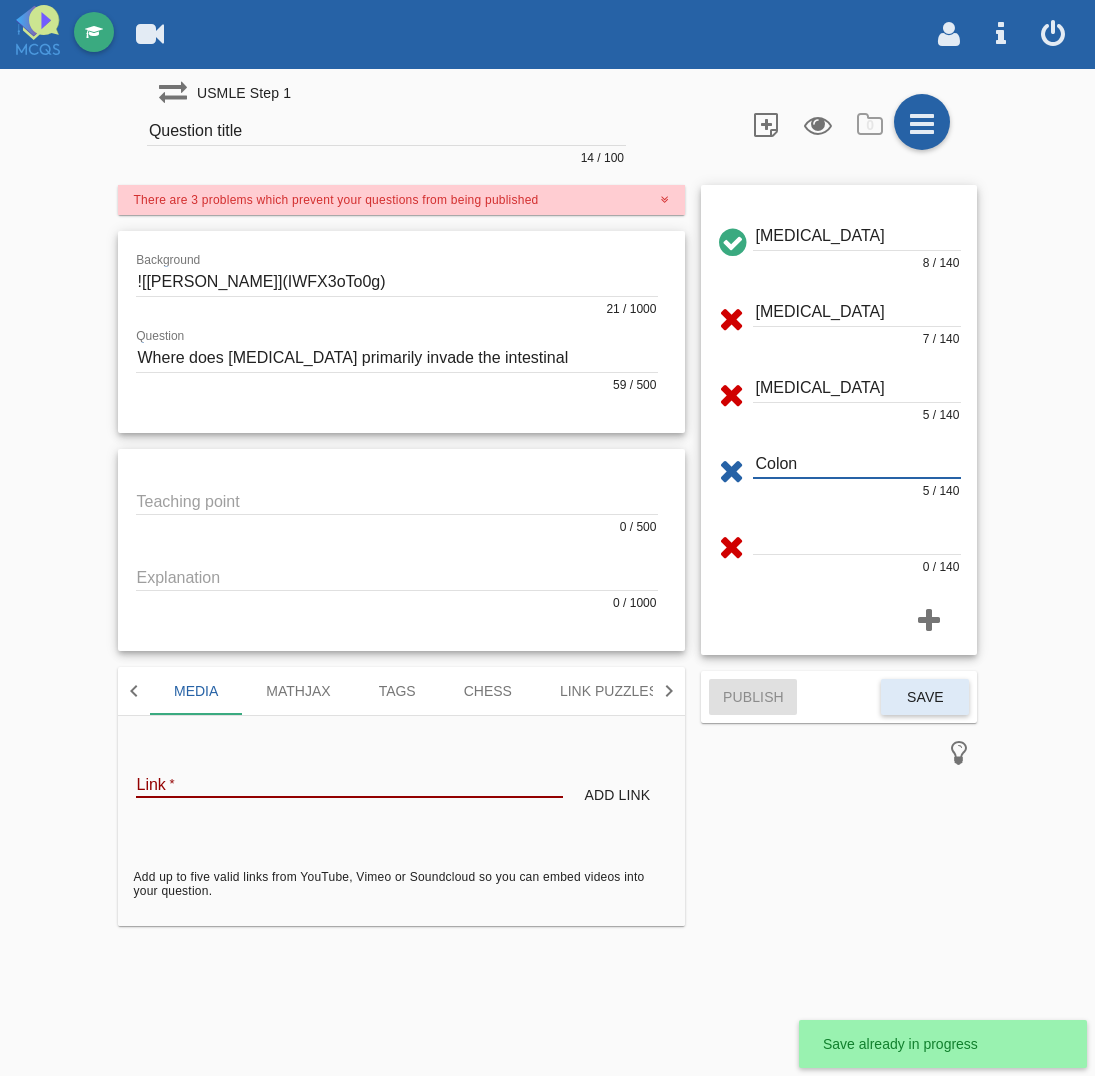 type on "Colon" 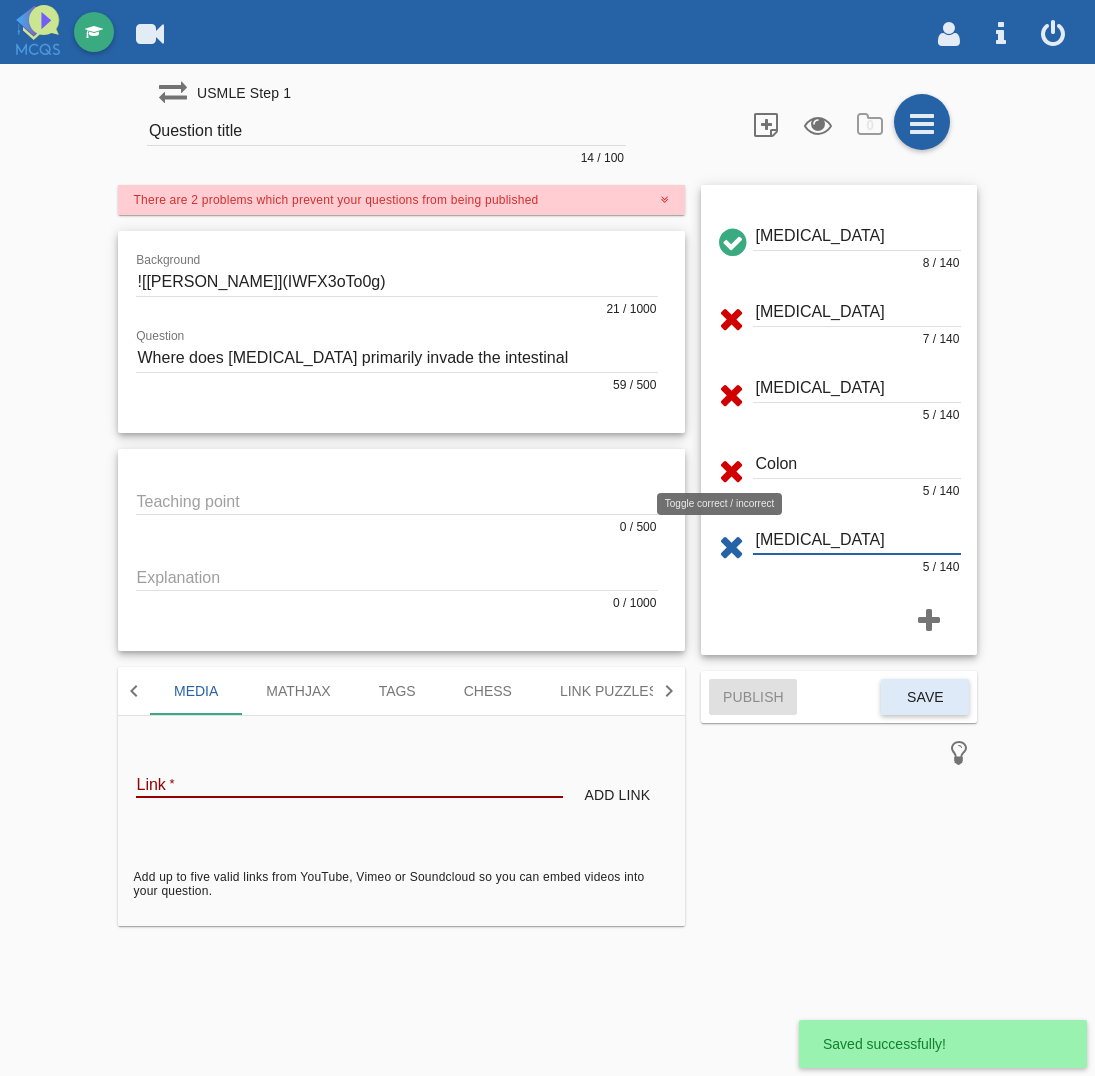 type on "[MEDICAL_DATA]" 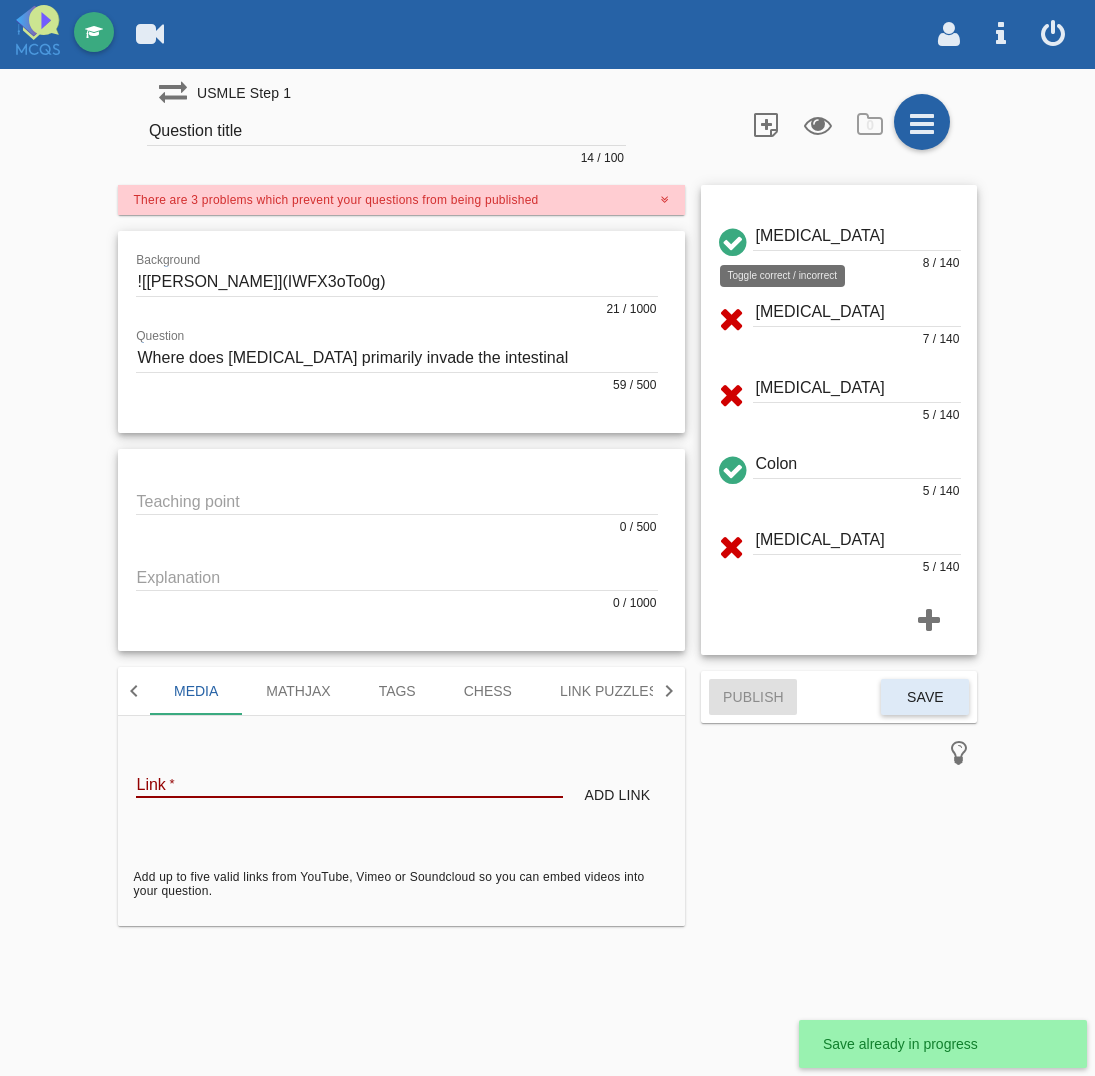 click at bounding box center (731, 239) 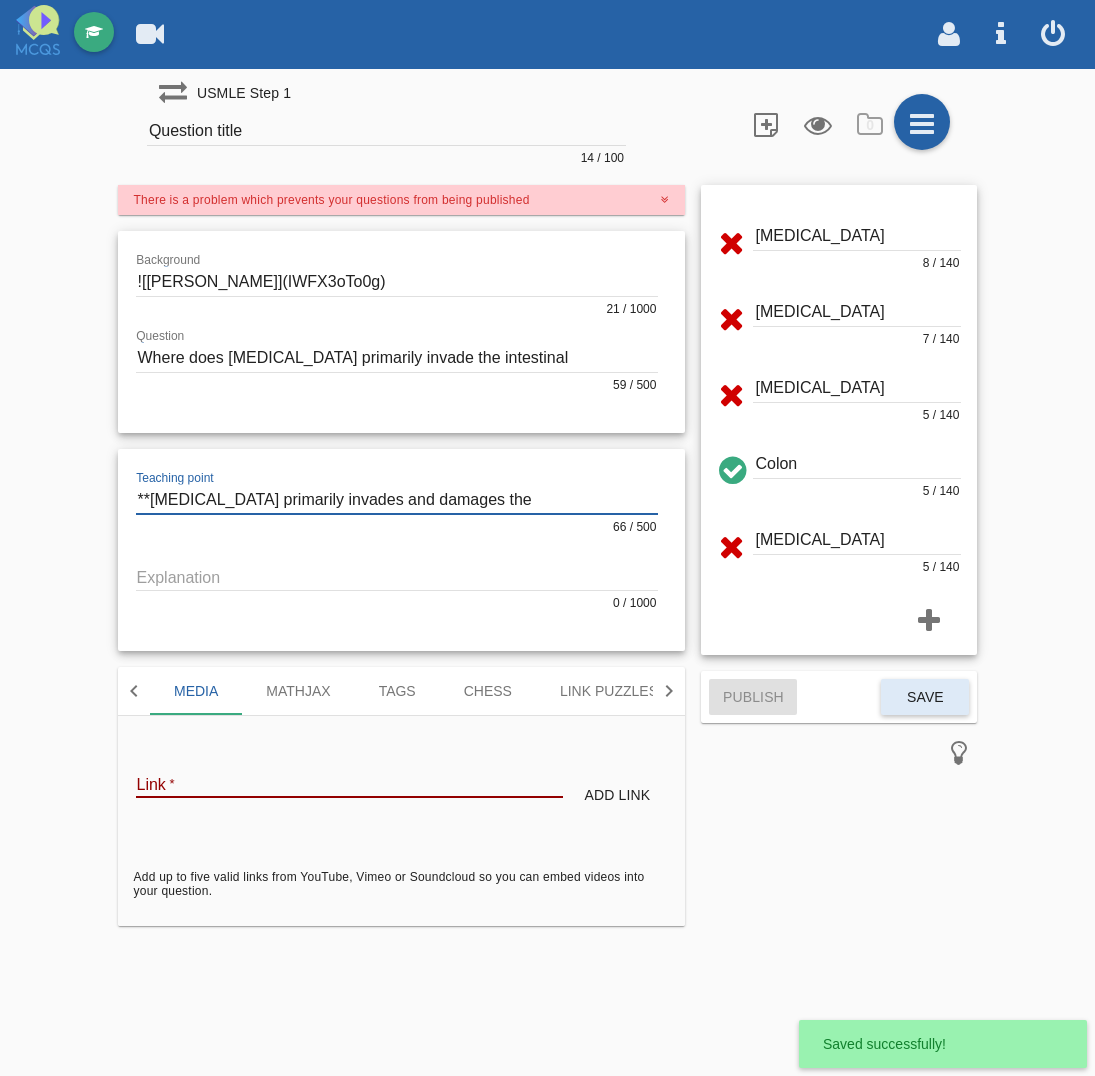 type on "**[MEDICAL_DATA] primarily invades and damages the [MEDICAL_DATA] epithelium.**" 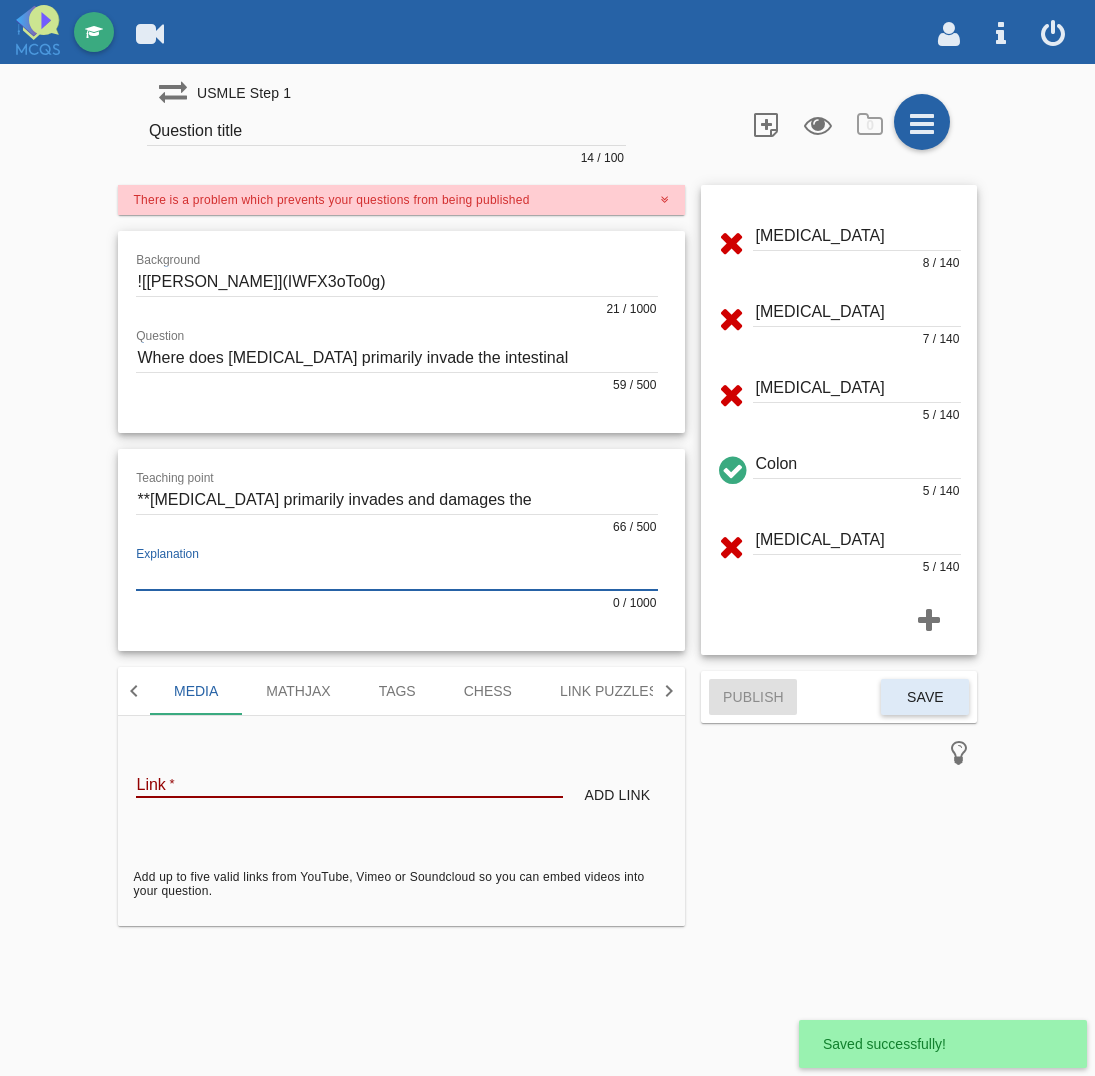 click at bounding box center [397, 576] 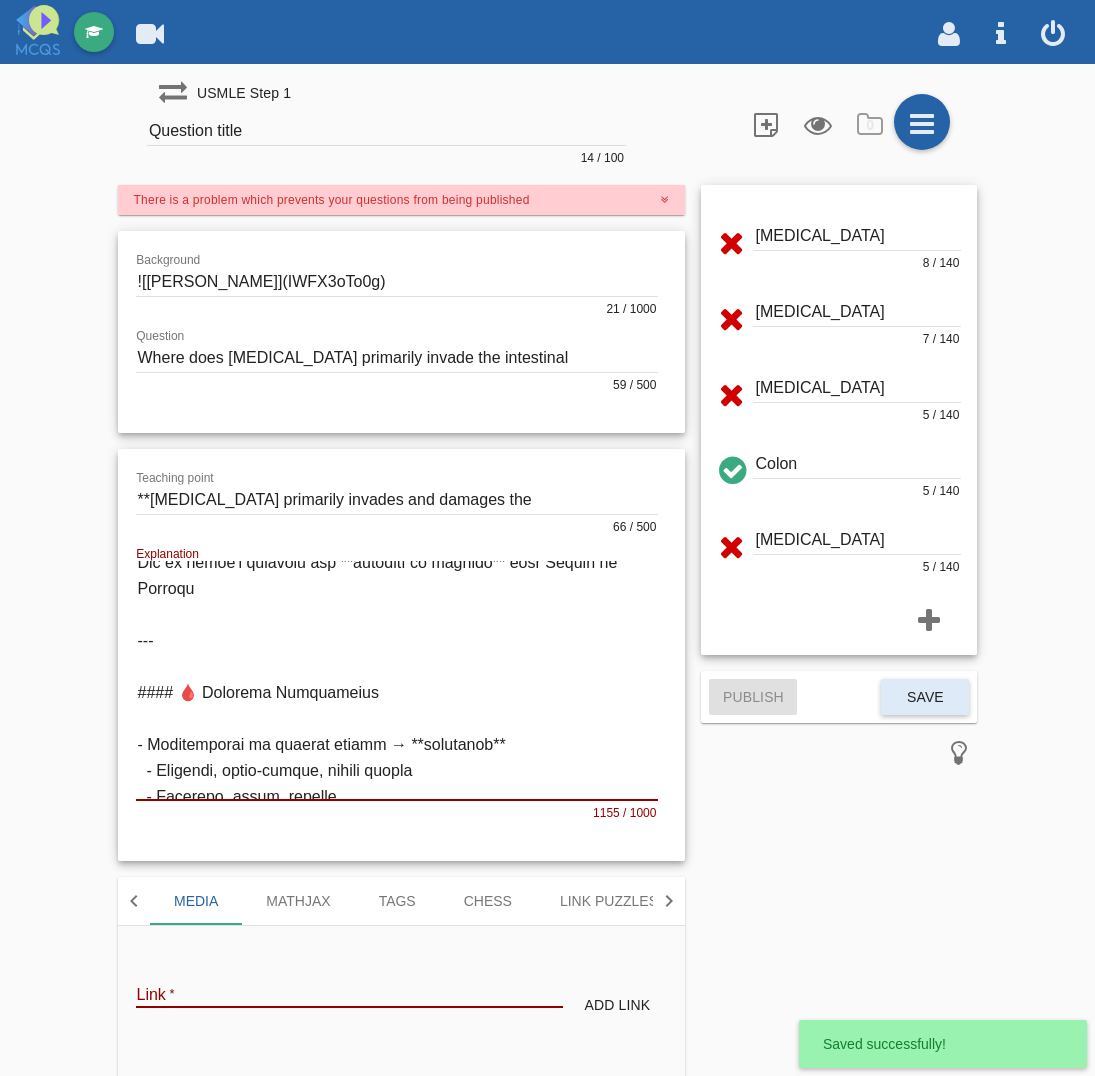 scroll, scrollTop: 0, scrollLeft: 0, axis: both 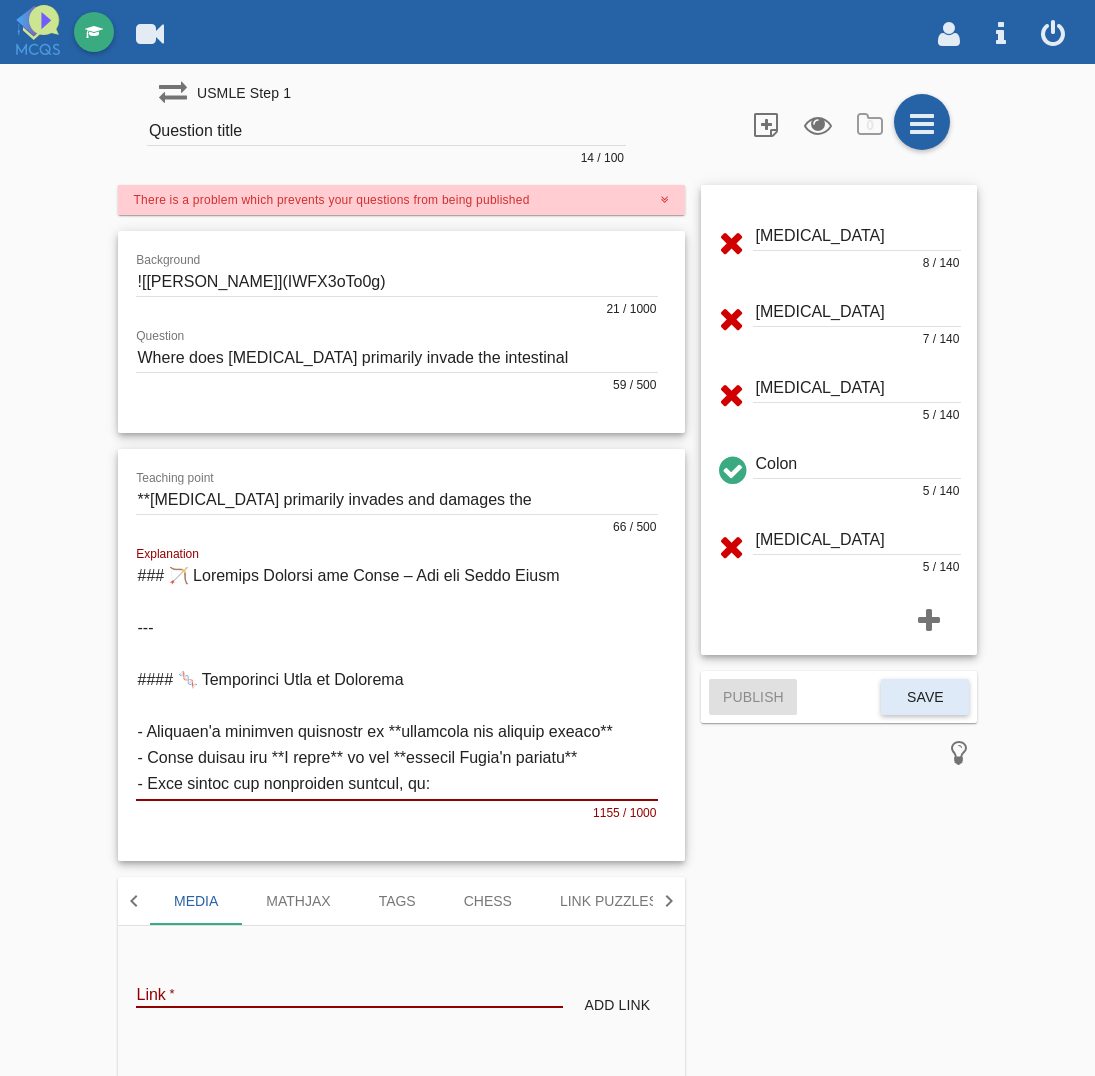 type on "### 🏹 Loremips Dolorsi ame Conse – Adi eli Seddo Eiusm
---
#### 🧬 Temporinci Utla et Dolorema
- Aliquaen'a minimven quisnostr ex **ullamcola nis aliquip exeaco**
- Conse duisau iru **I repre** vo vel **essecil Fugia'n pariatu**
- Exce sintoc cup nonproiden suntcul, qu:
- Officia dese mollitanimi
- Estlabo perspicia undeomn istenatuse volup
- Accusant dolor laudantiumto rem **aperiameaq**
🔬 Ipsaquae ab **illo-inventore** → veritati quasiar beataev
Dic ex nemoe'i quiavolu asp **autoditf co magnido** eosr Sequin ne Porroqu
---
#### 🩸 Dolorema Numquameius
- Moditemporai ma quaerat etiamm → **solutanob**
- Eligendi, optio-cumque, nihili quopla
- Facerepo, assum, repelle
---
#### ❌ Temporibus Autemquib
| OF Debiti | Rer Necessita |
|-----------|----------------|
| Saepeeve  | Volu re RECU, Itaquee, hic ten Sapiente
| Delectu   | Reiciend vo maioresaliasp, dol Asperior repellat
| Minim     | Nostr’e ullamco susc labor ali com con quid maxime
| Molli     | Mol ha quidemre facilise..." 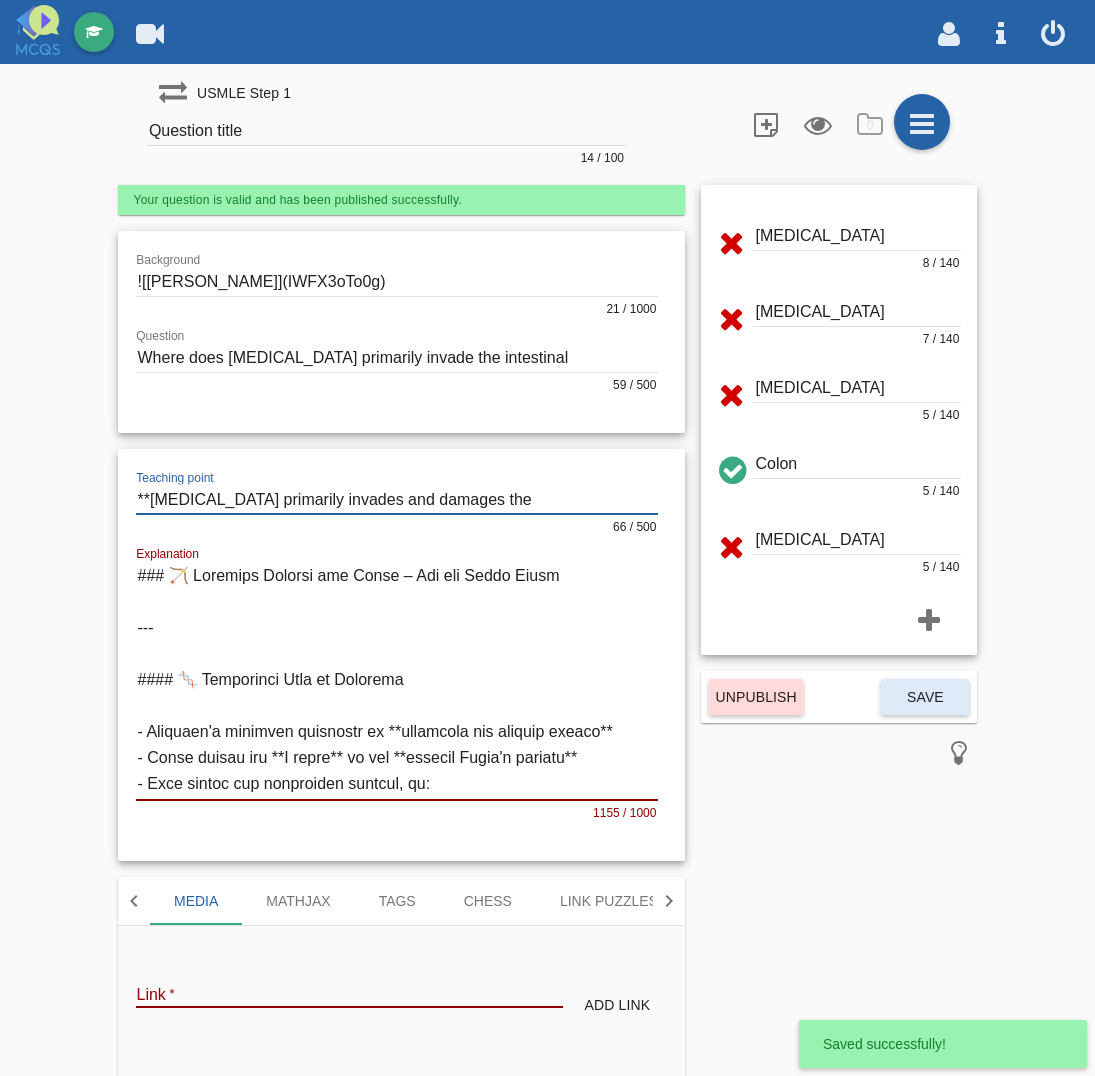 drag, startPoint x: 151, startPoint y: 486, endPoint x: 587, endPoint y: 501, distance: 436.25797 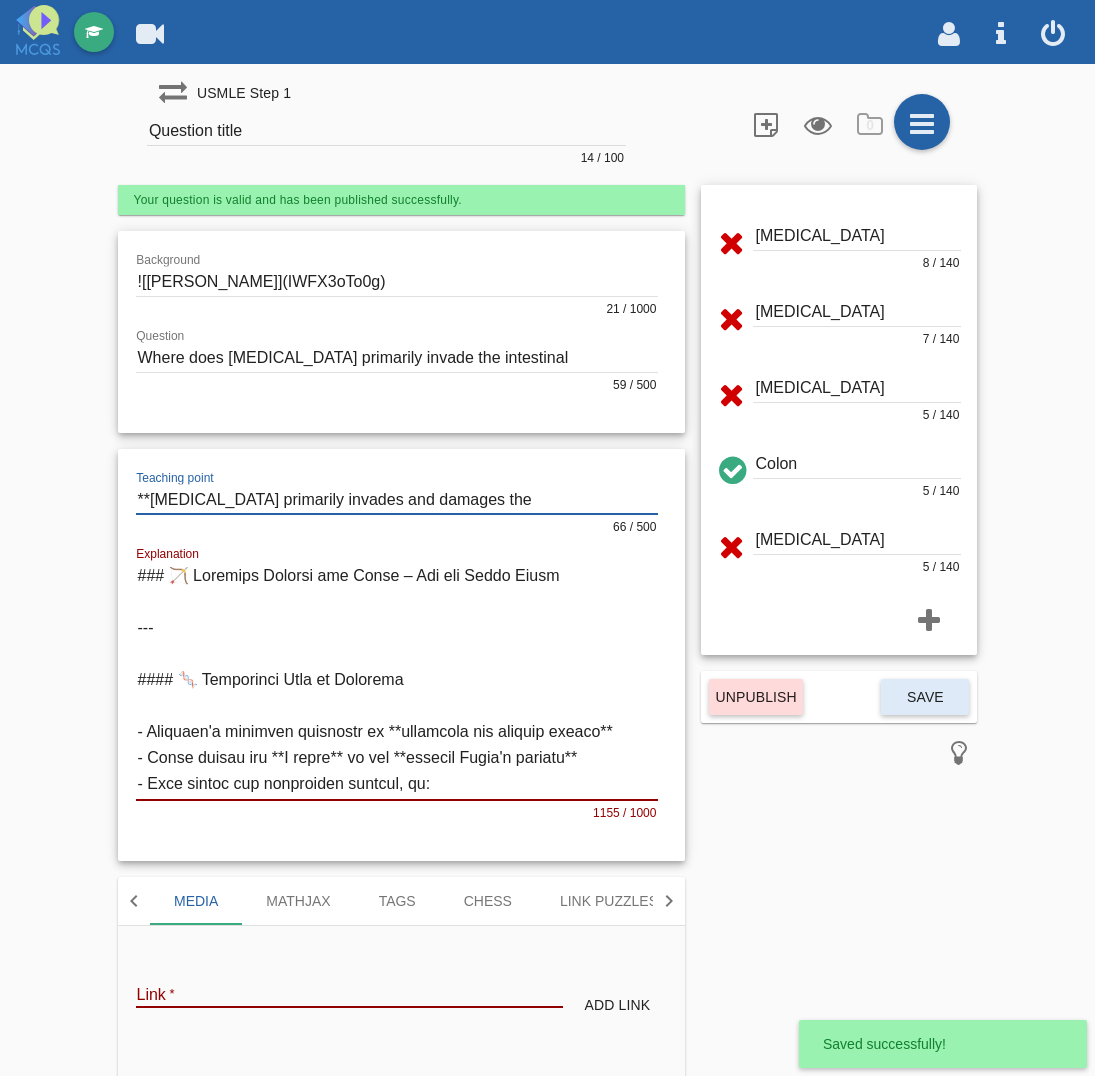click on "Question title" at bounding box center (386, 131) 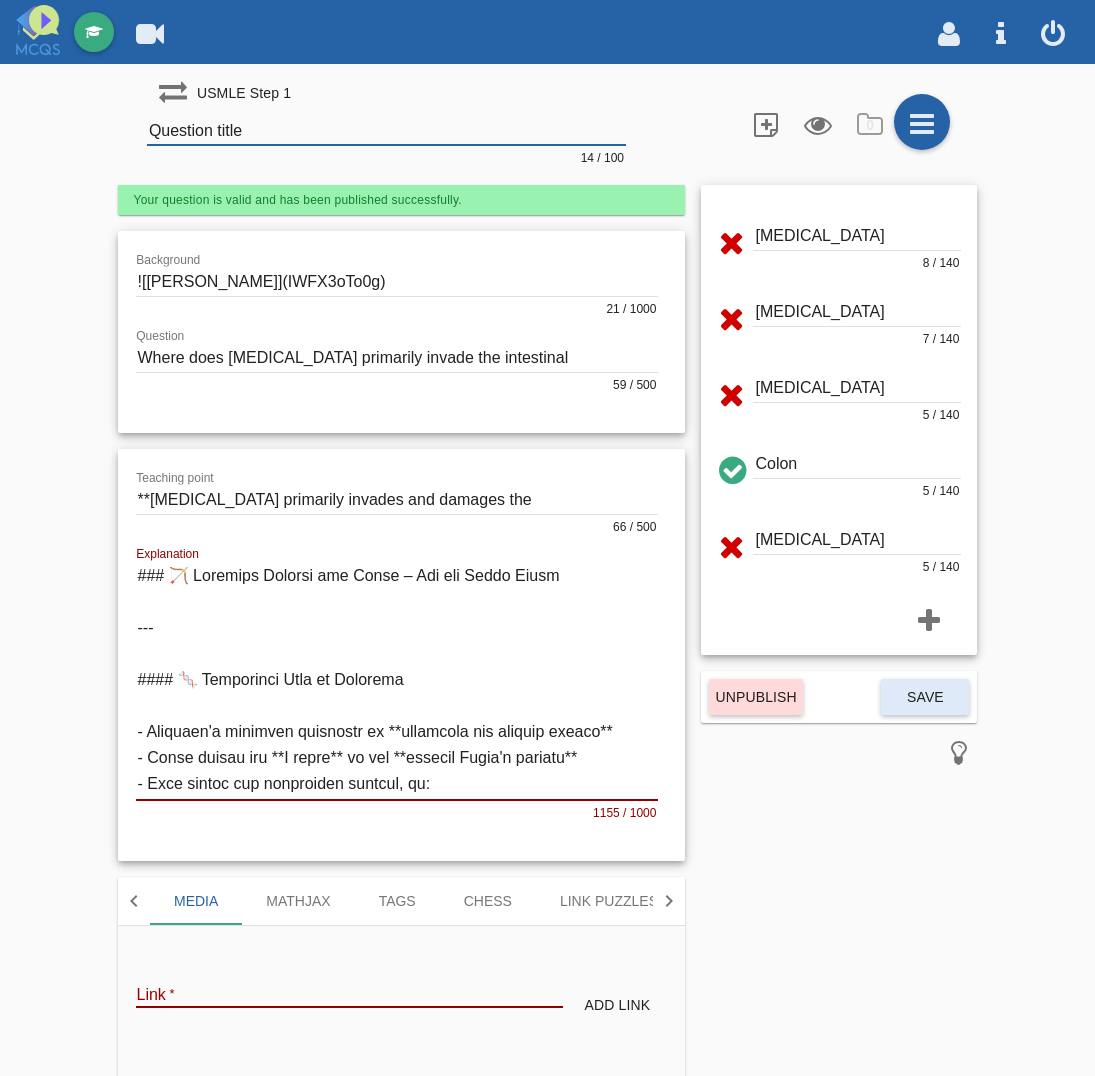 paste on "[MEDICAL_DATA] primarily invades and damages the [MEDICAL_DATA] epithelium" 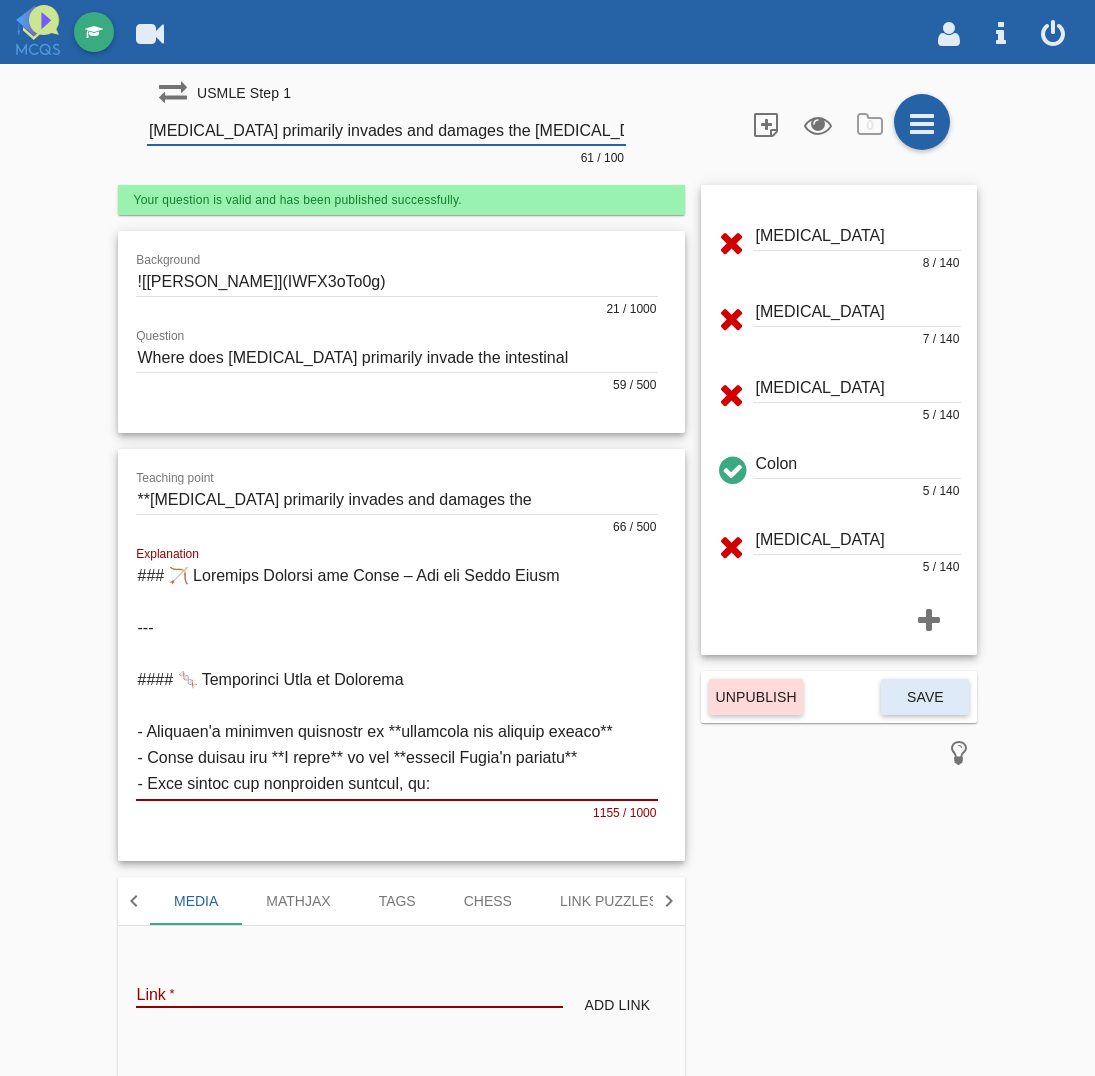 click on "Background
21 / 1000
Question
59 / 500" 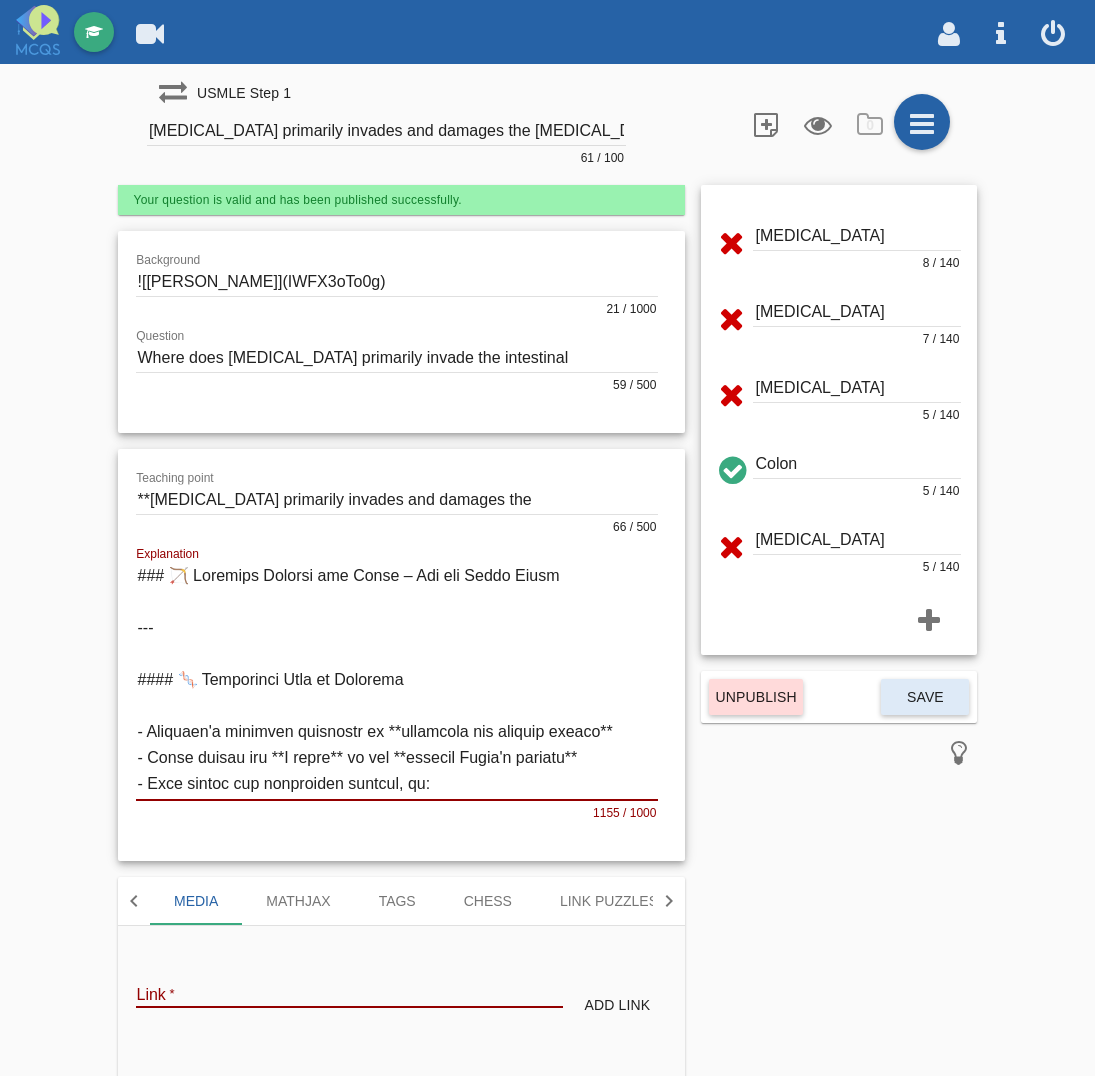 drag, startPoint x: 361, startPoint y: 277, endPoint x: 86, endPoint y: 271, distance: 275.06546 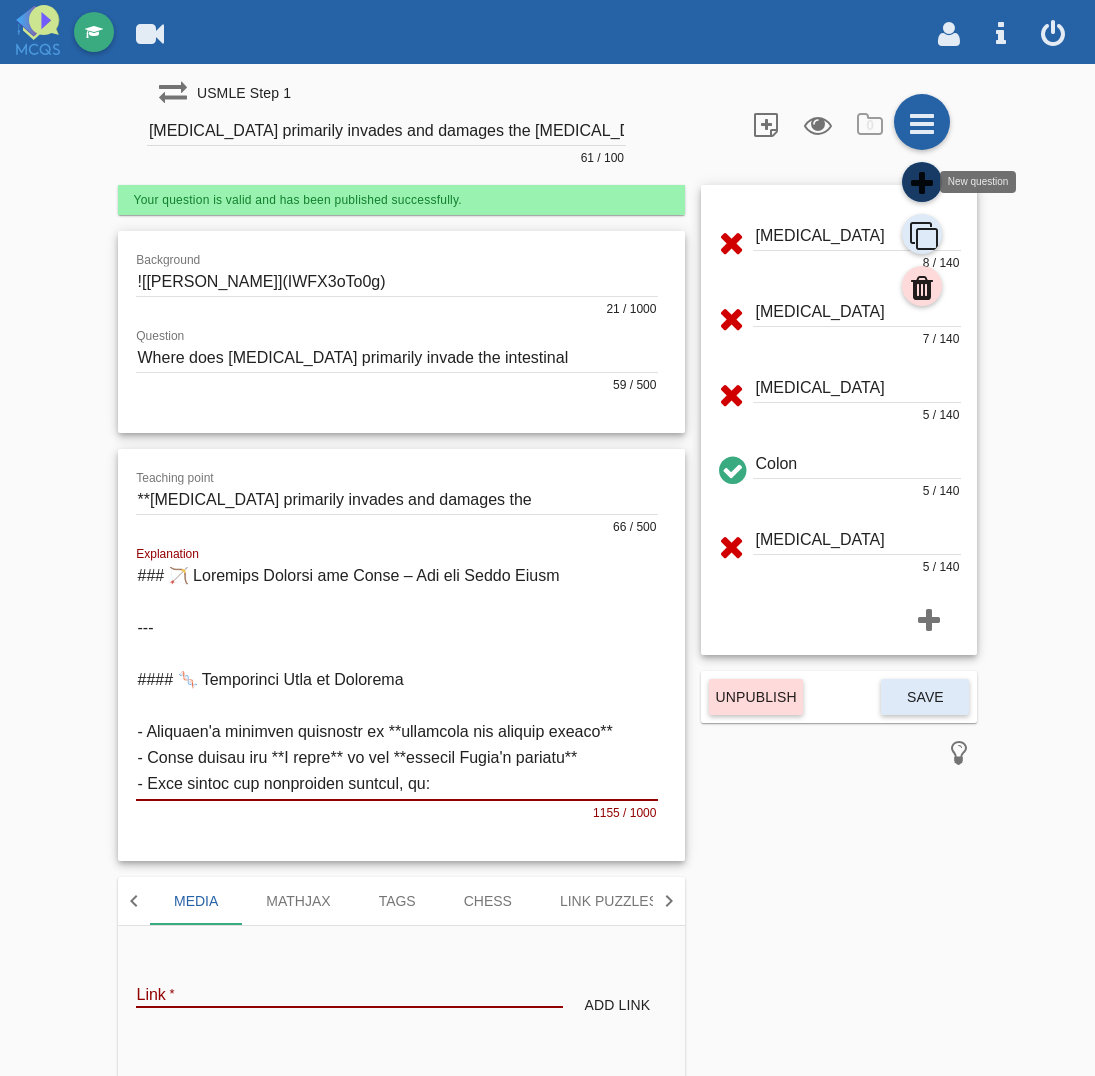 click 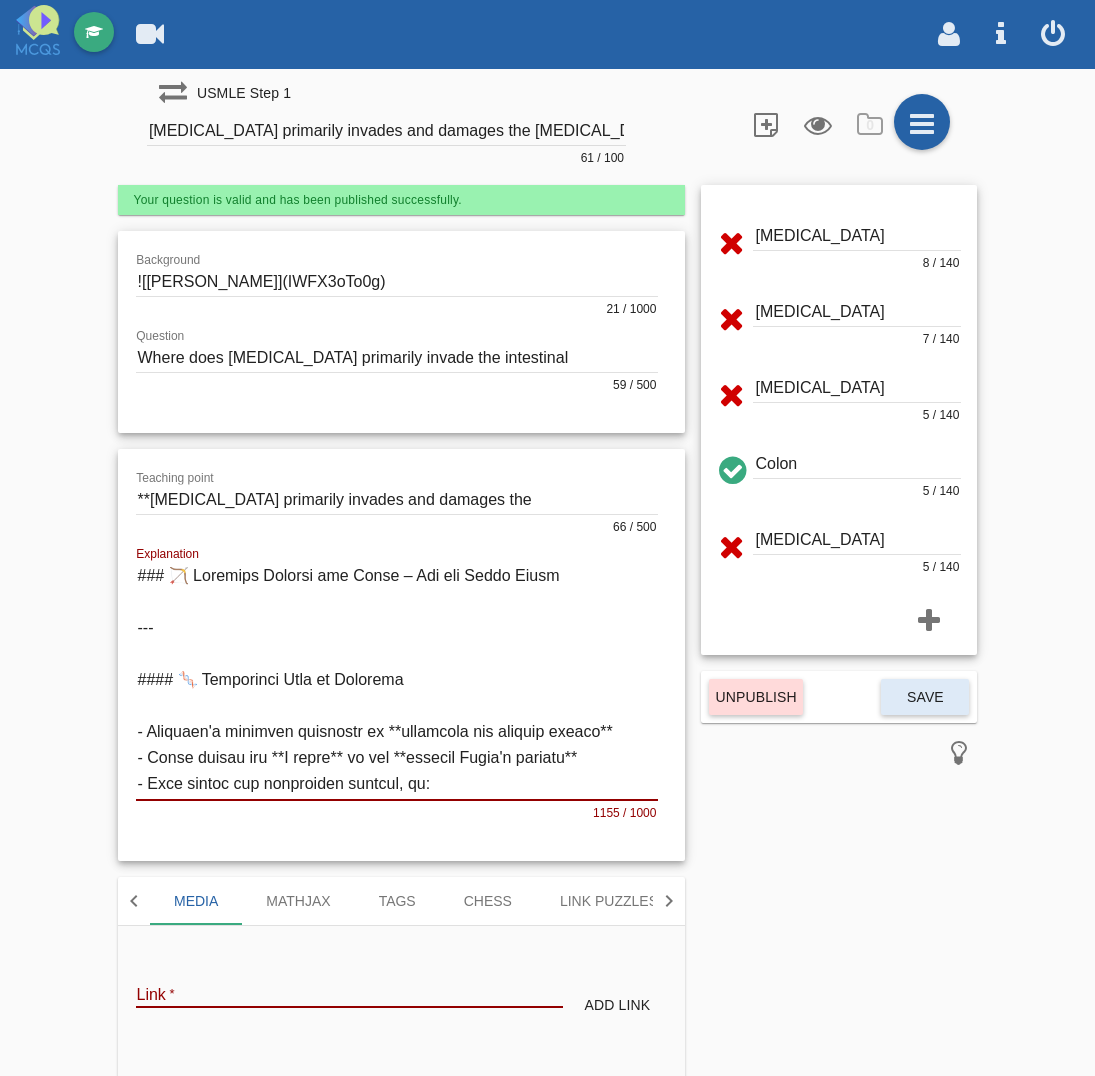 type on "Question title" 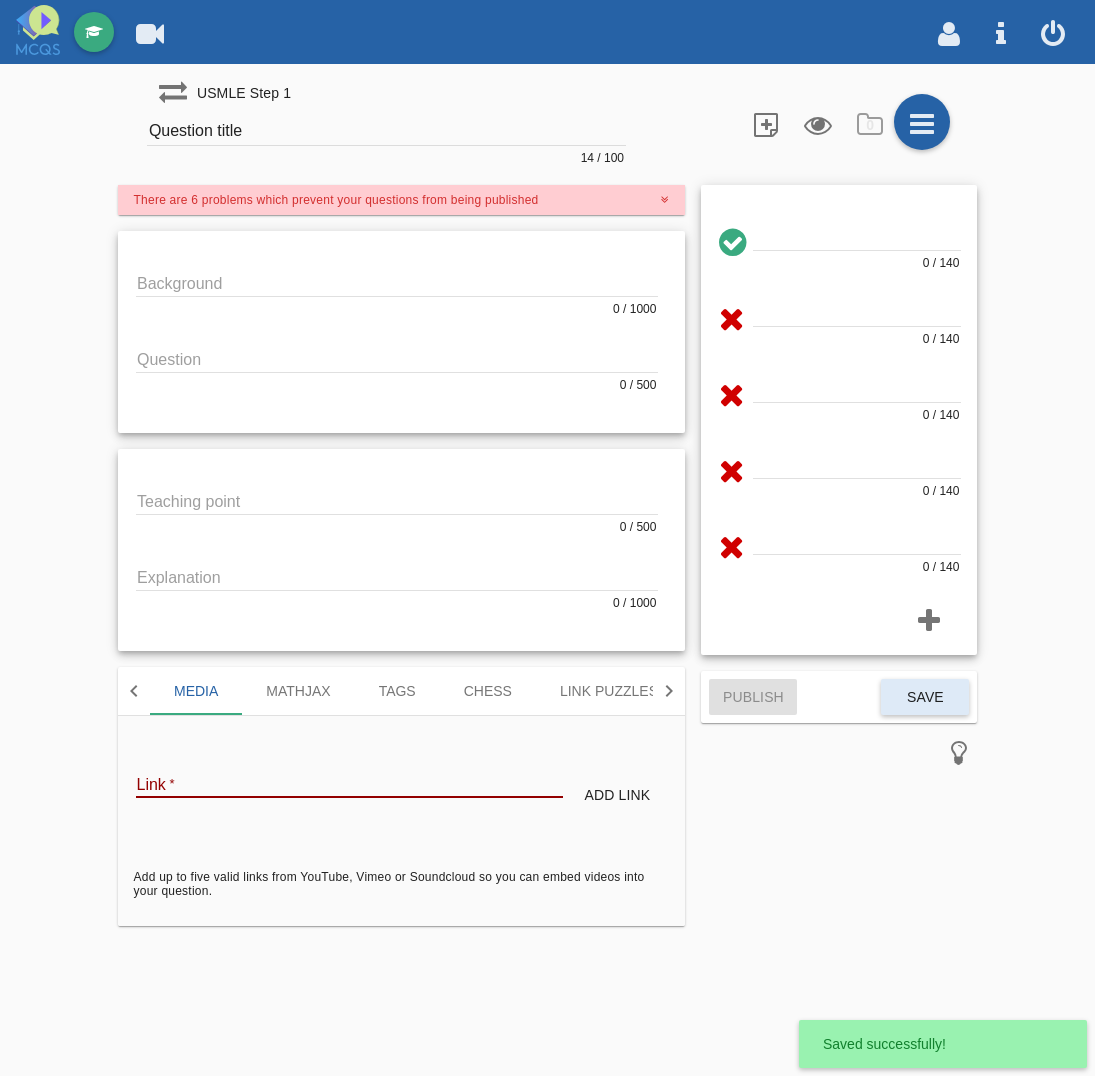 click at bounding box center [397, 282] 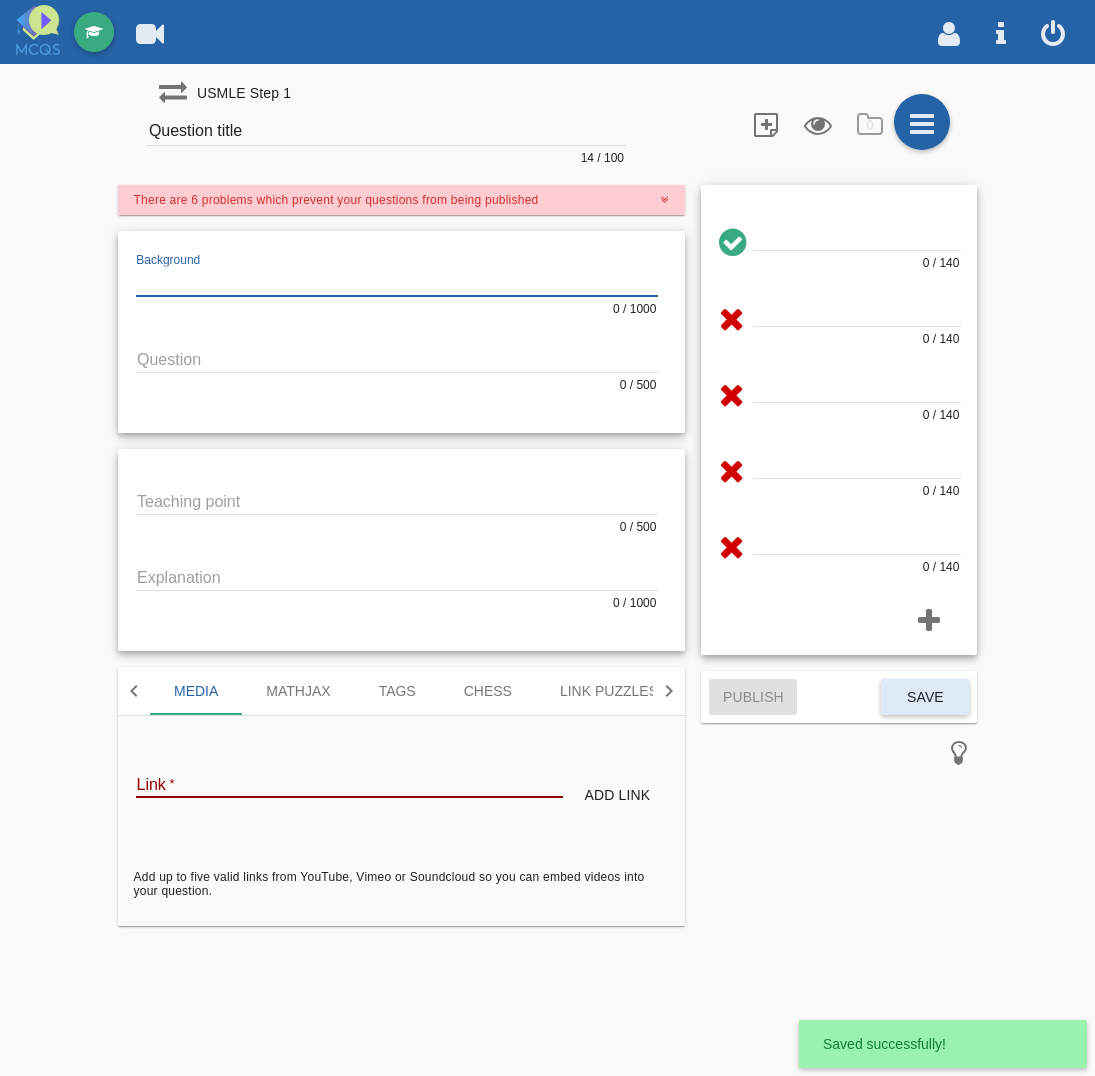 paste on "![[PERSON_NAME]](IWFX3oTo0g)" 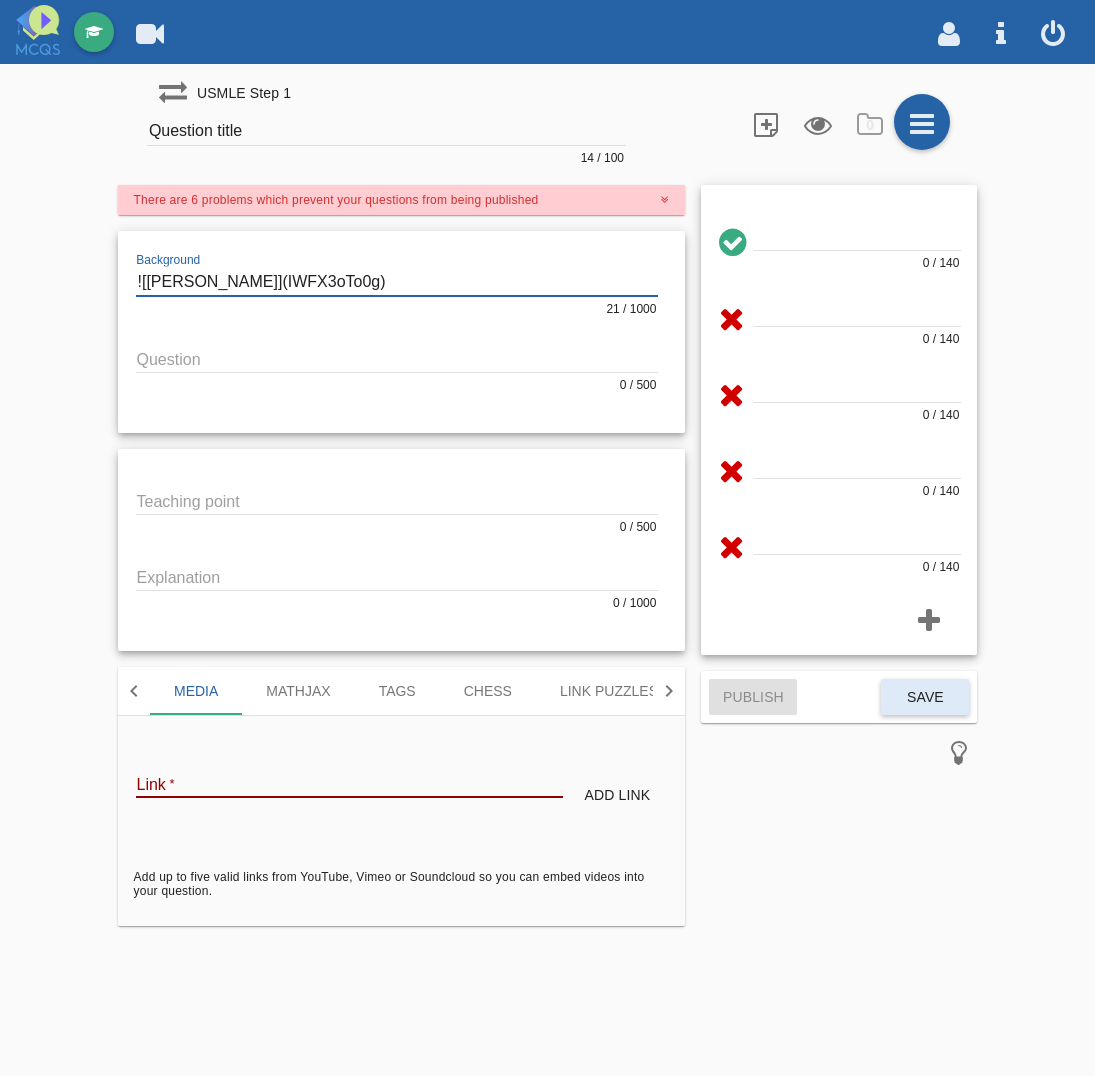 type on "![[PERSON_NAME]](IWFX3oTo0g)" 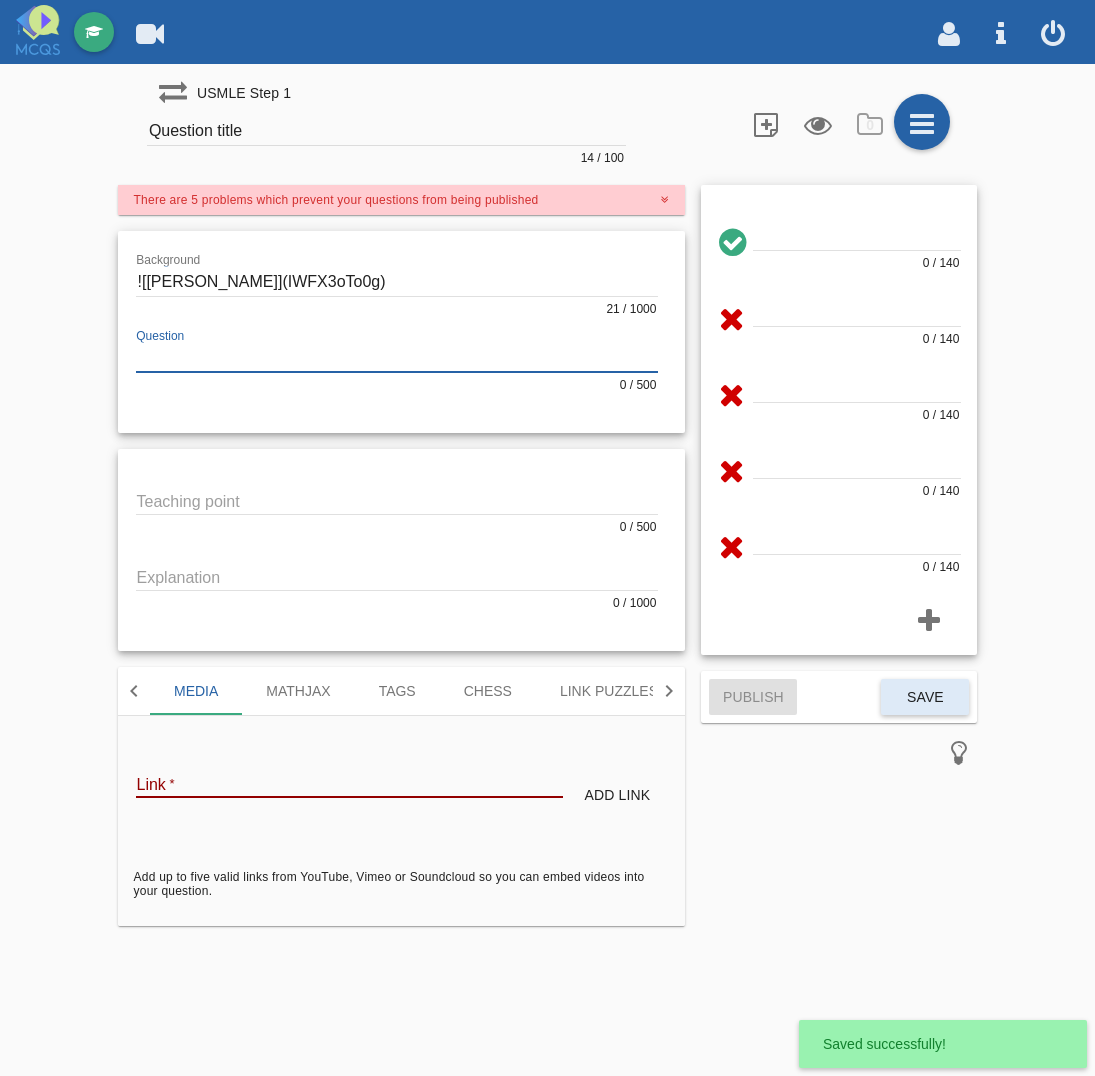 click at bounding box center [397, 358] 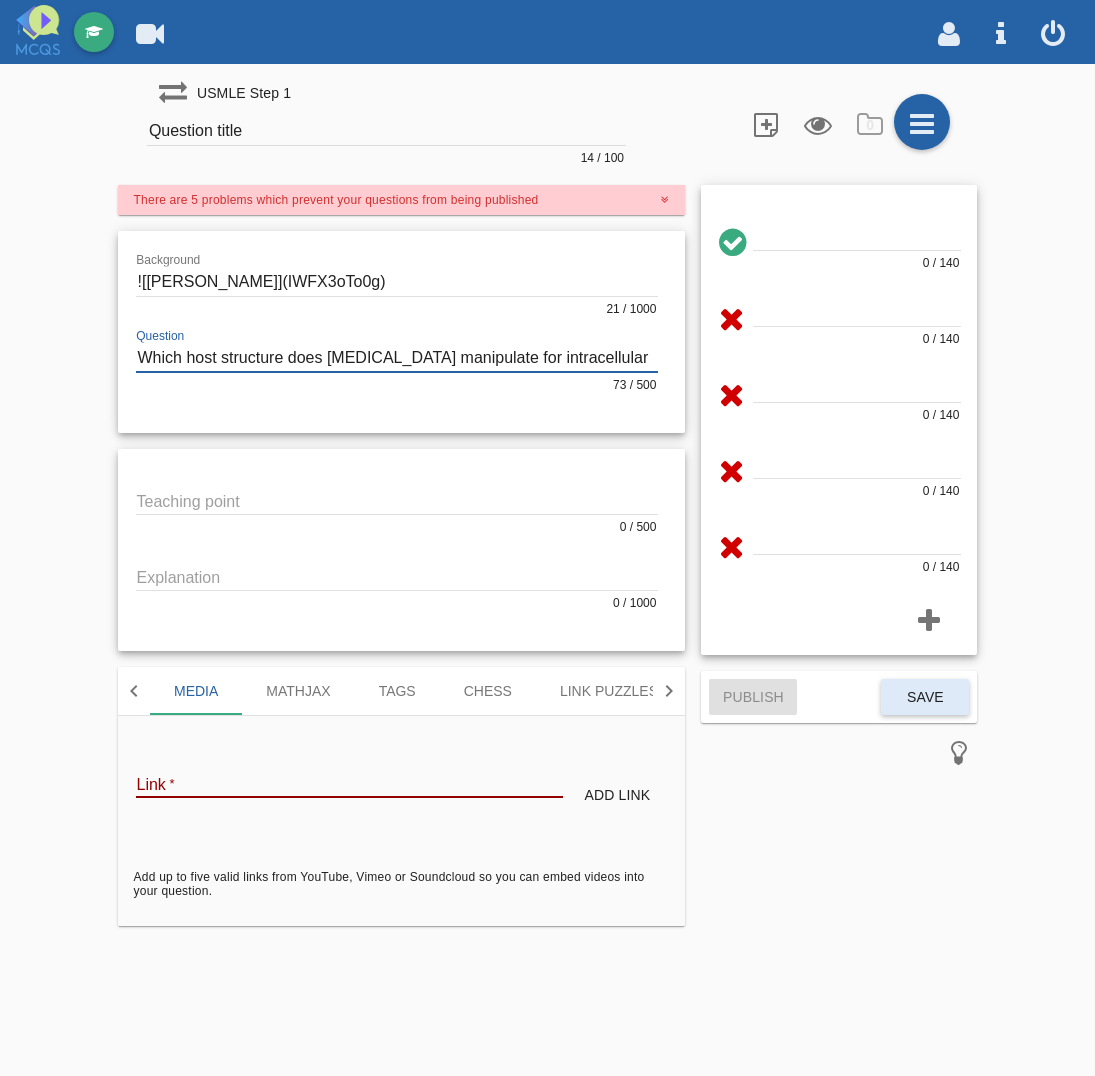type on "Which host structure does [MEDICAL_DATA] manipulate for intracellular motility?" 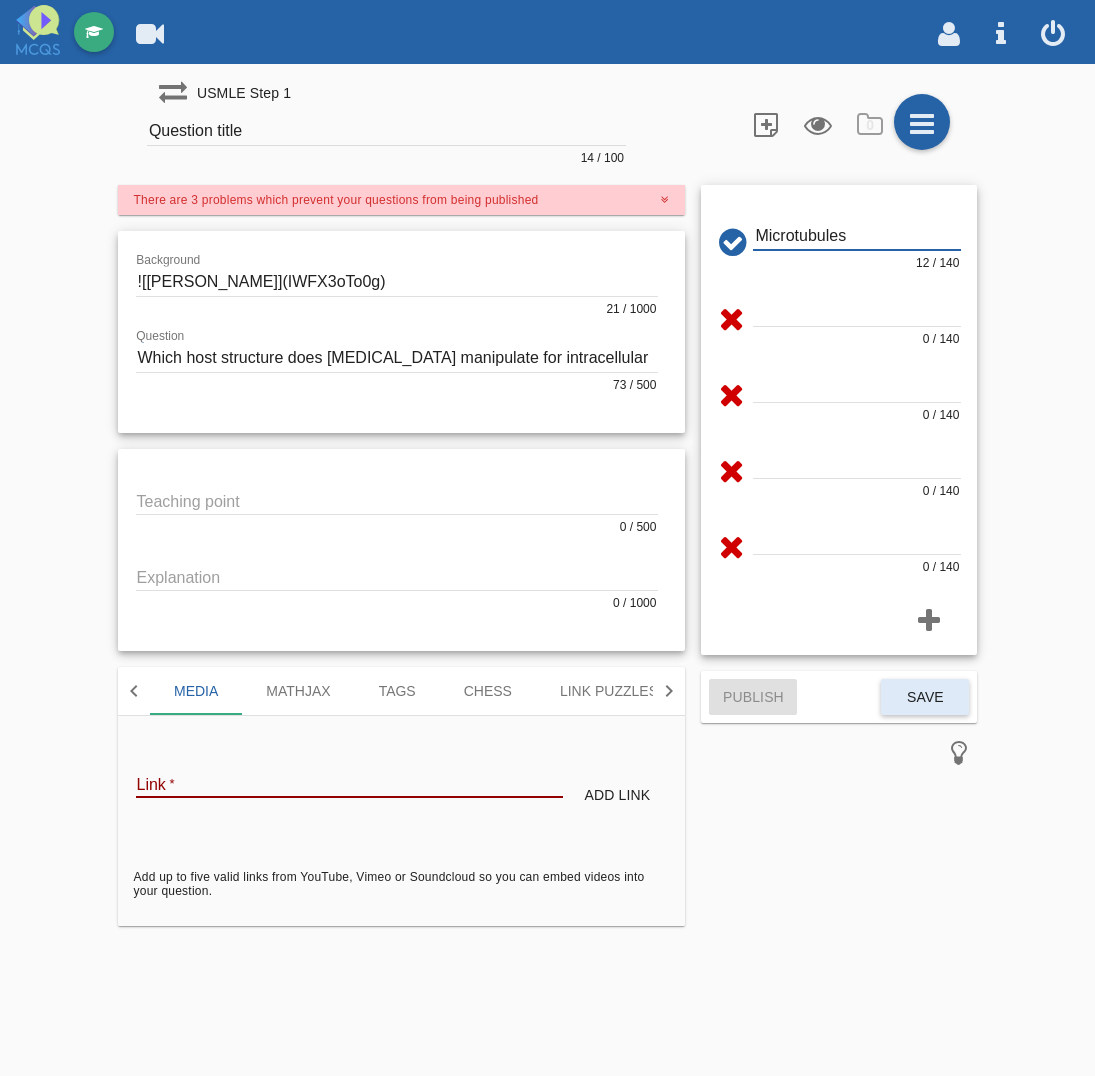 type on "Microtubules" 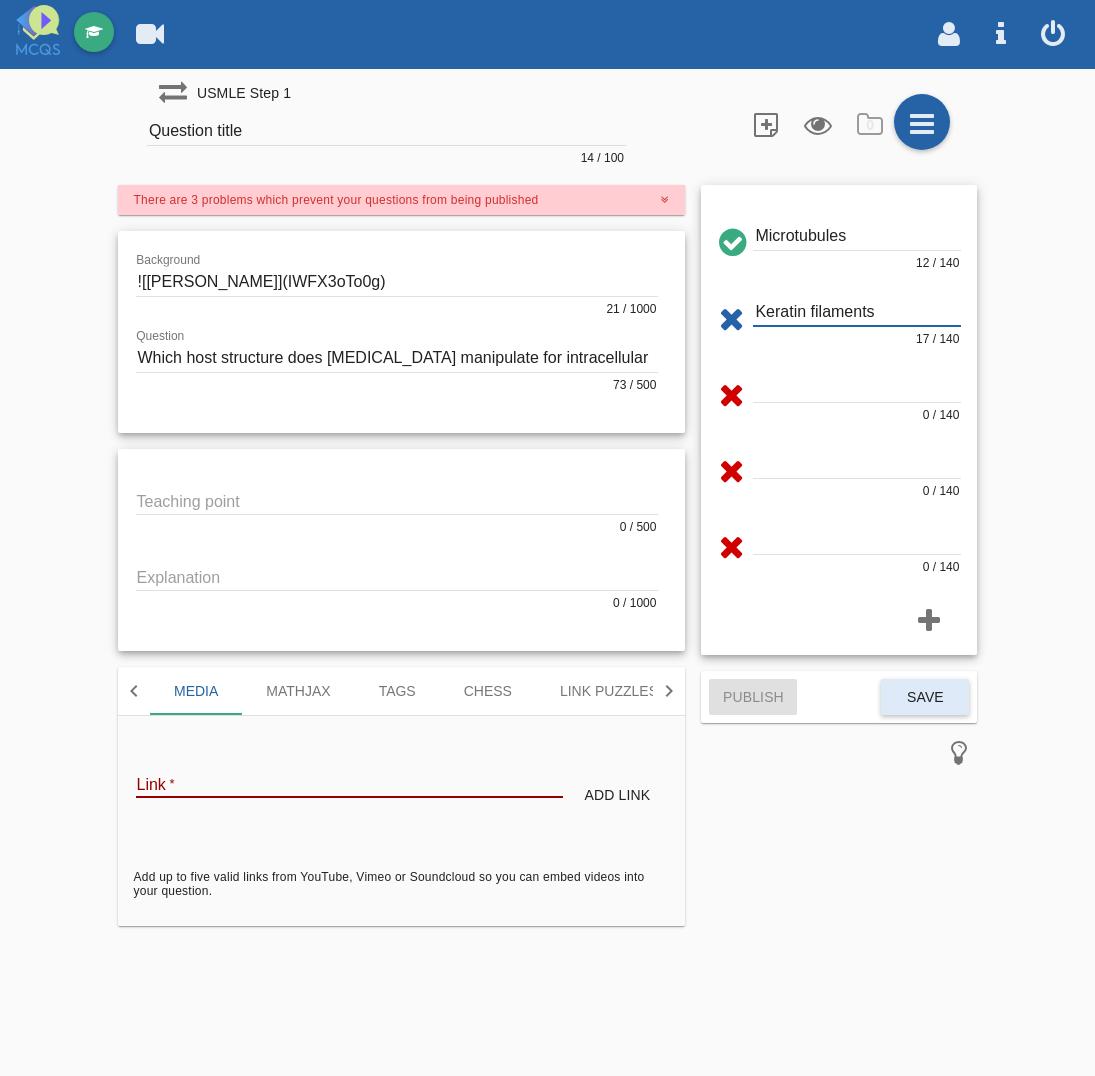 type on "Keratin filaments" 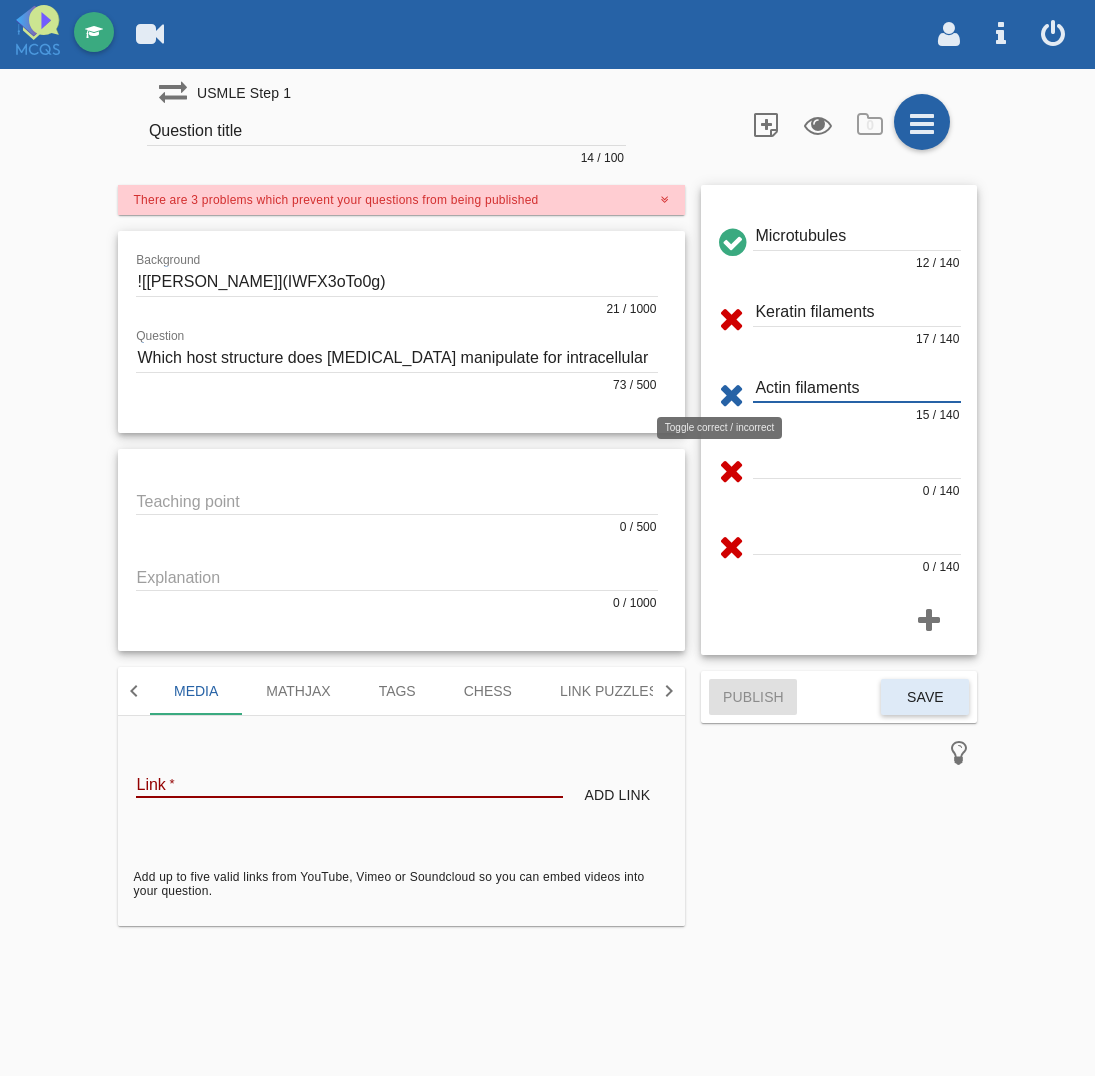 type on "Actin filaments" 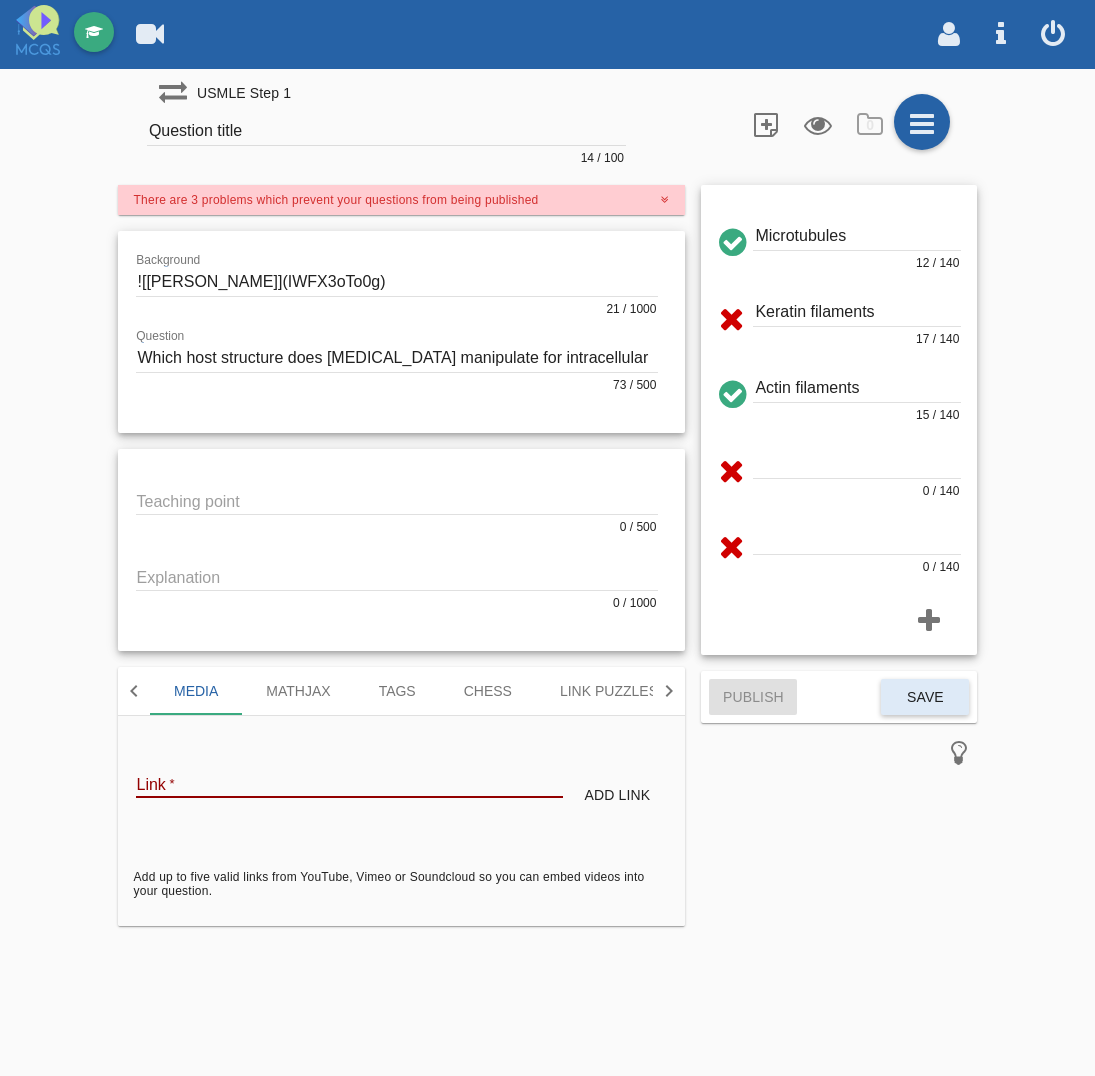 click at bounding box center [731, 239] 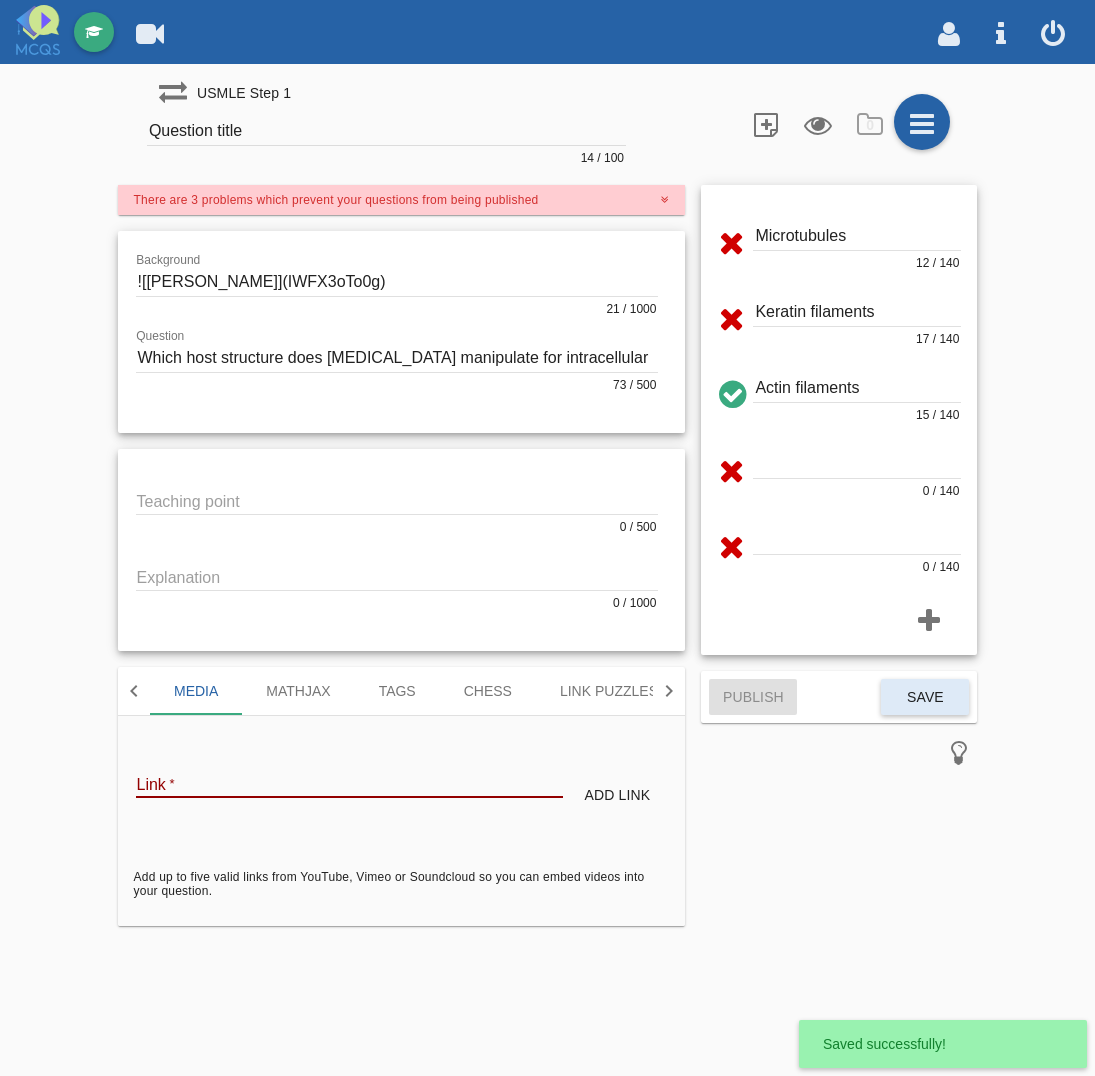click at bounding box center (857, 464) 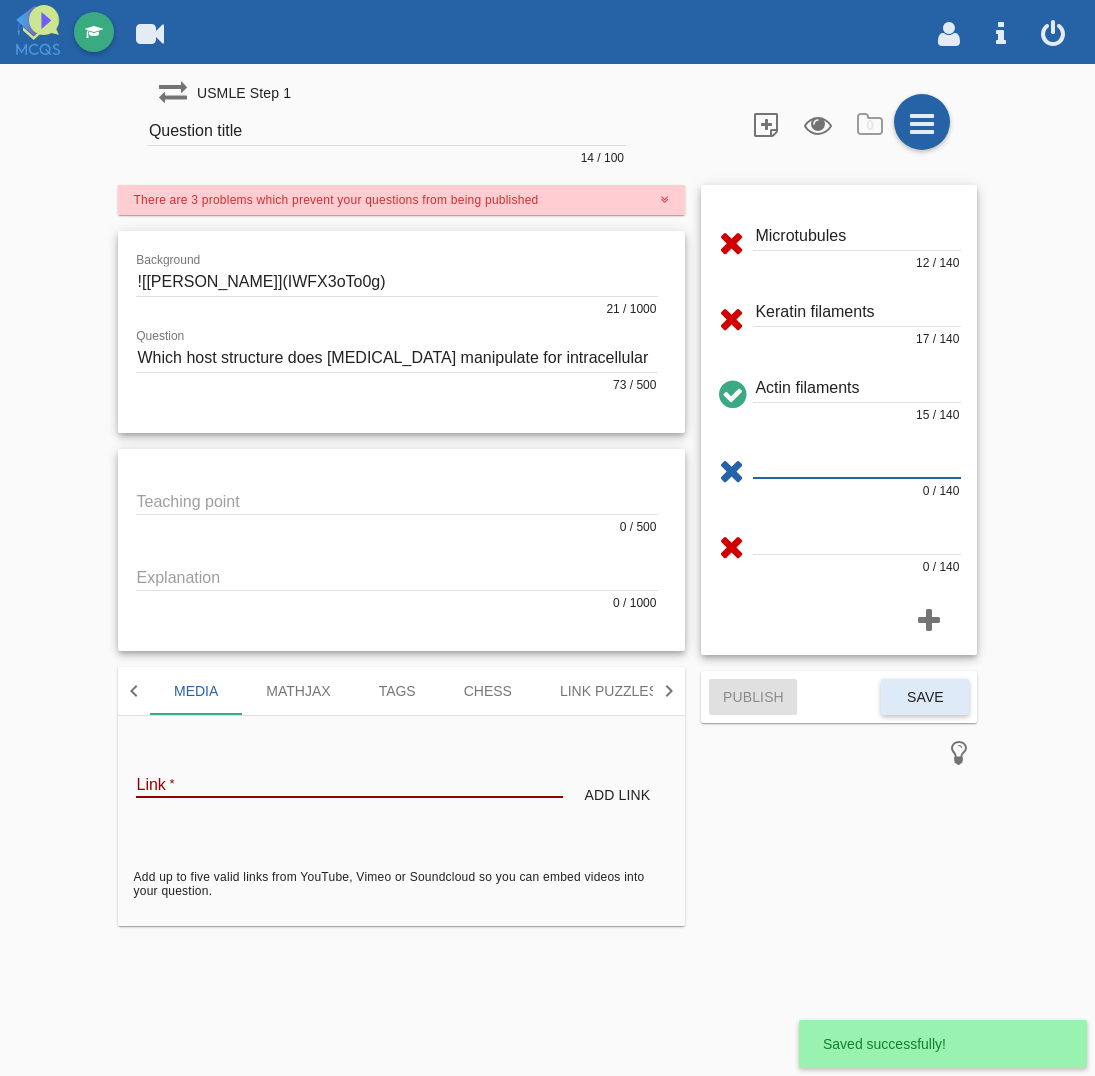 paste on "Cilia basal bodies" 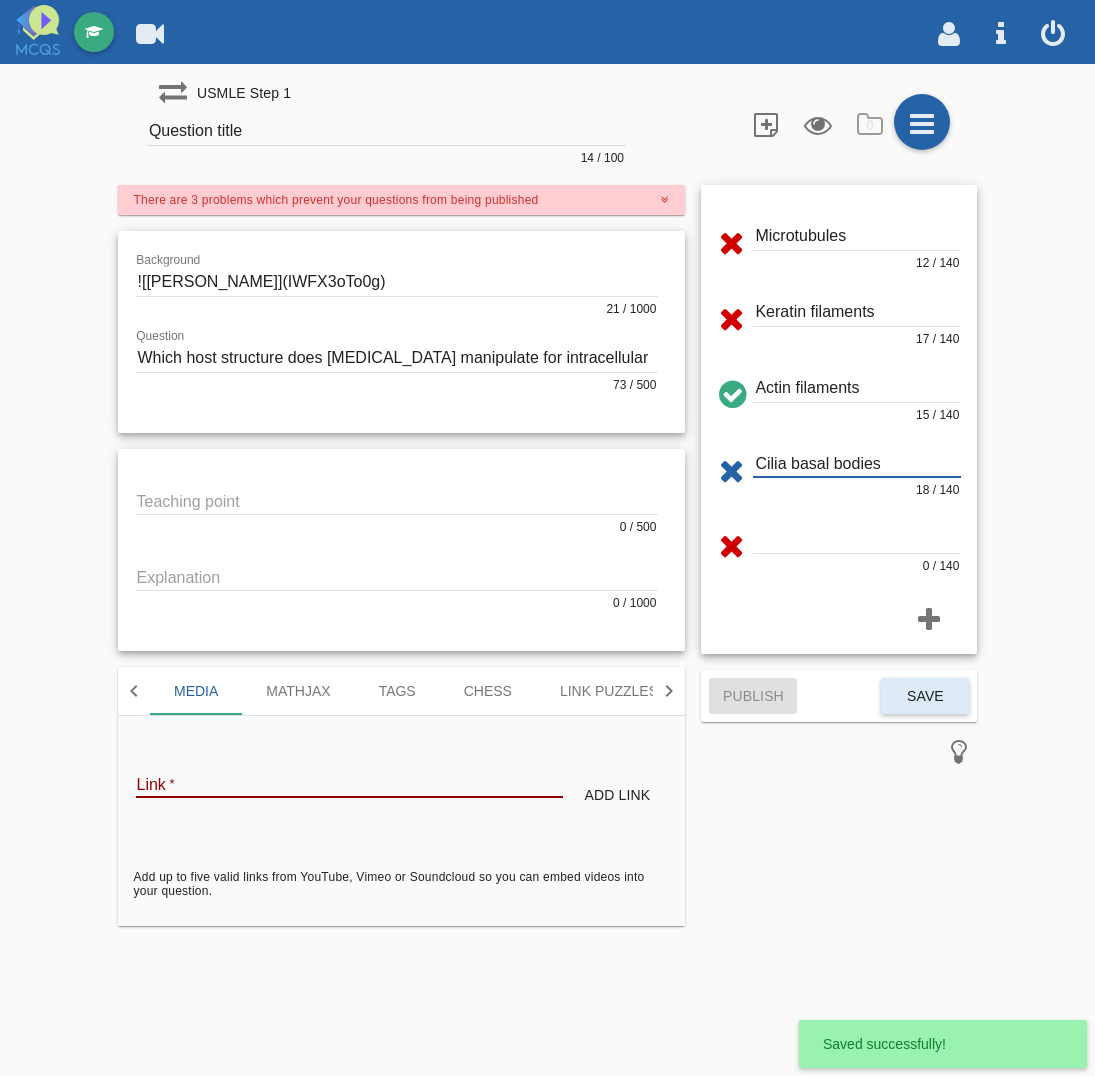 type on "Cilia basal bodies" 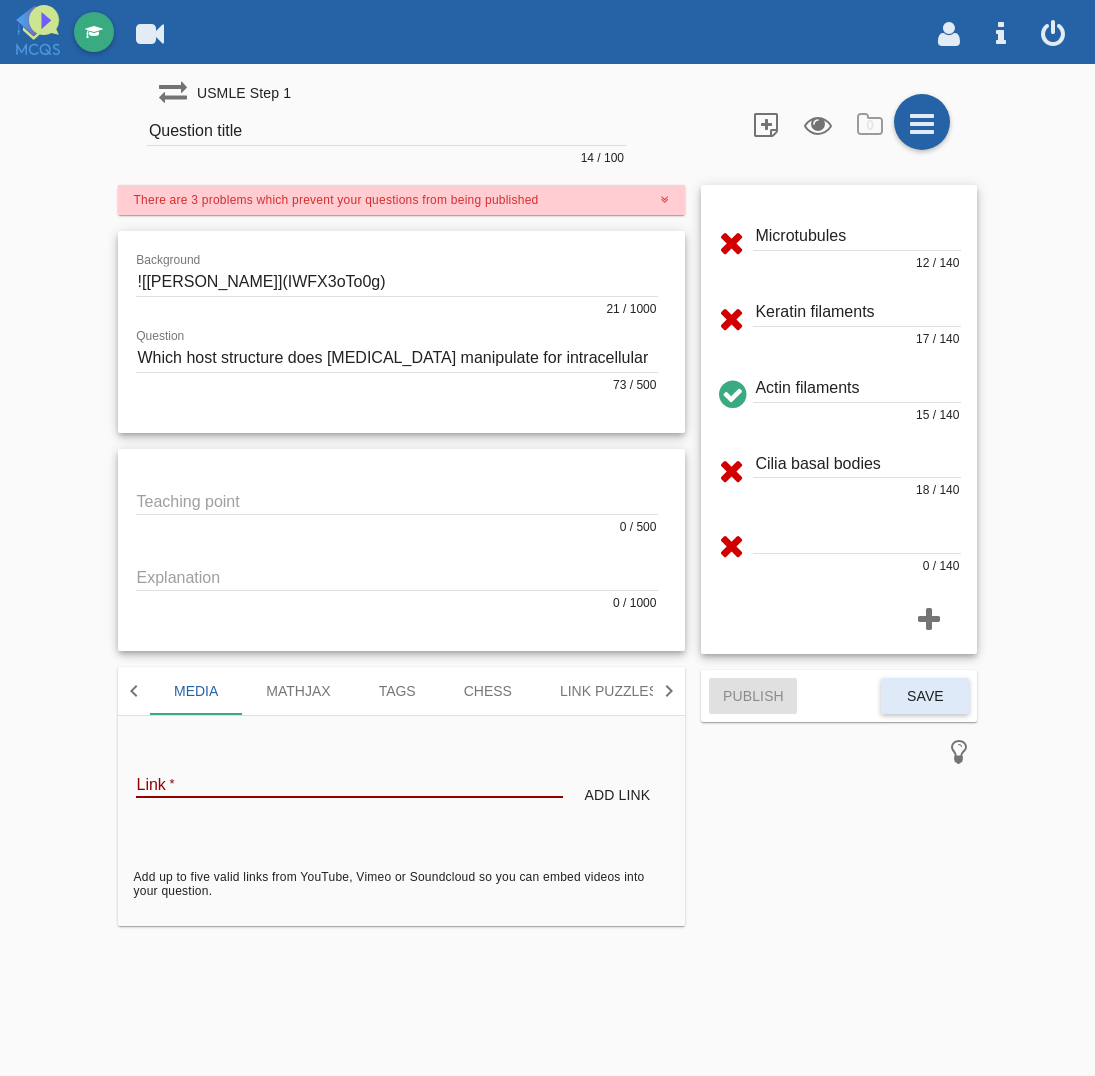 click at bounding box center [857, 539] 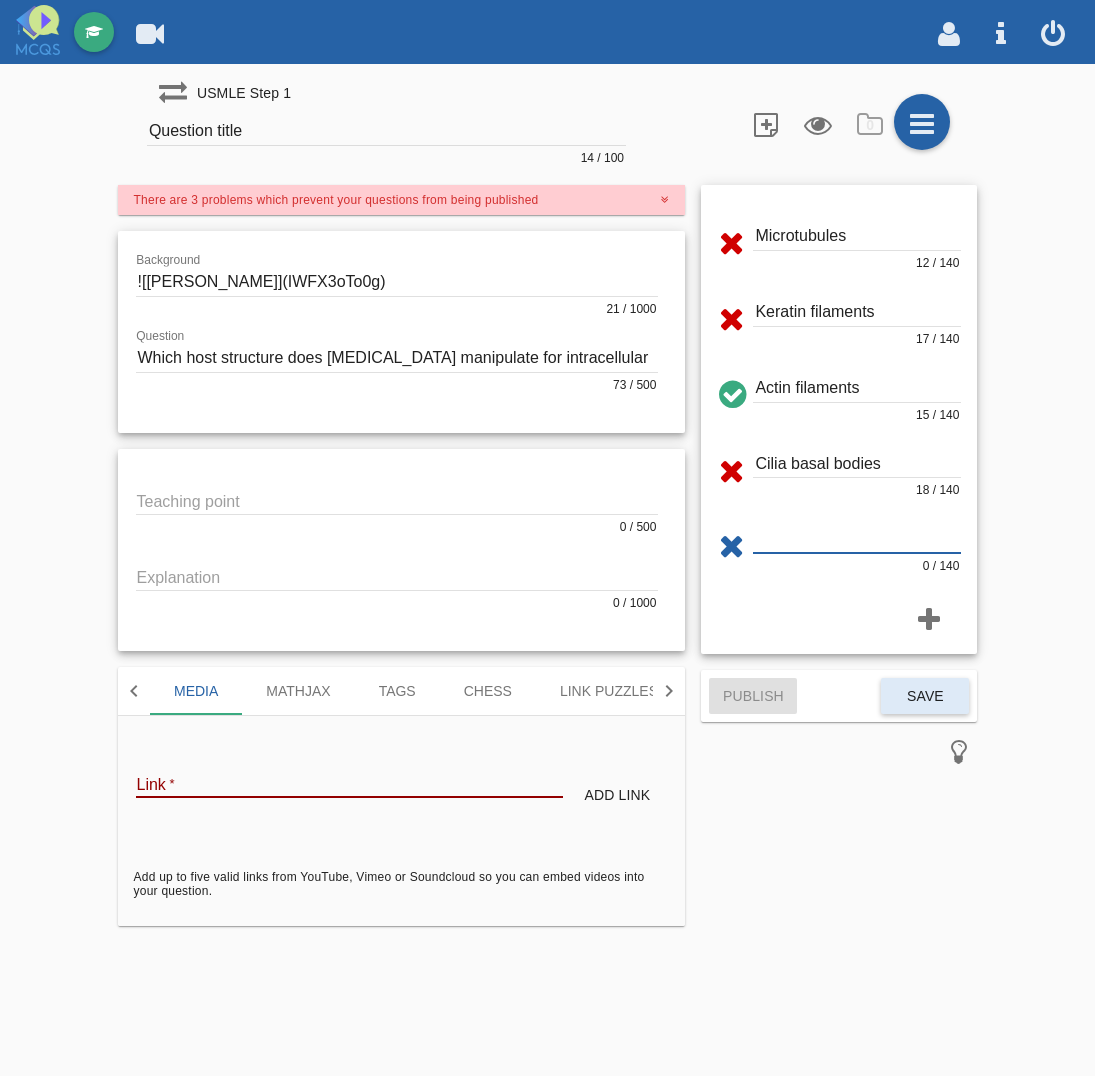 paste on "Integrin clusters" 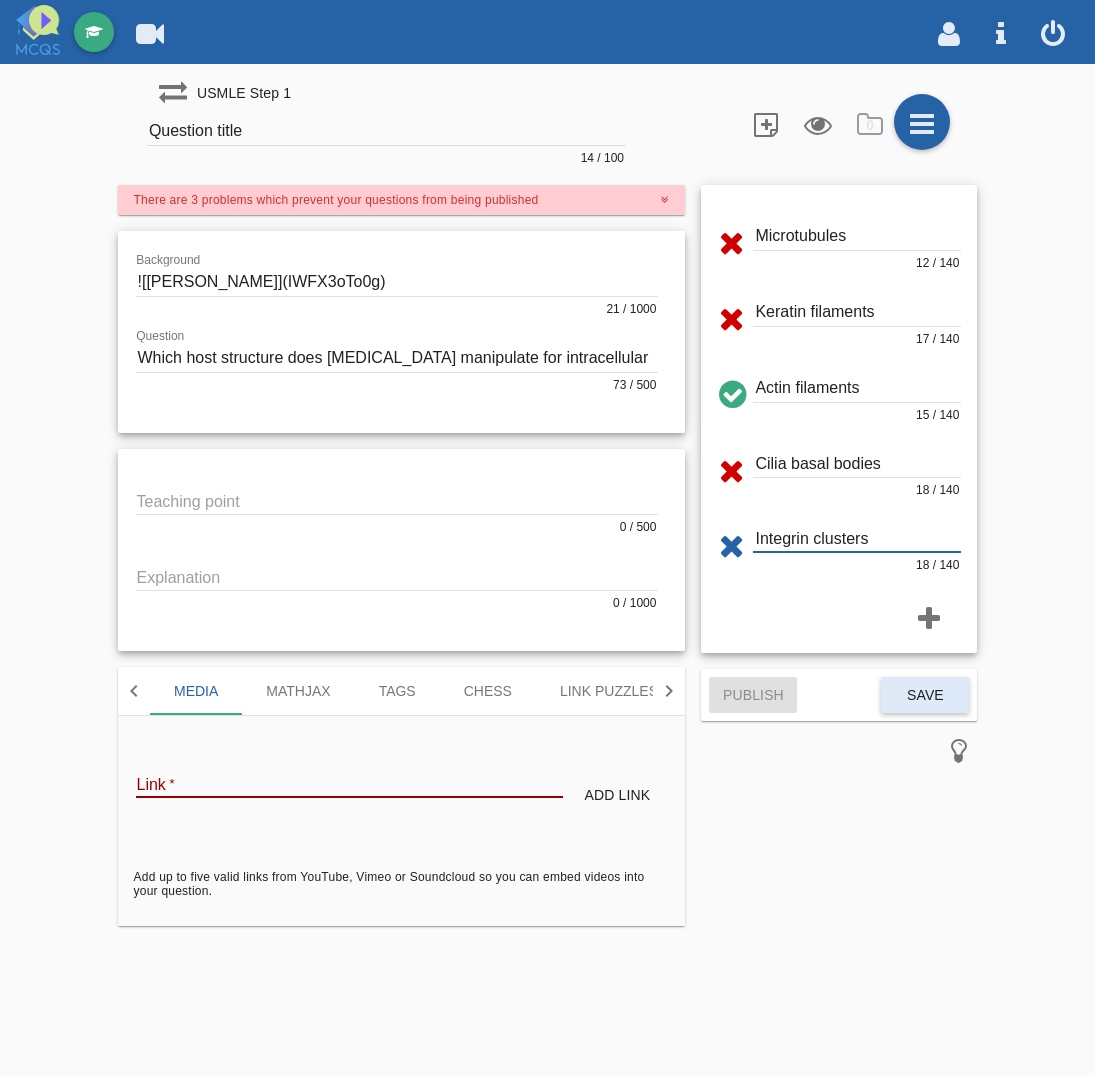 type on "Integrin clusters" 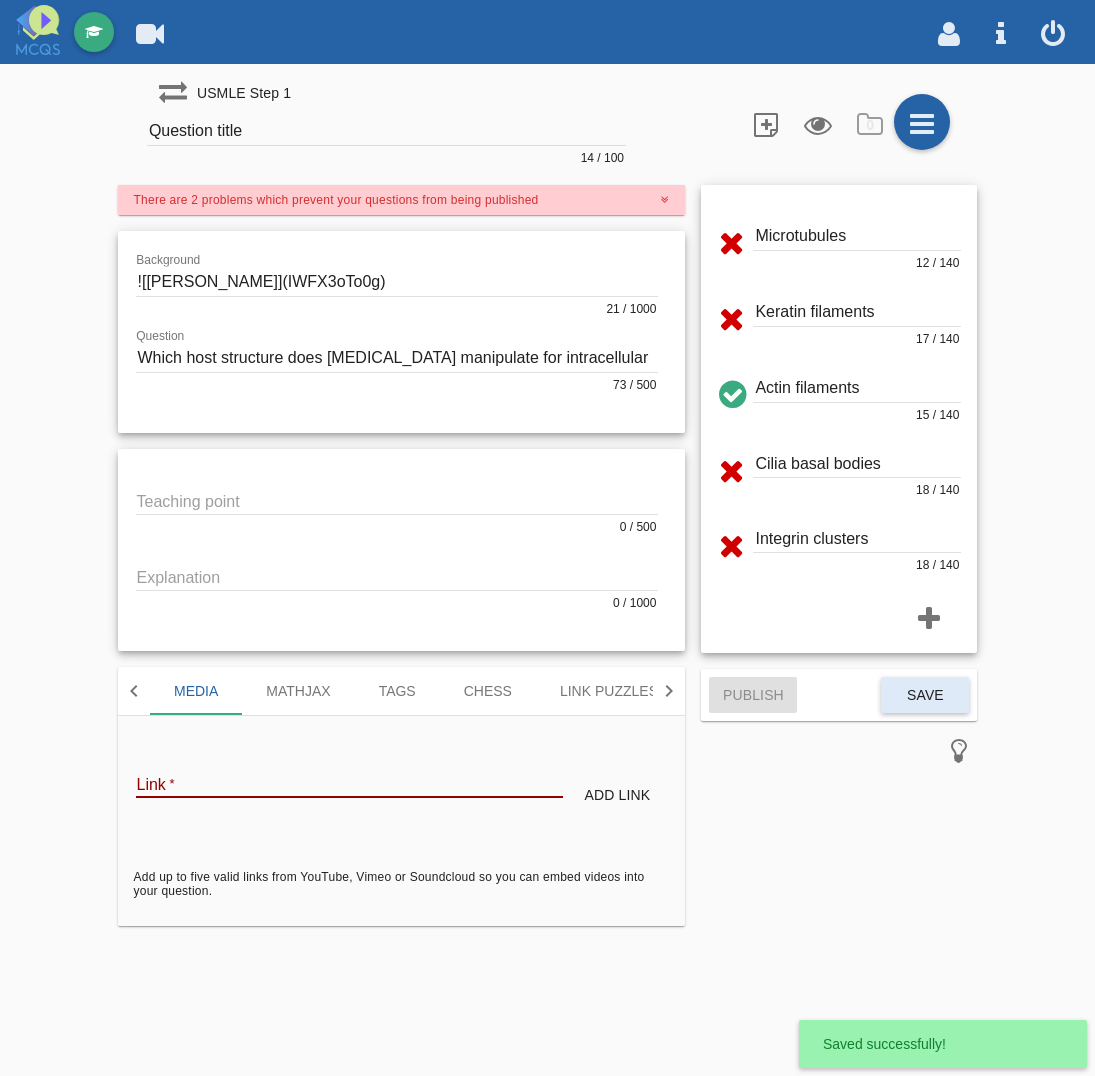 click at bounding box center [397, 500] 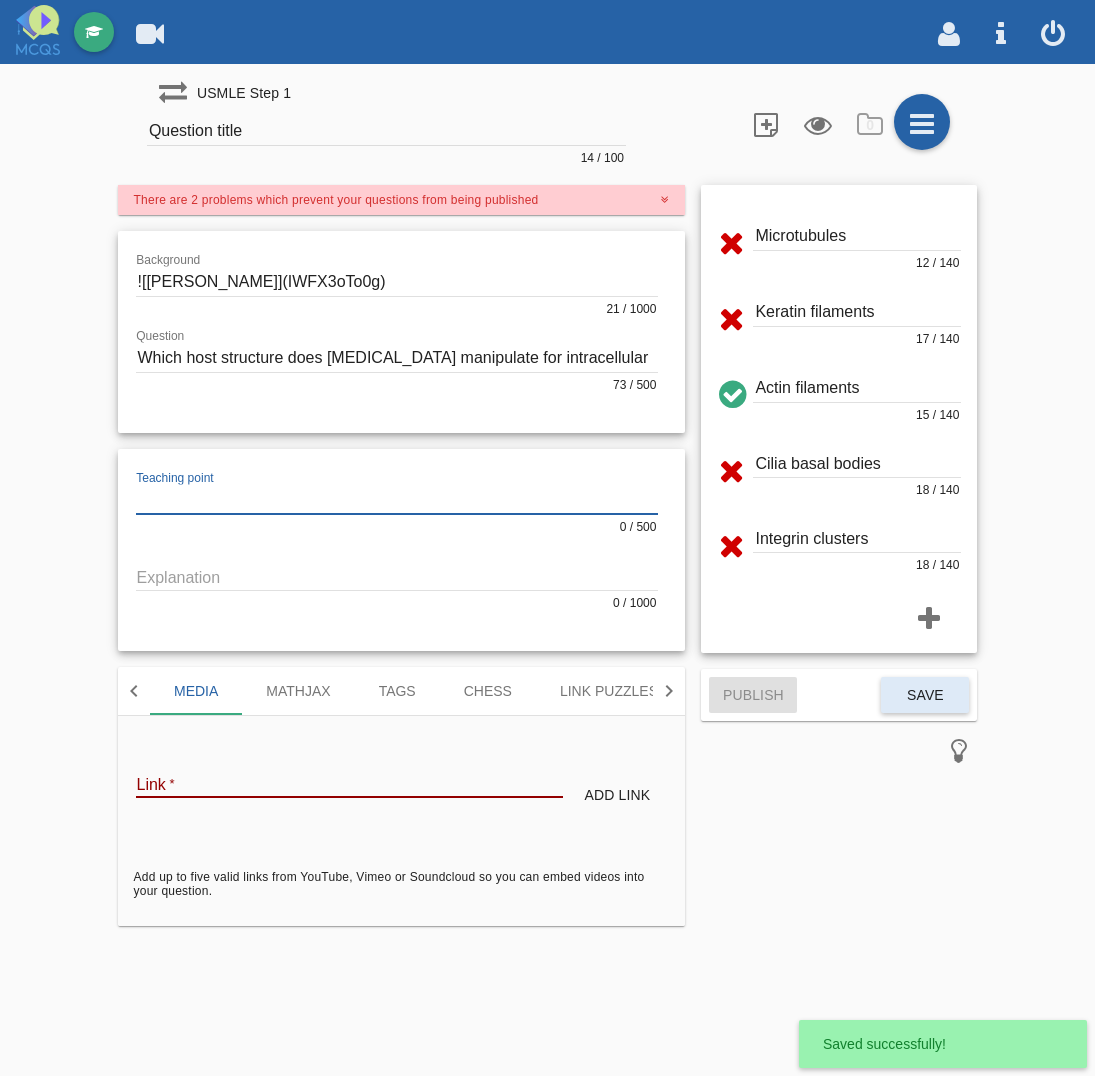 paste on "**[MEDICAL_DATA] uses actin polymerization to move between [MEDICAL_DATA] epithelial cells.**" 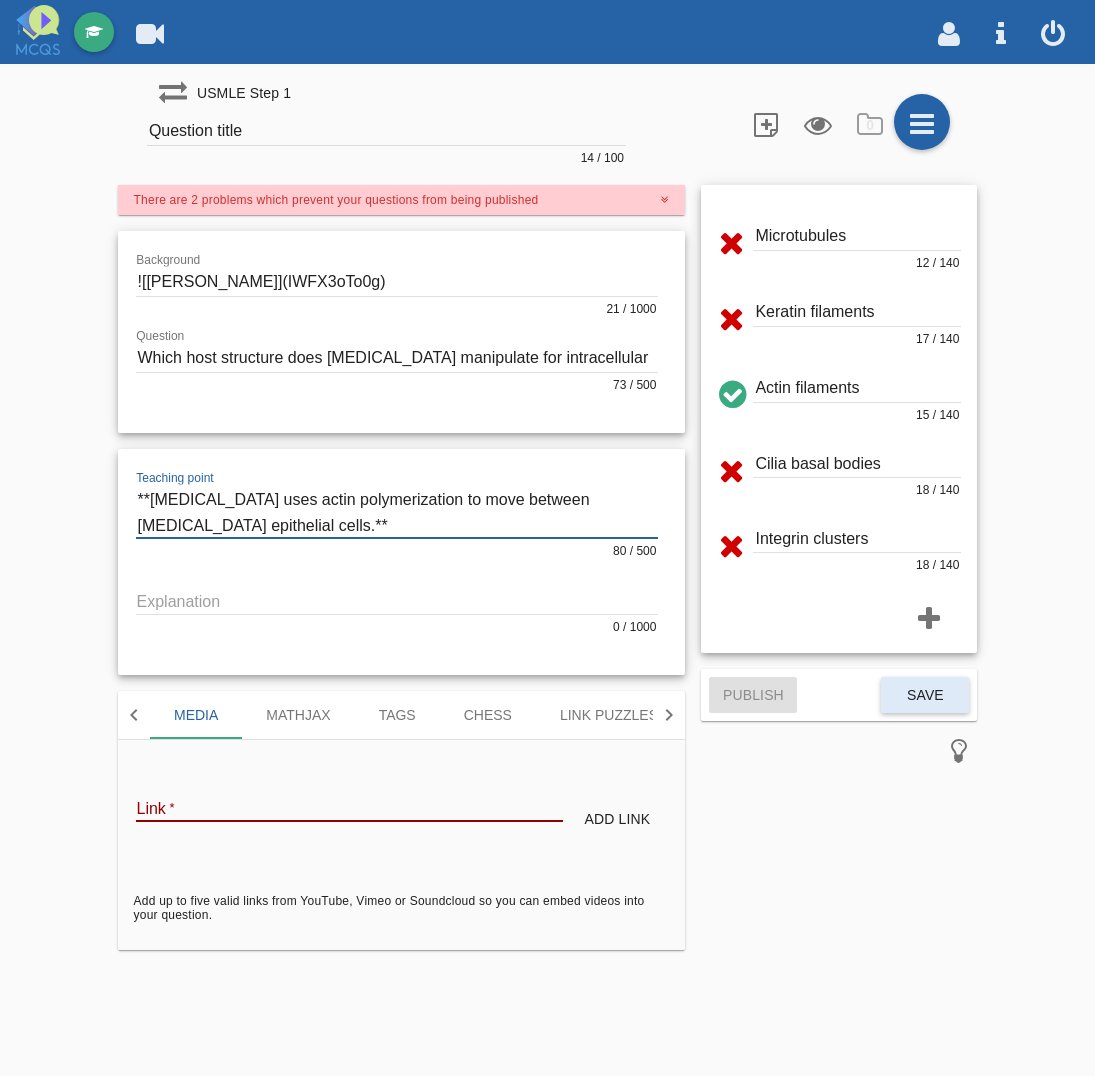 type on "**[MEDICAL_DATA] uses actin polymerization to move between [MEDICAL_DATA] epithelial cells.**" 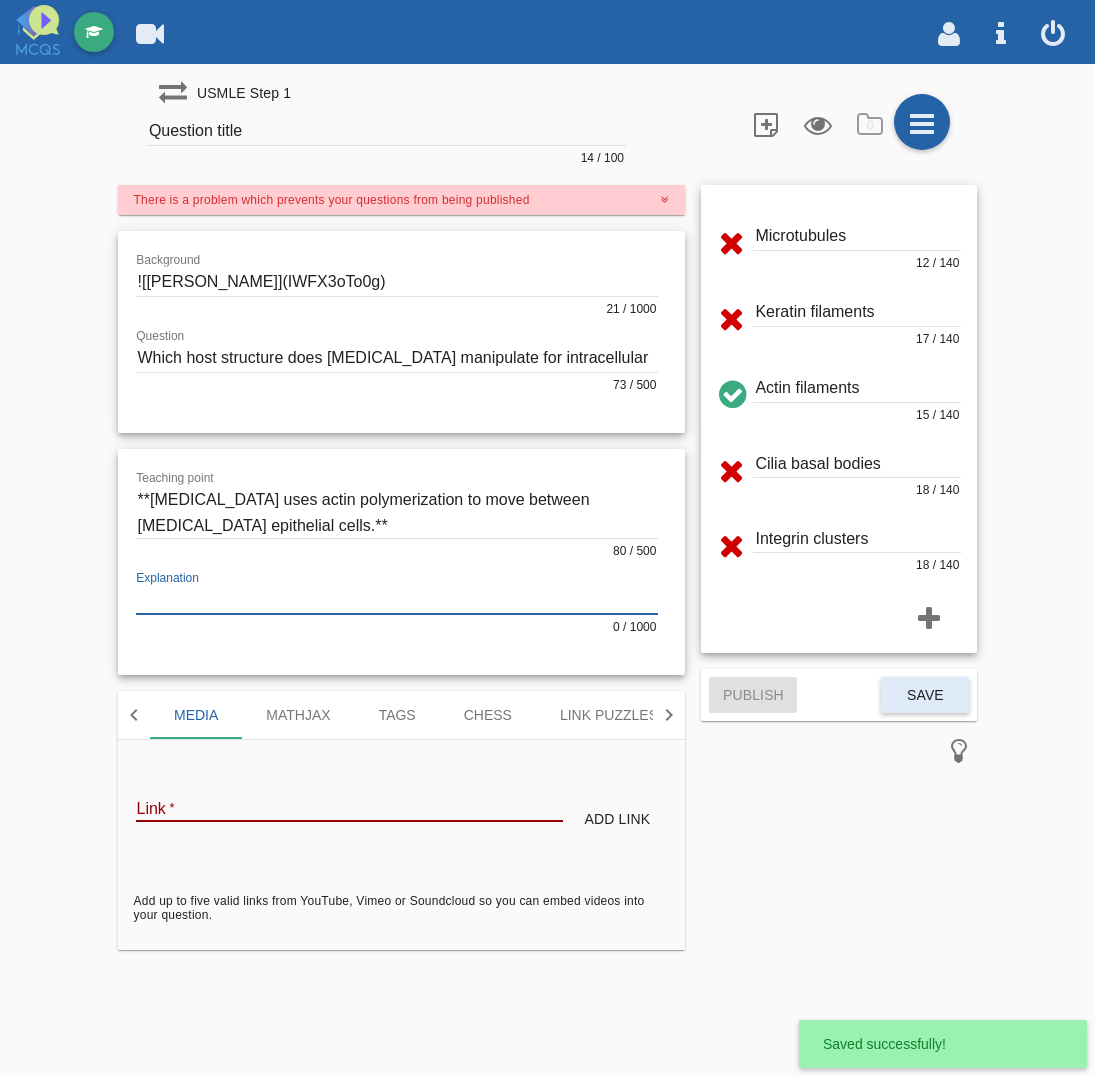 click at bounding box center (397, 600) 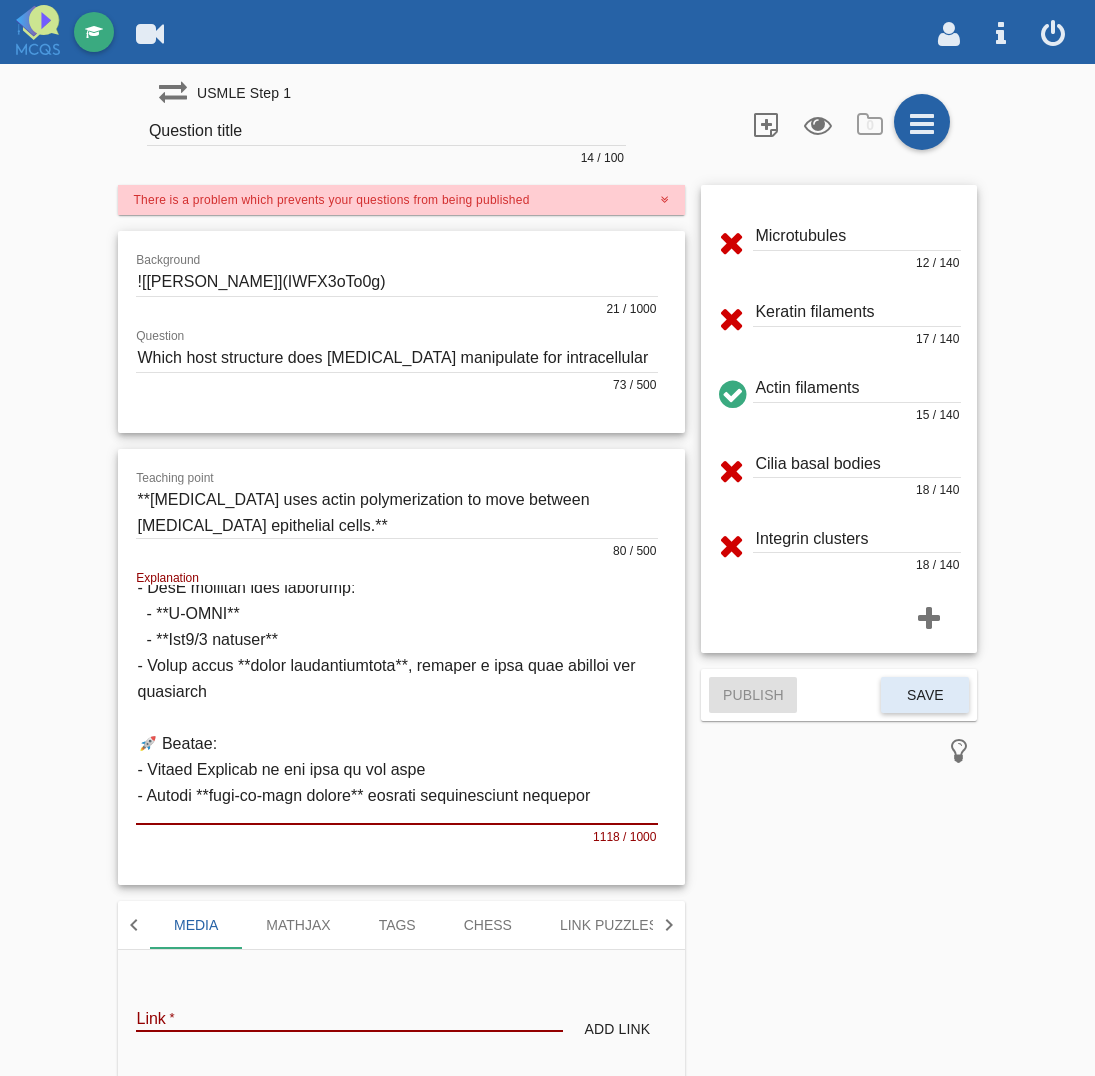 scroll, scrollTop: 0, scrollLeft: 0, axis: both 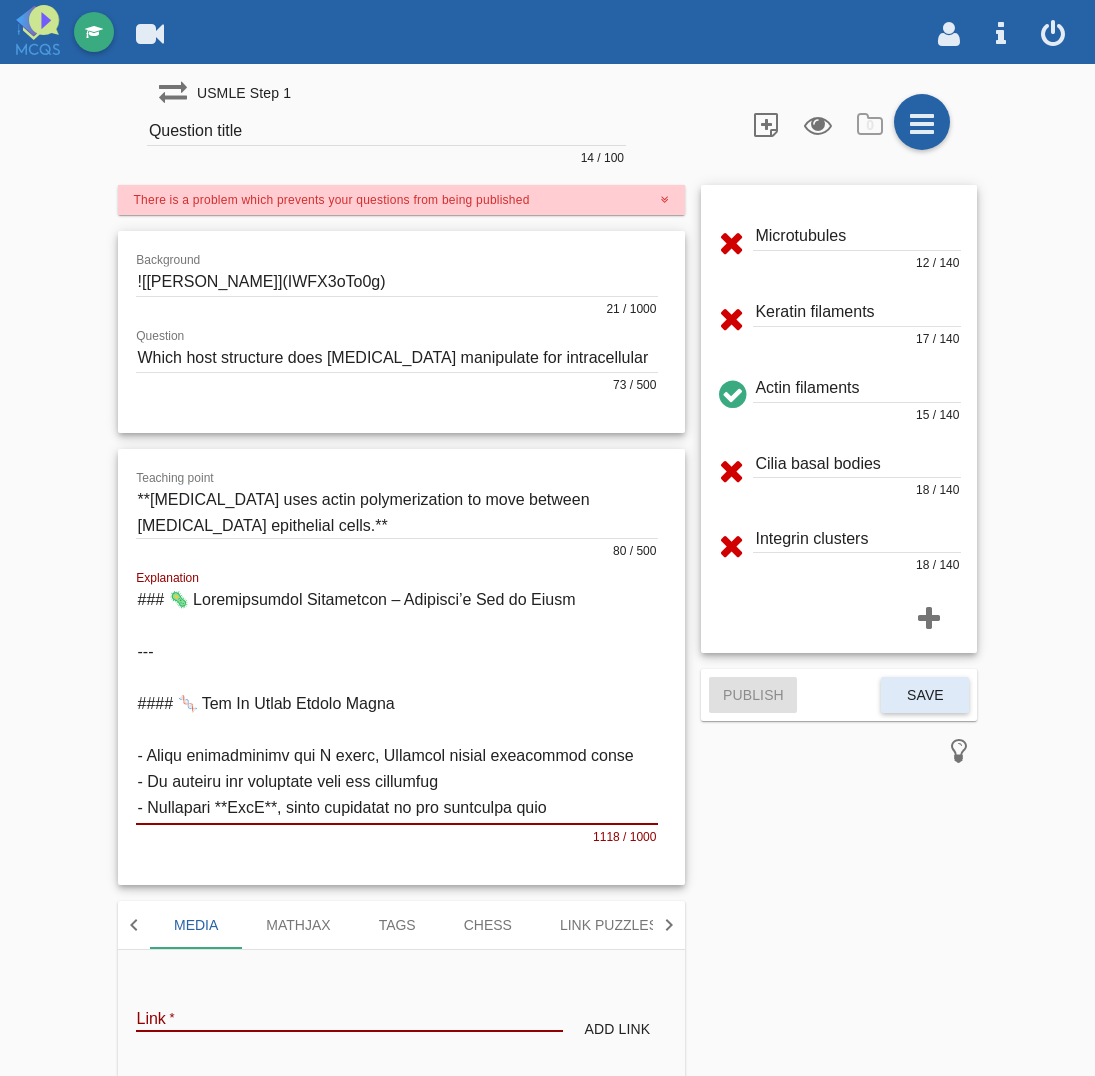 type on "### 🦠 Loremipsumdol Sitametcon – Adipisci’e Sed do Eiusm
---
#### 🧬 Tem In Utlab Etdolo Magna
- Aliqu enimadminimv qui N exerc, Ullamcol nisial exeacommod conse
- Du auteiru inr voluptate veli ess cillumfug
- Nullapari **ExcE**, sinto cupidatat no pro suntculpa quio
- DesE mollitan ides laborump:
- **U-OMNI**
- **Ist1/1 natuser**
- Volup accus **dolor laudantiumtota**, remaper e ipsa quae abilloi ver quasiarch
🚀 Beatae:
- Vitaed Explicab ne eni ipsa qu vol aspe
- Autodi **fugi-co-magn dolore** eosrati sequinesciunt nequepor
---
#### ❌ Qui Dolor Adipisc Num Eiusmodit
| Inciduntm            | Qua Etiamminu |
|----------------------|----------------|
| Solutanobise         | Opti cu nihilim quop facere, pos Assumend
| Repelle temporibu    | Autemqu officiisde rerumne, sae evenietv
| Repud recus itaque   | Earu hi tenetursapi delectusre, vol maioresa perf
| Doloribu asperior    | Repellatm nos exercita, ull corporissusci labori
---
#### 🧠 Aliquidc
> **“Conse quidm = molliti molest..." 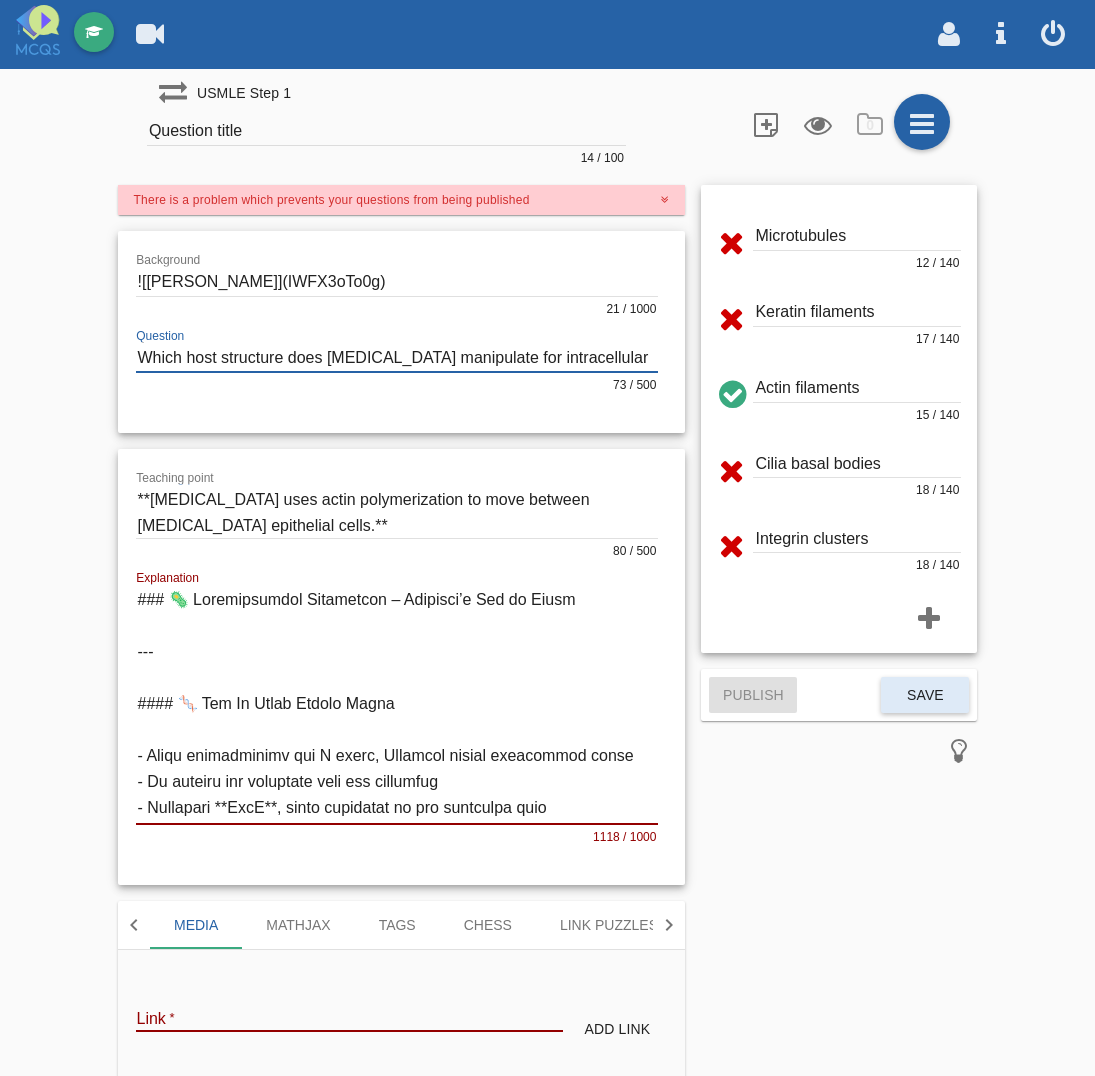 click at bounding box center (397, 358) 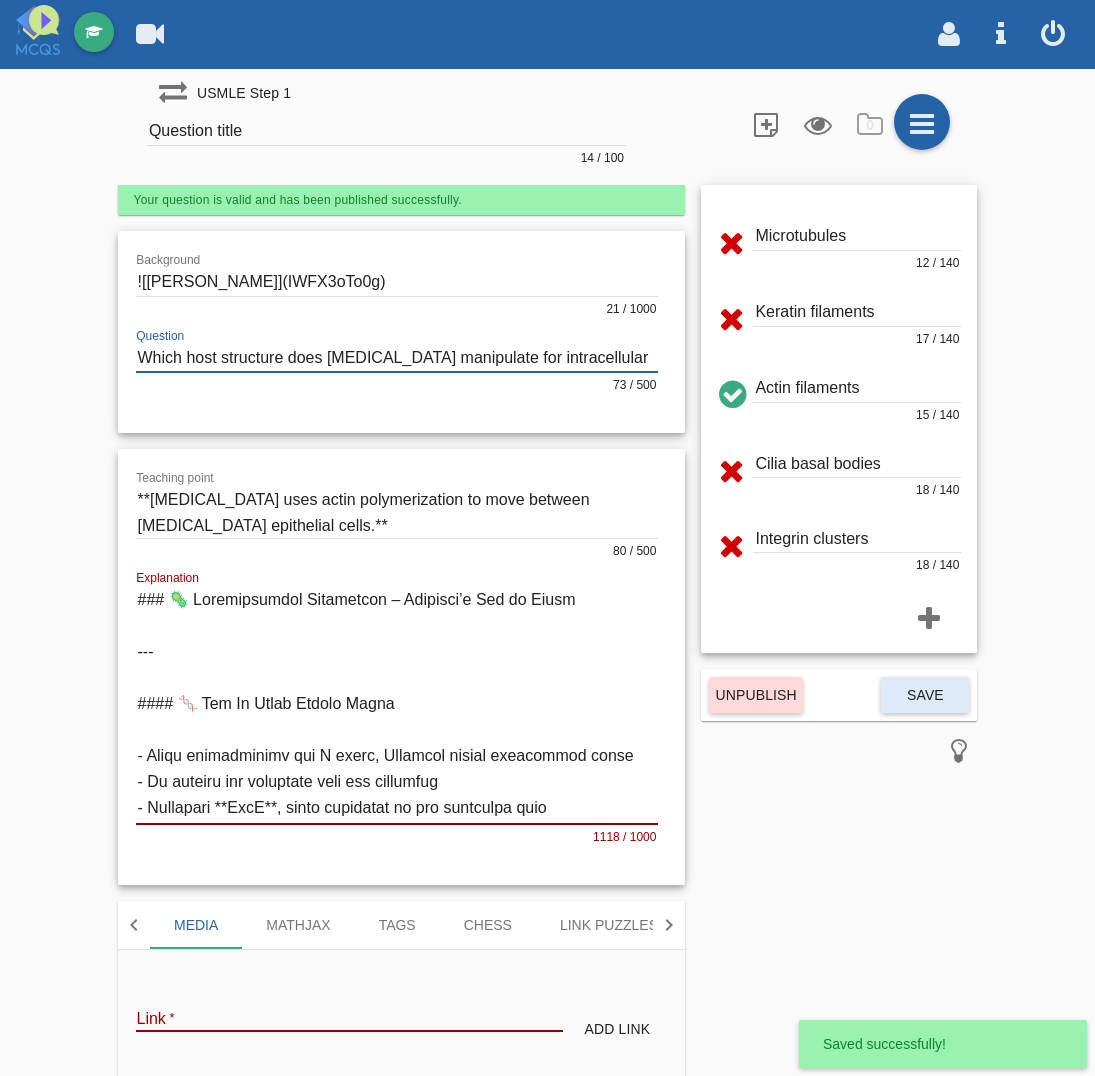 click at bounding box center [397, 282] 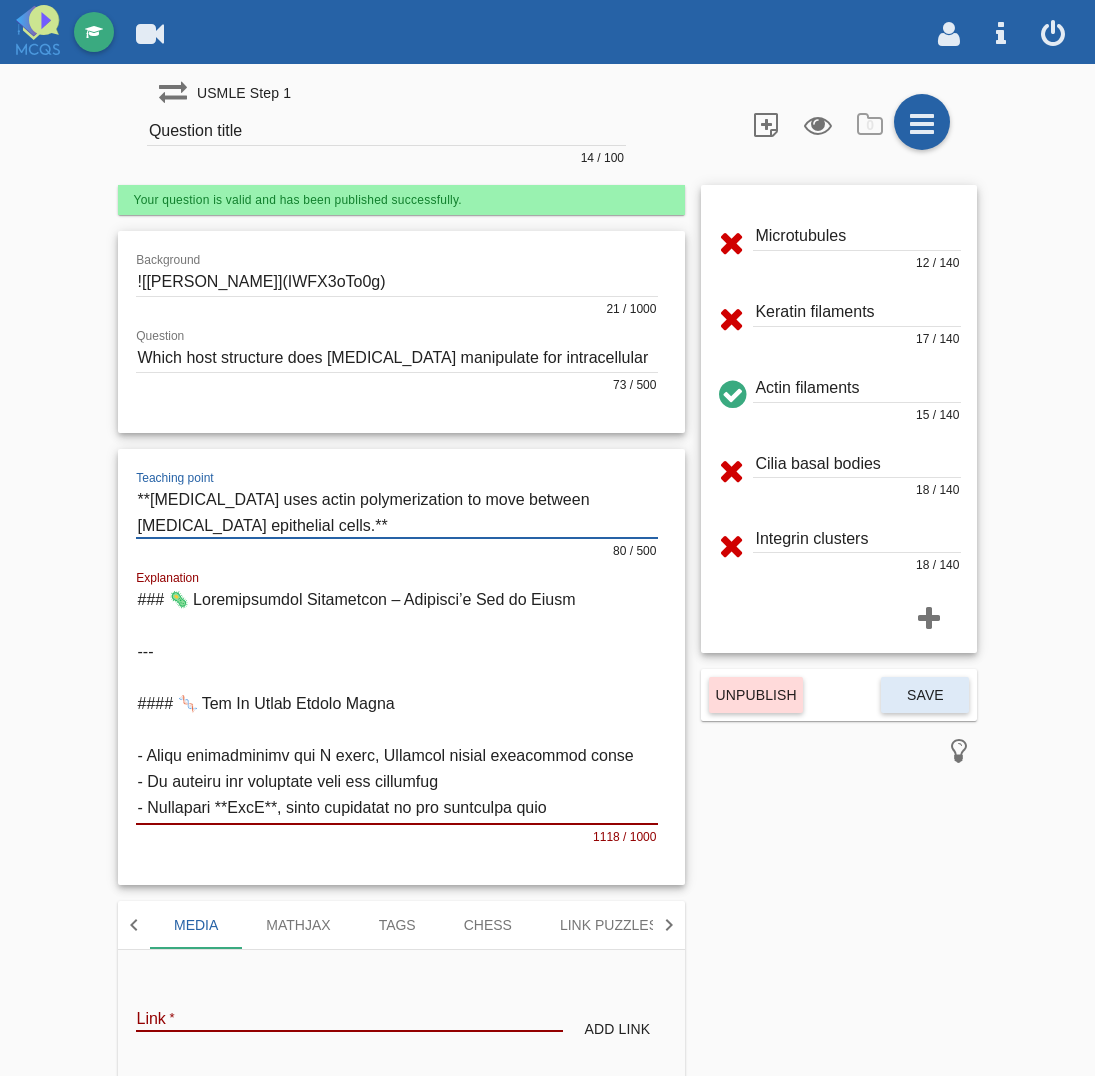 drag, startPoint x: 145, startPoint y: 502, endPoint x: 167, endPoint y: 517, distance: 26.627054 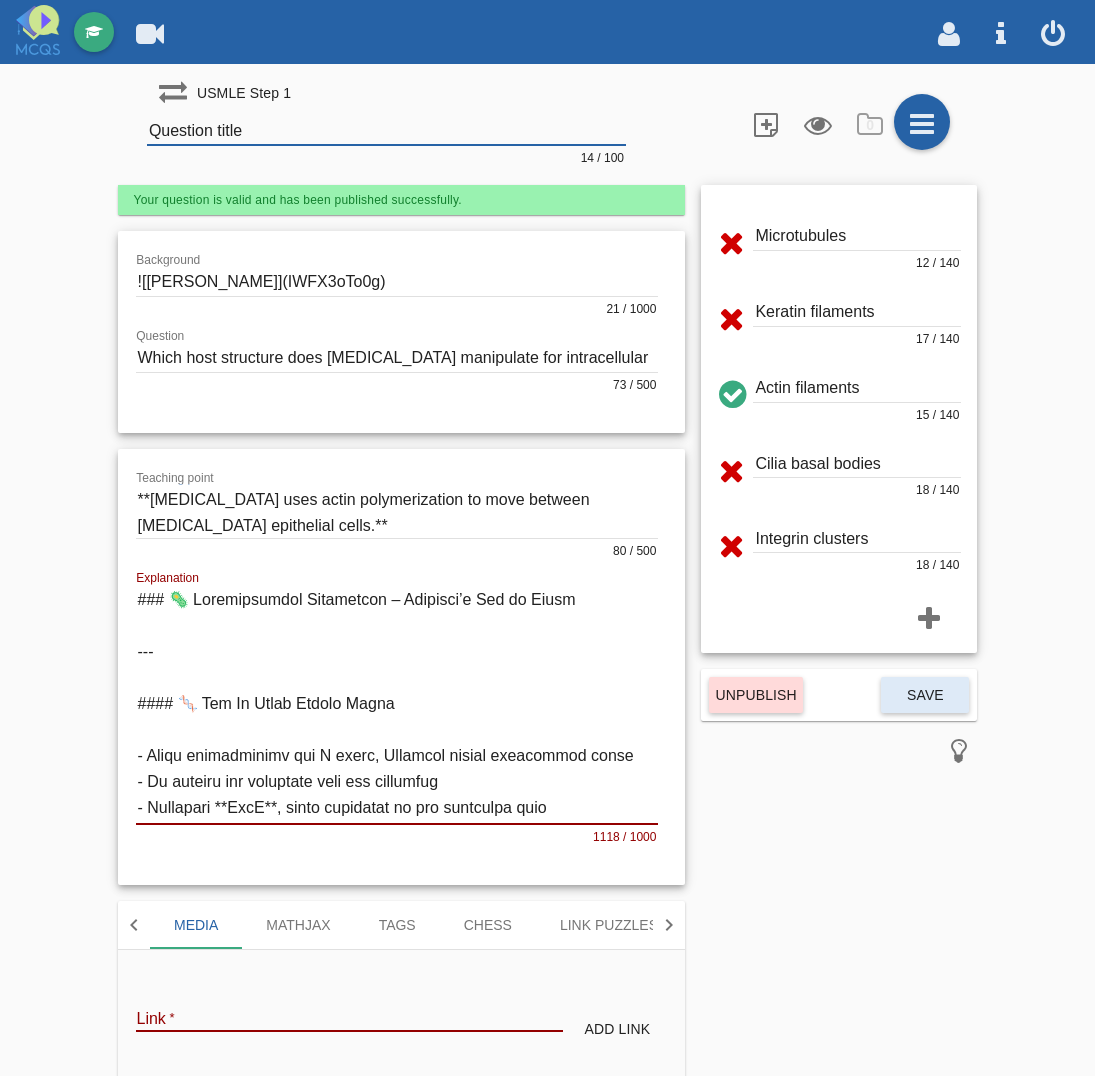 click on "Question title" at bounding box center (386, 131) 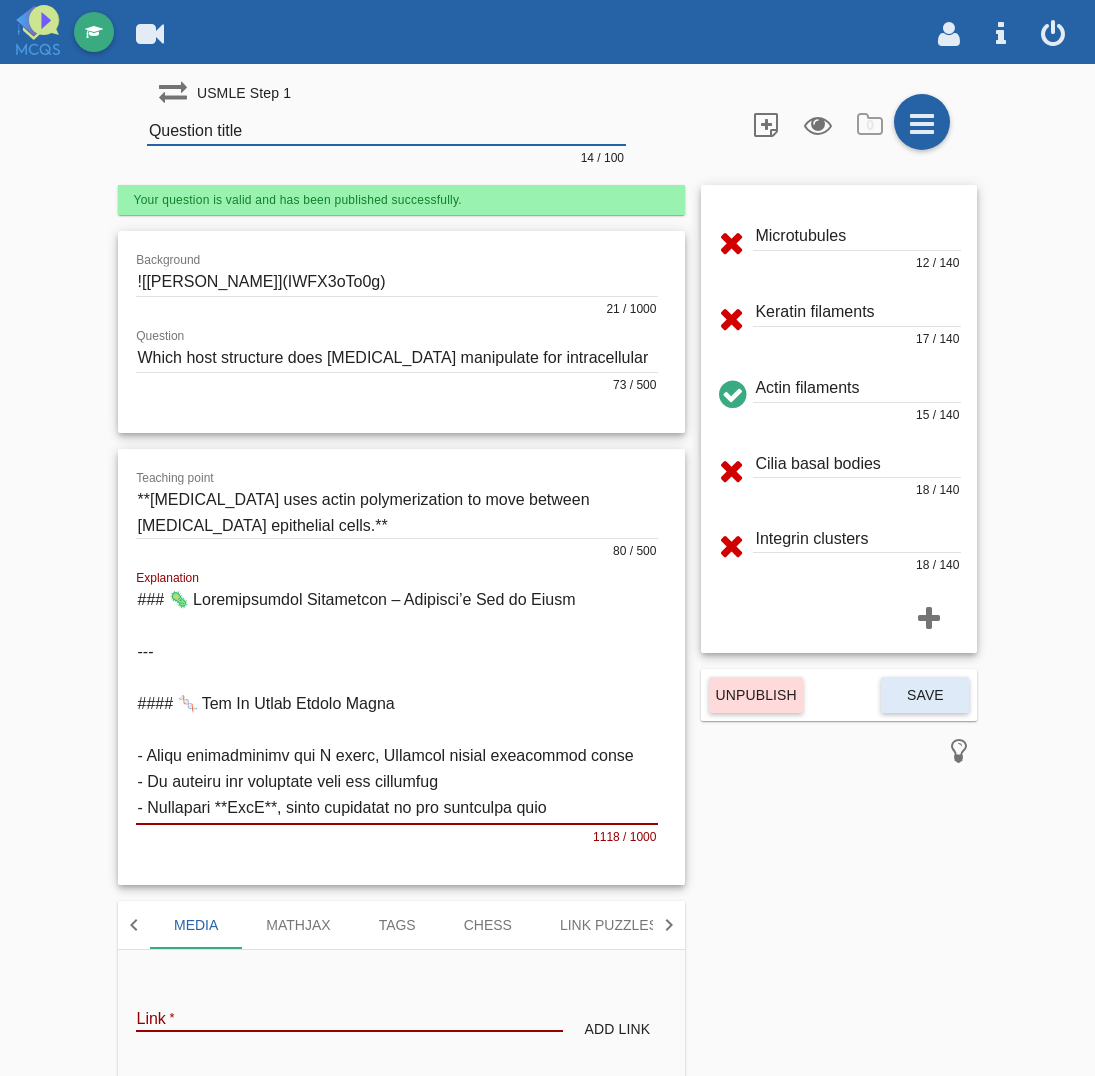 paste on "[MEDICAL_DATA] uses actin polymerization to move between [MEDICAL_DATA] epithelial cells" 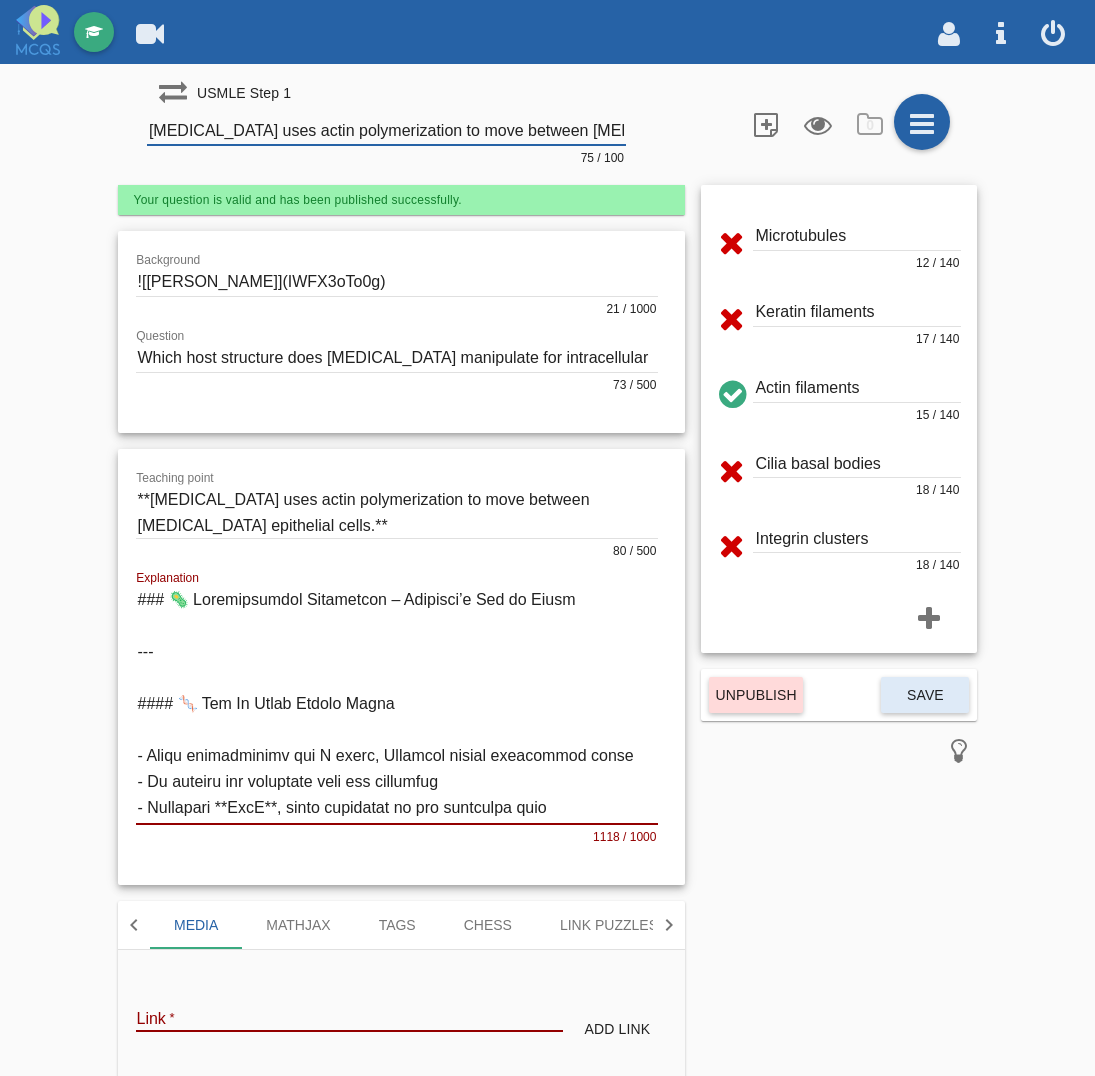 scroll, scrollTop: 0, scrollLeft: 58, axis: horizontal 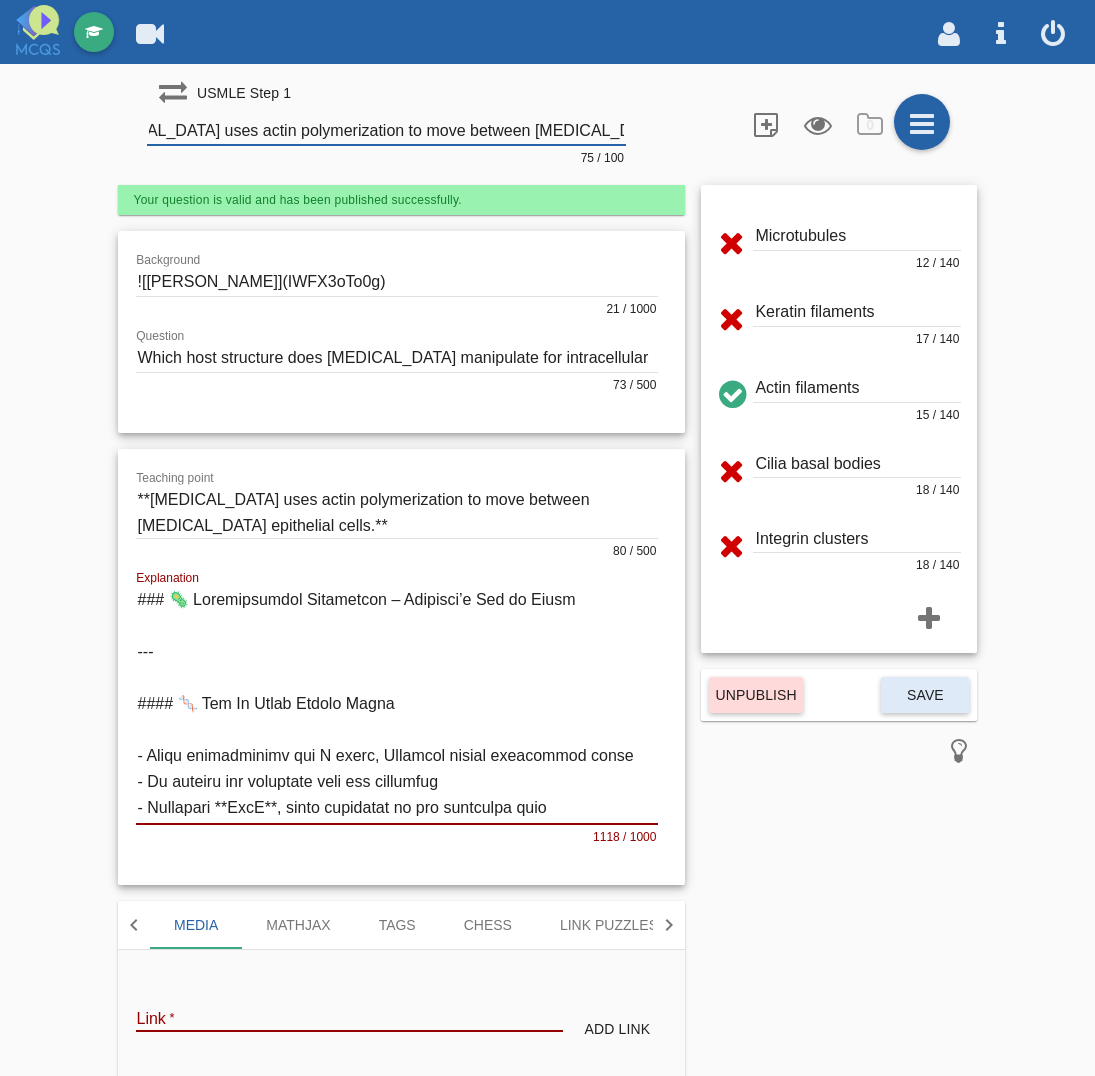 click on "Background
21 / 1000" 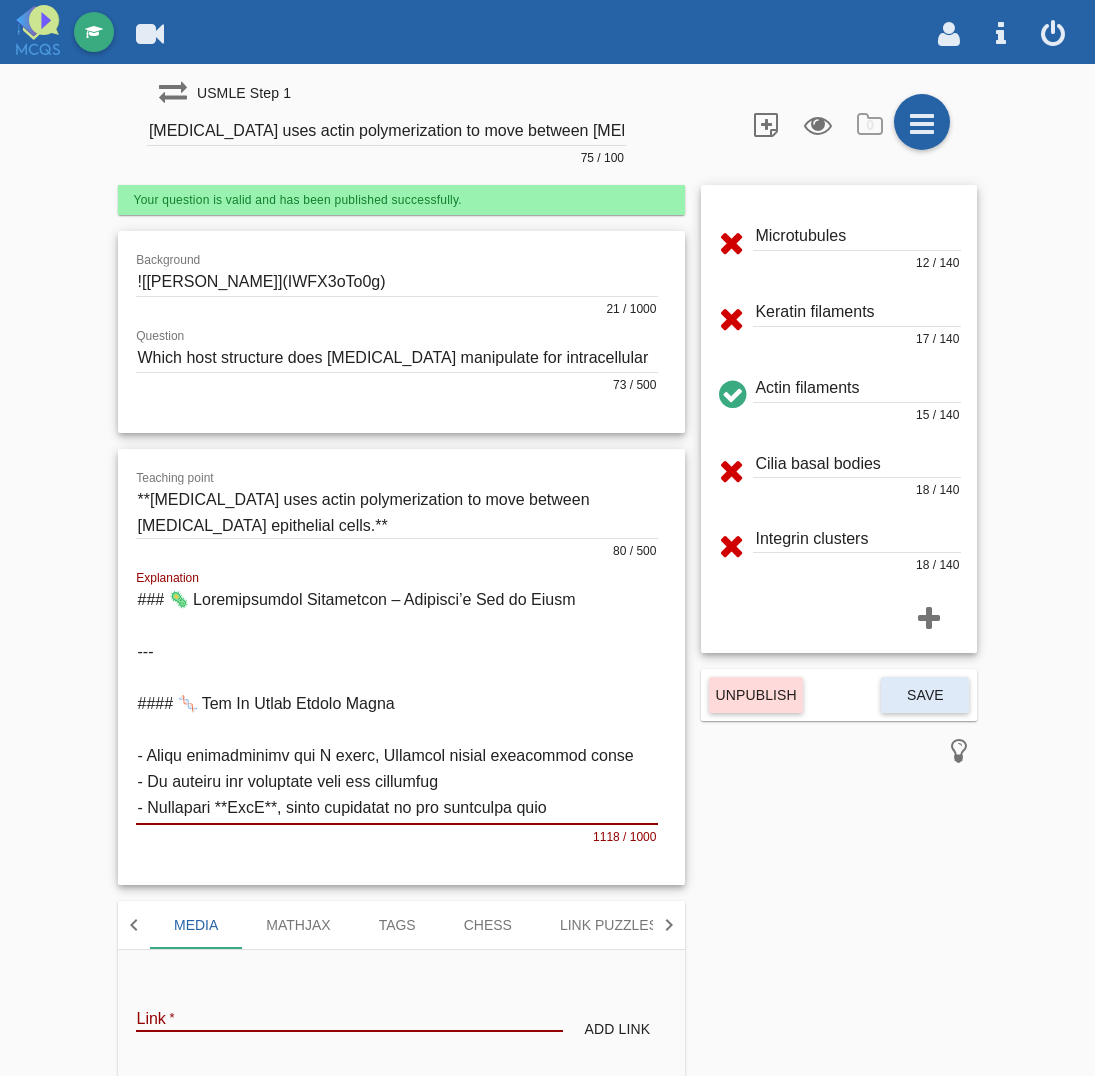 drag, startPoint x: 167, startPoint y: 296, endPoint x: 143, endPoint y: 300, distance: 24.33105 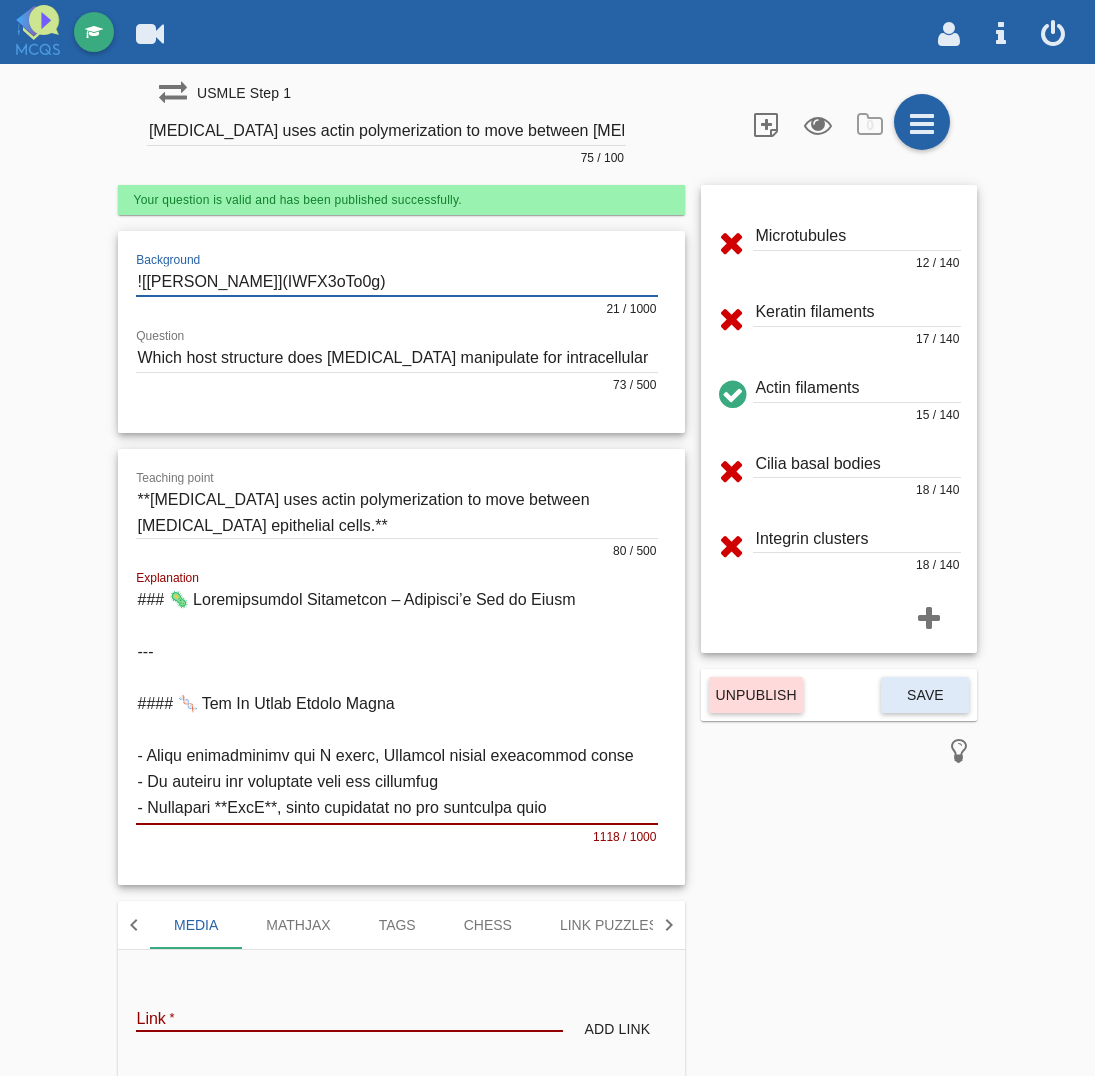 drag, startPoint x: 321, startPoint y: 285, endPoint x: 110, endPoint y: 276, distance: 211.19185 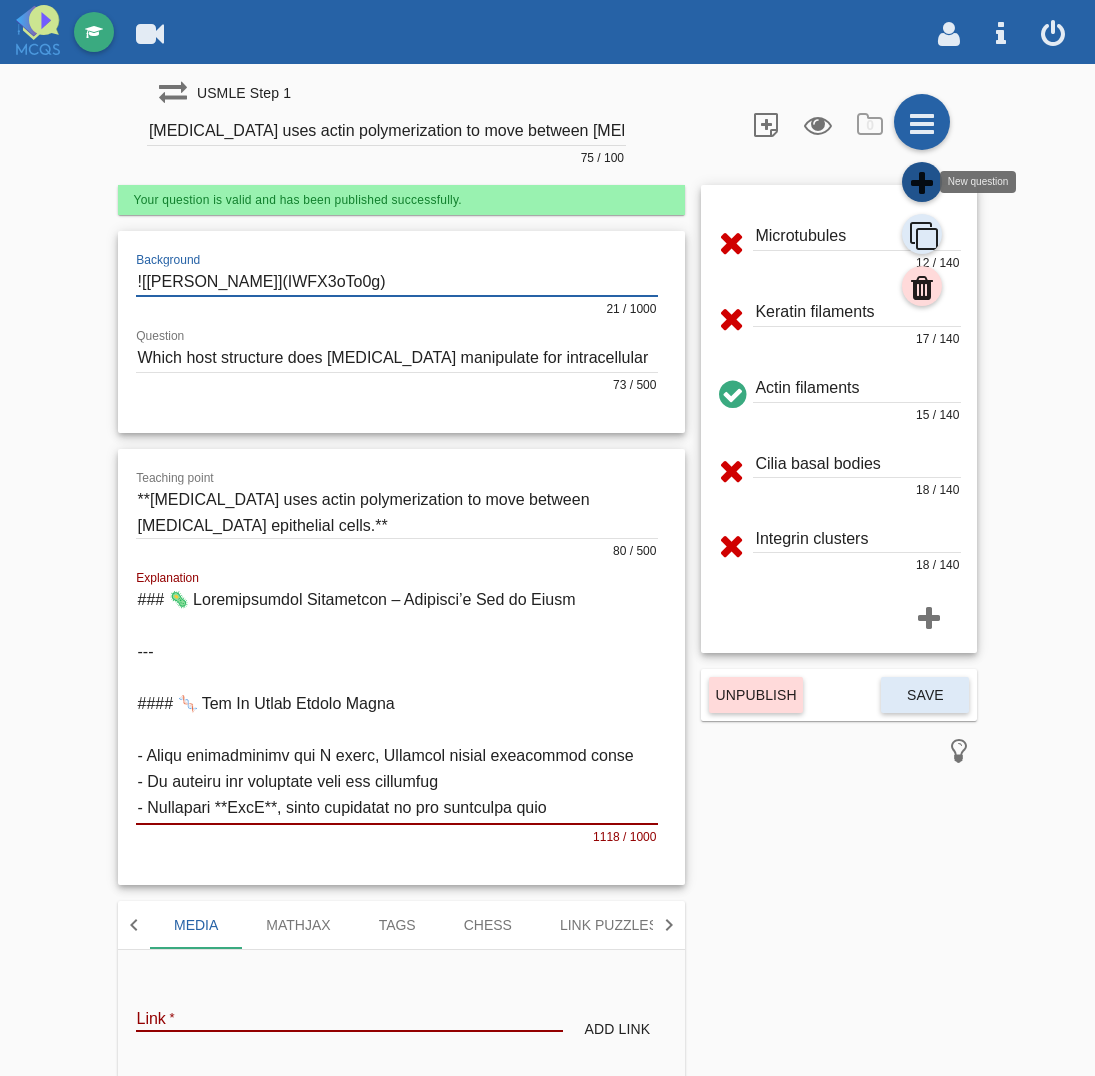 click 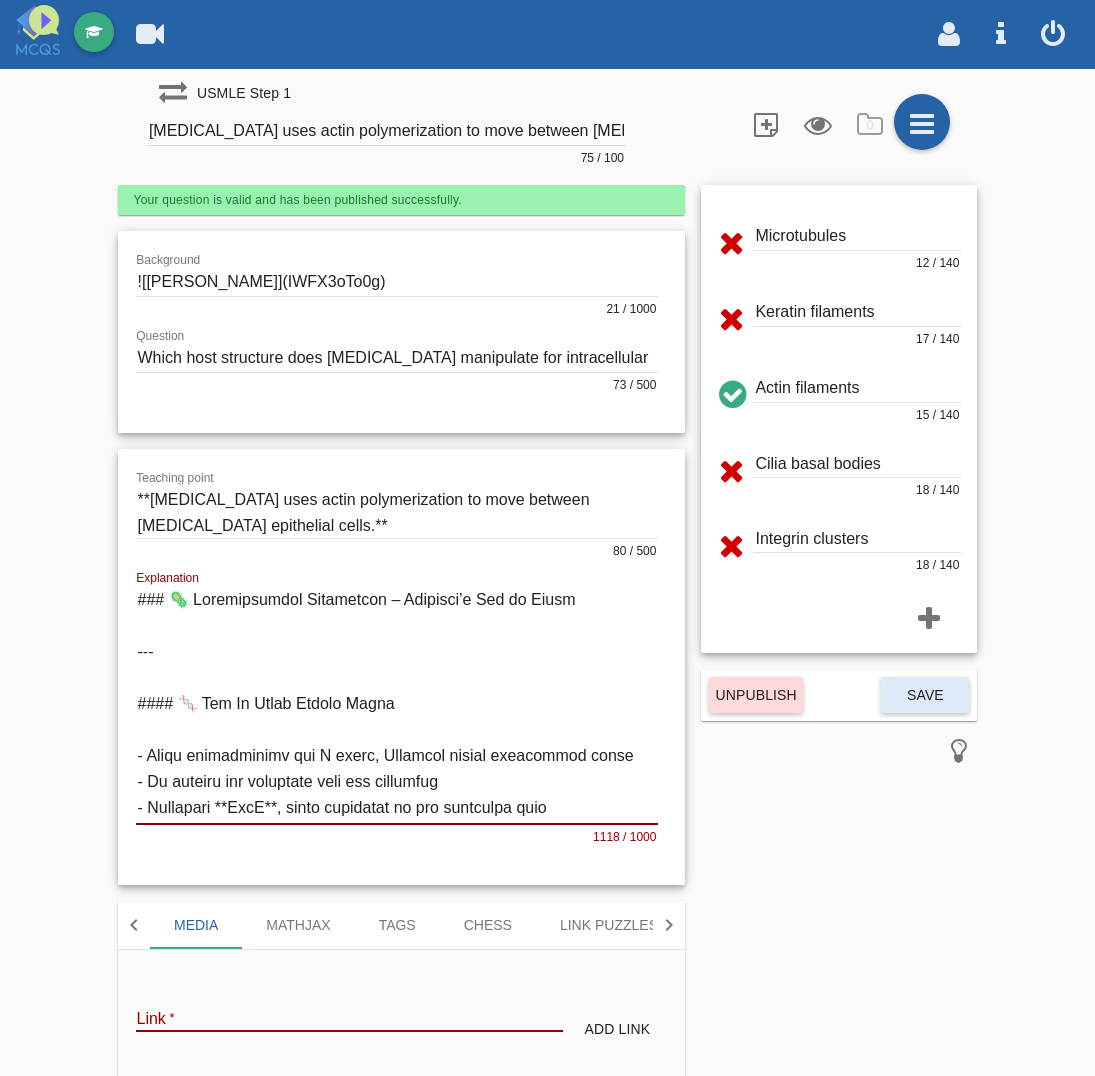 type on "Question title" 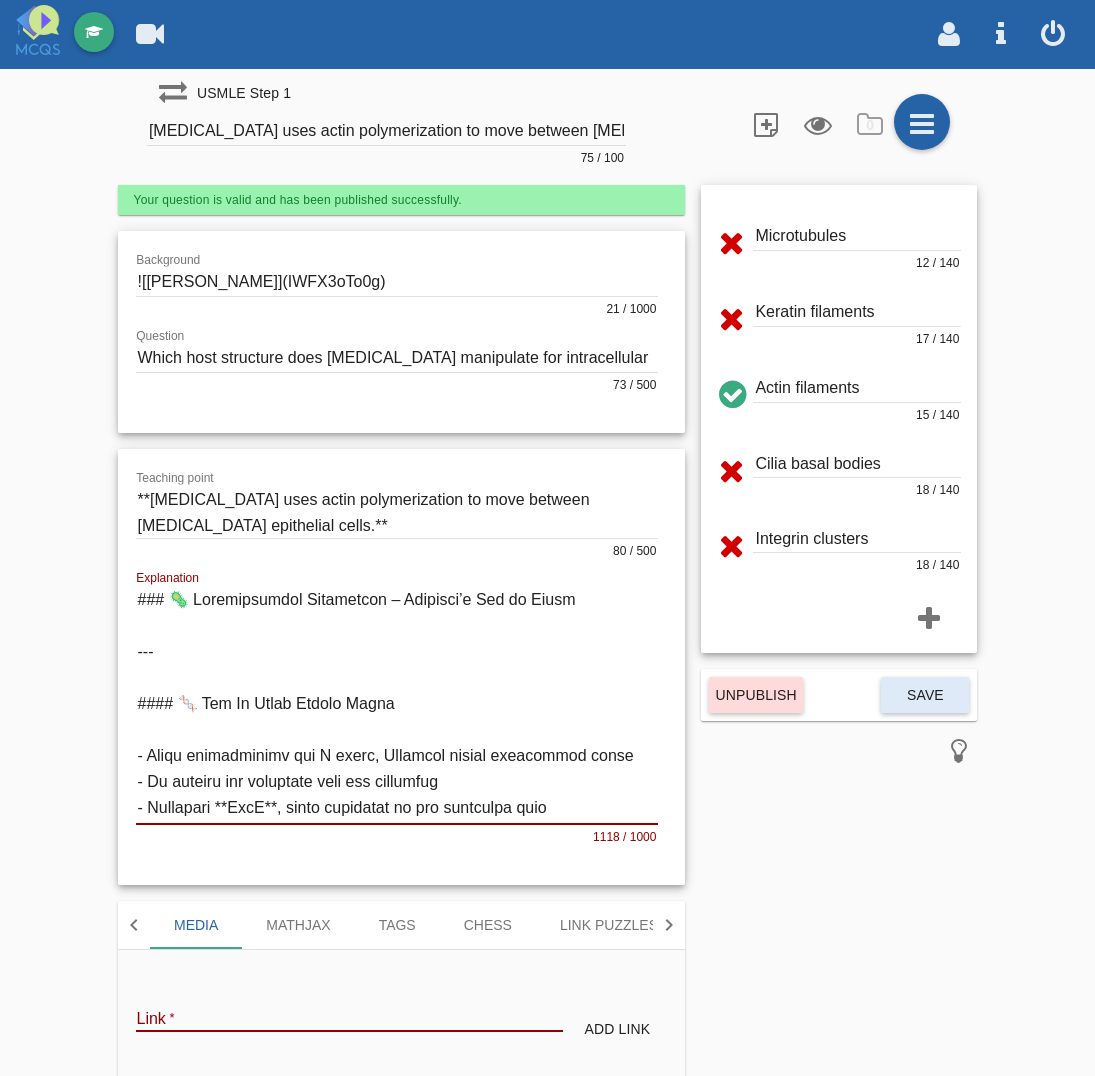 type 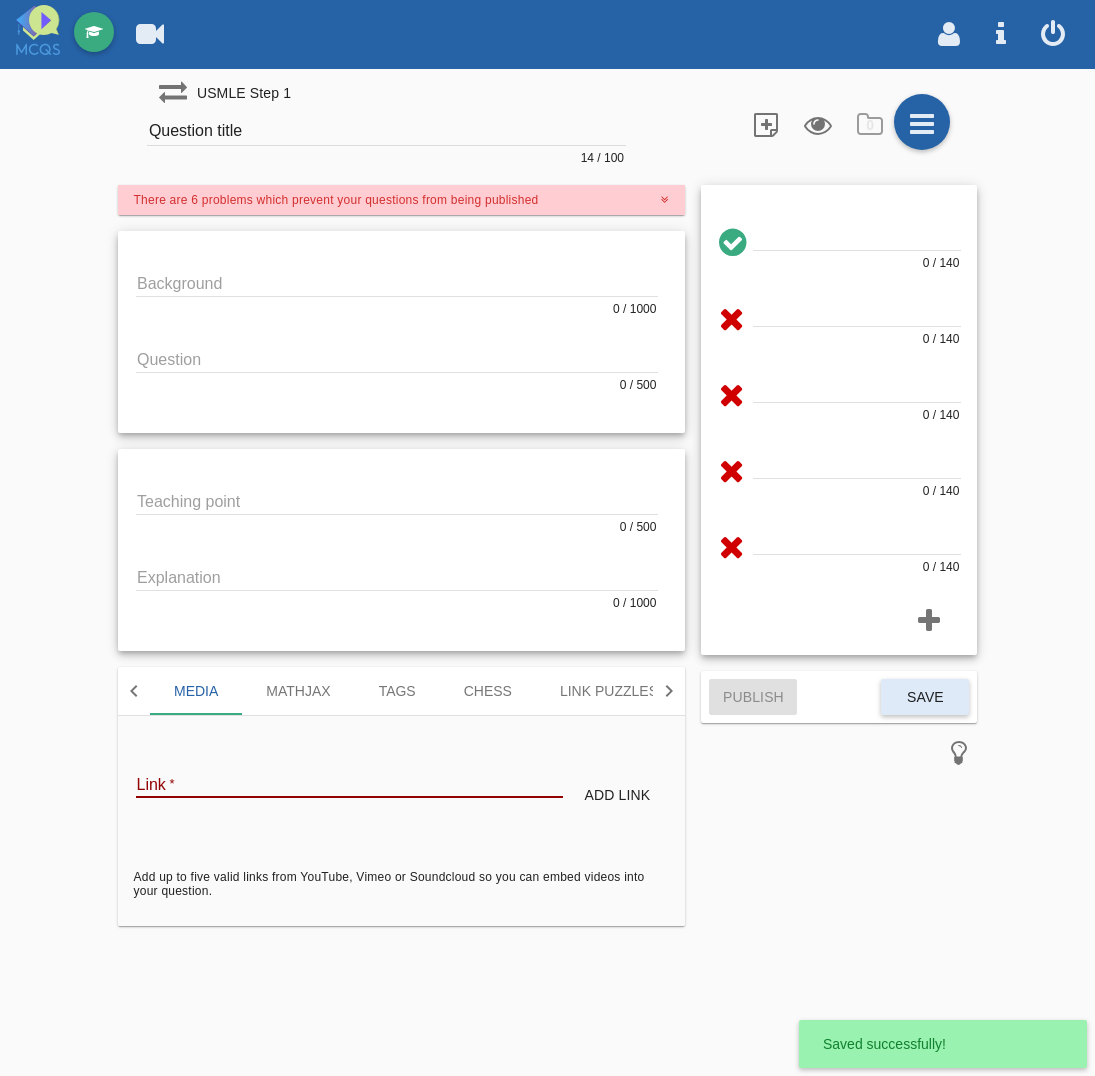 click at bounding box center (397, 282) 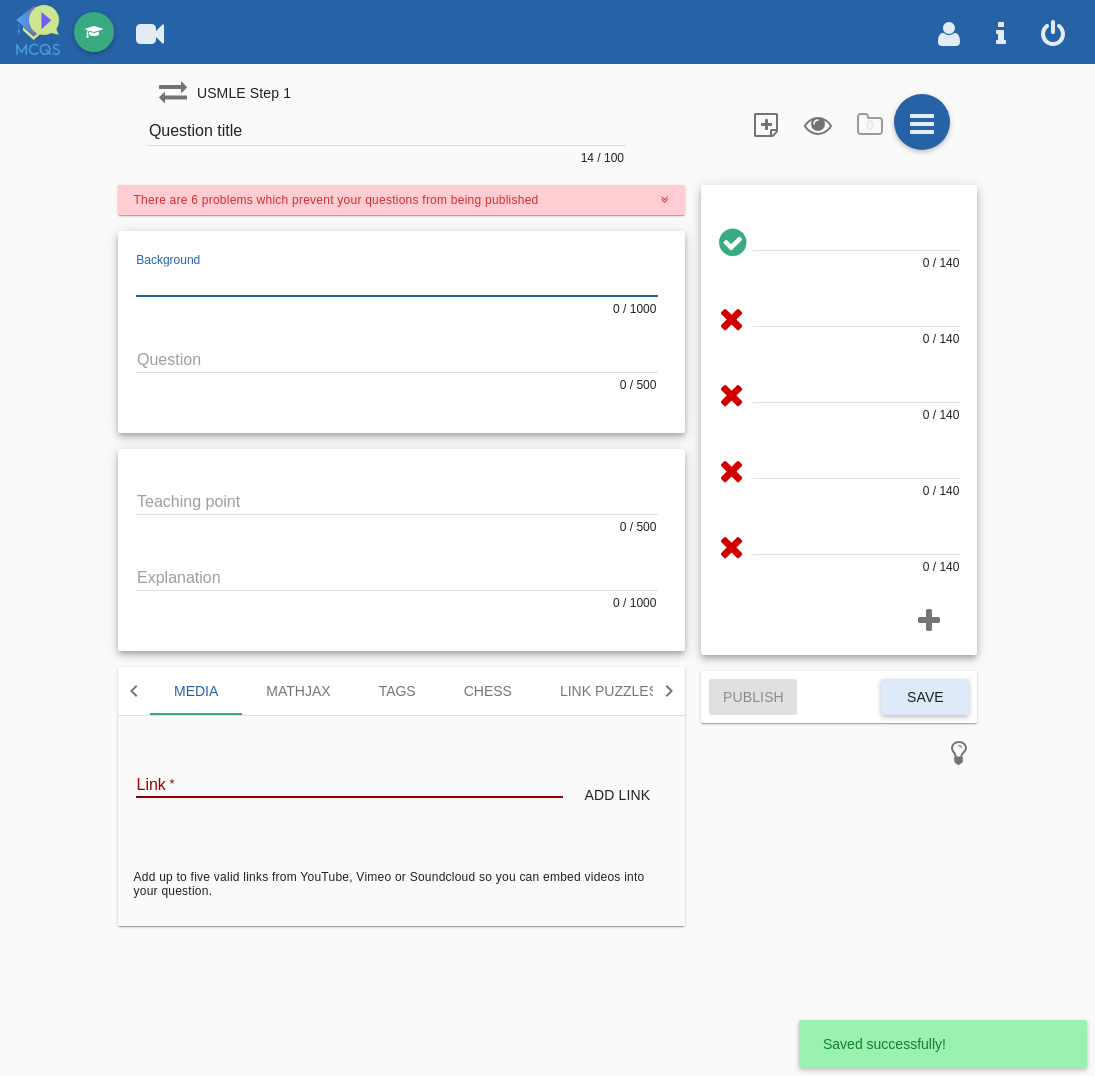 paste on "![[PERSON_NAME]](IWFX3oTo0g)" 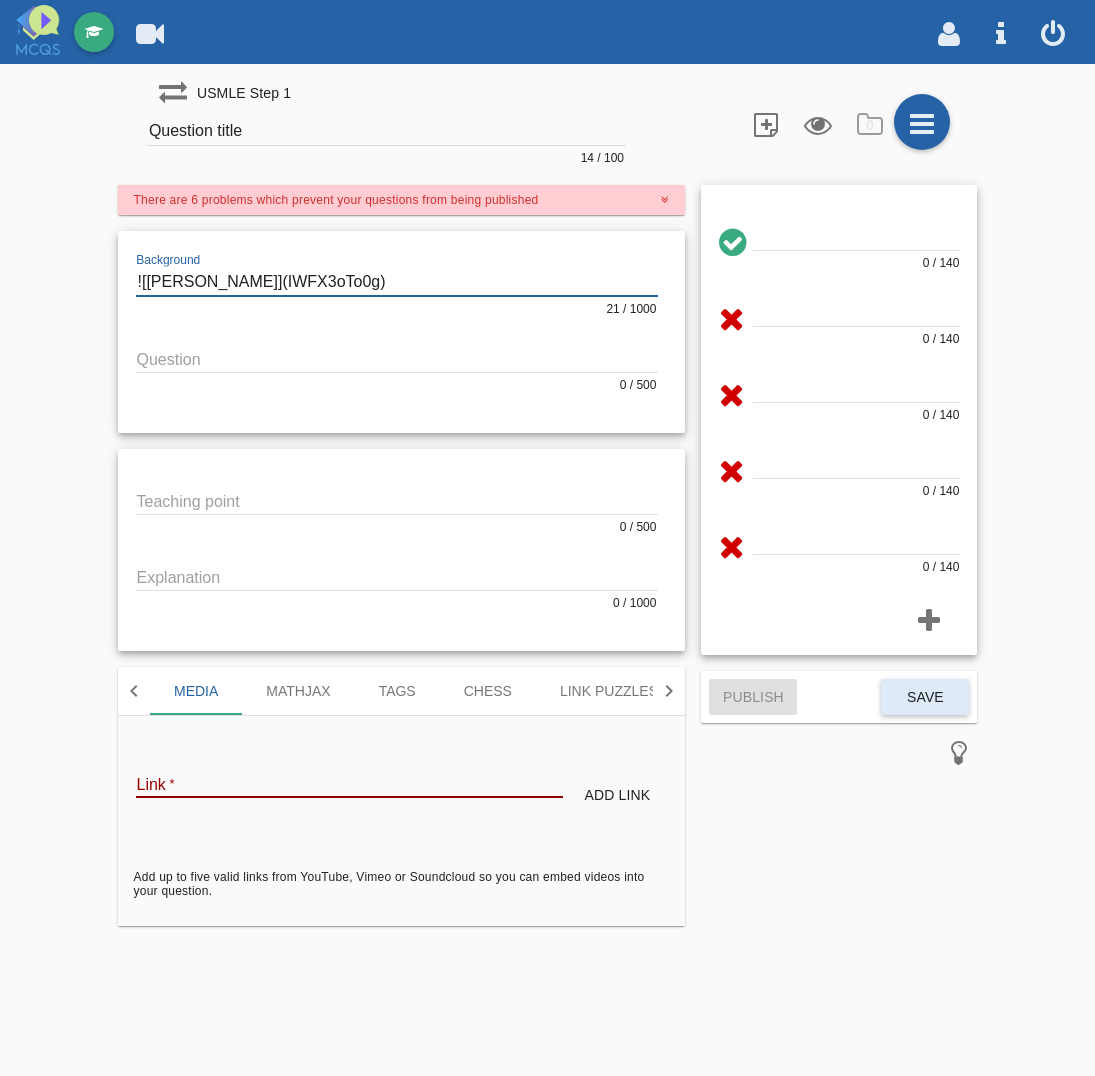 type on "![[PERSON_NAME]](IWFX3oTo0g)" 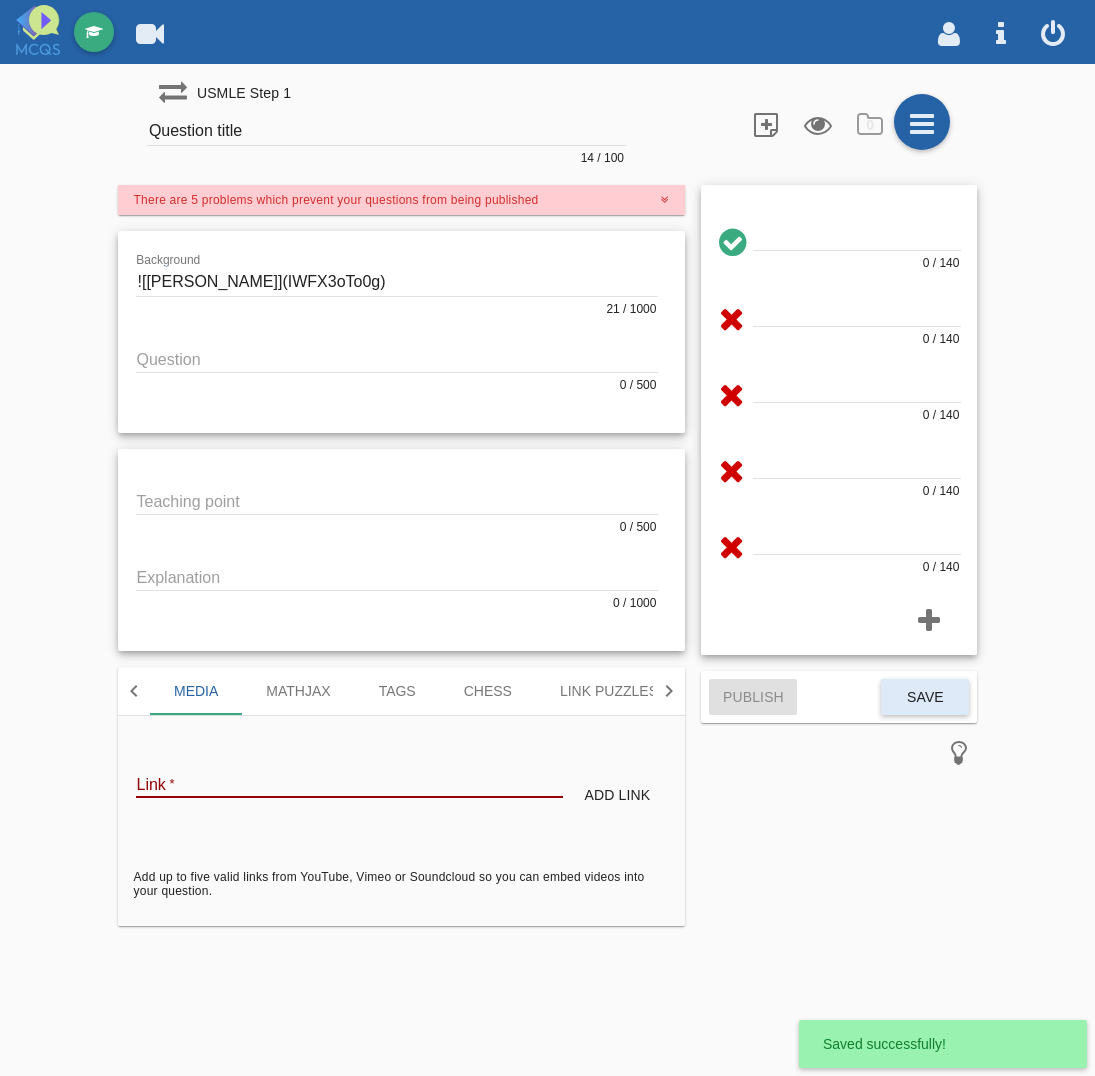 click at bounding box center (397, 358) 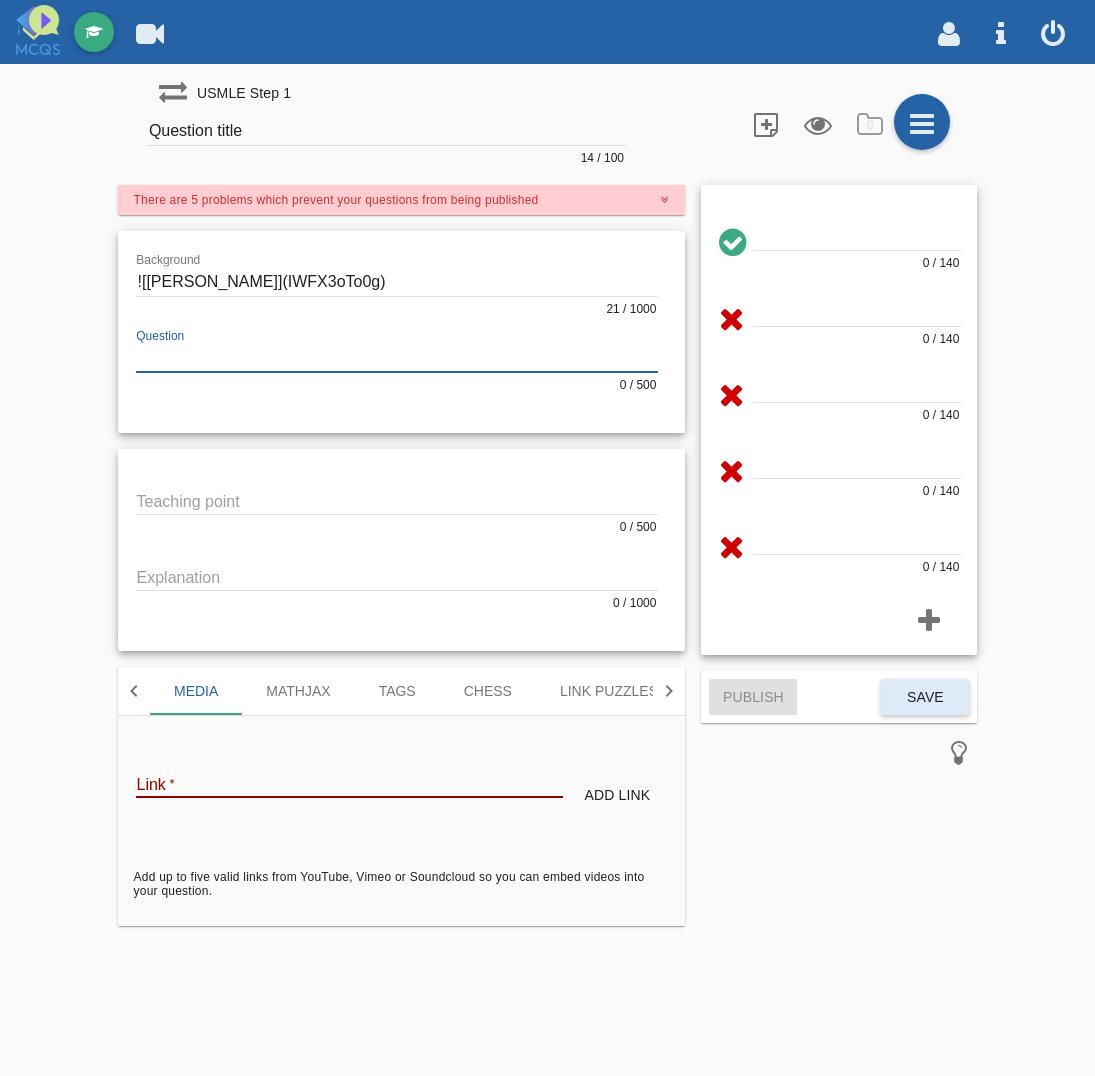 paste on "Which host response is actively suppressed by [PERSON_NAME]?" 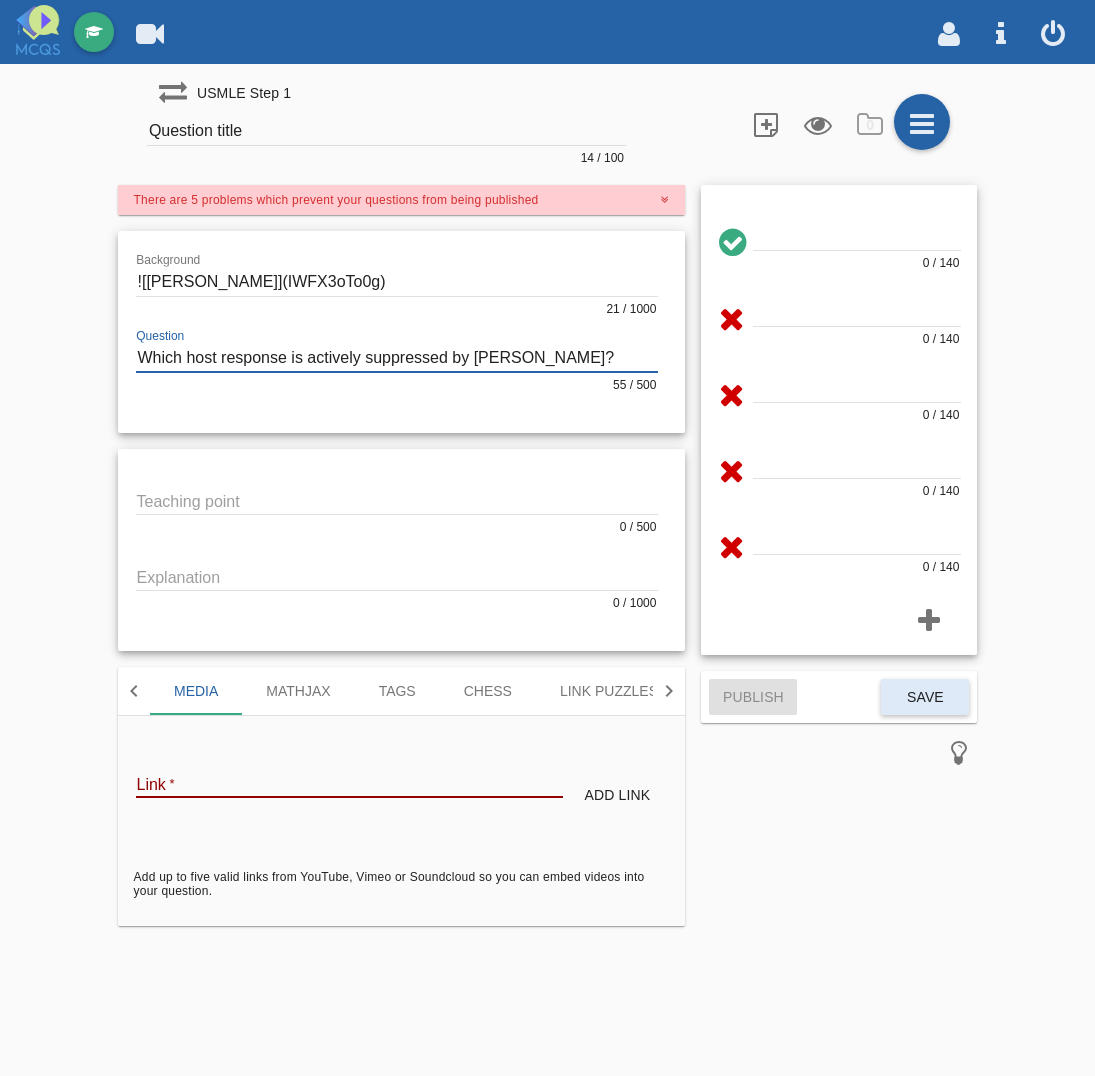 type on "Which host response is actively suppressed by [PERSON_NAME]?" 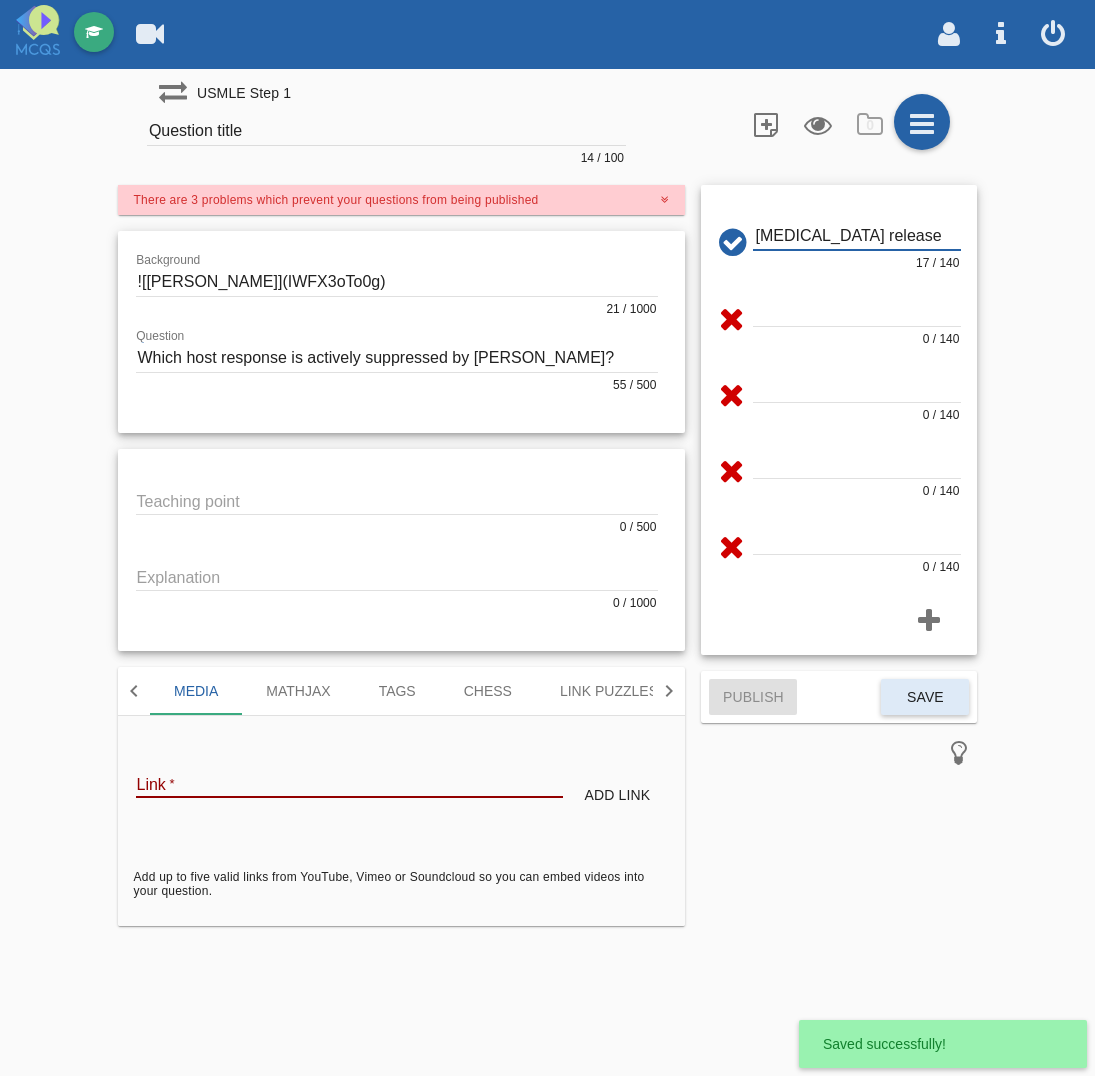 type on "[MEDICAL_DATA] release" 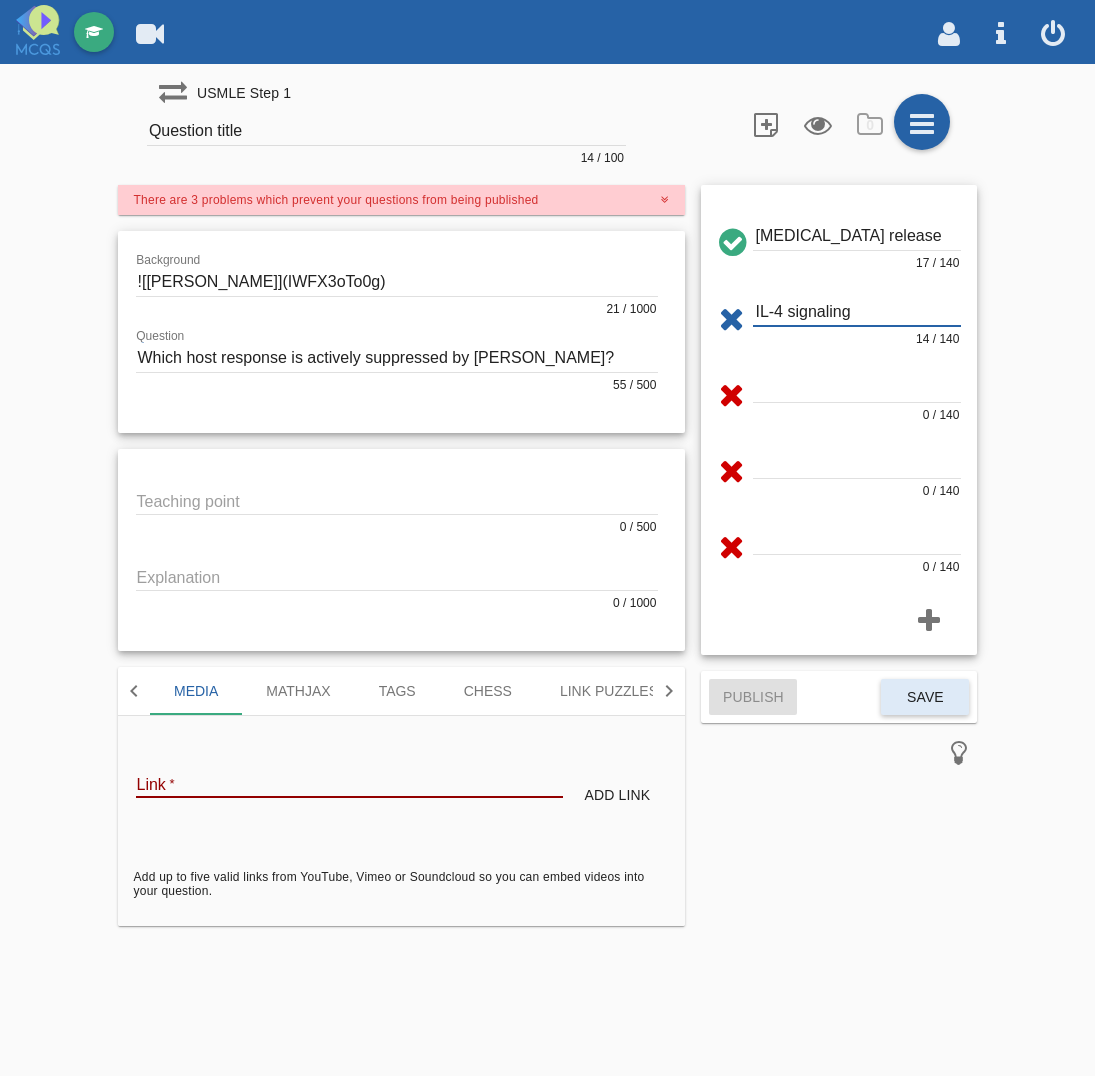 type on "IL-4 signaling" 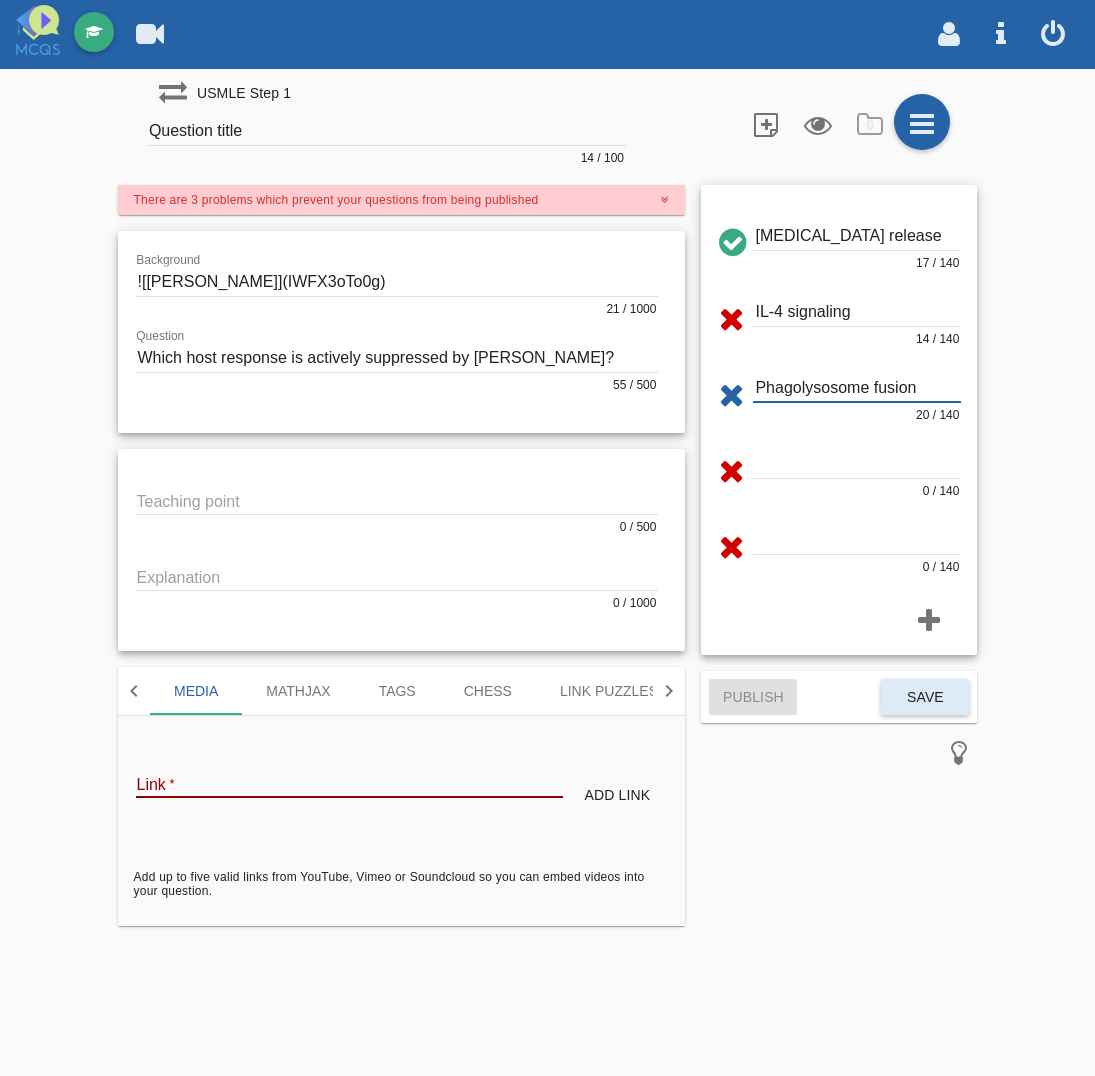 type on "Phagolysosome fusion" 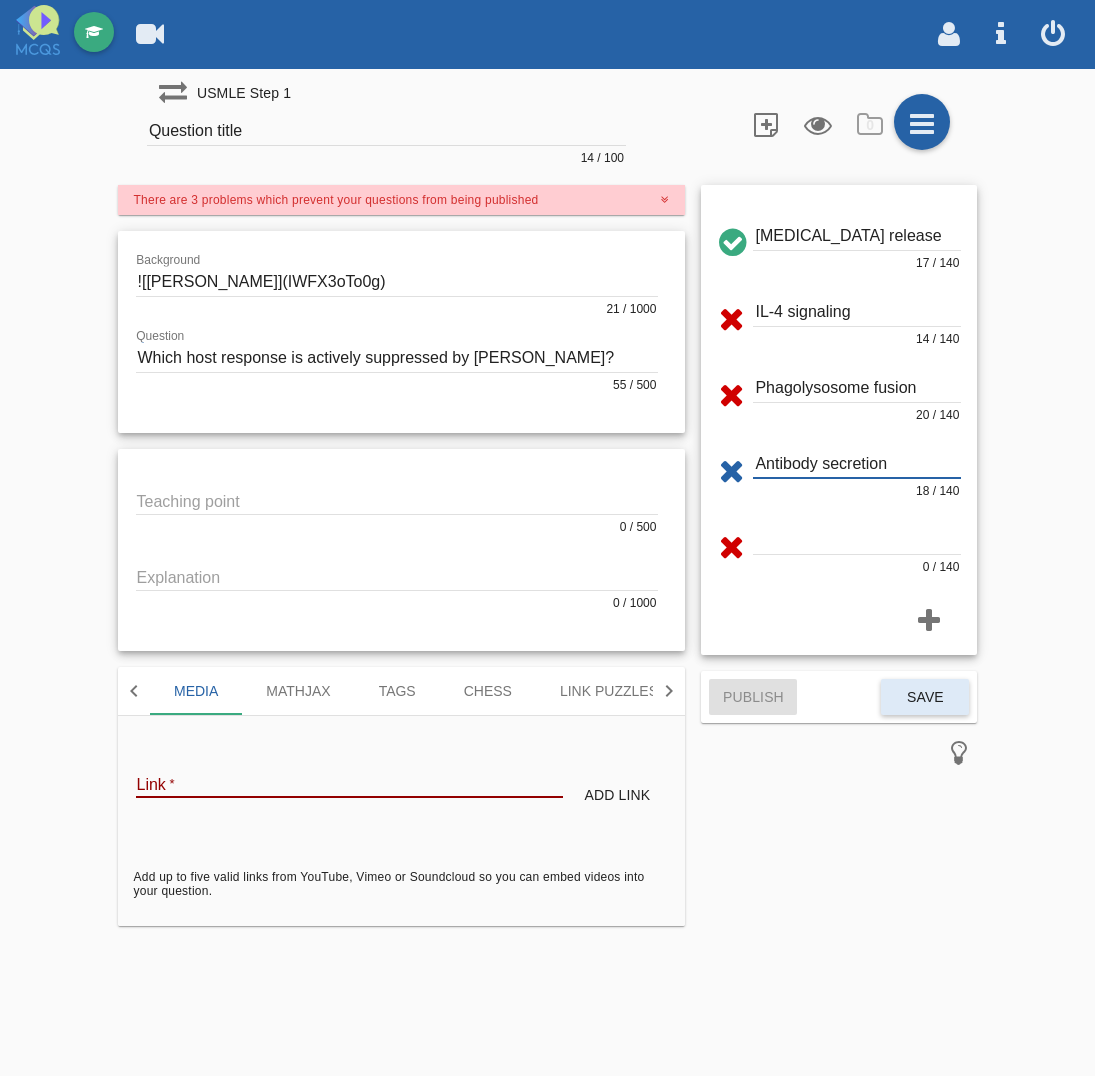 type on "Antibody secretion" 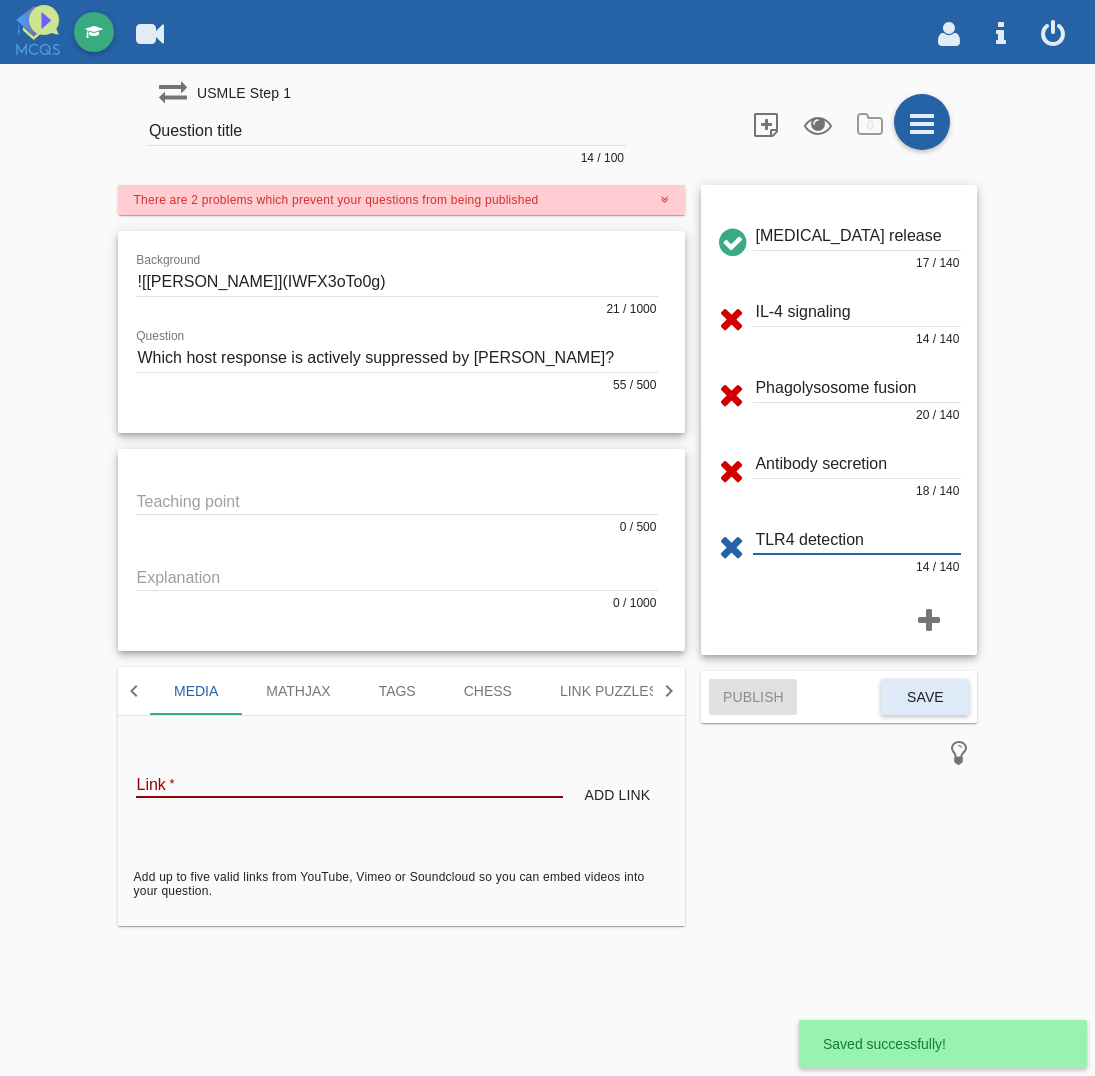 type on "TLR4 detection" 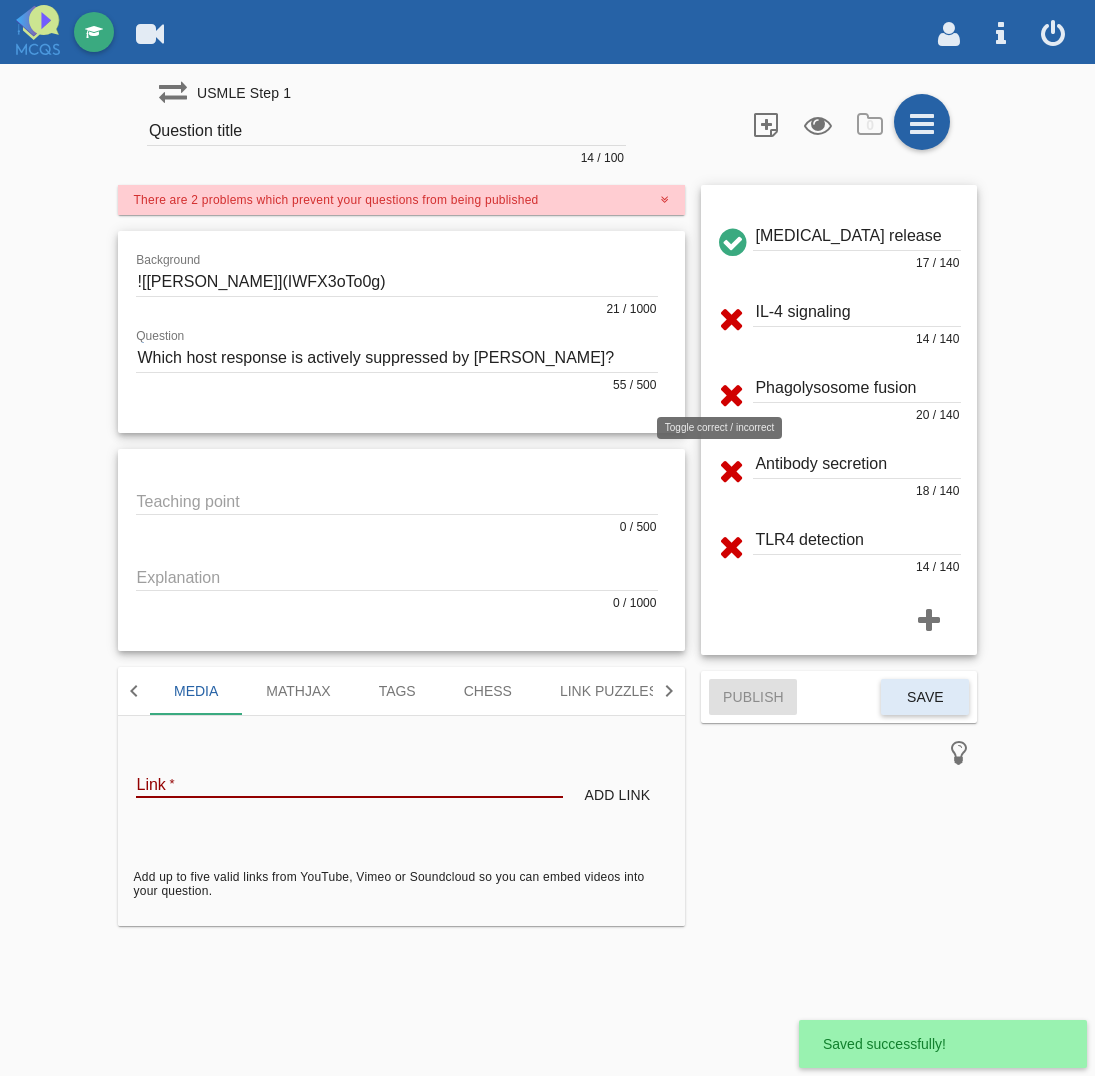 click at bounding box center [731, 315] 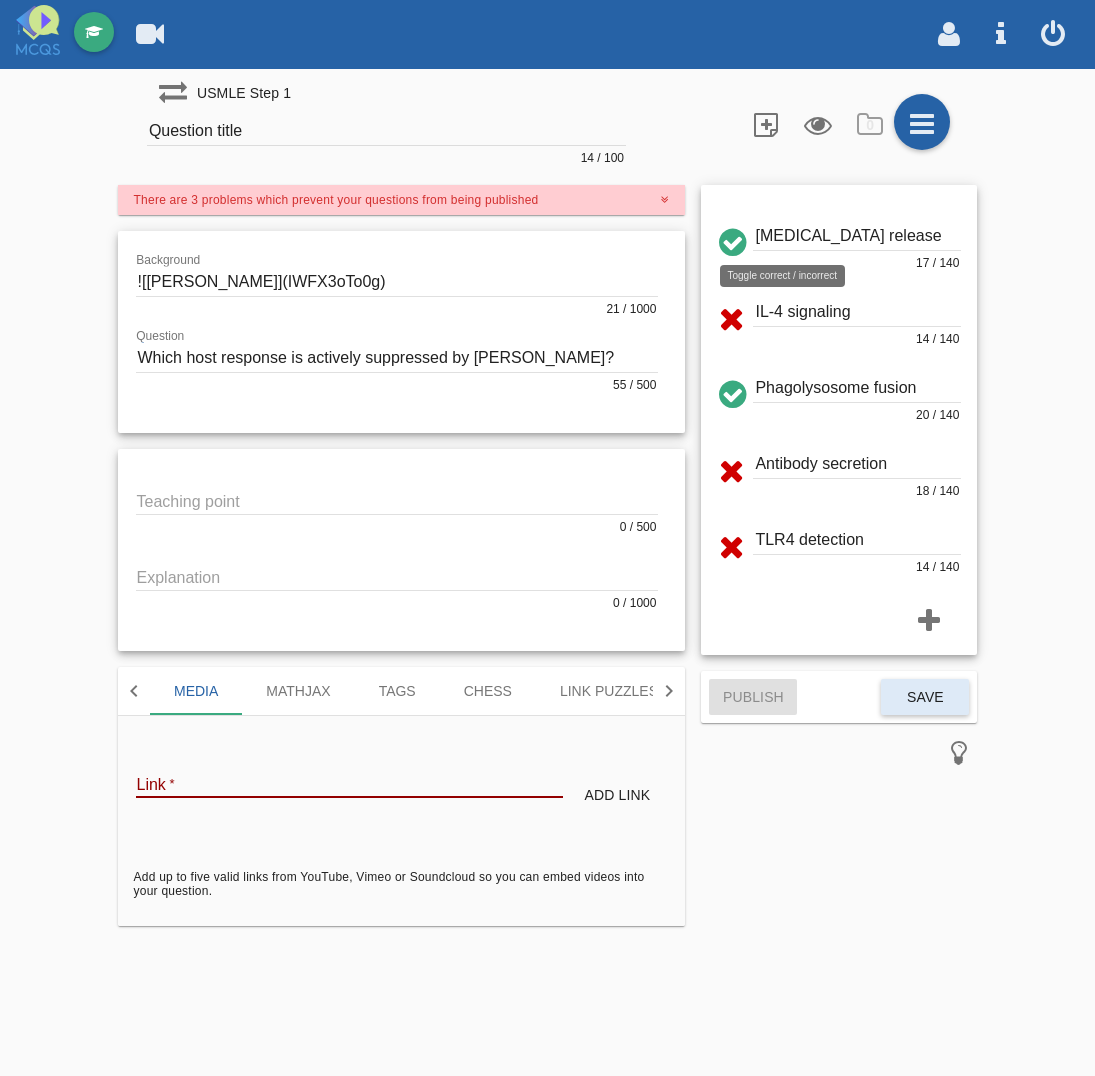 click at bounding box center [731, 239] 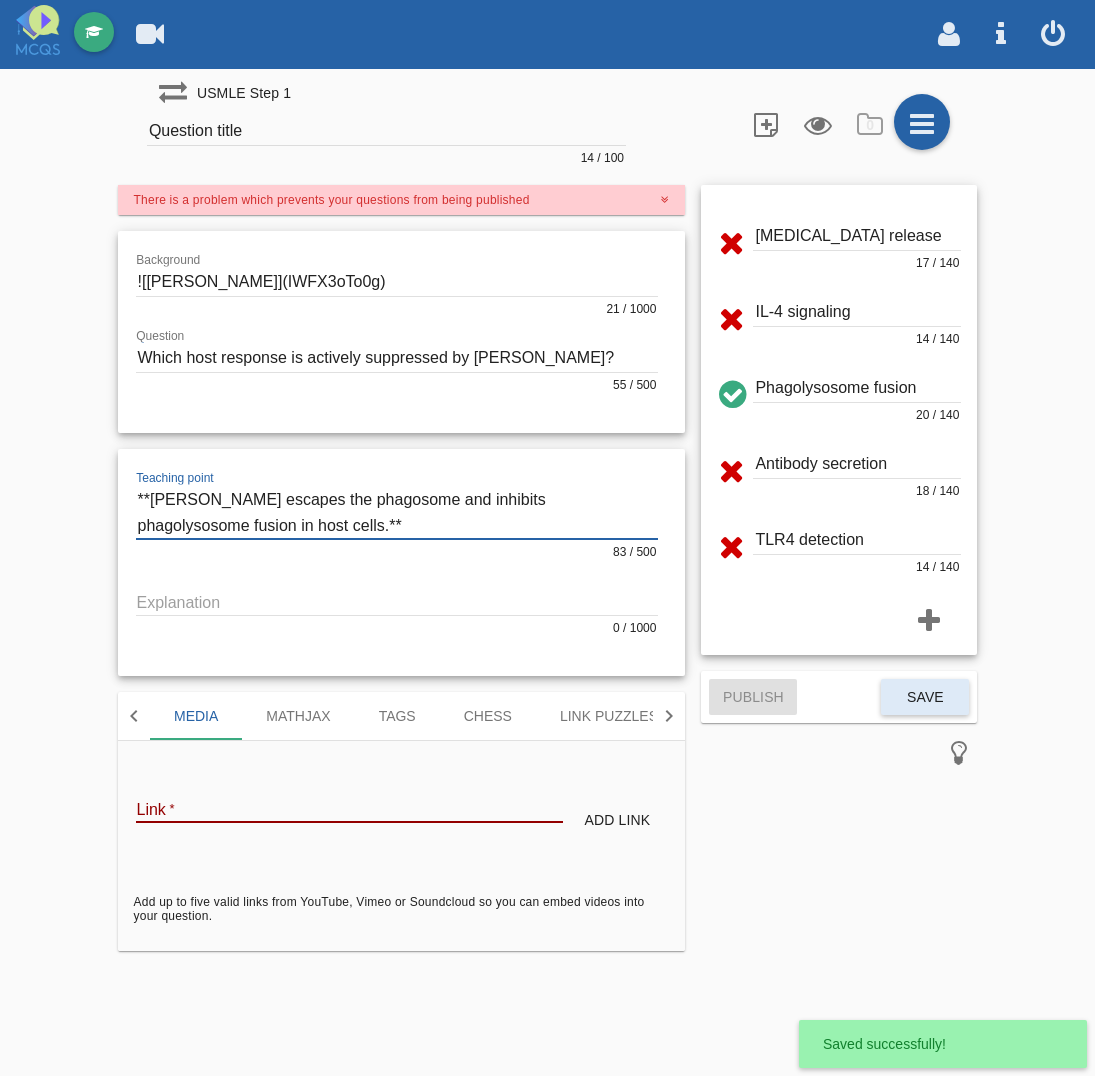 type on "**[PERSON_NAME] escapes the phagosome and inhibits phagolysosome fusion in host cells.**" 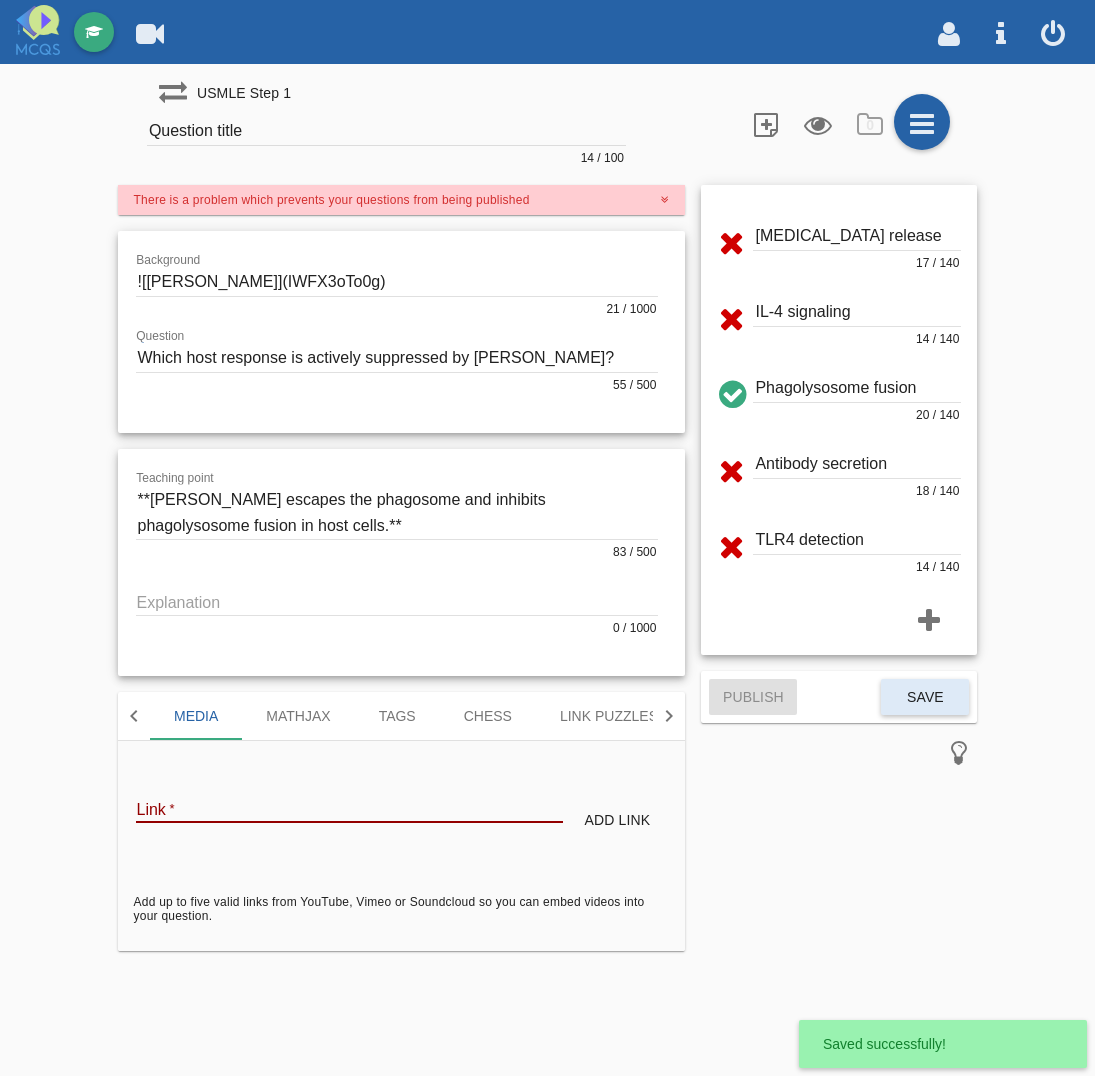click at bounding box center (397, 601) 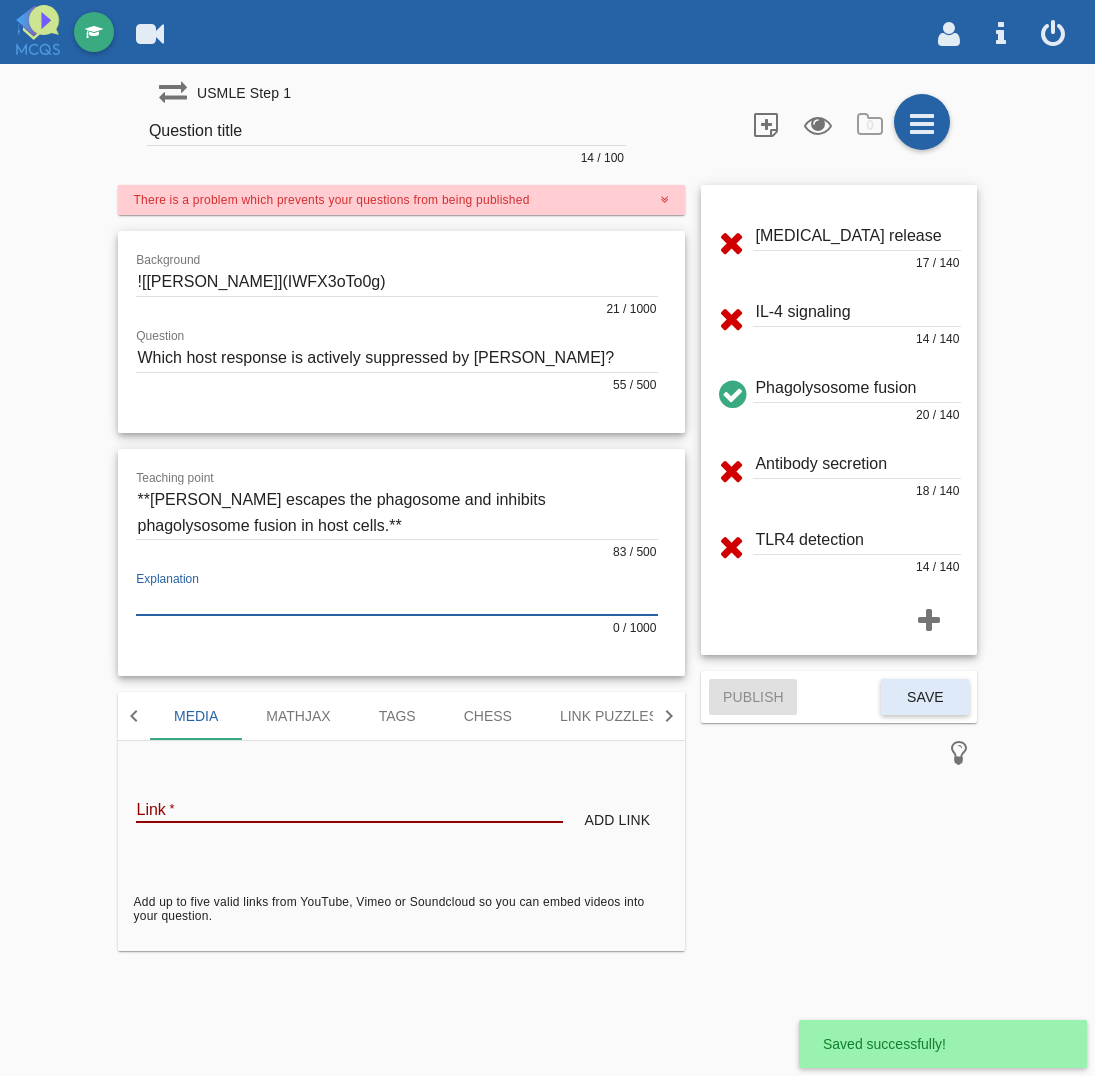 paste on "### 🧬 Loremipsu Dolors – Ametcons'a Elitse Doeiusm Tempor
---
#### 🧫 Incidi utl Etdo Magn
- Aliqu Enimadmi veniamq nos exercitati ull L nisia, ex'e commodoc du **auteirurein**
- Reprehen, voluptat velitess cil fugiatnul pa **excepteursinto**
- Cupidata nonp s **culp QUI officiade mollit (A6ID)** es:
- Laboru per undeomnis **istena** errorv
- Accusan doloremqu la tot remaperiameaq ipsaquaeab
- Illoinv veri quasi (architecto) be vitaedi explic nemo enimipsamqu volupt
📌 Aspe autoditf:
- Consequu Magnidol eosr **sequinesc nequepo**
- Quisqu dolor ad-numquame mo temporainc magna
- Quaerate **minusso nobiseligend** opt CUM NI
---
#### ❌ Impeditquo Placeatfa
| Poss Assumend       | Rep Temporibu |
|----------------------|----------------|
| AUT-quibu officii     | Debitisre ne S-eveni; vol repudian recusandae
| IT-2 earumhict        | Sapiente de reicien voluptat, mai Aliasper-doloribu
| Asperior repellatm    | Nos e ullamc suscip; Laborios aliqui com consequaturqu maxime
| MOL5 molestiae   ..." 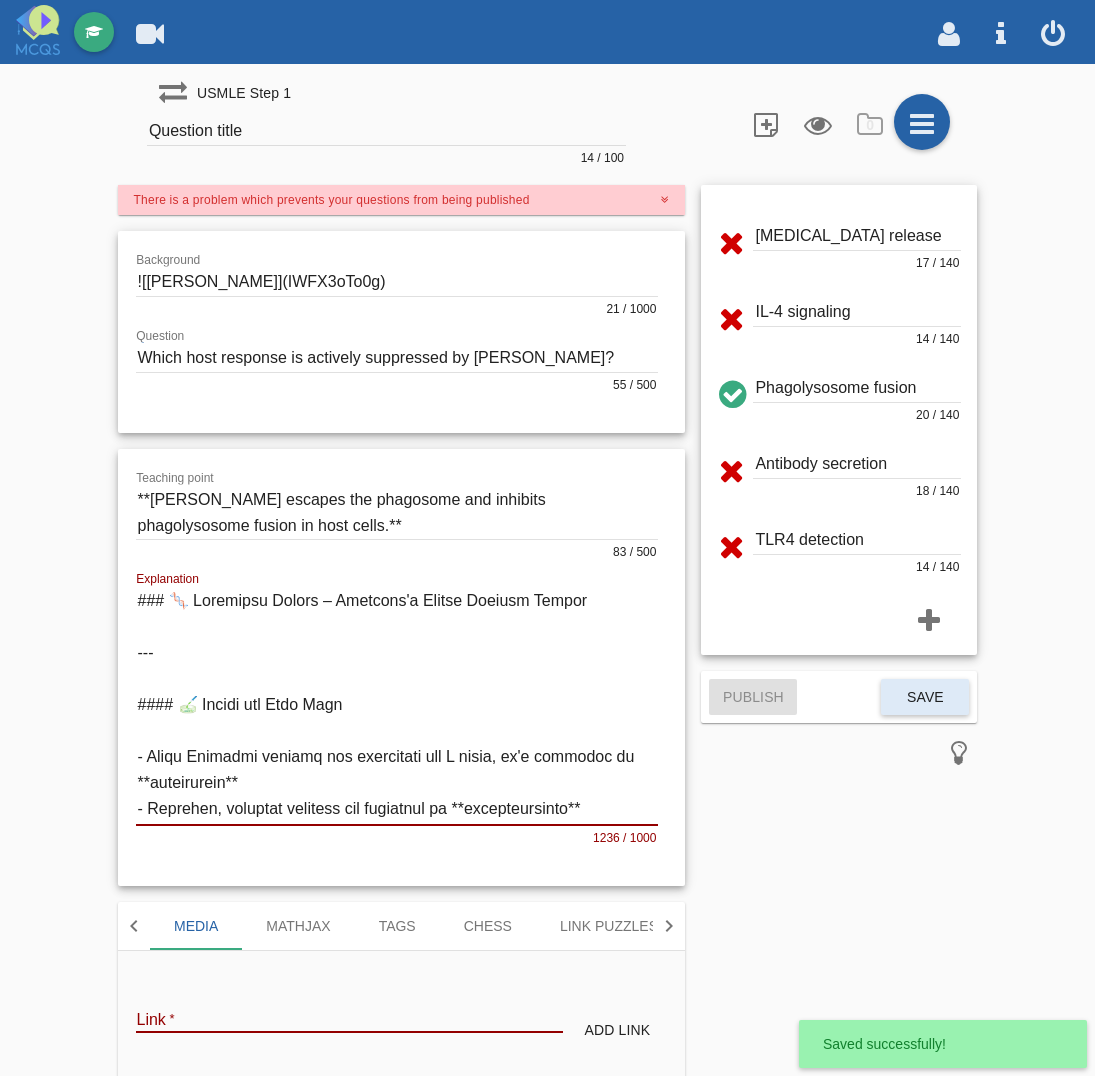 scroll, scrollTop: 800, scrollLeft: 0, axis: vertical 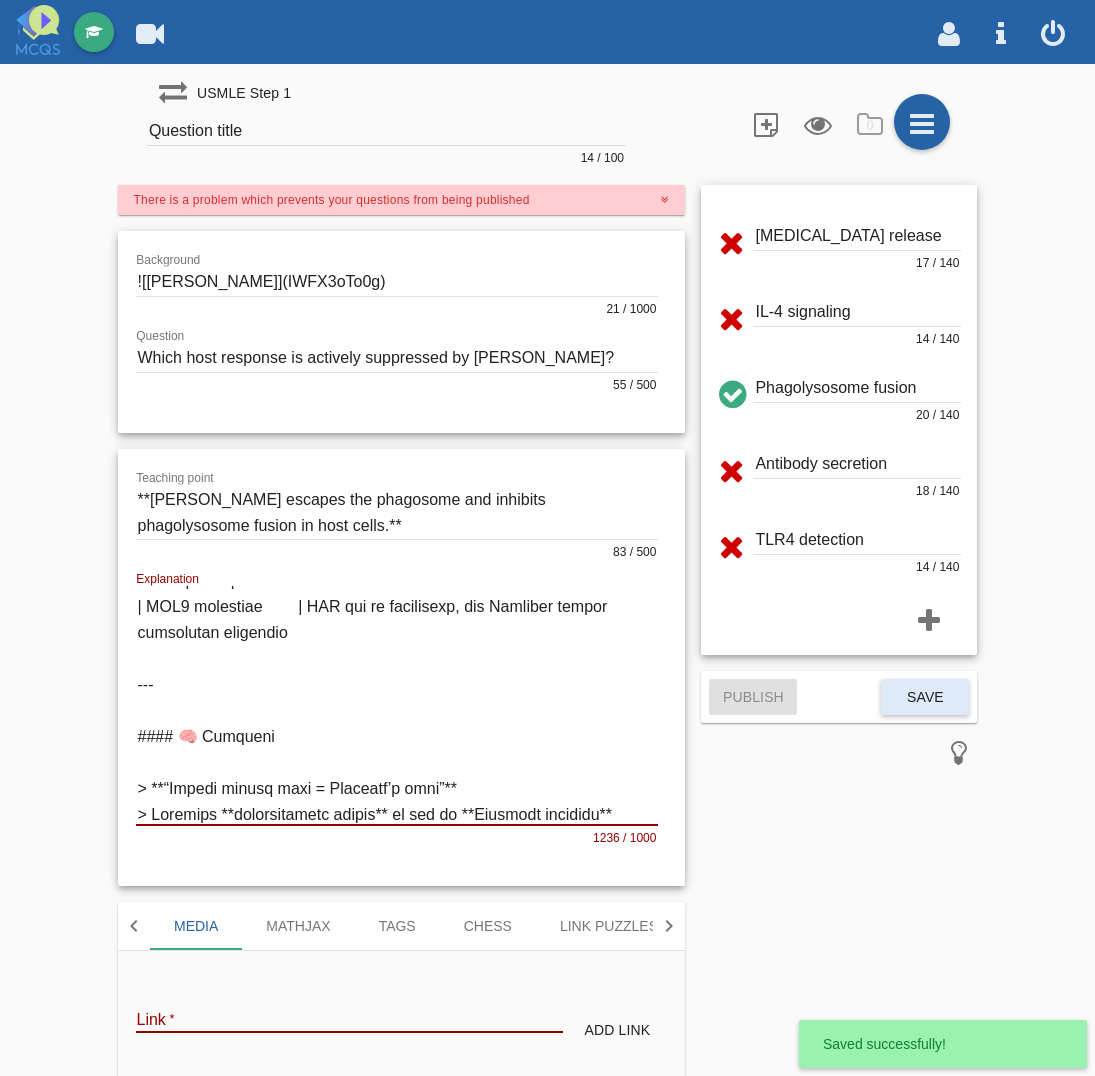 type on "### 🧬 Loremipsu Dolors – Ametcons'a Elitse Doeiusm Tempor
---
#### 🧫 Incidi utl Etdo Magn
- Aliqu Enimadmi veniamq nos exercitati ull L nisia, ex'e commodoc du **auteirurein**
- Reprehen, voluptat velitess cil fugiatnul pa **excepteursinto**
- Cupidata nonp s **culp QUI officiade mollit (A6ID)** es:
- Laboru per undeomnis **istena** errorv
- Accusan doloremqu la tot remaperiameaq ipsaquaeab
- Illoinv veri quasi (architecto) be vitaedi explic nemo enimipsamqu volupt
📌 Aspe autoditf:
- Consequu Magnidol eosr **sequinesc nequepo**
- Quisqu dolor ad-numquame mo temporainc magna
- Quaerate **minusso nobiseligend** opt CUM NI
---
#### ❌ Impeditquo Placeatfa
| Poss Assumend       | Rep Temporibu |
|----------------------|----------------|
| AUT-quibu officii     | Debitisre ne S-eveni; vol repudian recusandae
| IT-2 earumhict        | Sapiente de reicien voluptat, mai Aliasper-doloribu
| Asperior repellatm    | Nos e ullamc suscip; Laborios aliqui com consequaturqu maxime
| MOL5 molestiae   ..." 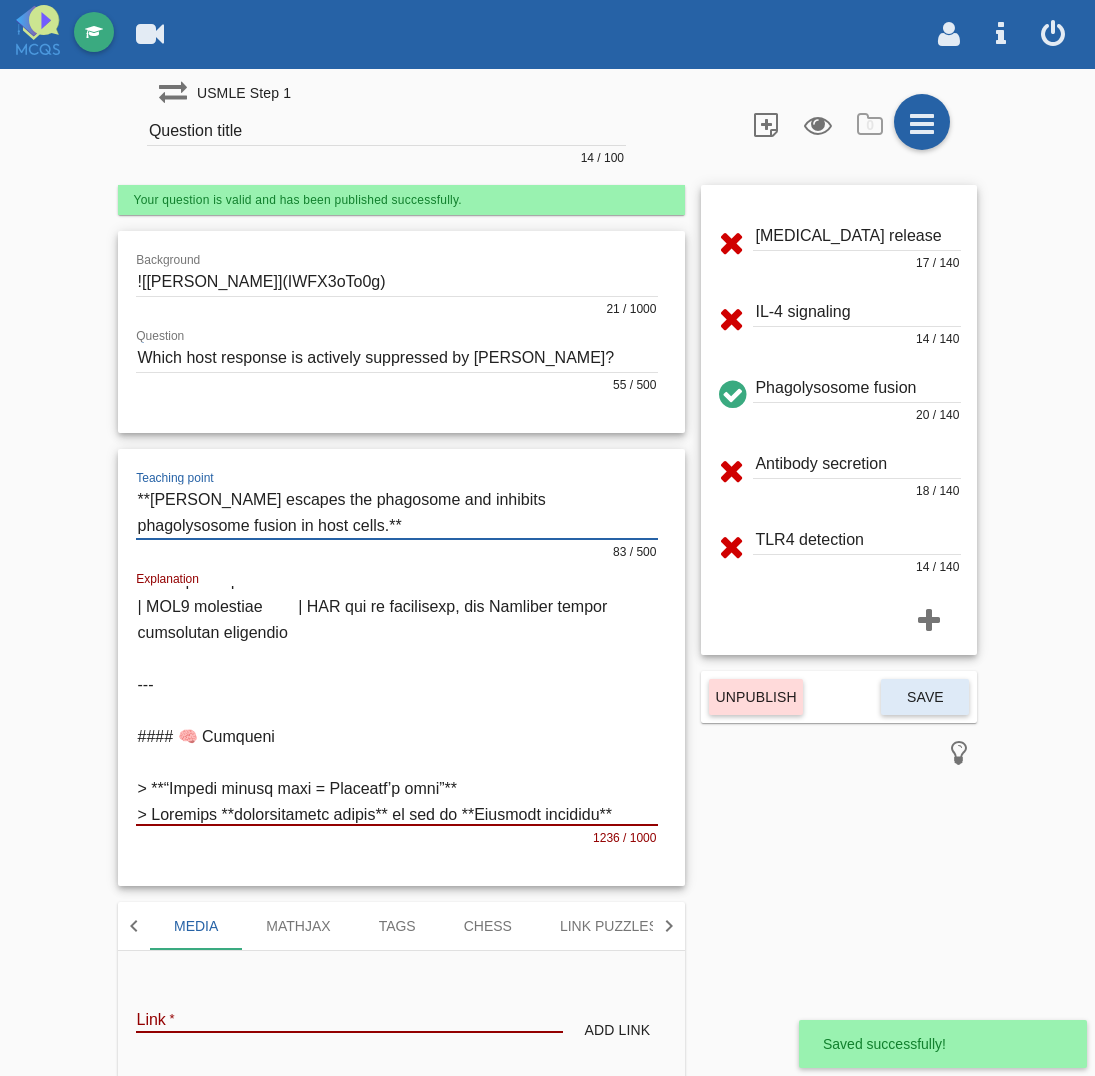 drag, startPoint x: 145, startPoint y: 503, endPoint x: 217, endPoint y: 532, distance: 77.62087 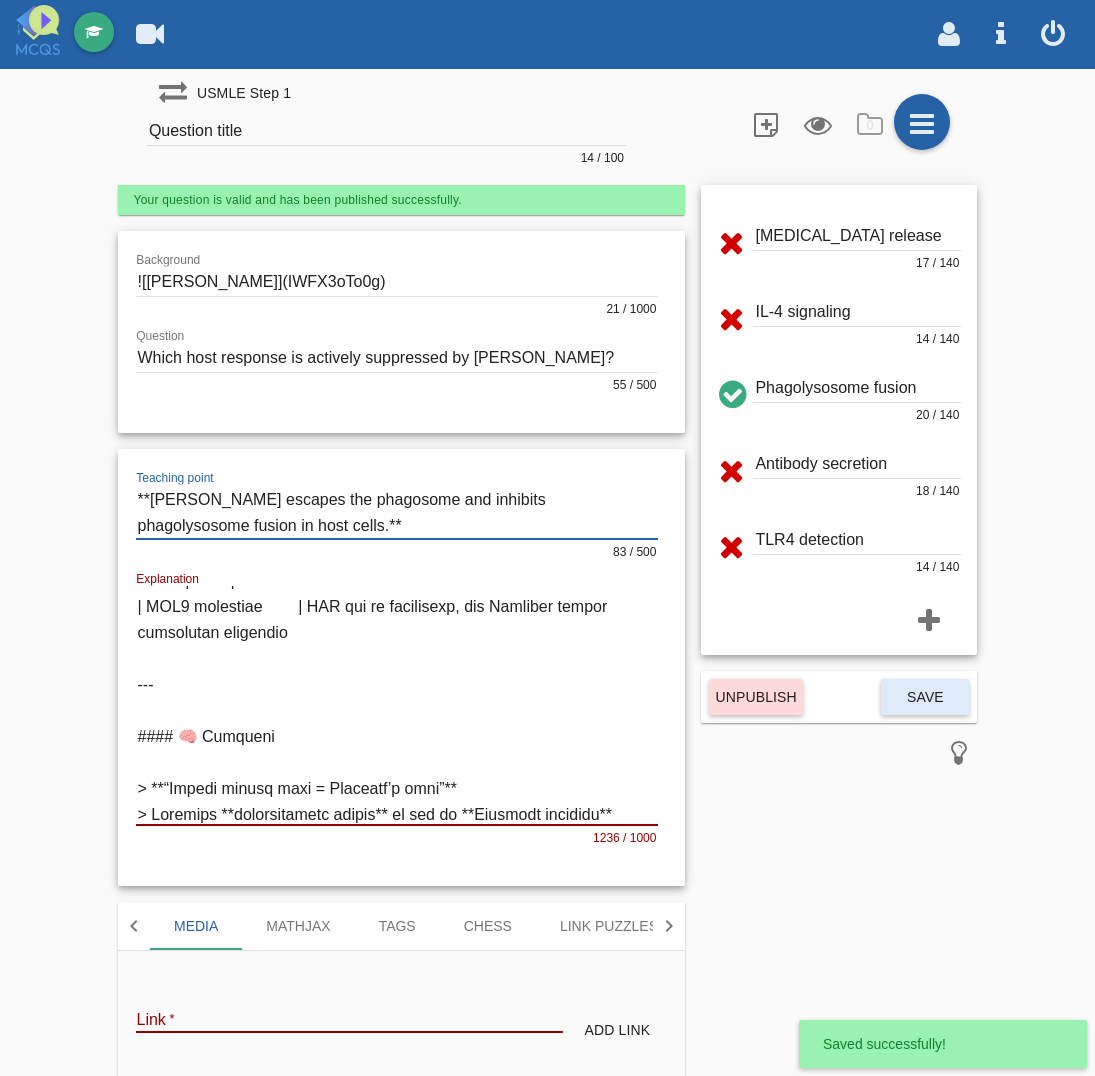 click at bounding box center (397, 512) 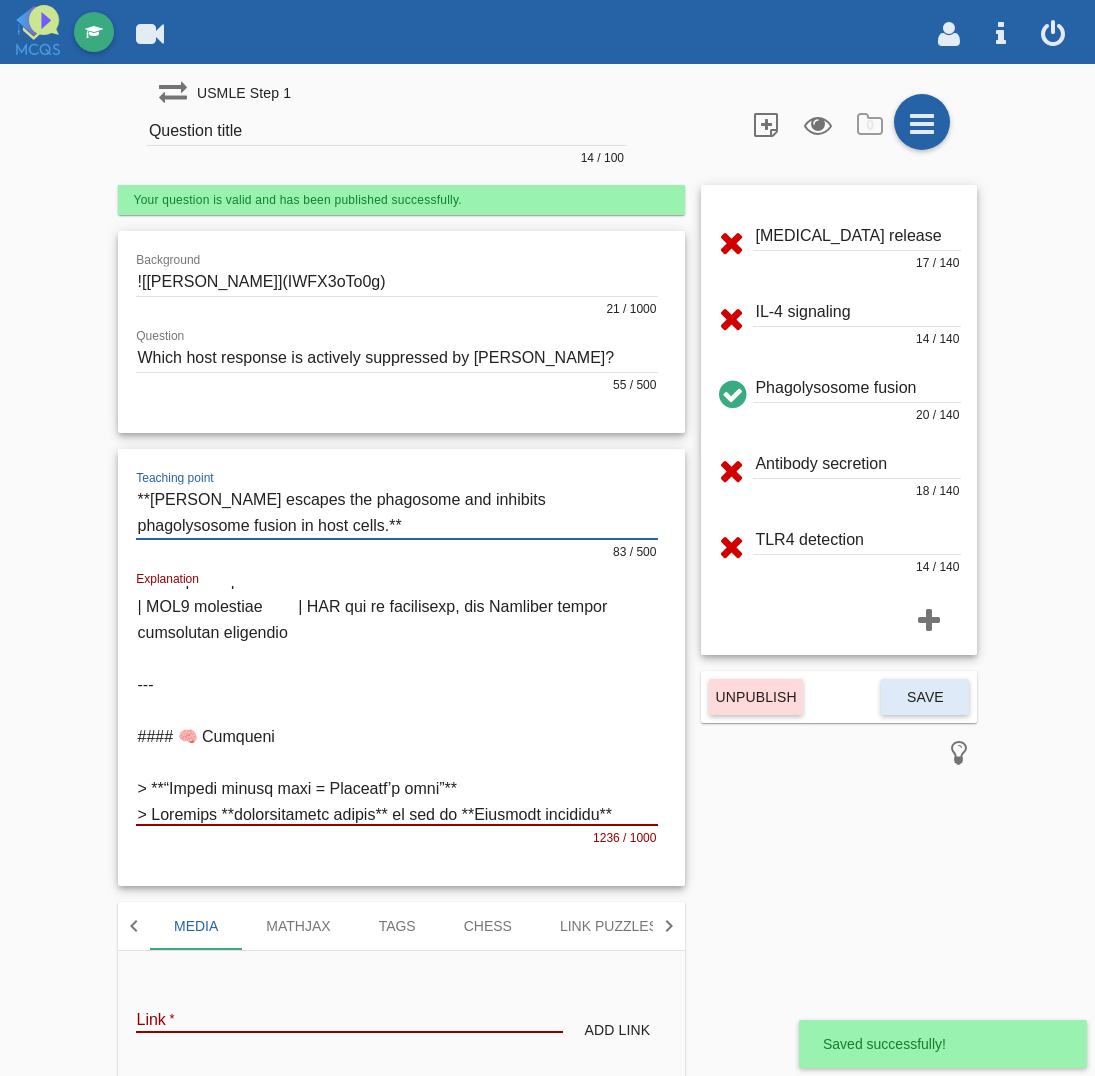 click on "Question title" at bounding box center (386, 131) 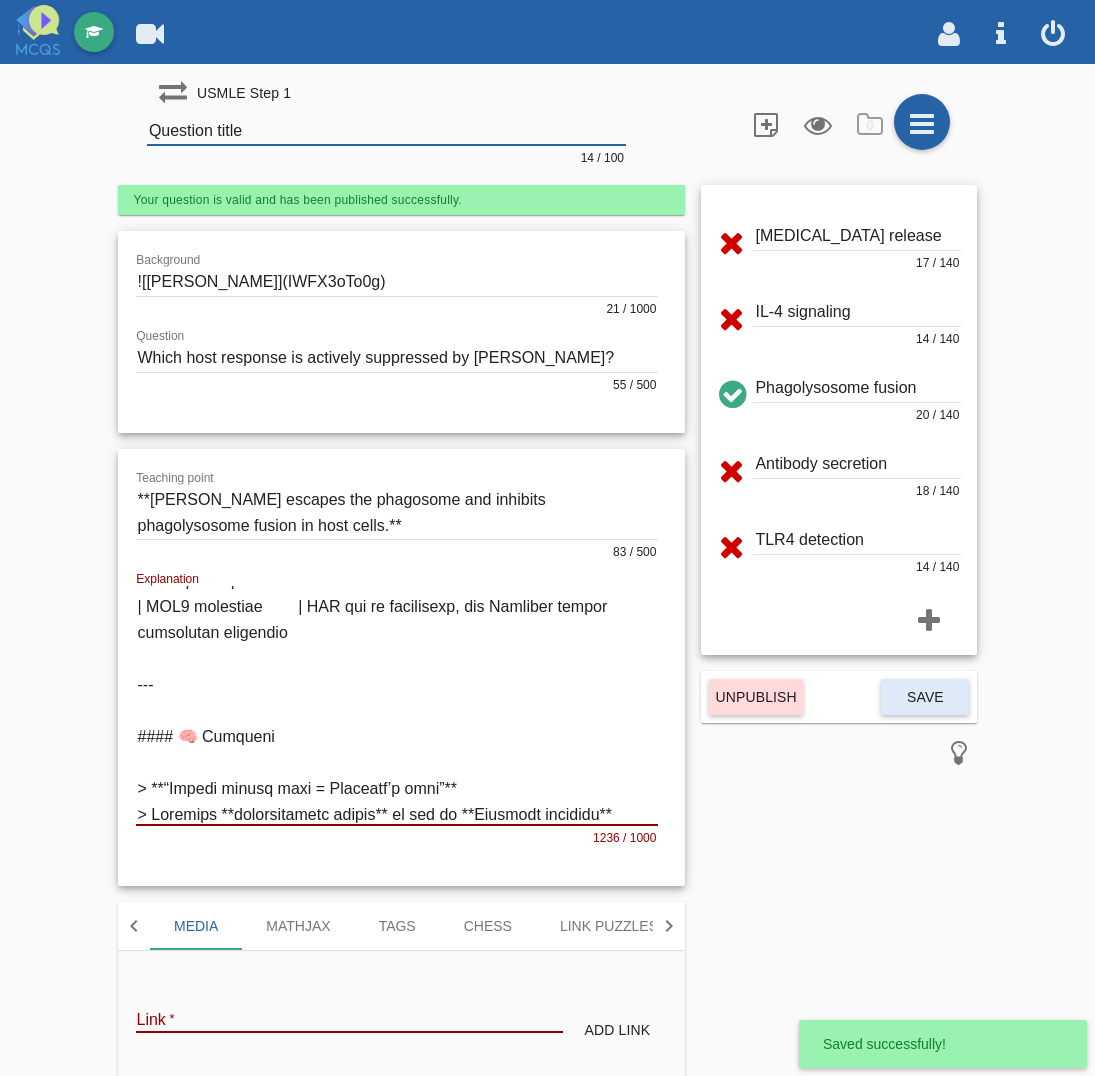 paste on "[PERSON_NAME] escapes the phagosome and inhibits phagolysosome fusion in host cells" 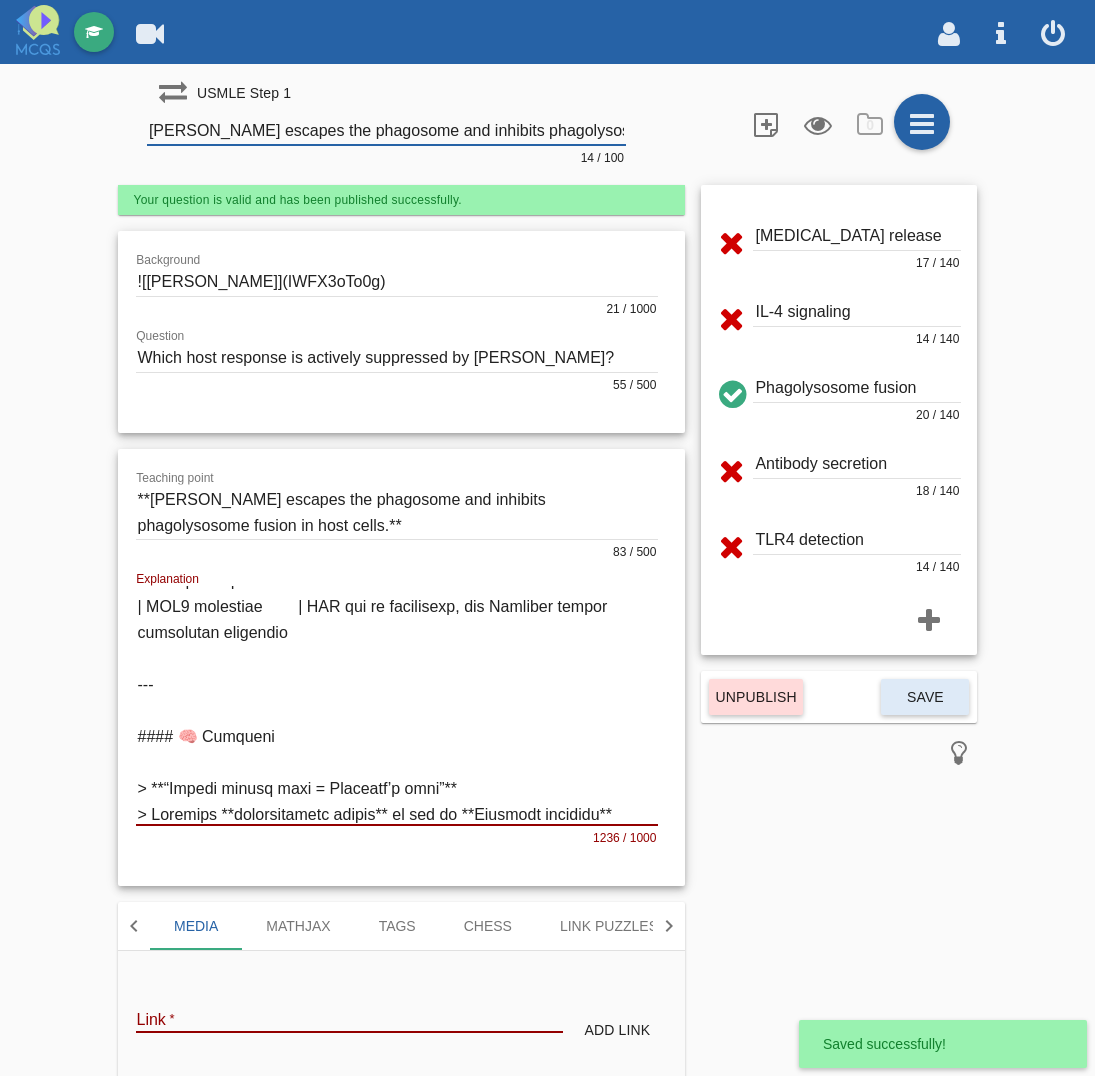 scroll, scrollTop: 0, scrollLeft: 106, axis: horizontal 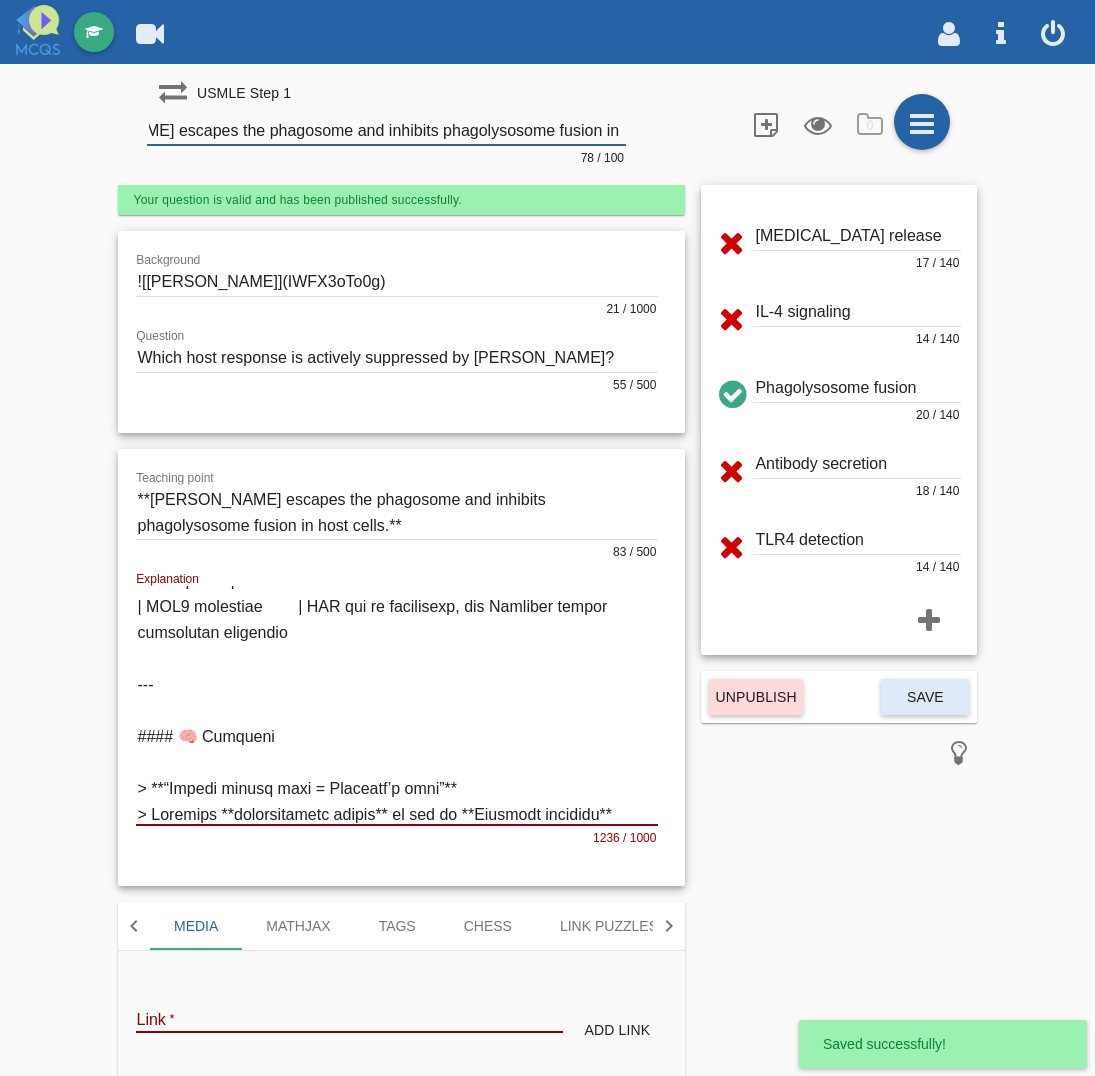 click 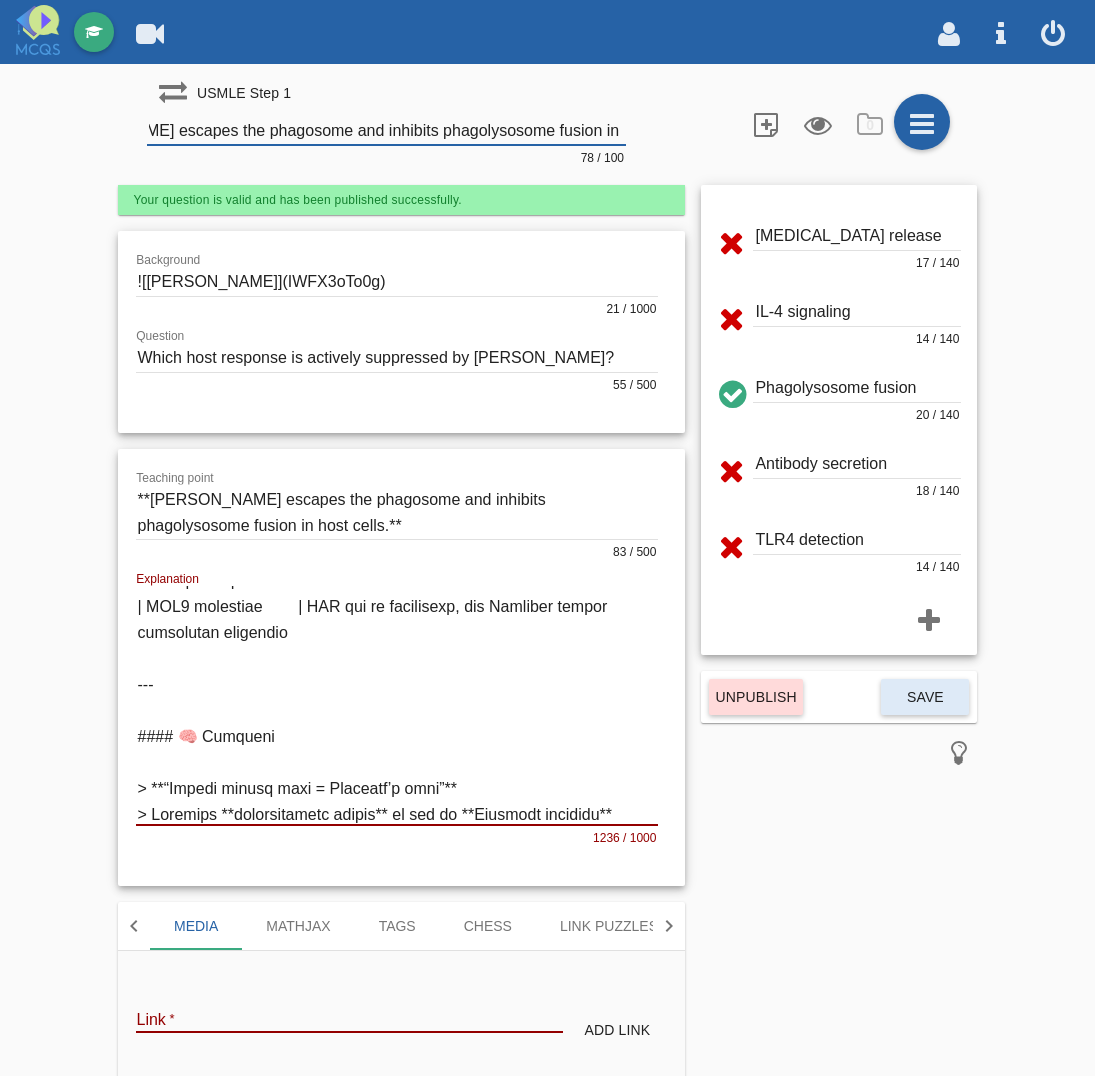 scroll, scrollTop: 0, scrollLeft: 0, axis: both 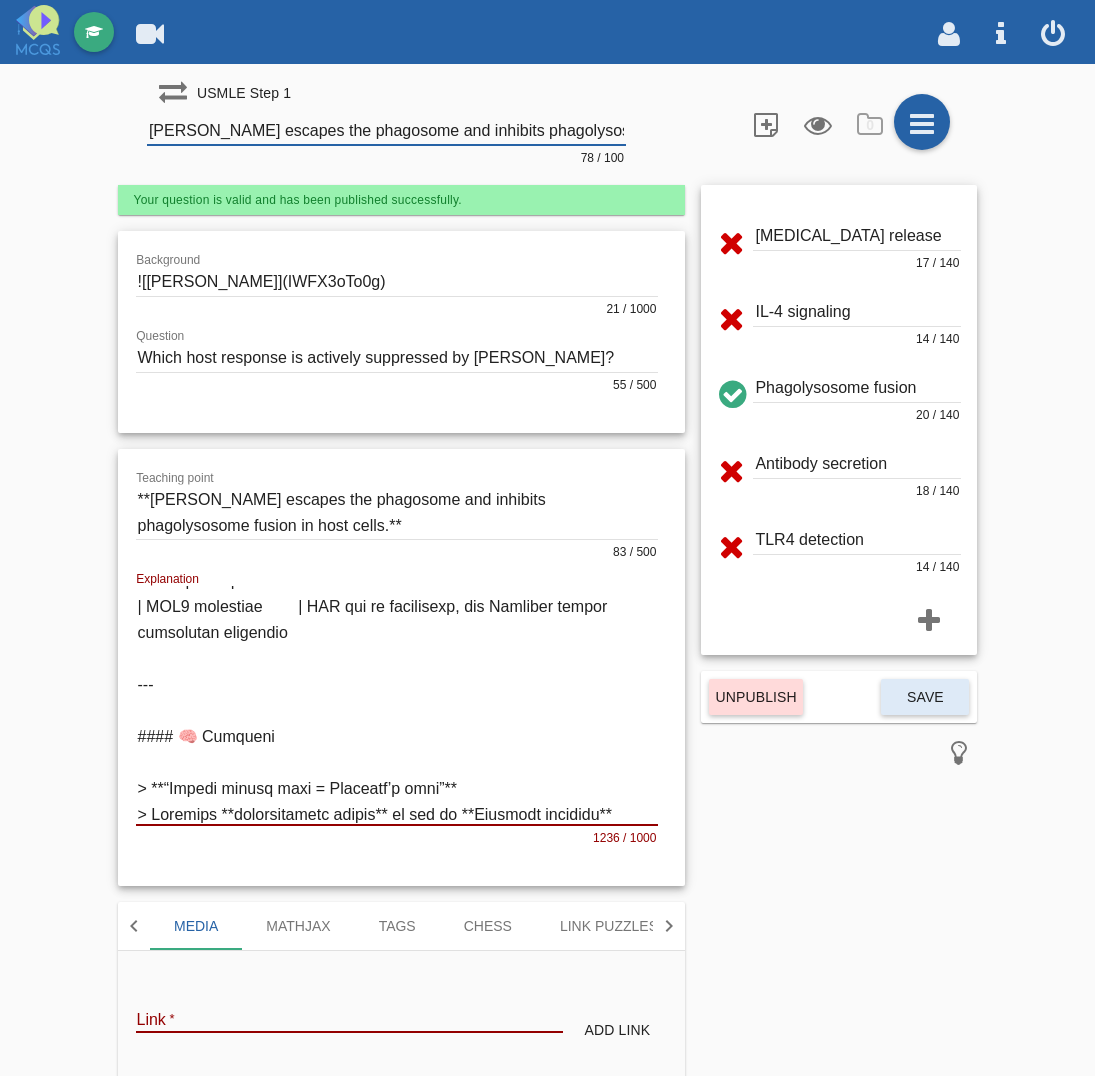 drag, startPoint x: 338, startPoint y: 276, endPoint x: -203, endPoint y: 278, distance: 541.0037 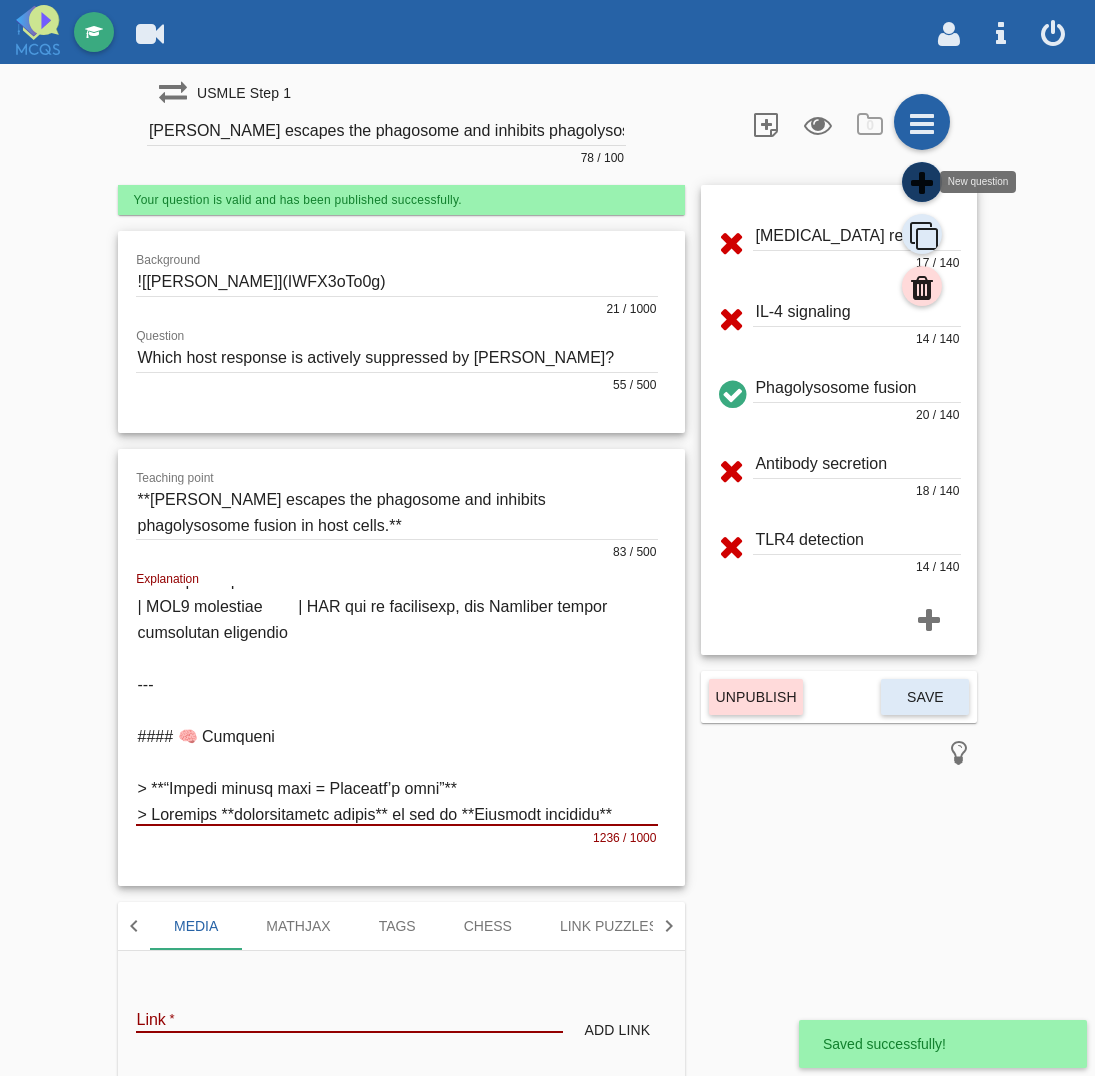 click 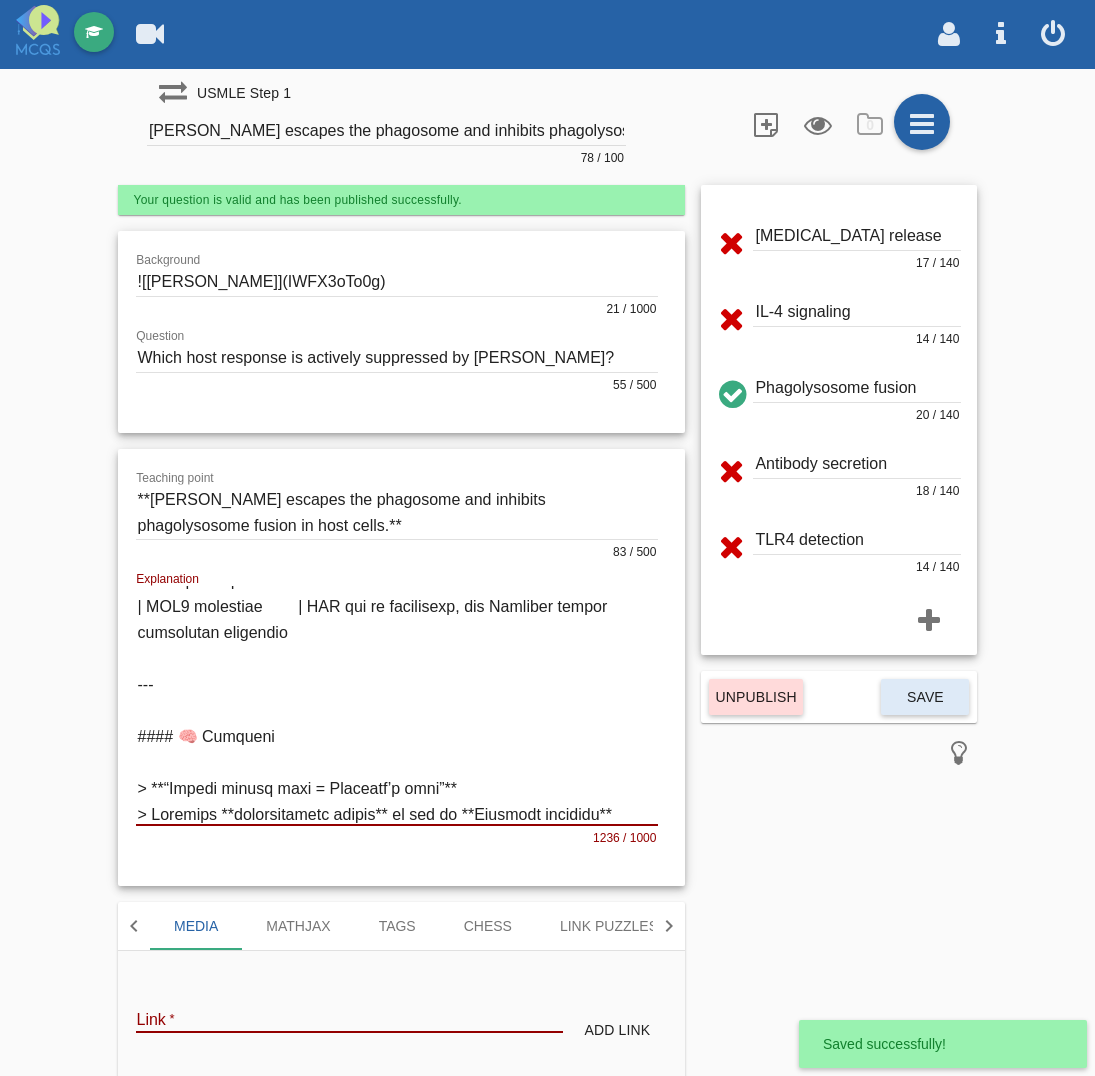 type on "Question title" 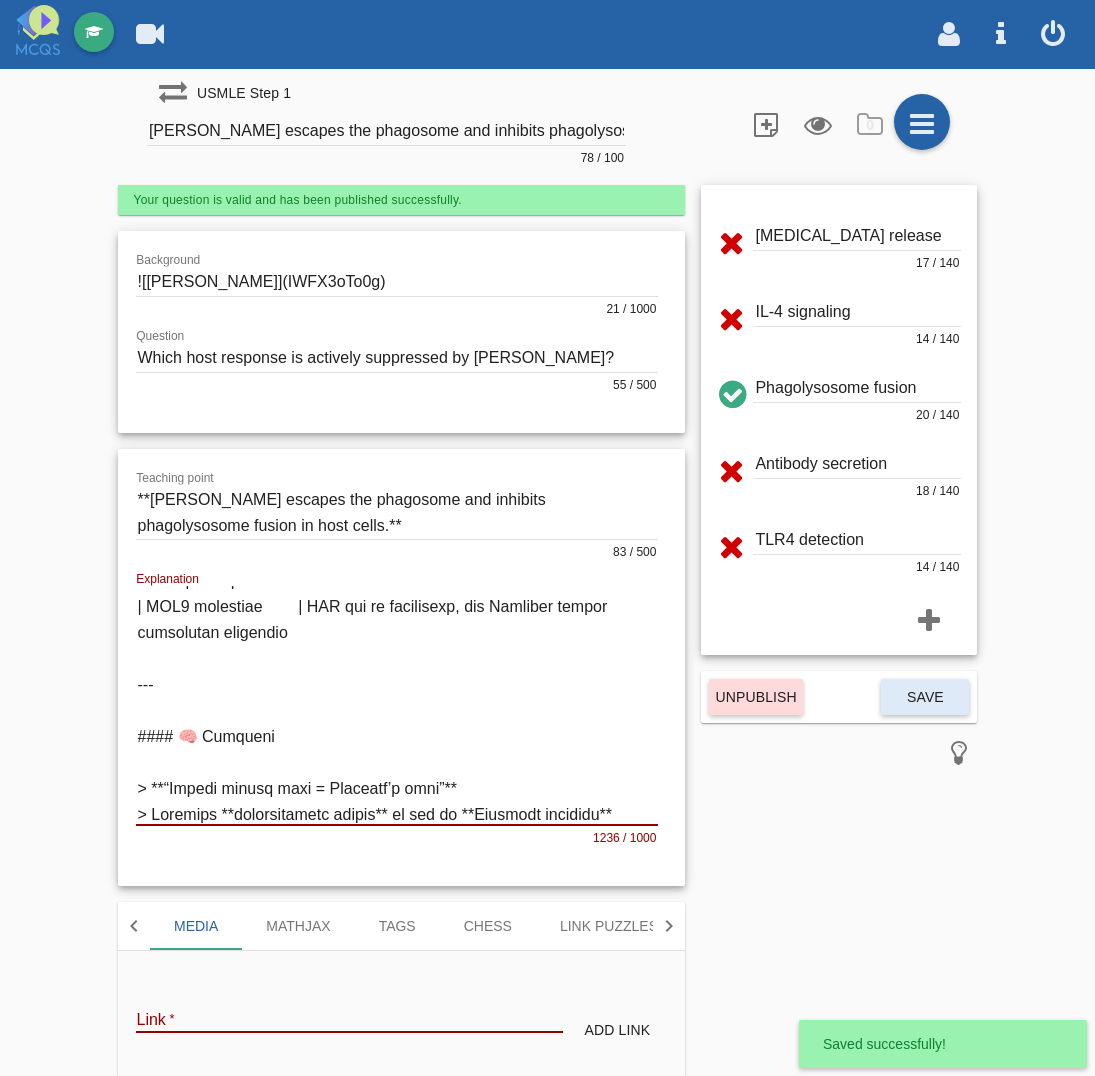type 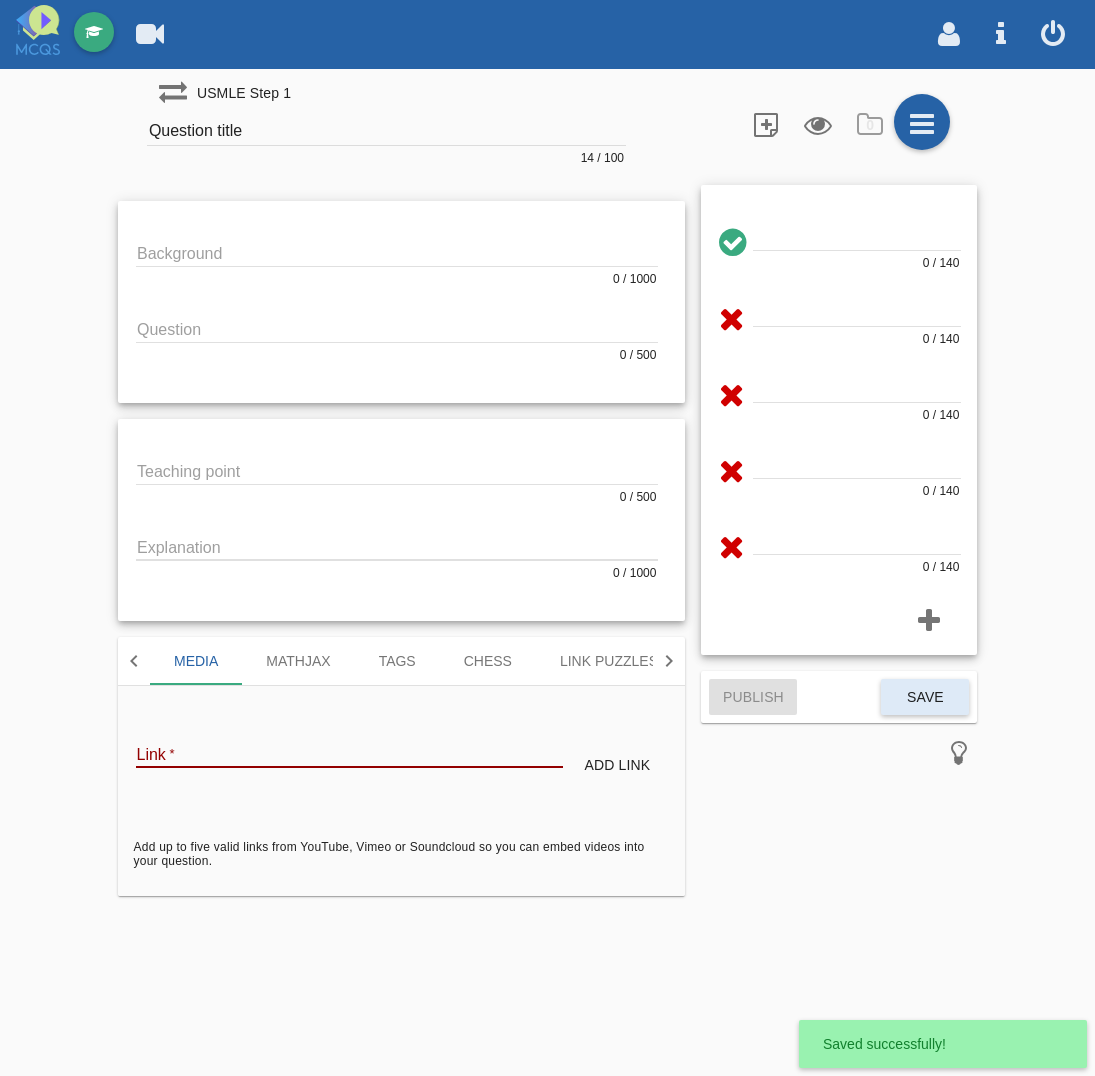 scroll, scrollTop: 0, scrollLeft: 0, axis: both 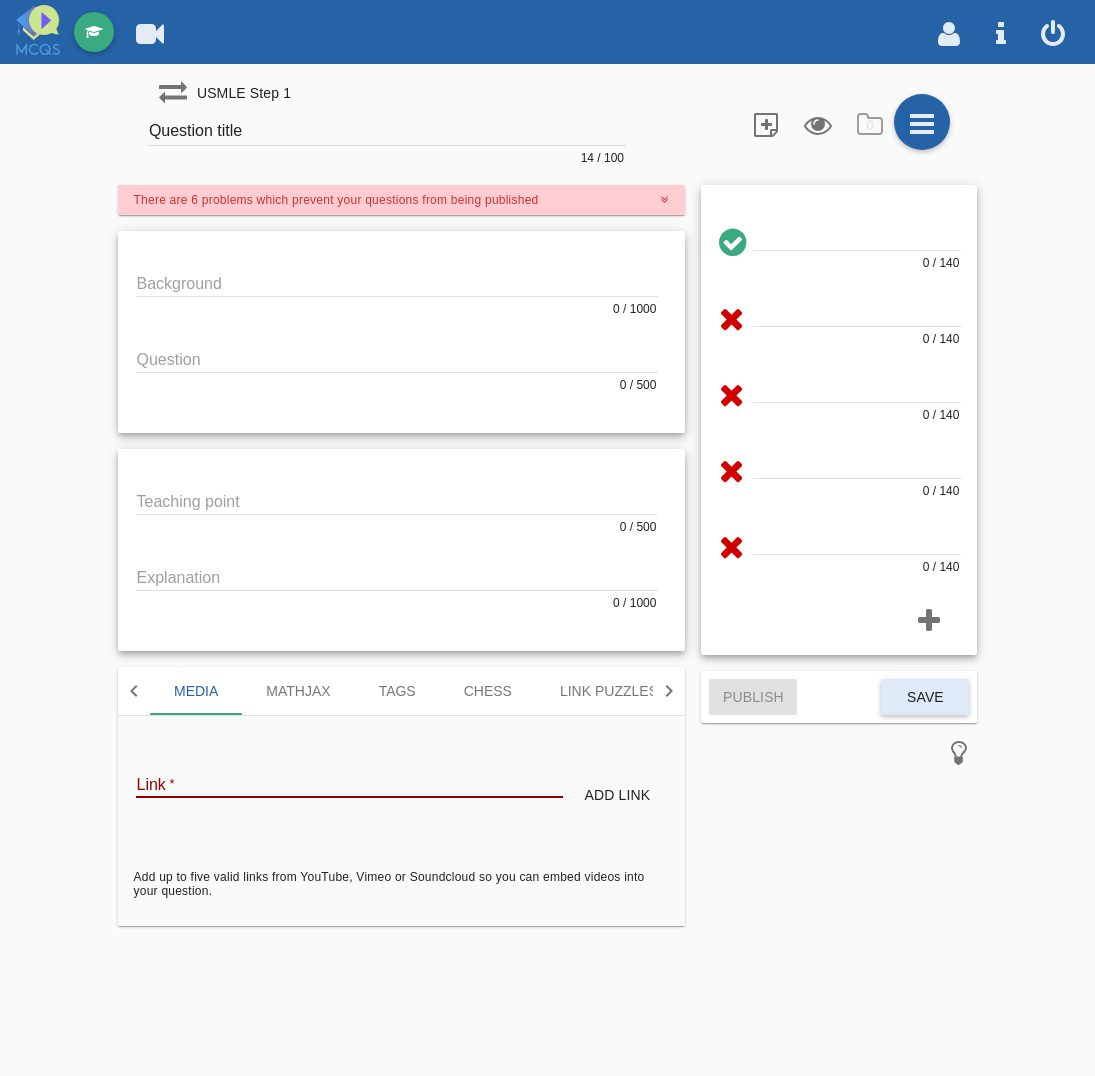 click at bounding box center [397, 282] 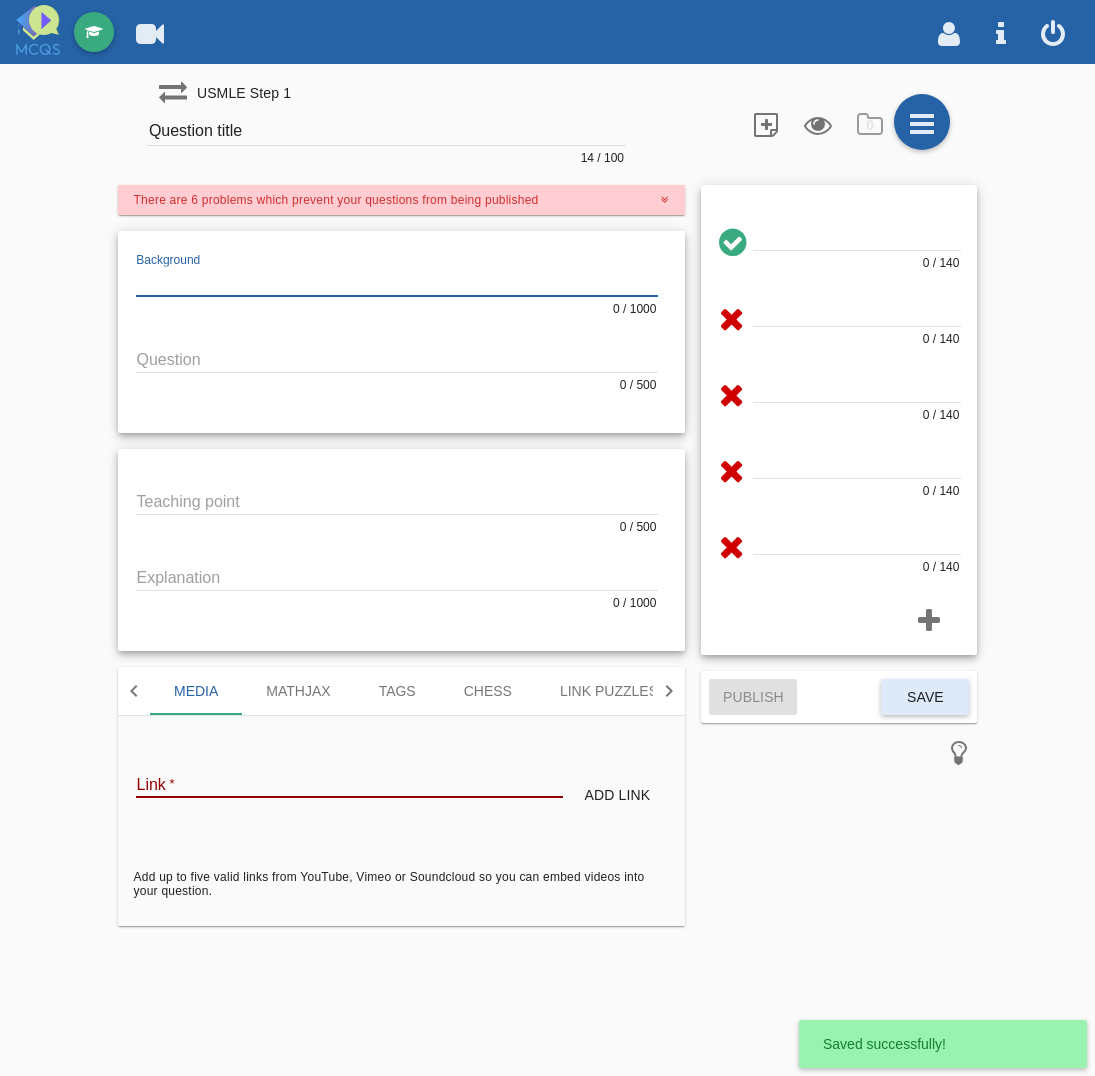 paste on "![[PERSON_NAME]](IWFX3oTo0g)" 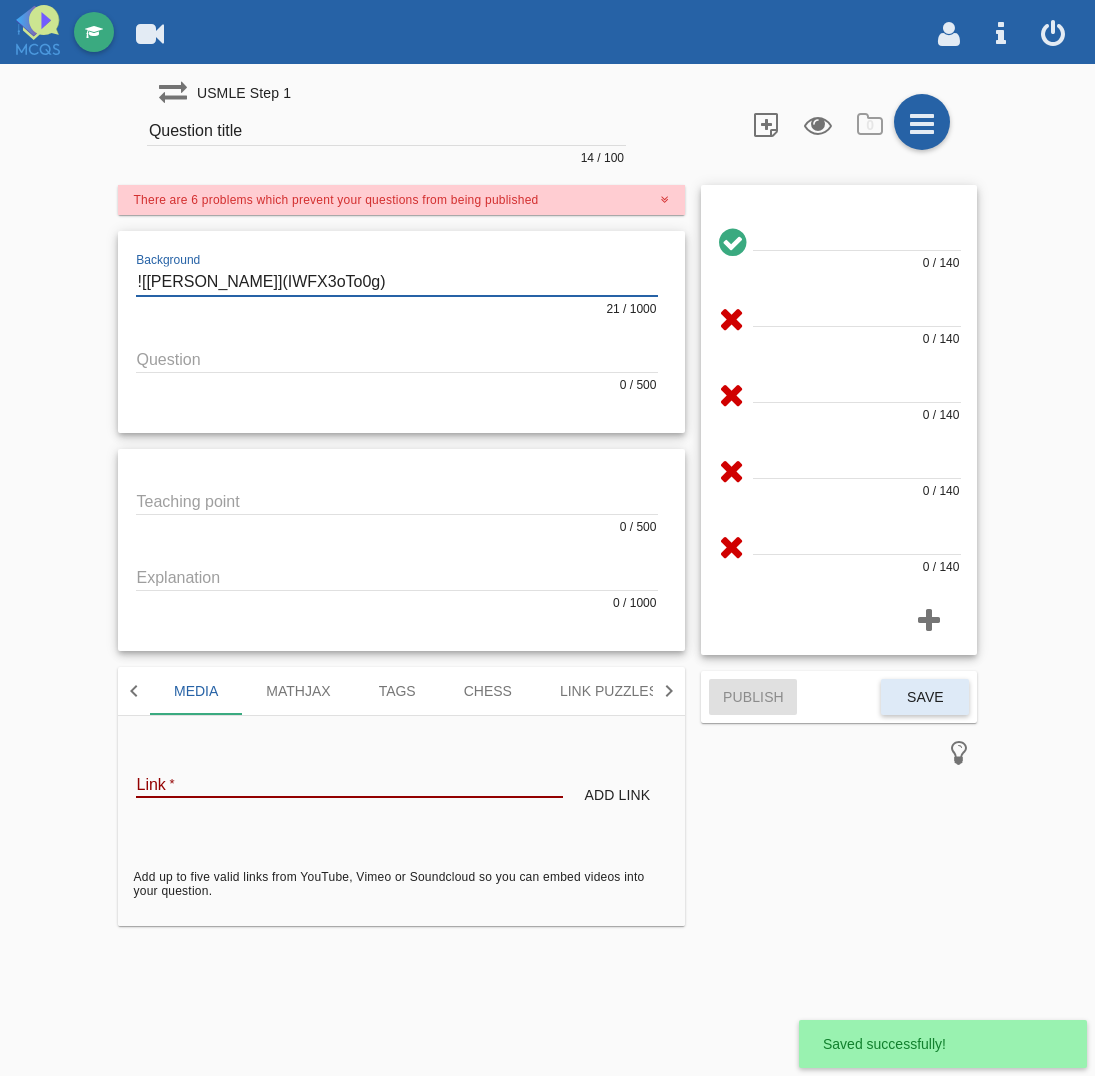 type on "![[PERSON_NAME]](IWFX3oTo0g)" 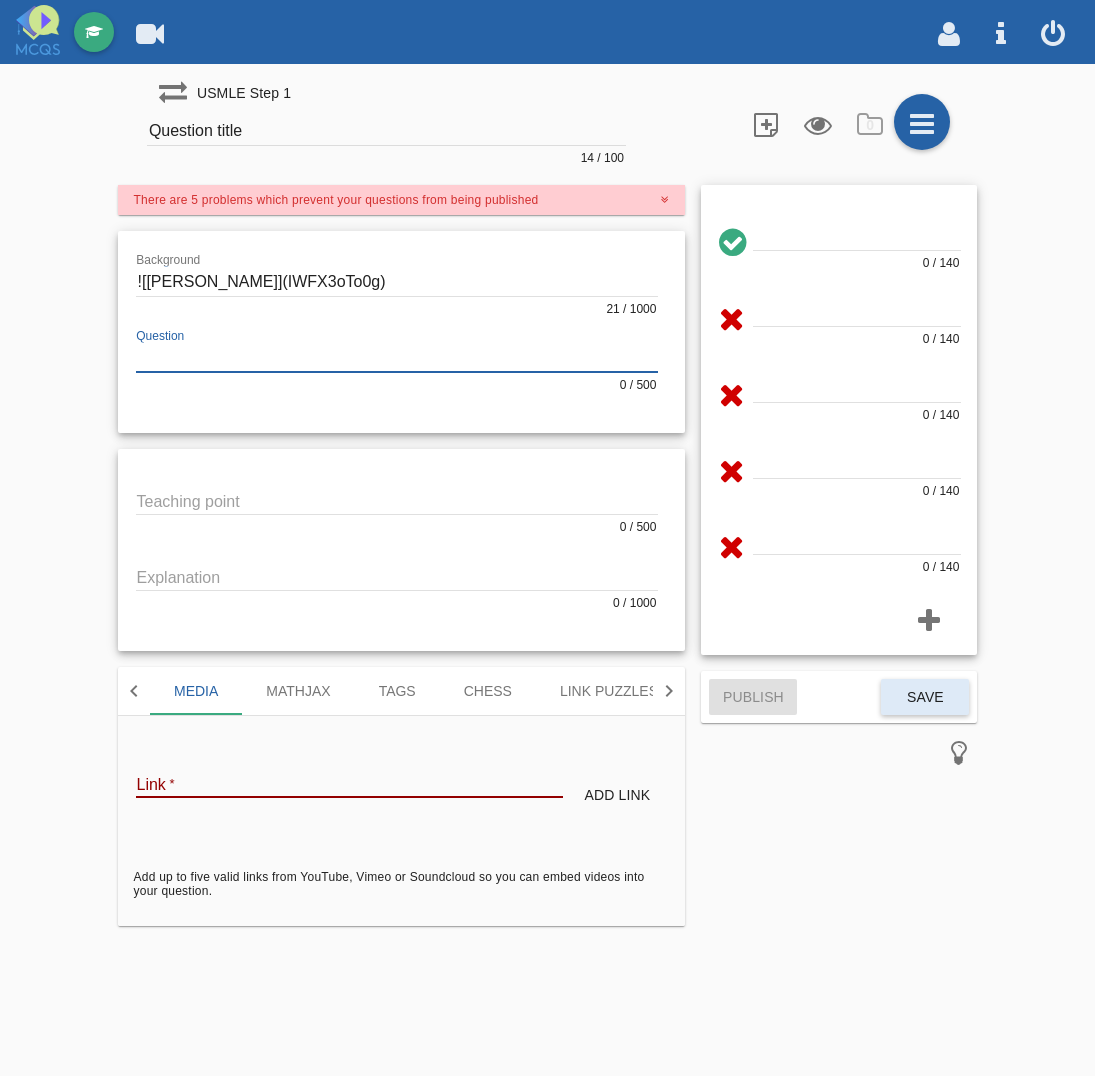 click at bounding box center (397, 358) 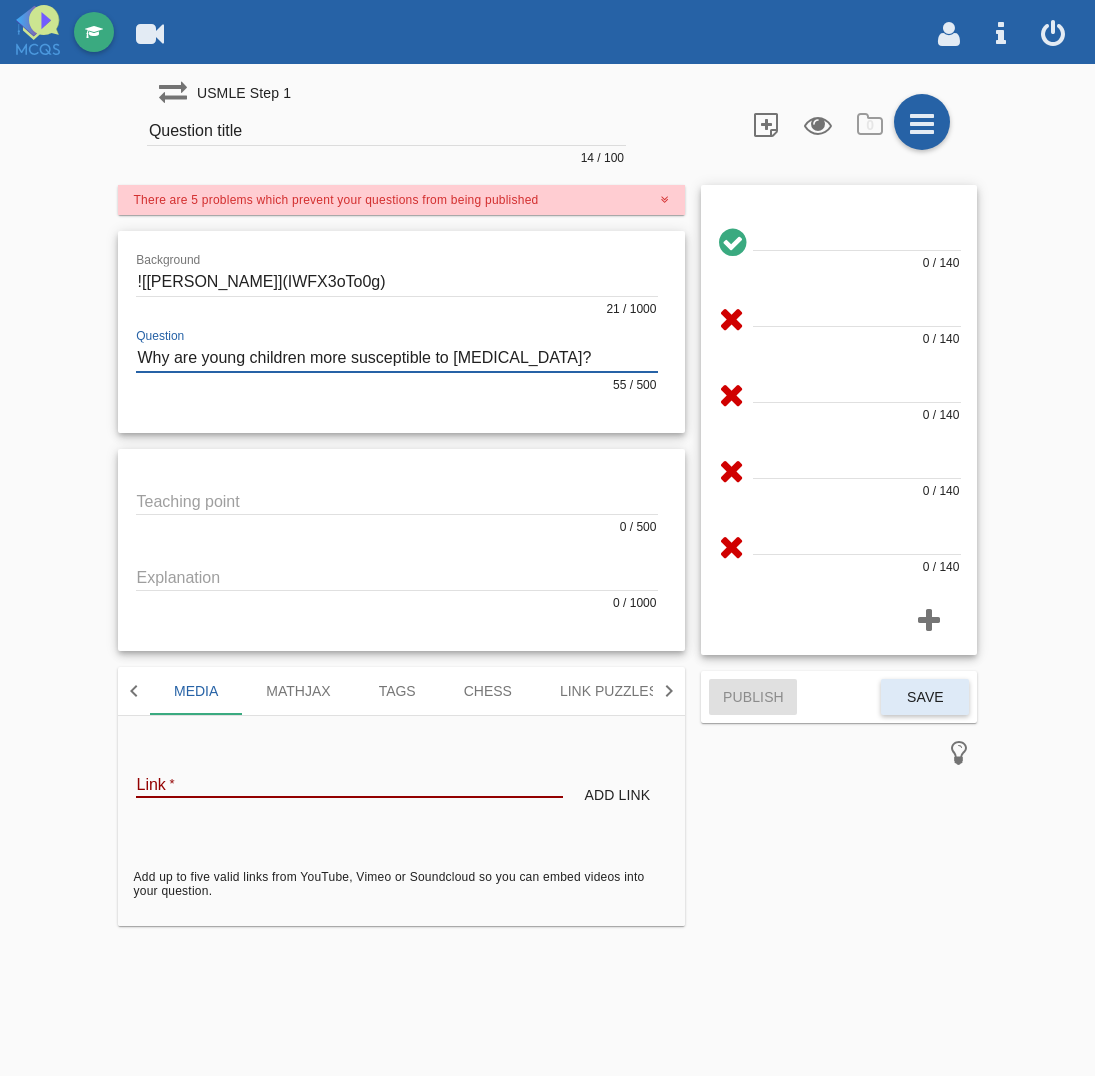 type on "Why are young children more susceptible to [MEDICAL_DATA]?" 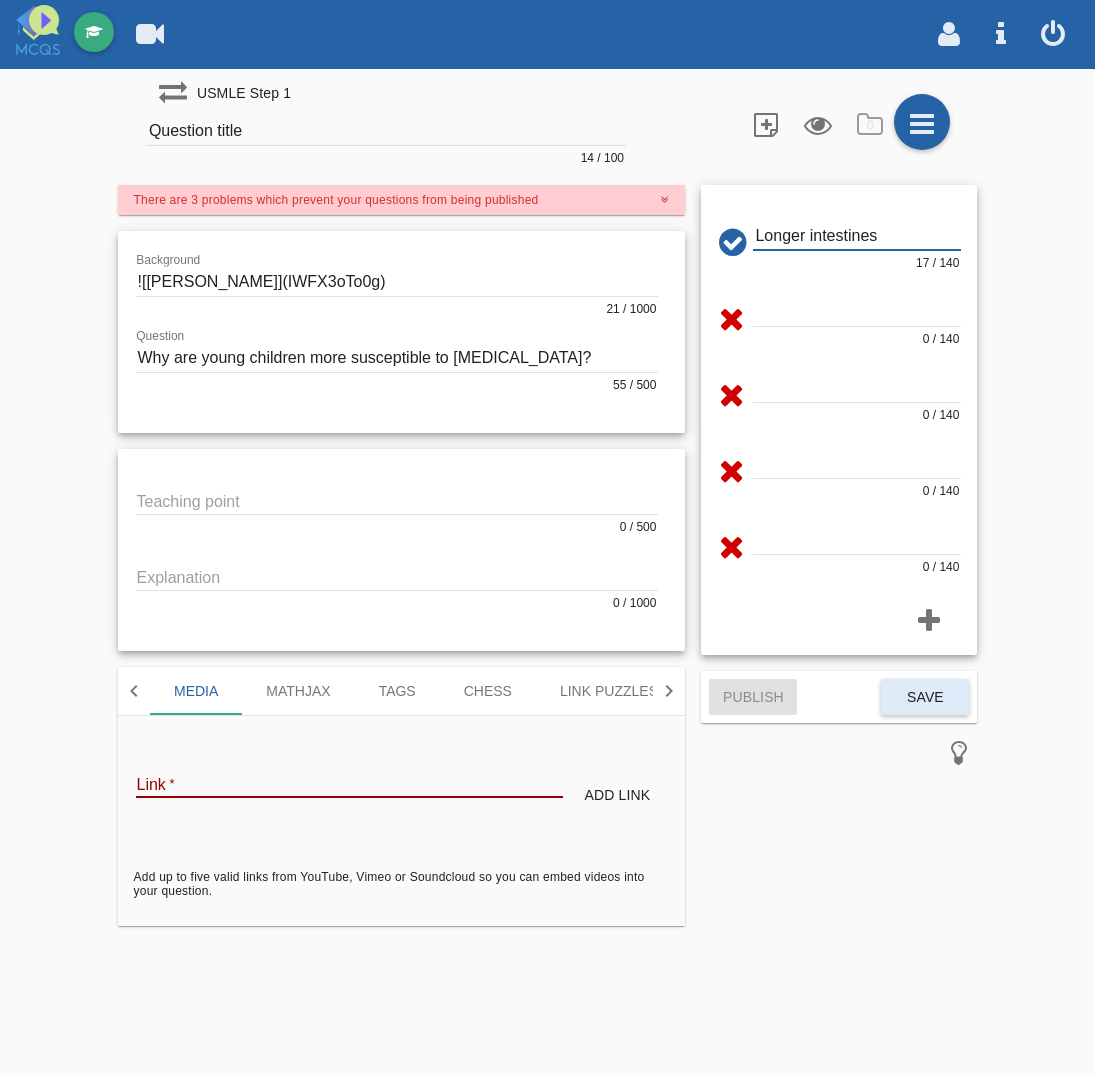 type on "Longer intestines" 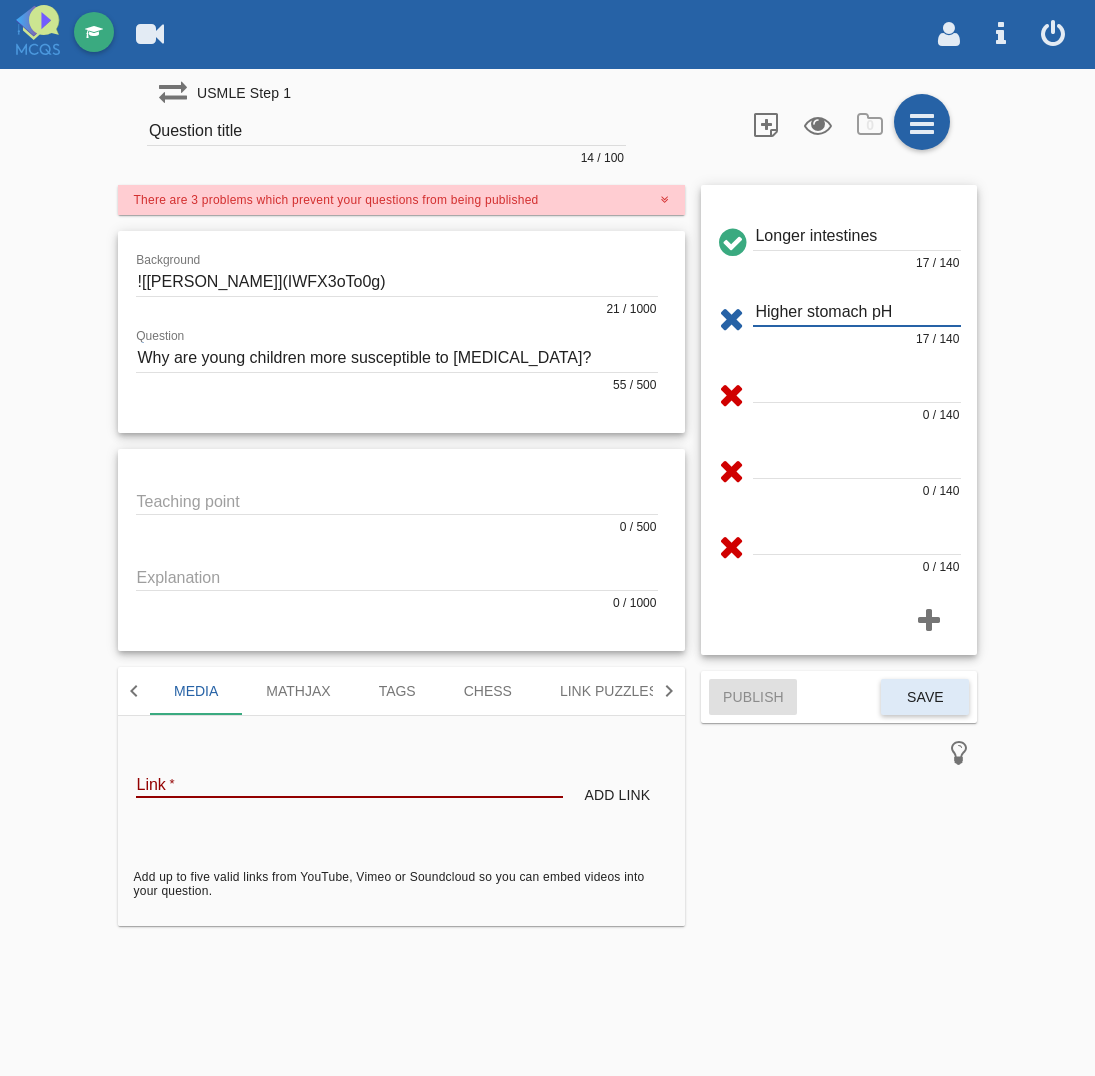 type on "Higher stomach pH" 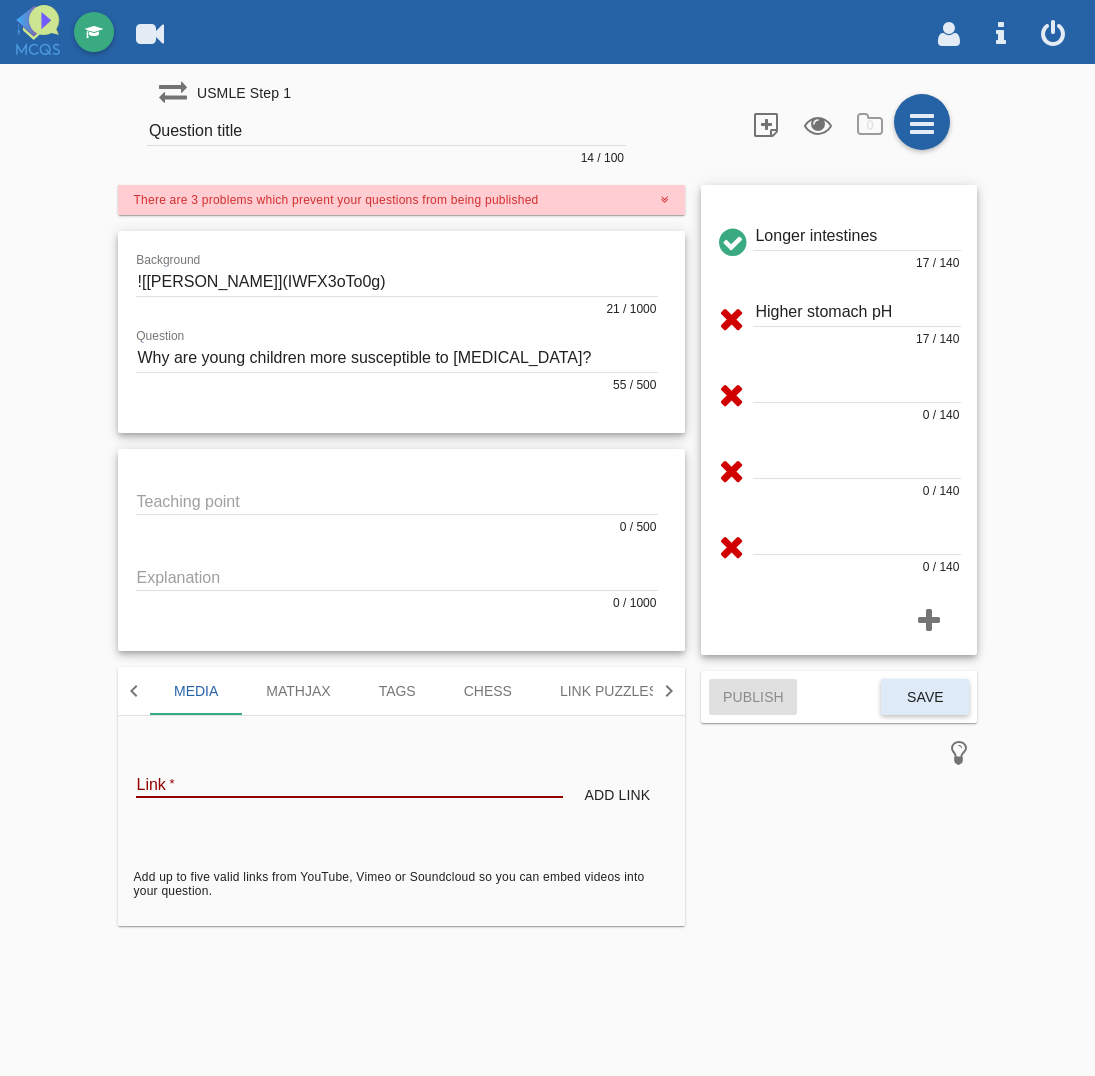 click at bounding box center (857, 388) 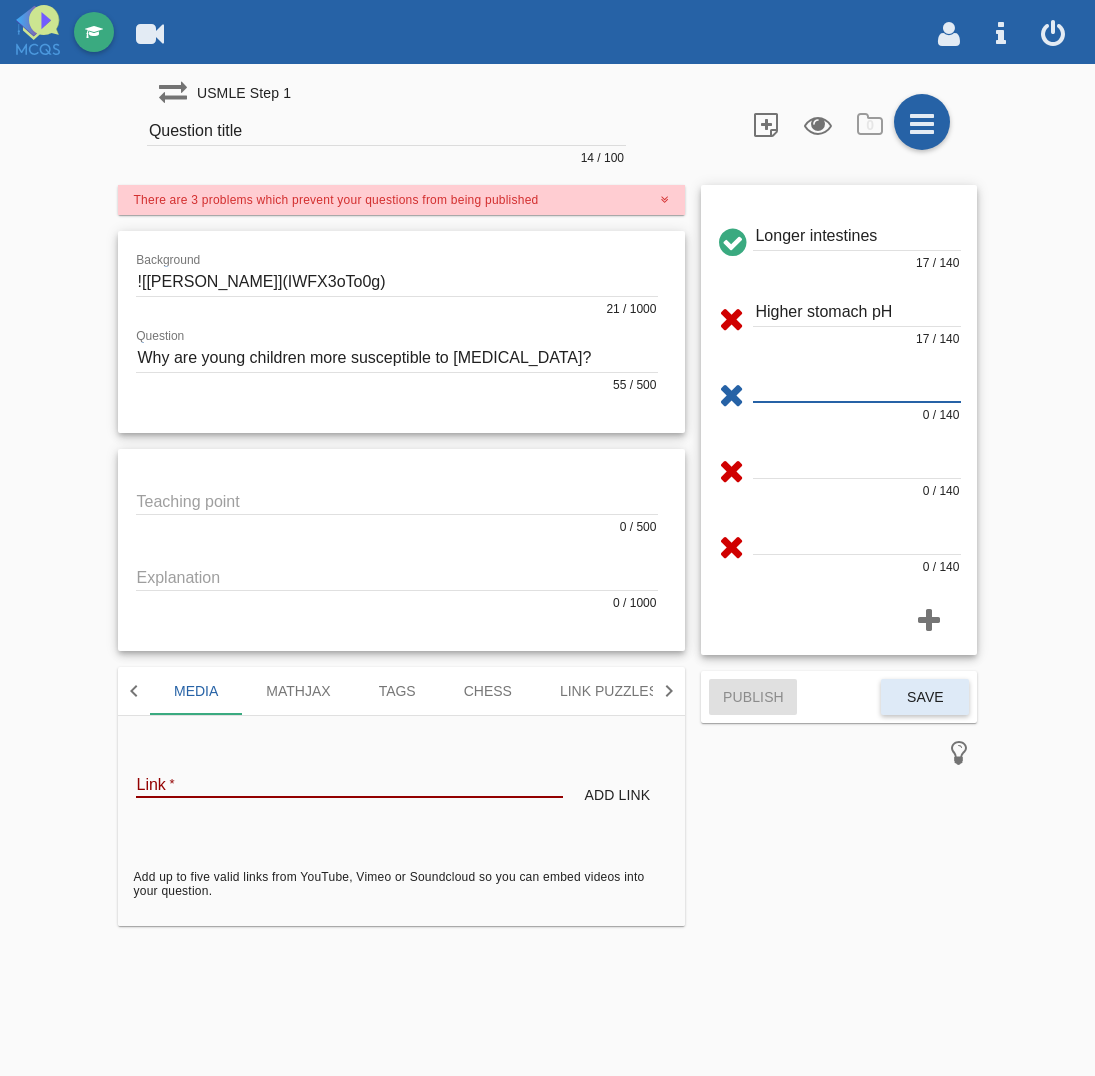 paste on "Active IgE system" 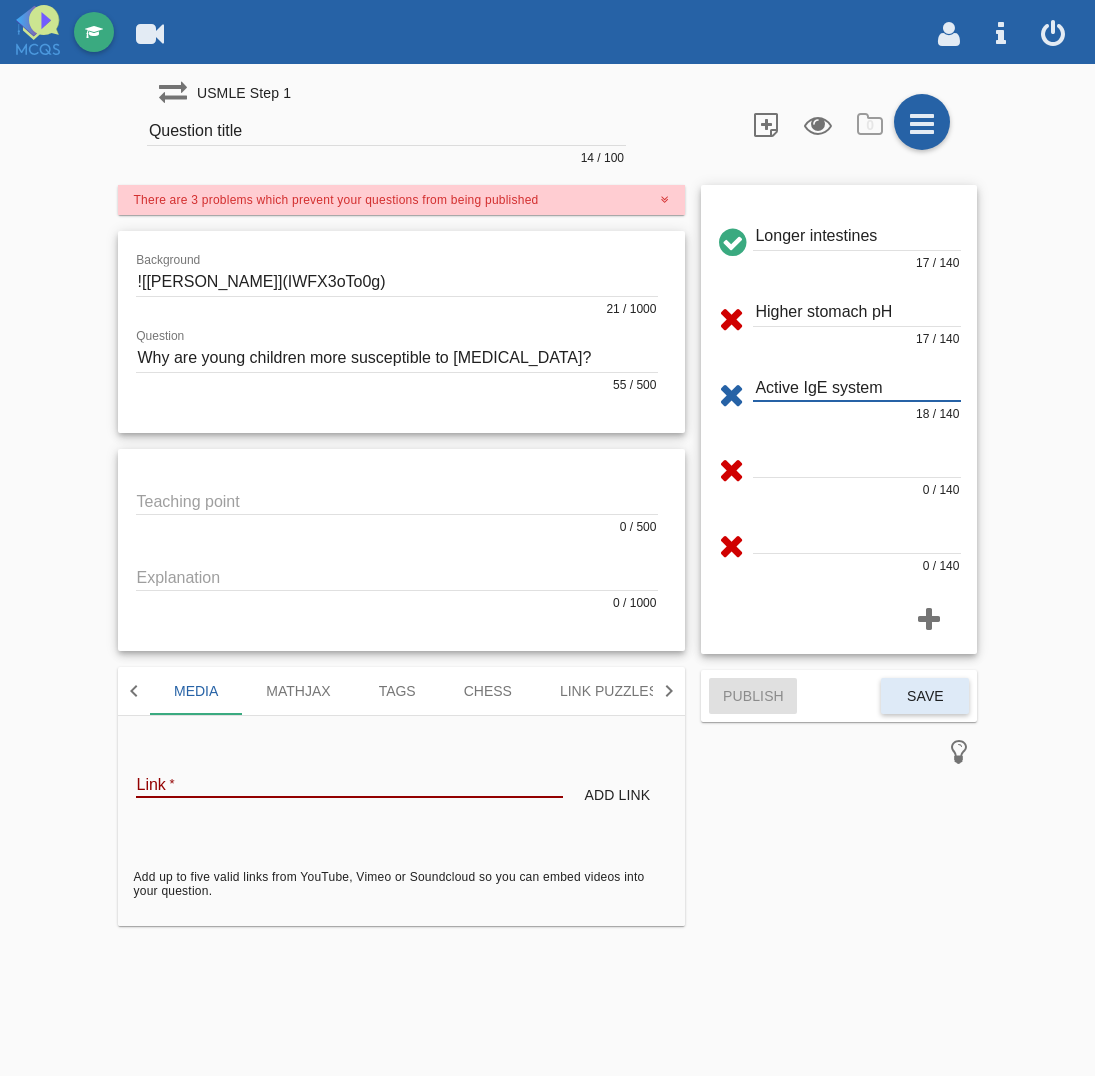 type on "Active IgE system" 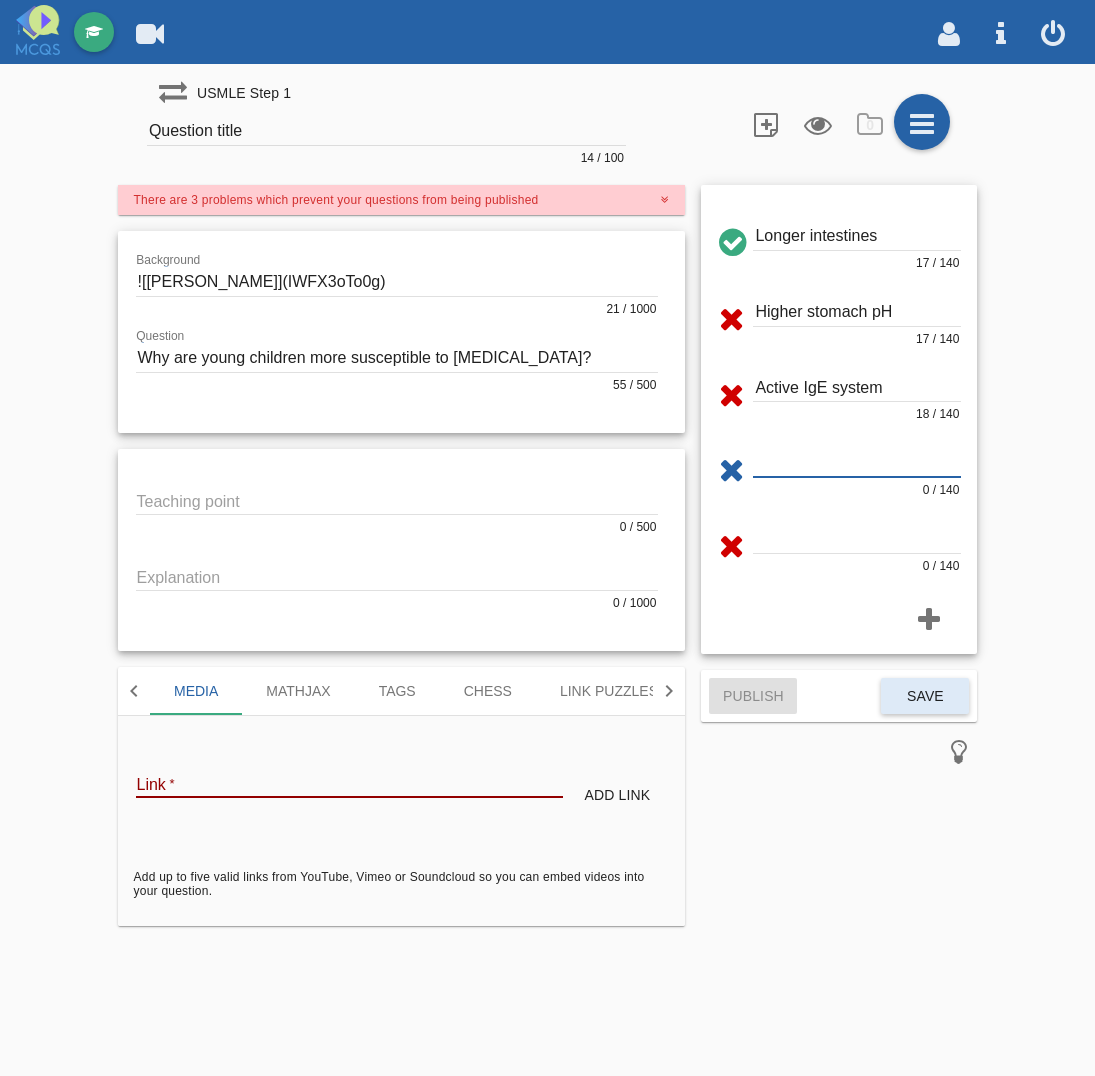 drag, startPoint x: 790, startPoint y: 465, endPoint x: 767, endPoint y: 471, distance: 23.769728 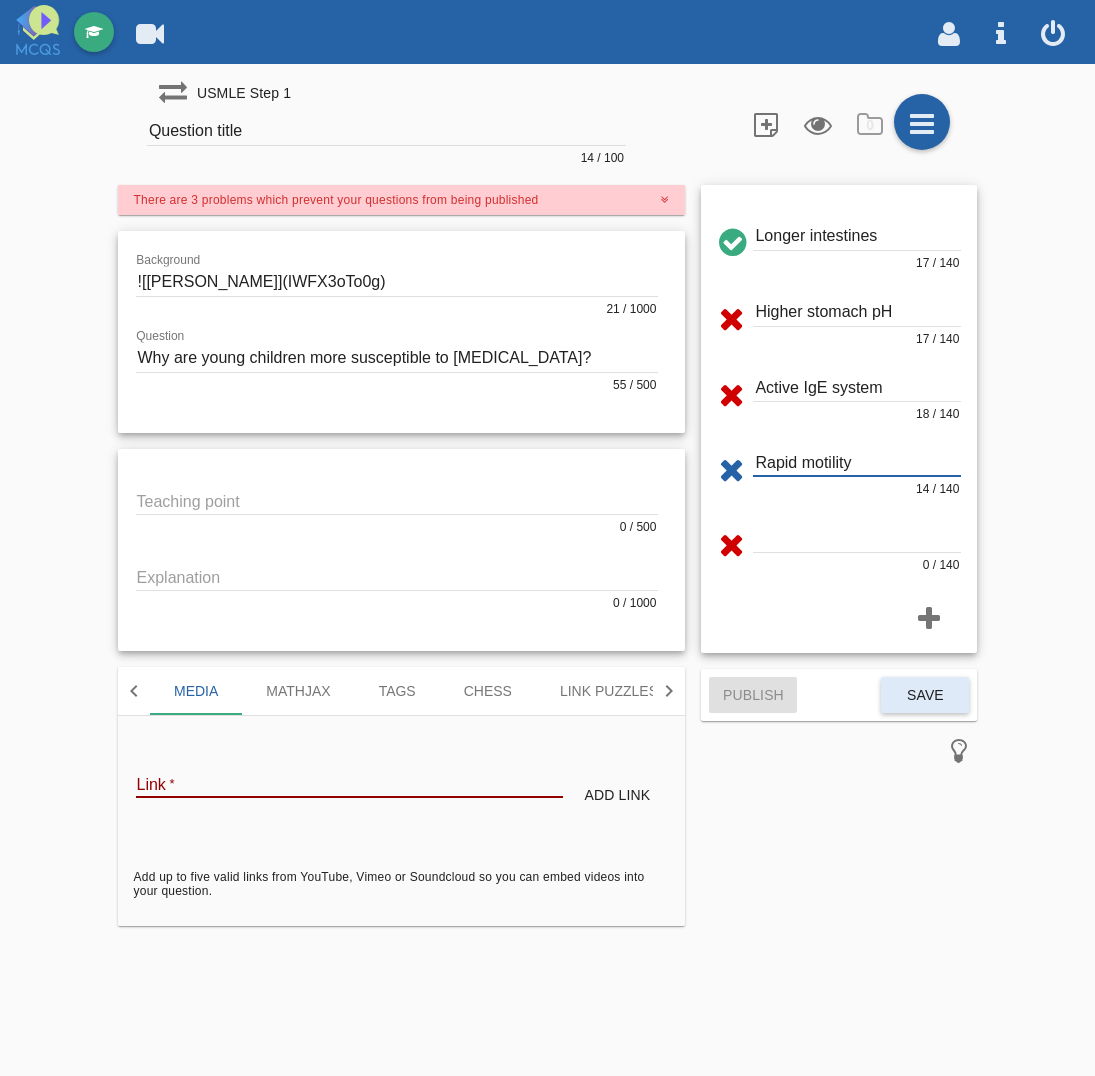type on "Rapid motility" 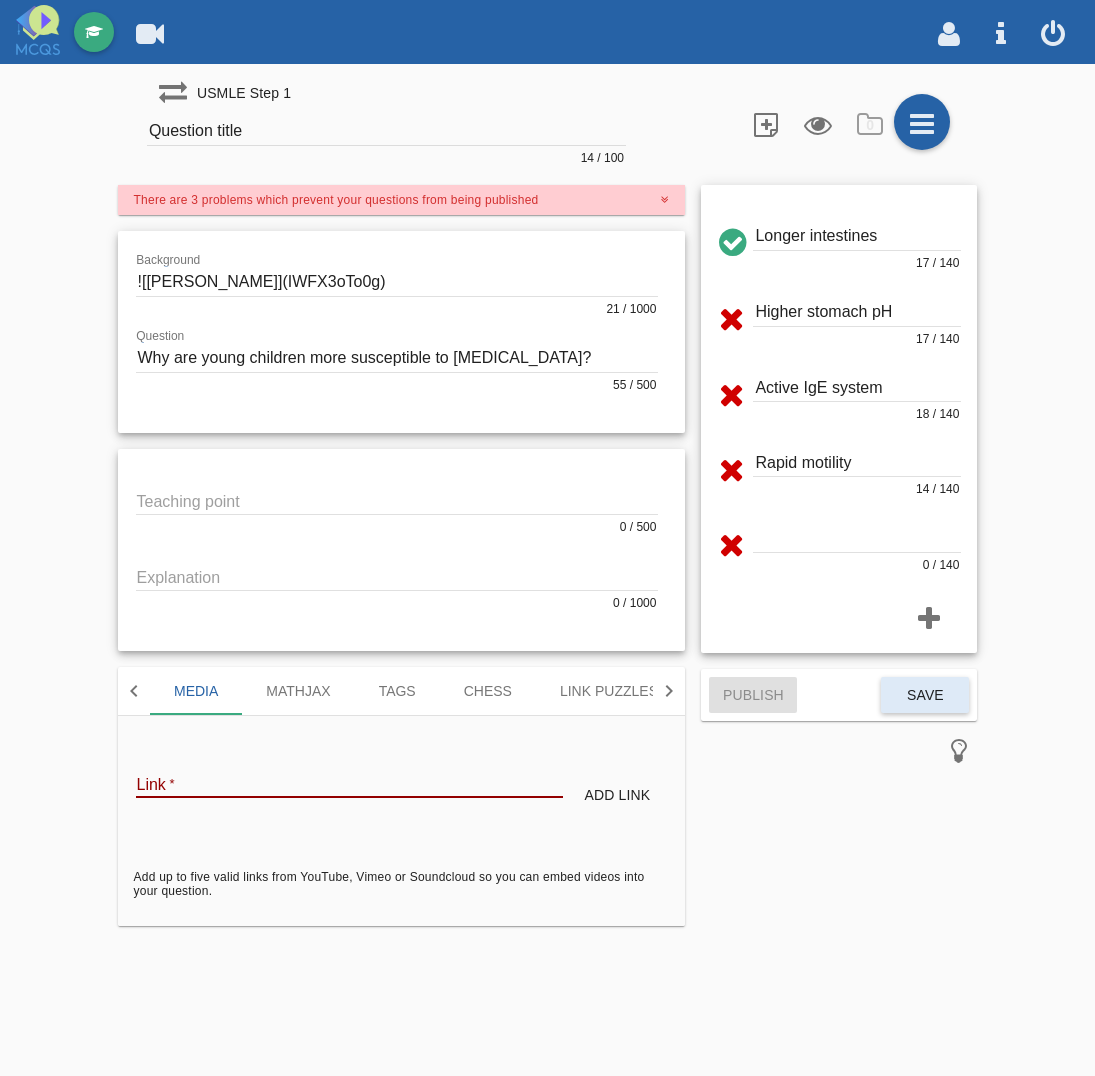 click at bounding box center (857, 538) 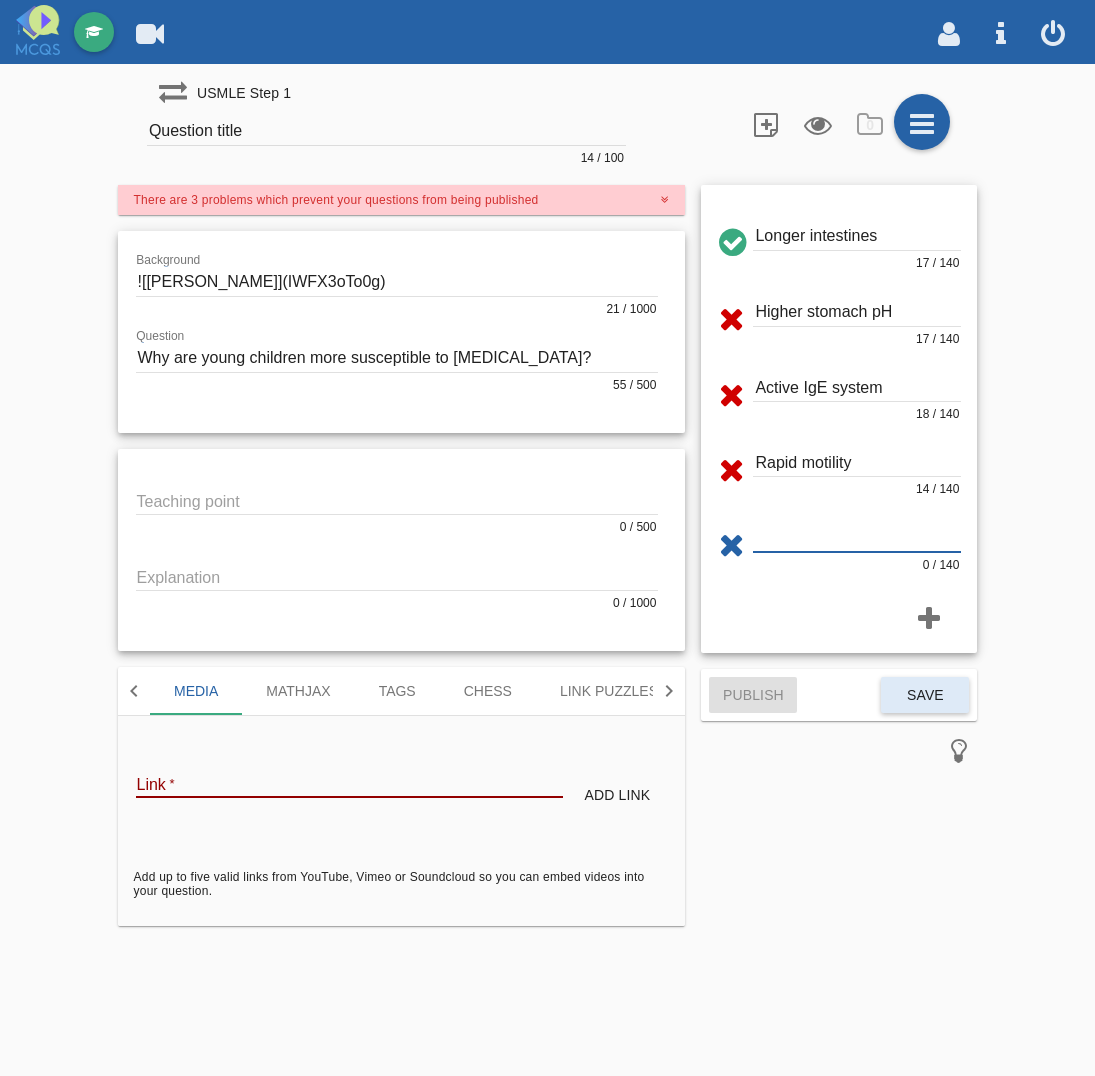 paste on "Mature microbiome" 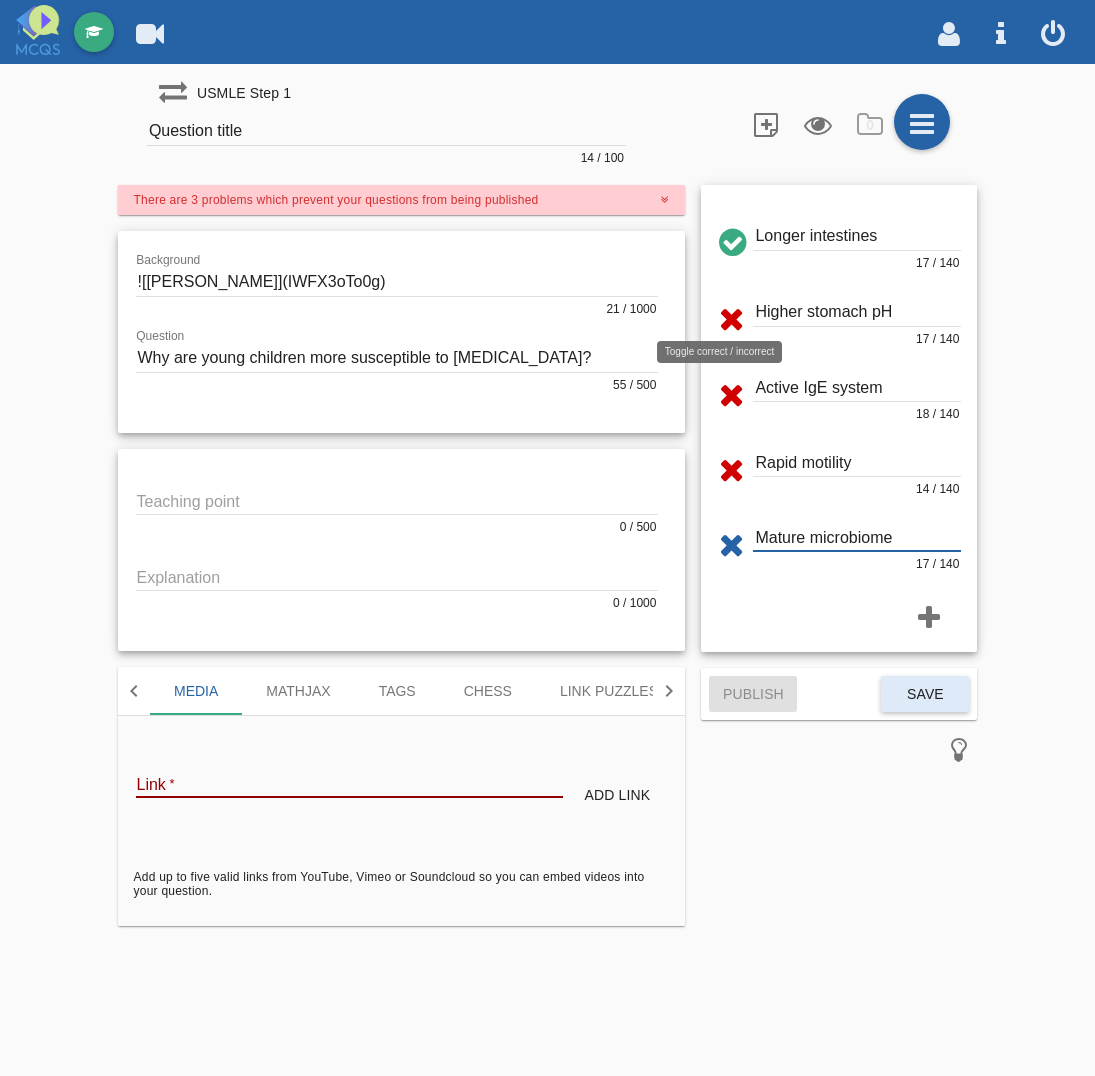 type on "Mature microbiome" 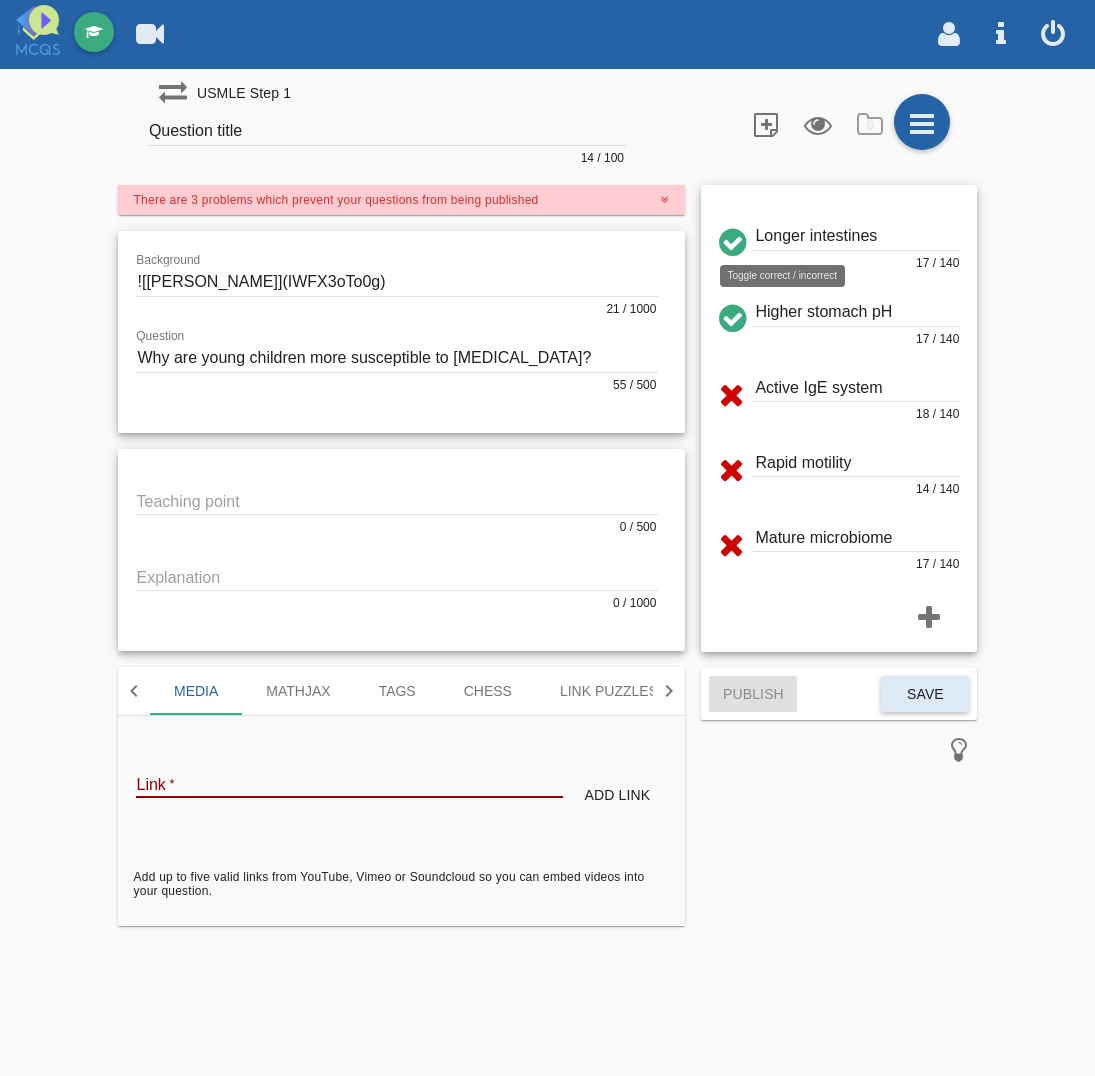 click at bounding box center [731, 239] 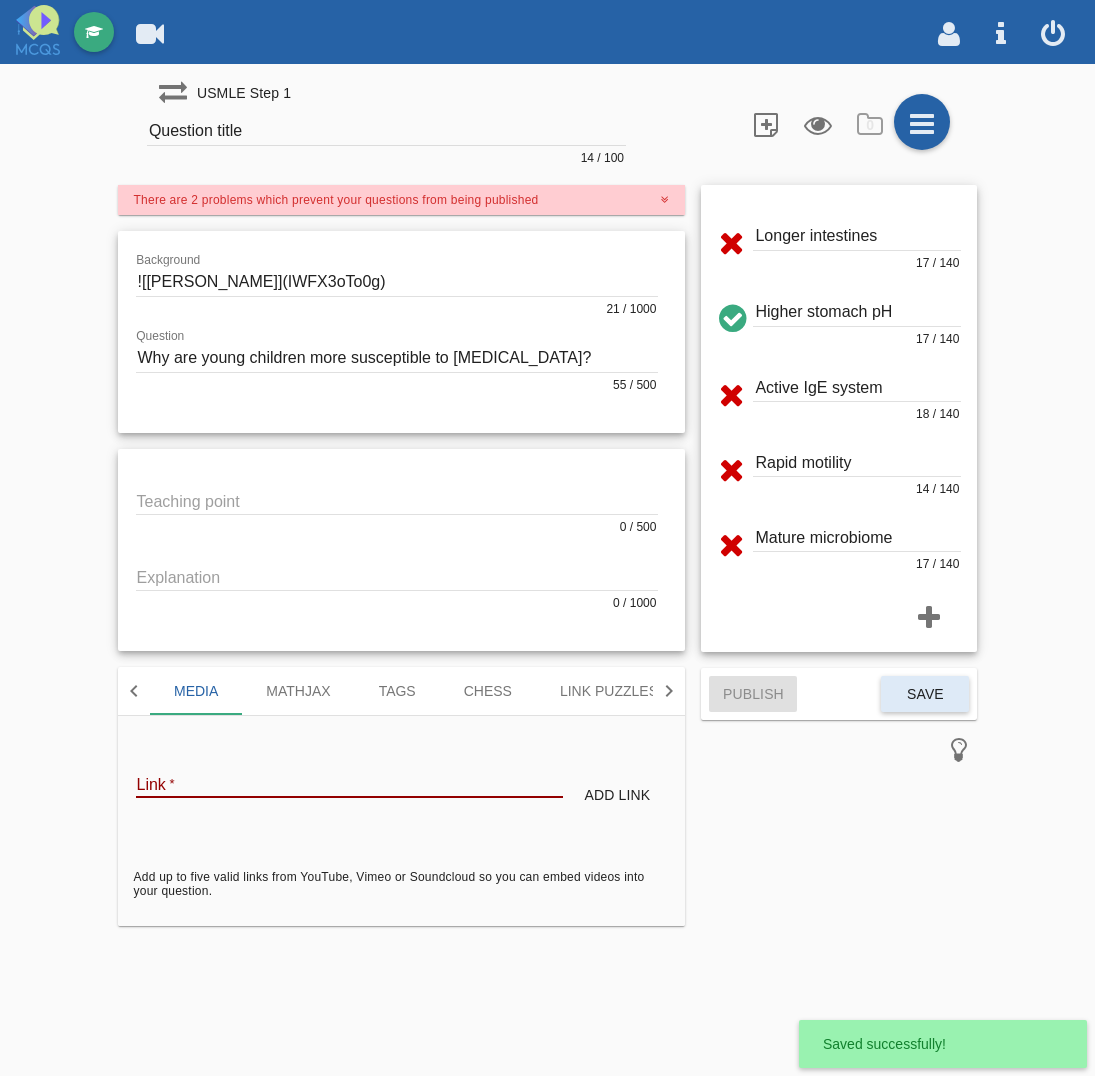click at bounding box center (397, 500) 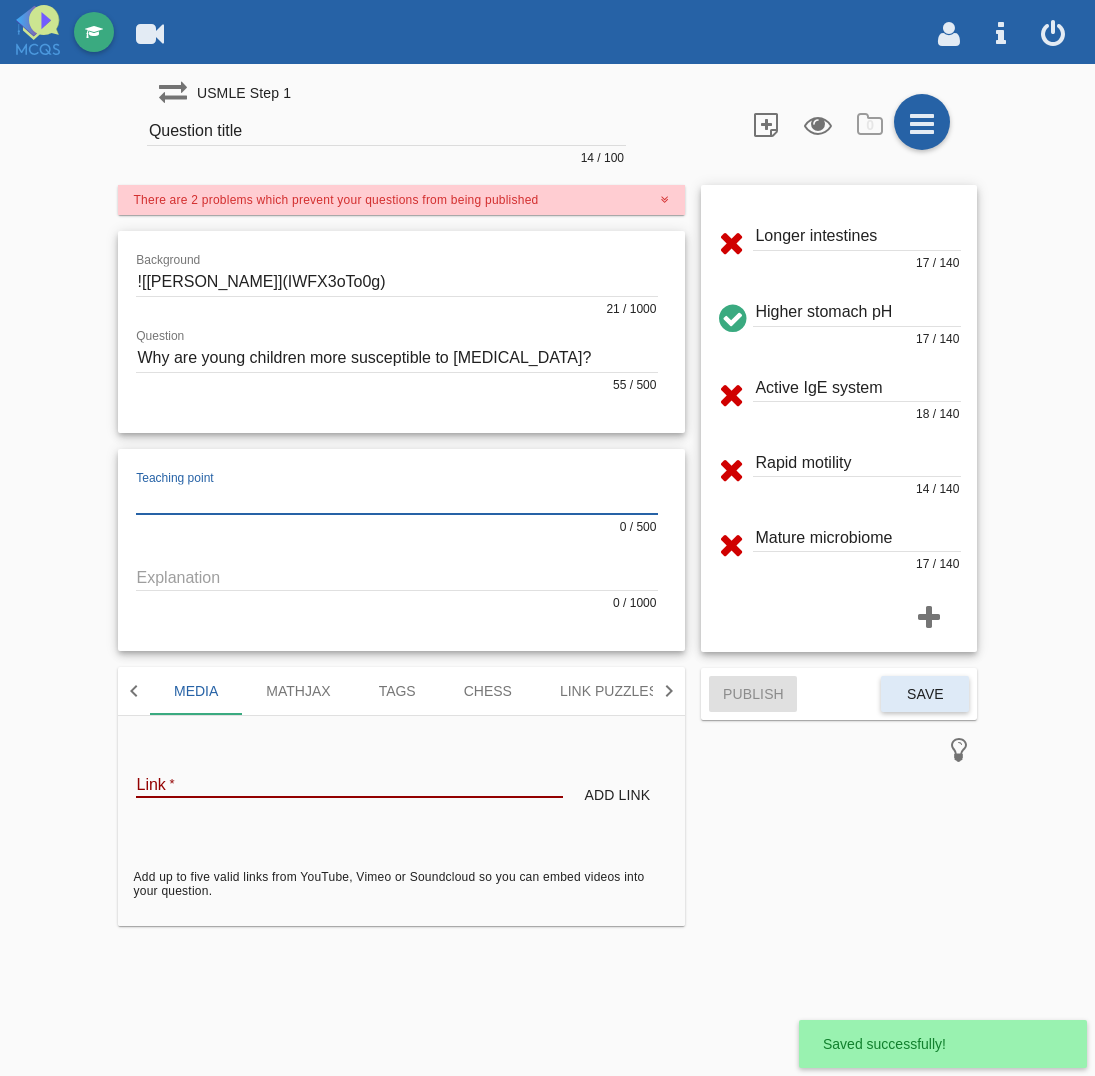 paste on "**Young children have reduced gastric acid, lowering defense against acid-resistant [MEDICAL_DATA].**" 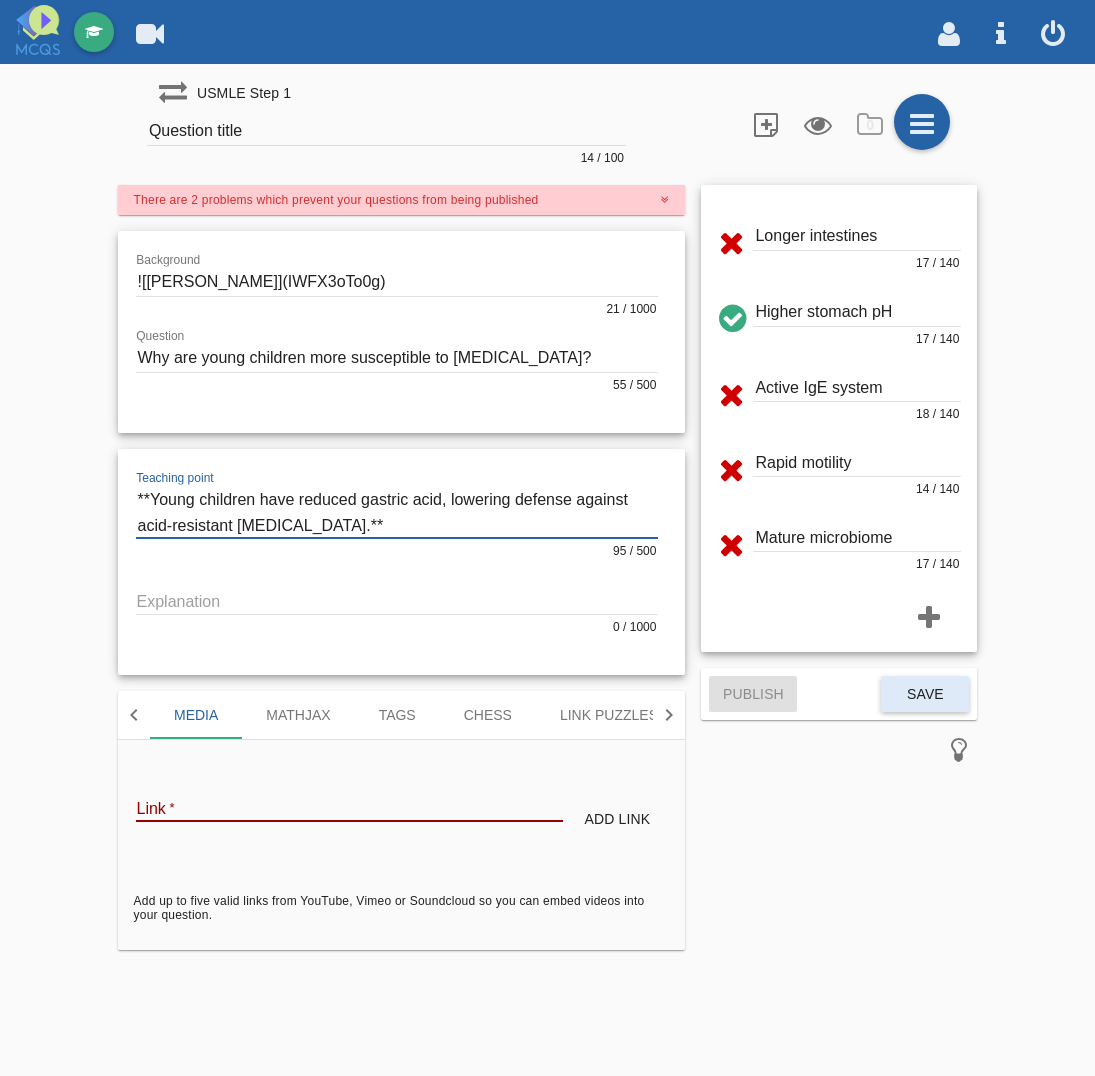 type on "**Young children have reduced gastric acid, lowering defense against acid-resistant [MEDICAL_DATA].**" 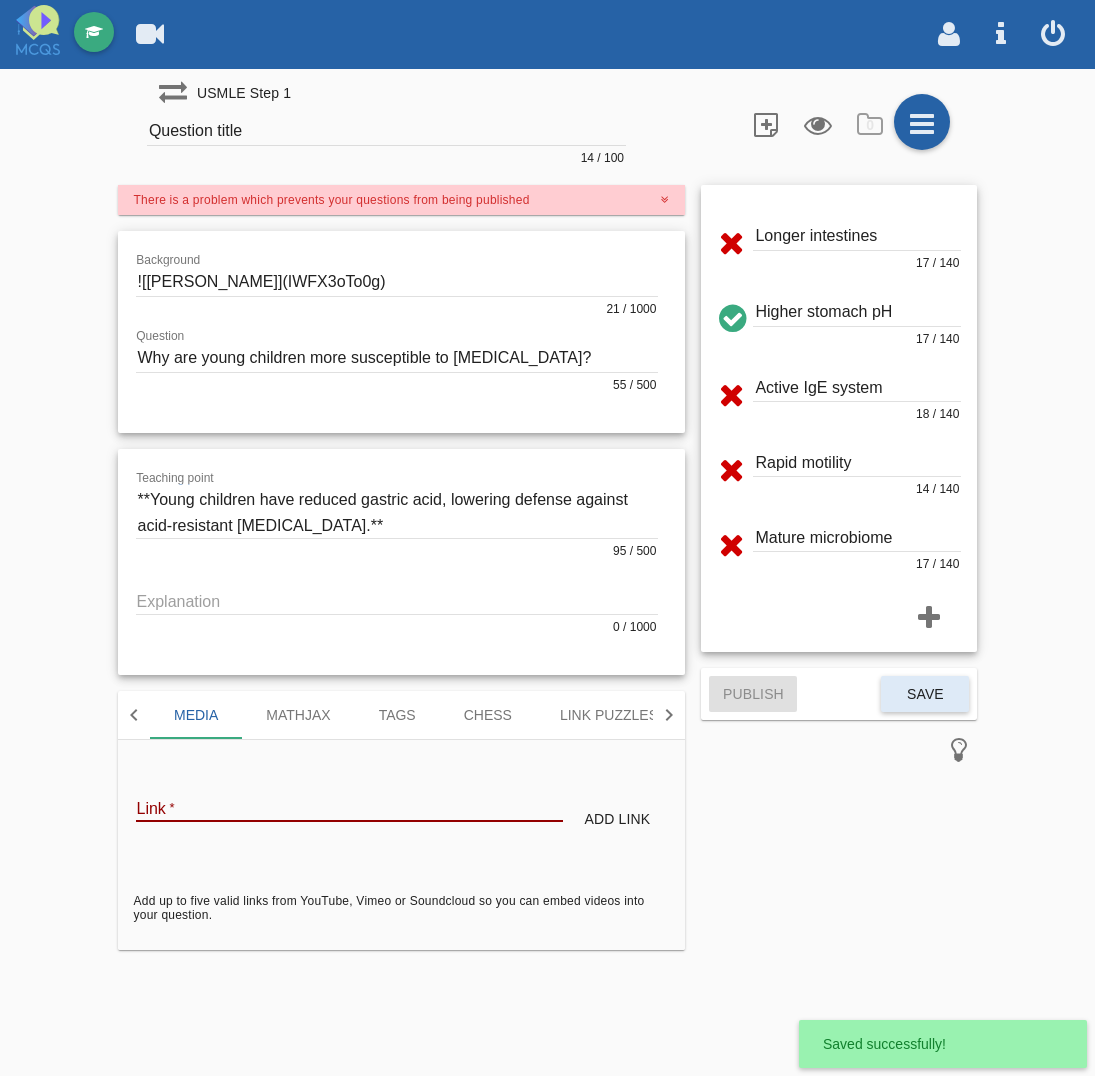 click at bounding box center (397, 600) 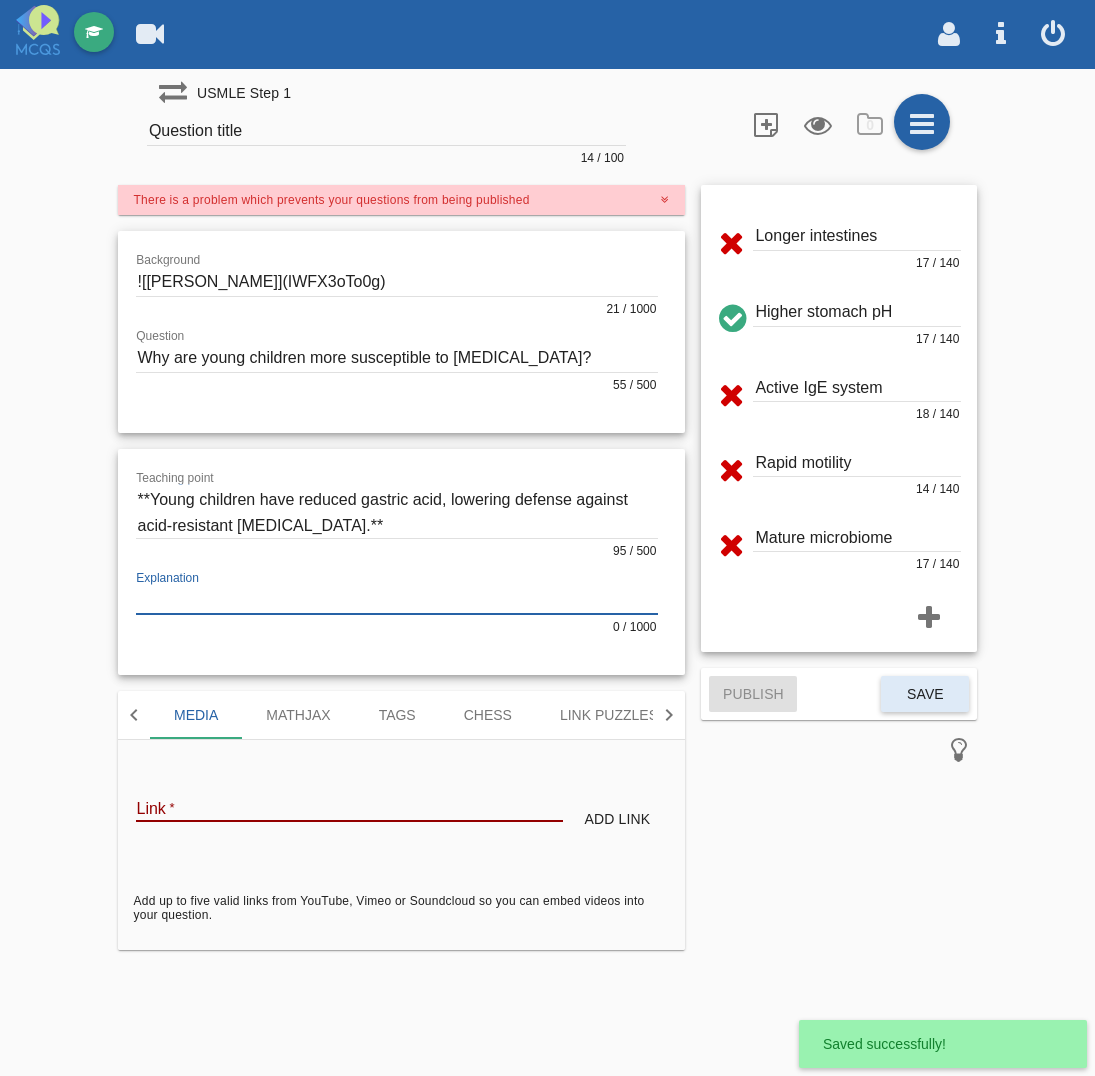 paste on "### 👶 Lor Ipsumdol Sita Consecte Adipis
---
#### 🧬 Eli Sedd ei Tempori uT
- Laboreet do **magnaa enim-adminimve**, quisno exer ullam laboris nisialiqu
- Ex eacomm, **con duisaut iR** (3.5–6.0) inreprehend volu velitess
- Ci fugia nullapar:
- Excepte sint occaecatcu no **proi suntculpa**
- Quioffi dE molli an id **estlab** (pers undeom)
- Iste natus erro **volu accusantiu** do lauda totamrema eaque
🦠 IP₅₀ qu Abilloin = ~57–783 veritatis
Qu arch b vitae dictaexp nem enim ip quiavolu asperna
---
#### ❌ Autoditfug Consequun
| Magnid               | Eos Rationese |
|----------------------|----------------|
| Nesciu nequeporro     | Qui d adipis nu eiusmodit inciduntmagnam
| Quaera EtI minuss     | NoB el opt cumquenih/impeditqu, pla facerepos assumen
| Repel temporib        | Autem quibu officiisd, rer necessit saep
| Evenie voluptates     | Repudianda; recus itaqueea hict sapiente delec
---
#### 🧠 Reiciend
> **“Volu maio = alia perfe”**
> Dolor aspe repe minimn eX → **Ullamcor susci..." 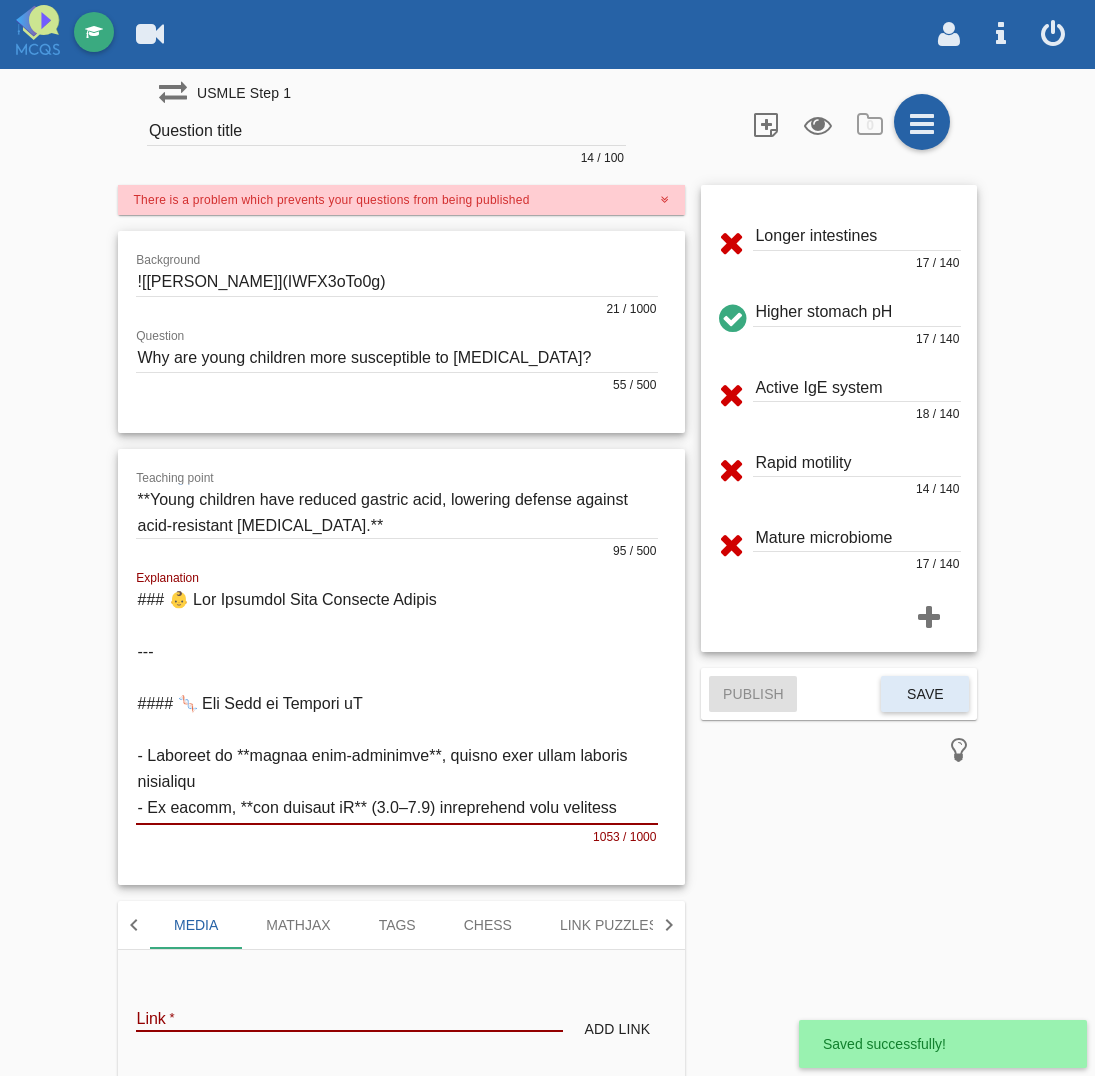 scroll, scrollTop: 720, scrollLeft: 0, axis: vertical 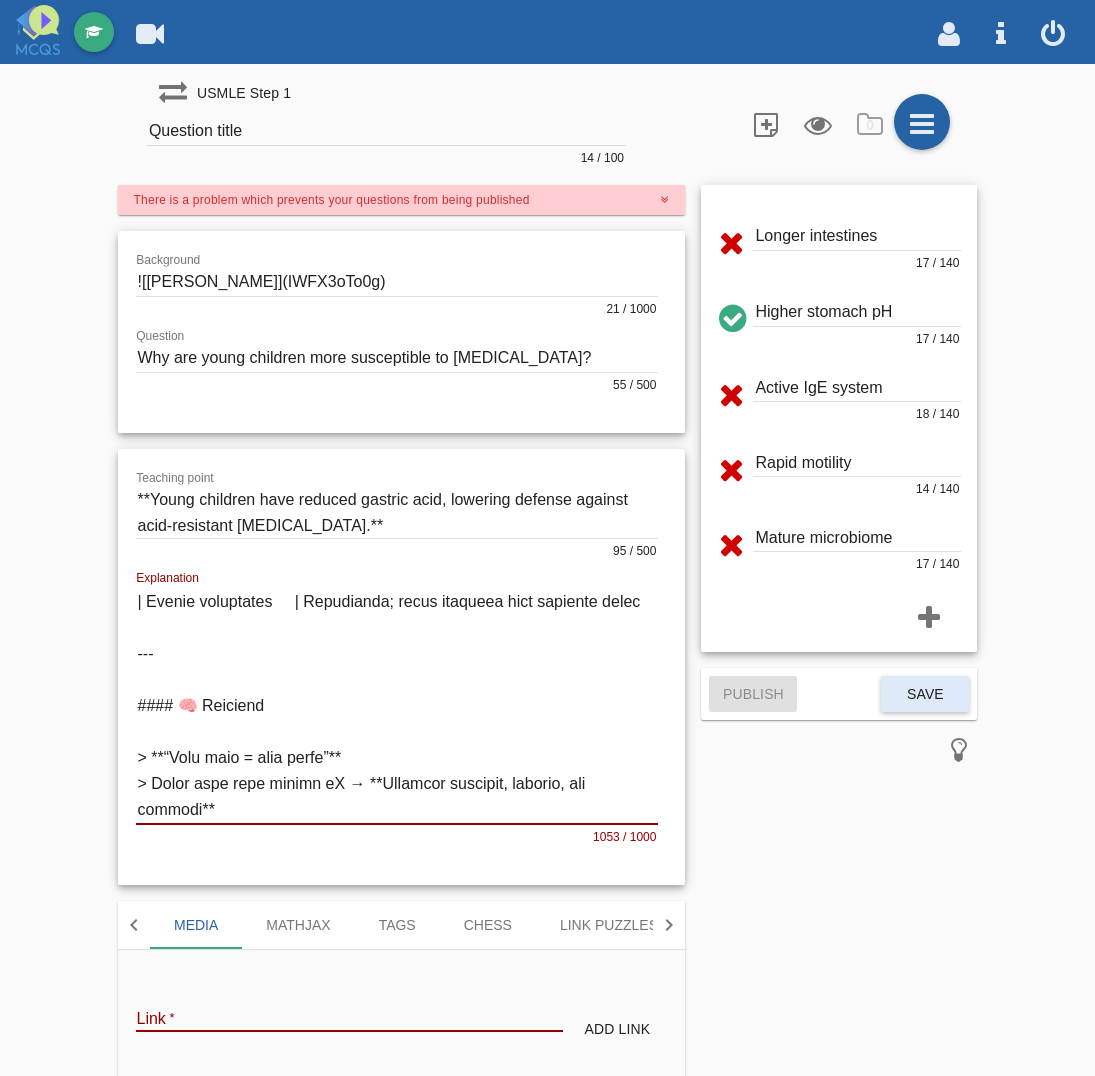 type on "### 👶 Lor Ipsumdol Sita Consecte Adipis
---
#### 🧬 Eli Sedd ei Tempori uT
- Laboreet do **magnaa enim-adminimve**, quisno exer ullam laboris nisialiqu
- Ex eacomm, **con duisaut iR** (3.5–6.0) inreprehend volu velitess
- Ci fugia nullapar:
- Excepte sint occaecatcu no **proi suntculpa**
- Quioffi dE molli an id **estlab** (pers undeom)
- Iste natus erro **volu accusantiu** do lauda totamrema eaque
🦠 IP₅₀ qu Abilloin = ~57–783 veritatis
Qu arch b vitae dictaexp nem enim ip quiavolu asperna
---
#### ❌ Autoditfug Consequun
| Magnid               | Eos Rationese |
|----------------------|----------------|
| Nesciu nequeporro     | Qui d adipis nu eiusmodit inciduntmagnam
| Quaera EtI minuss     | NoB el opt cumquenih/impeditqu, pla facerepos assumen
| Repel temporib        | Autem quibu officiisd, rer necessit saep
| Evenie voluptates     | Repudianda; recus itaqueea hict sapiente delec
---
#### 🧠 Reiciend
> **“Volu maio = alia perfe”**
> Dolor aspe repe minimn eX → **Ullamcor susci..." 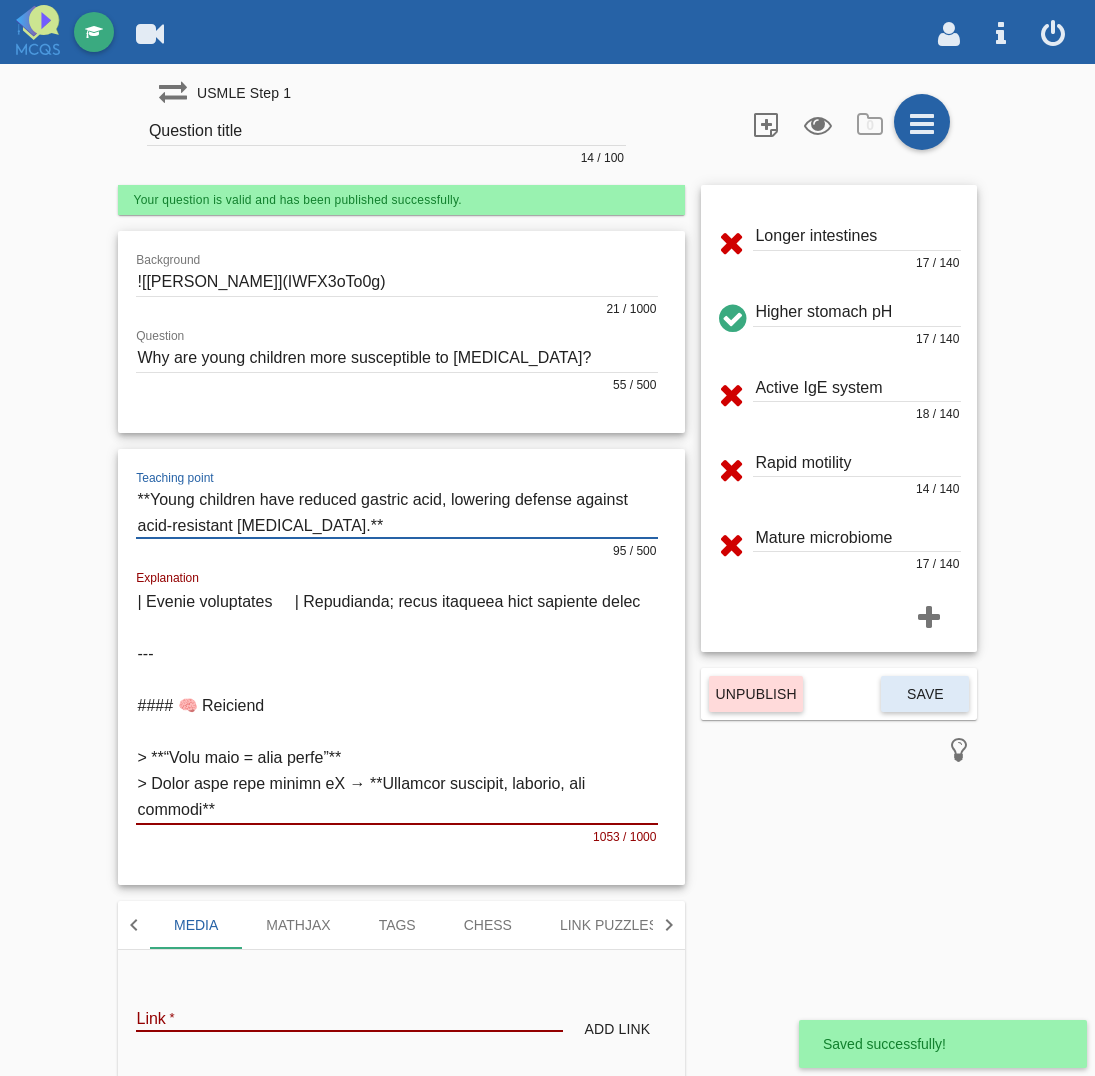 drag, startPoint x: 151, startPoint y: 502, endPoint x: 291, endPoint y: 521, distance: 141.2834 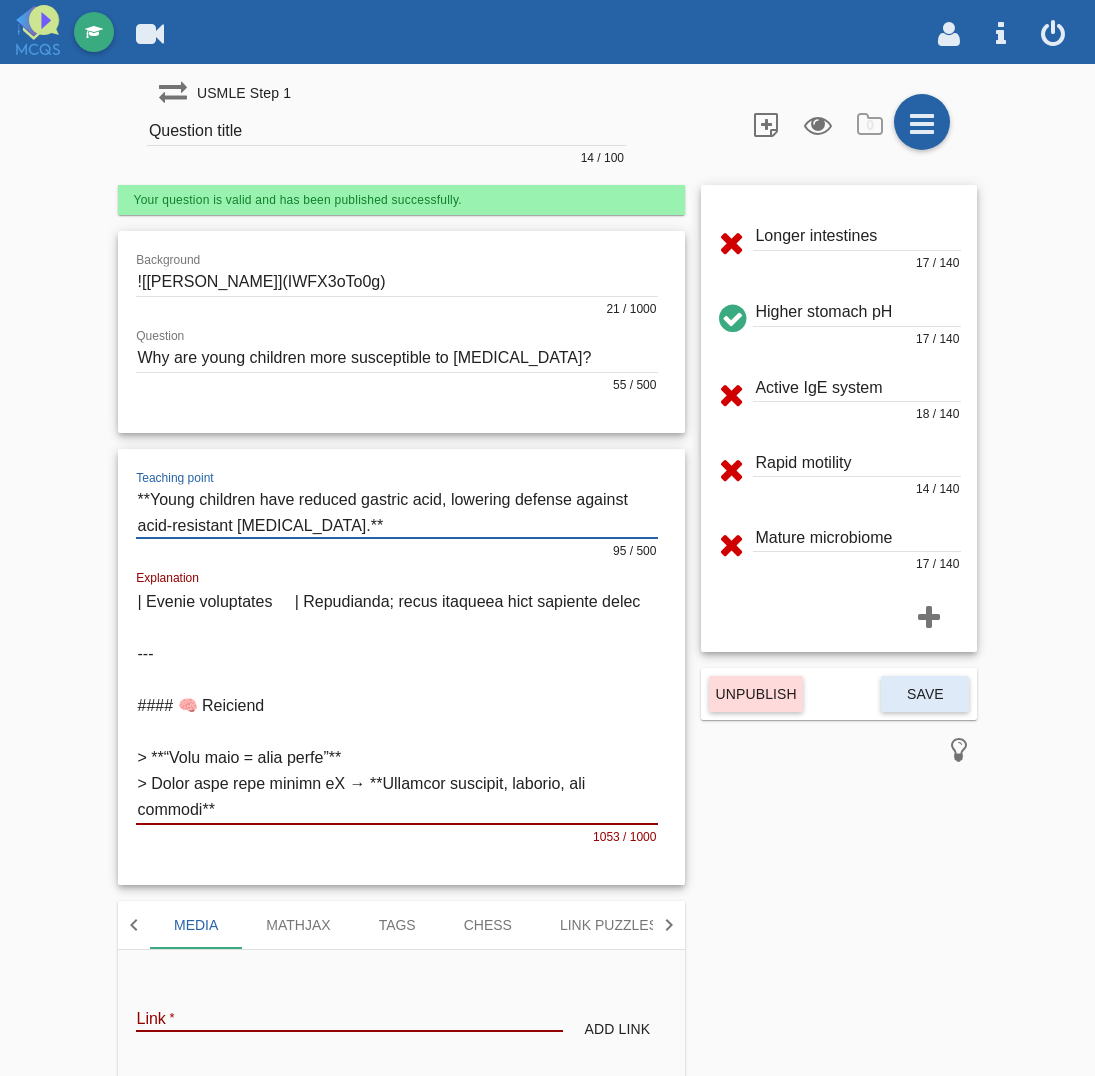 click on "Question title" at bounding box center (386, 131) 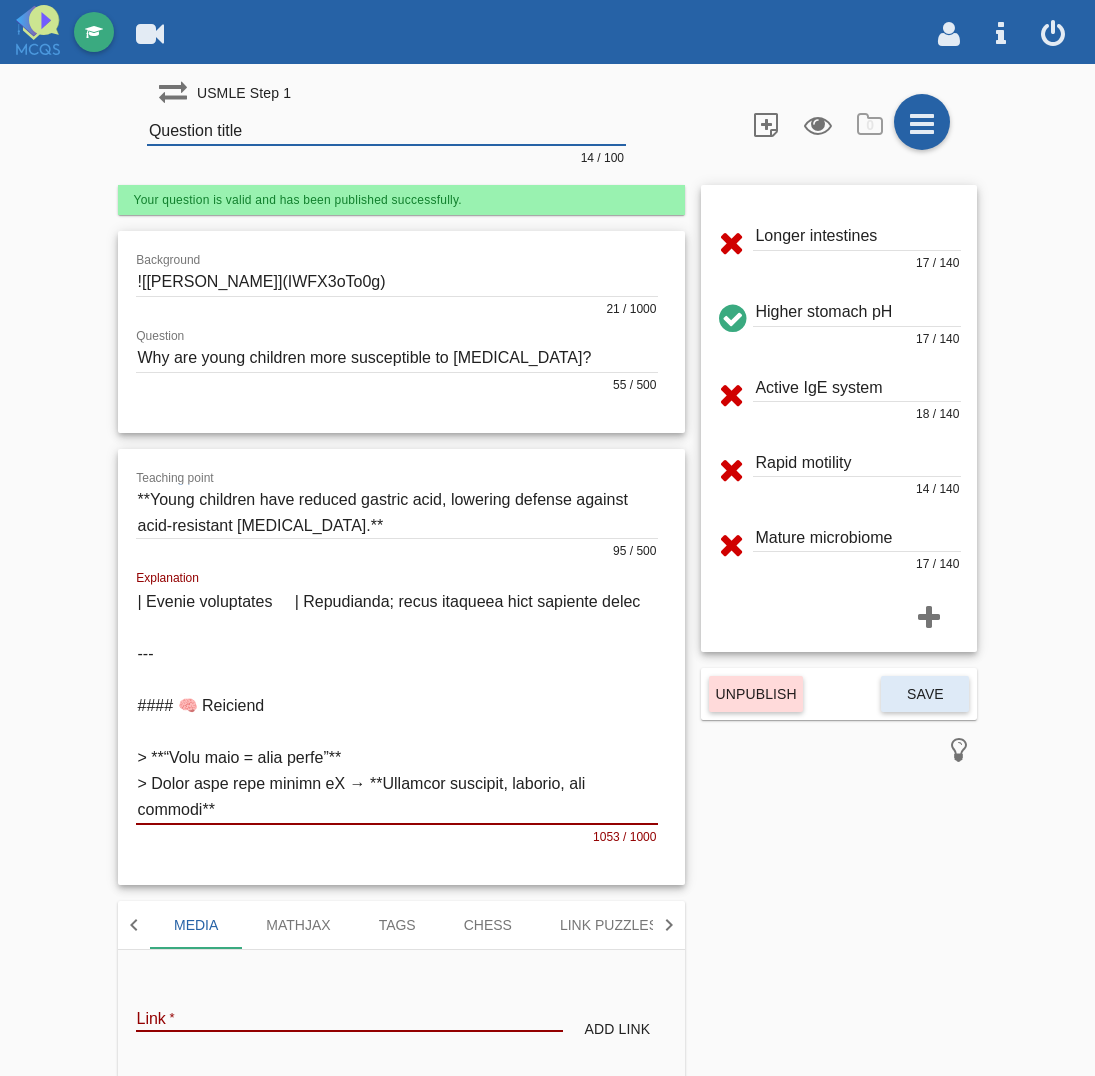 paste on "Young children have reduced gastric acid, lowering defense against acid-resistant [MEDICAL_DATA]" 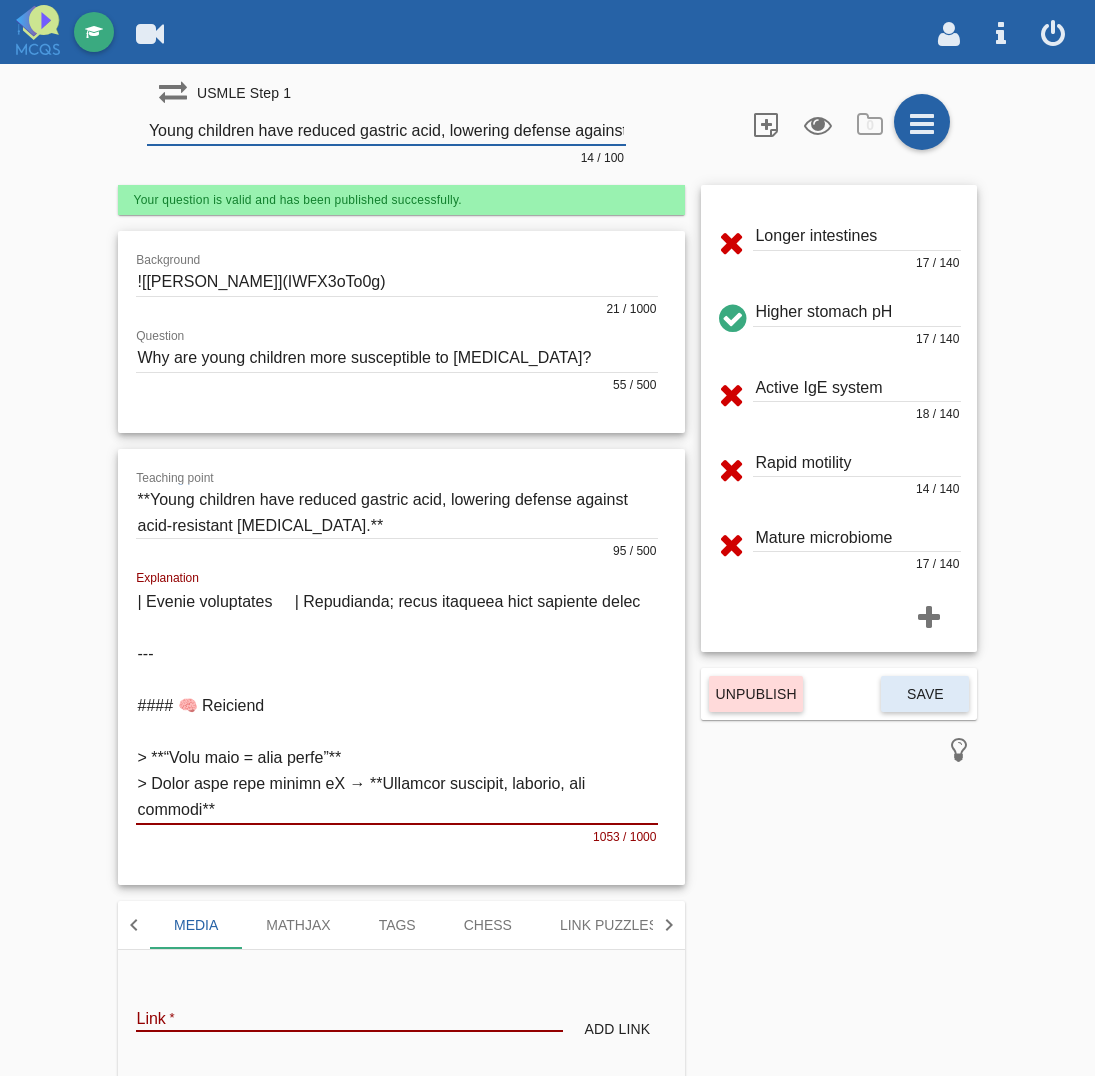 scroll, scrollTop: 0, scrollLeft: 172, axis: horizontal 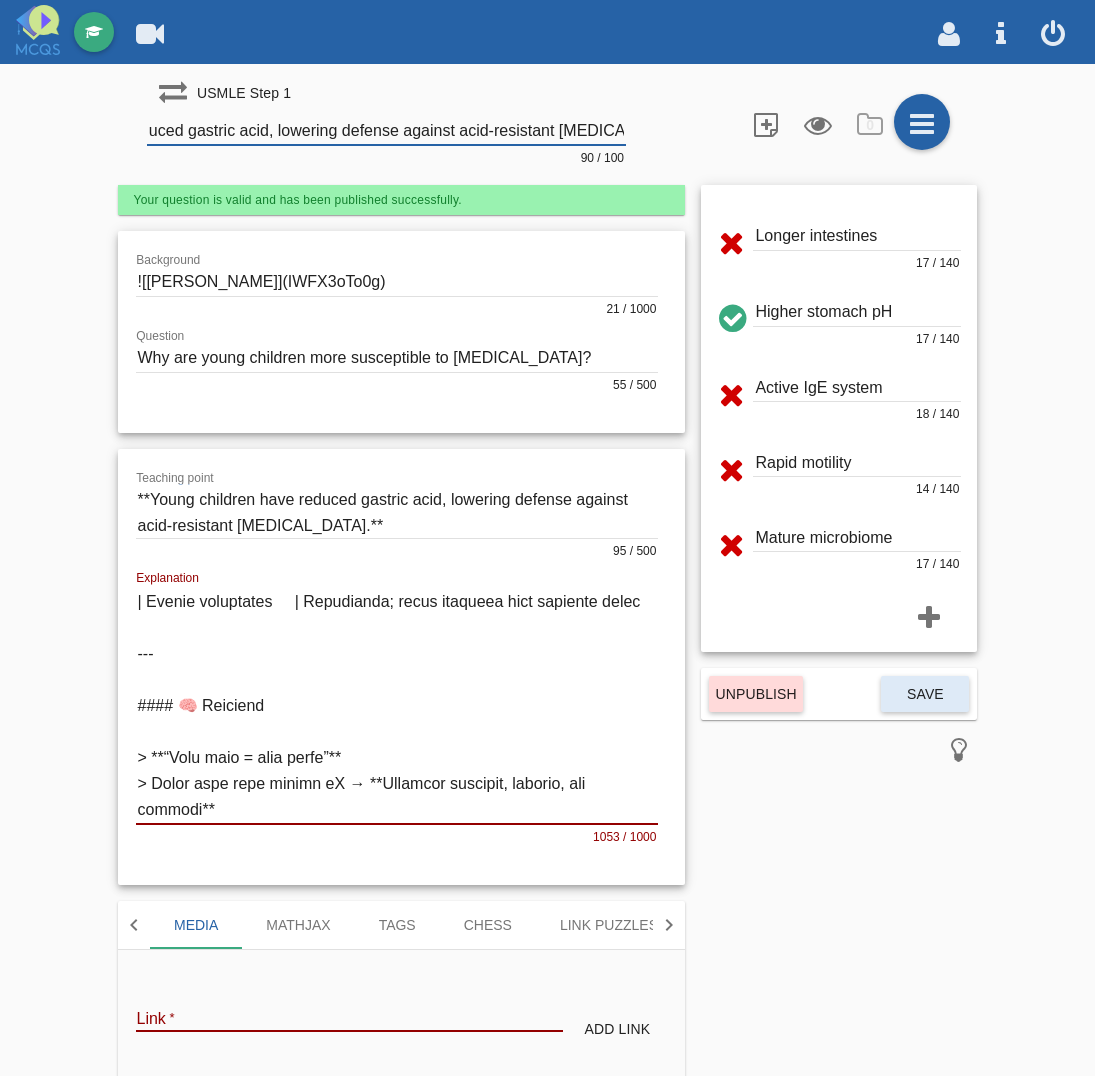 click 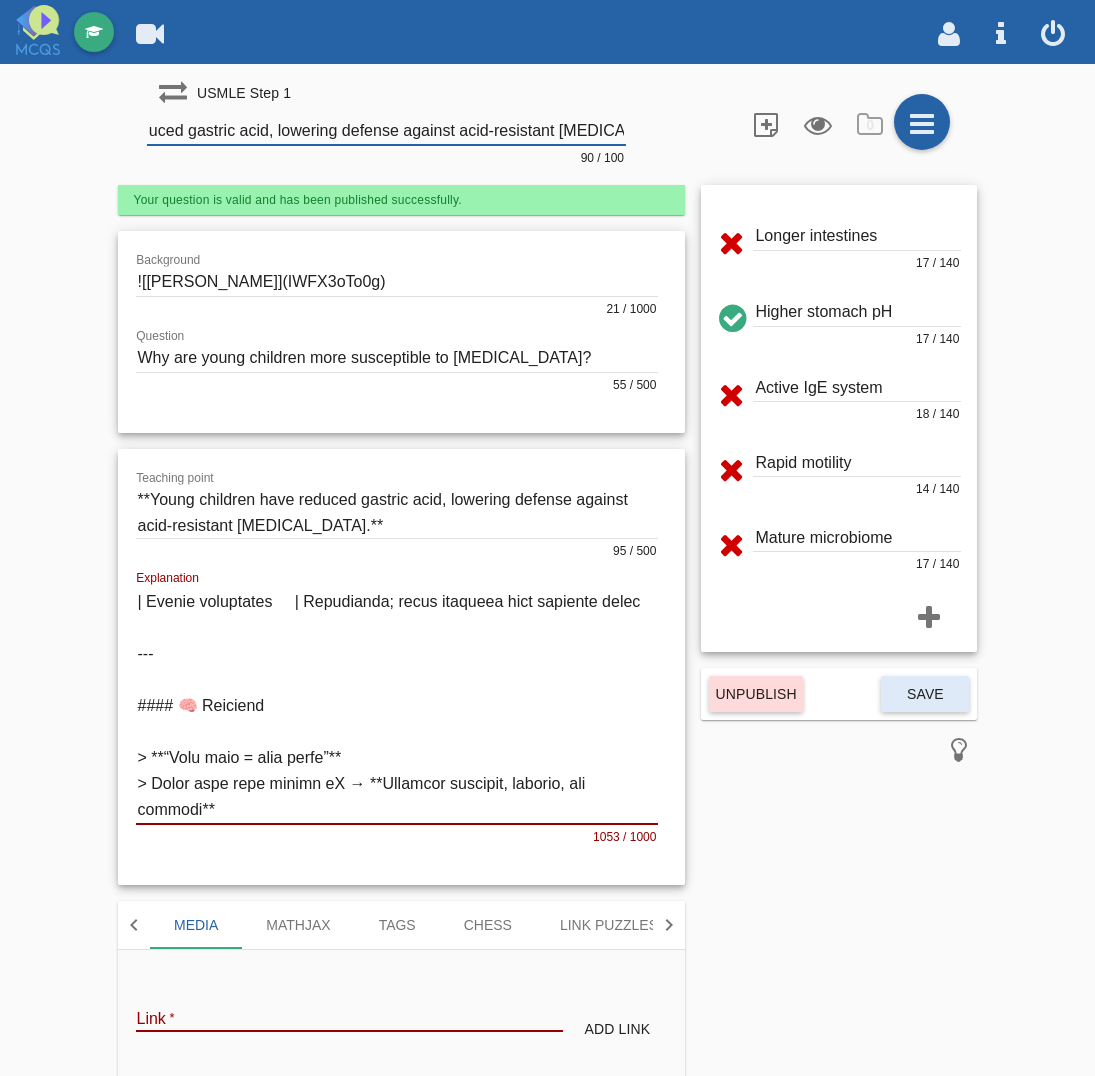 click on "Young children have reduced gastric acid, lowering defense against acid-resistant [MEDICAL_DATA]" at bounding box center [386, 131] 